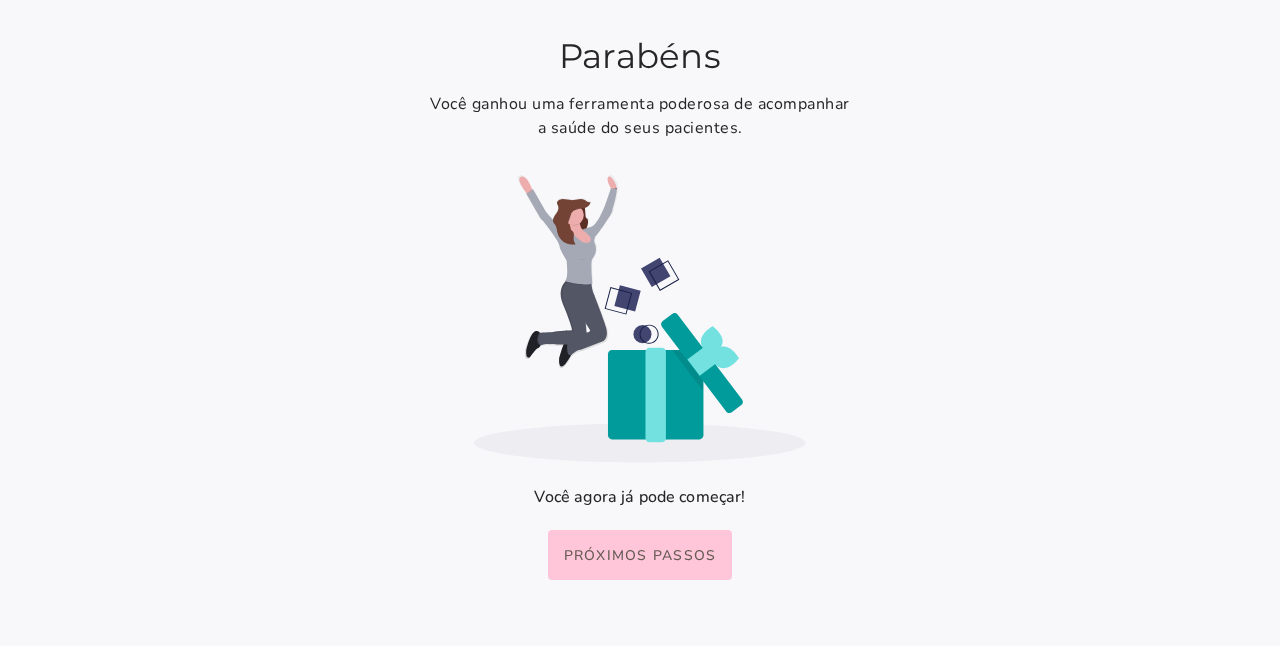 scroll, scrollTop: 0, scrollLeft: 0, axis: both 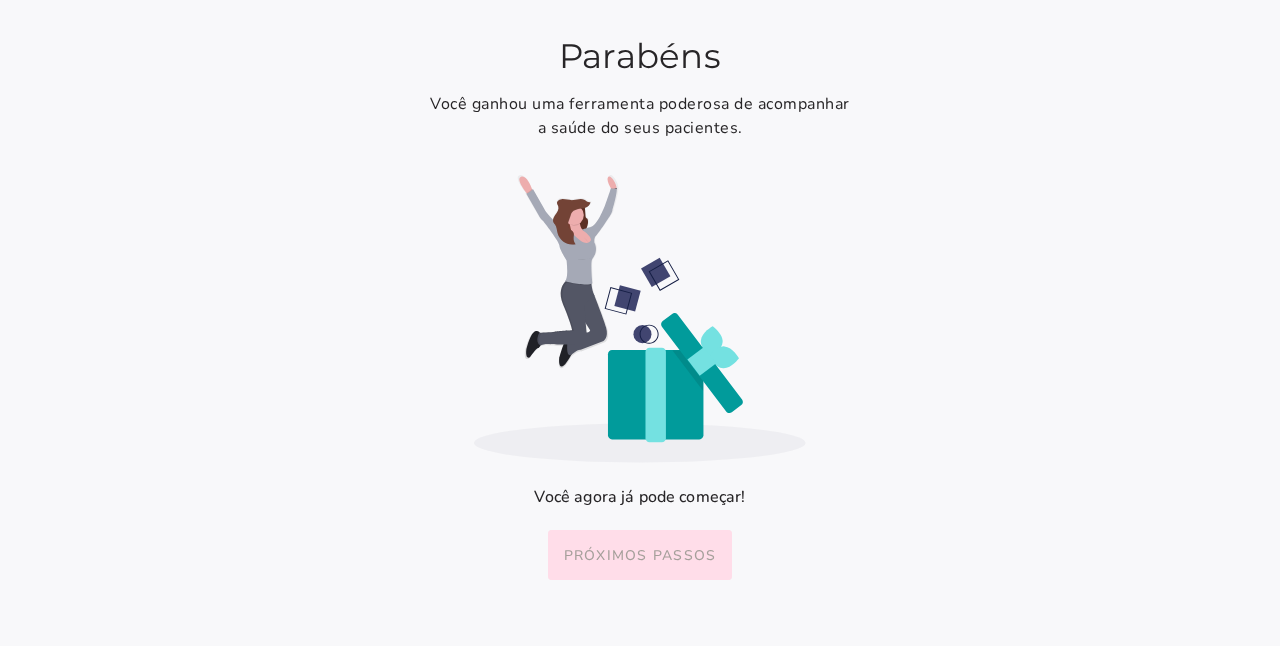 click on "Próximos passos" at bounding box center (640, 555) 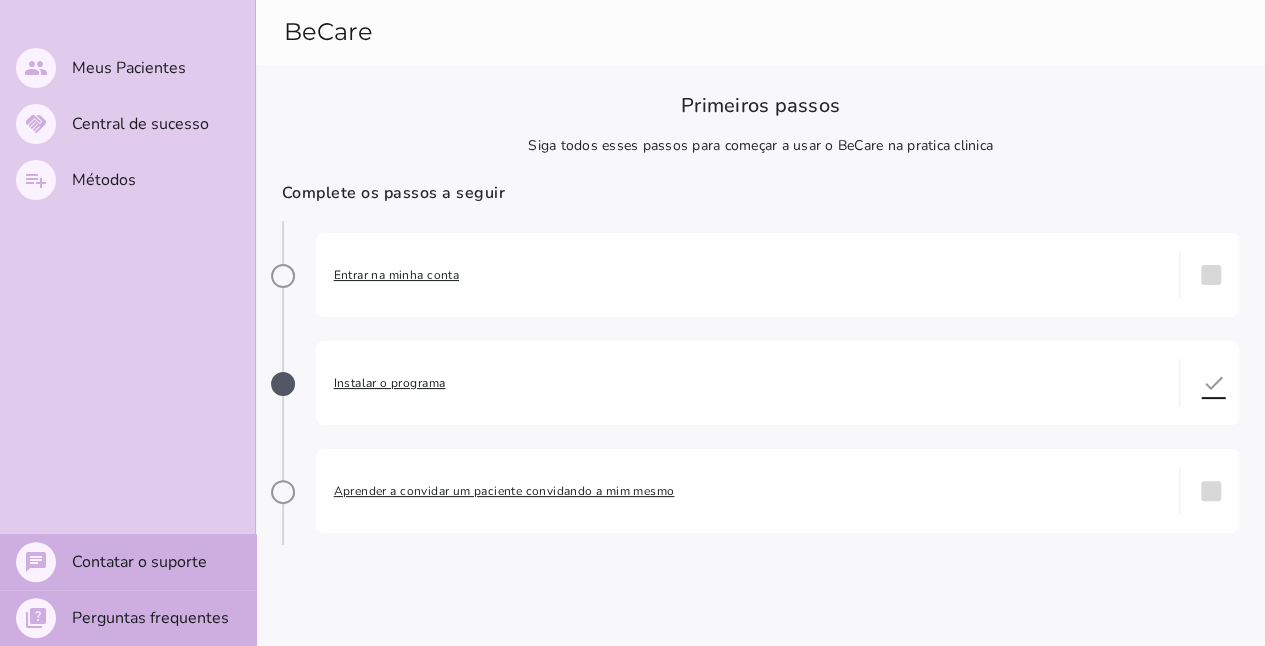 click on "Entrar na minha conta" at bounding box center [748, 275] 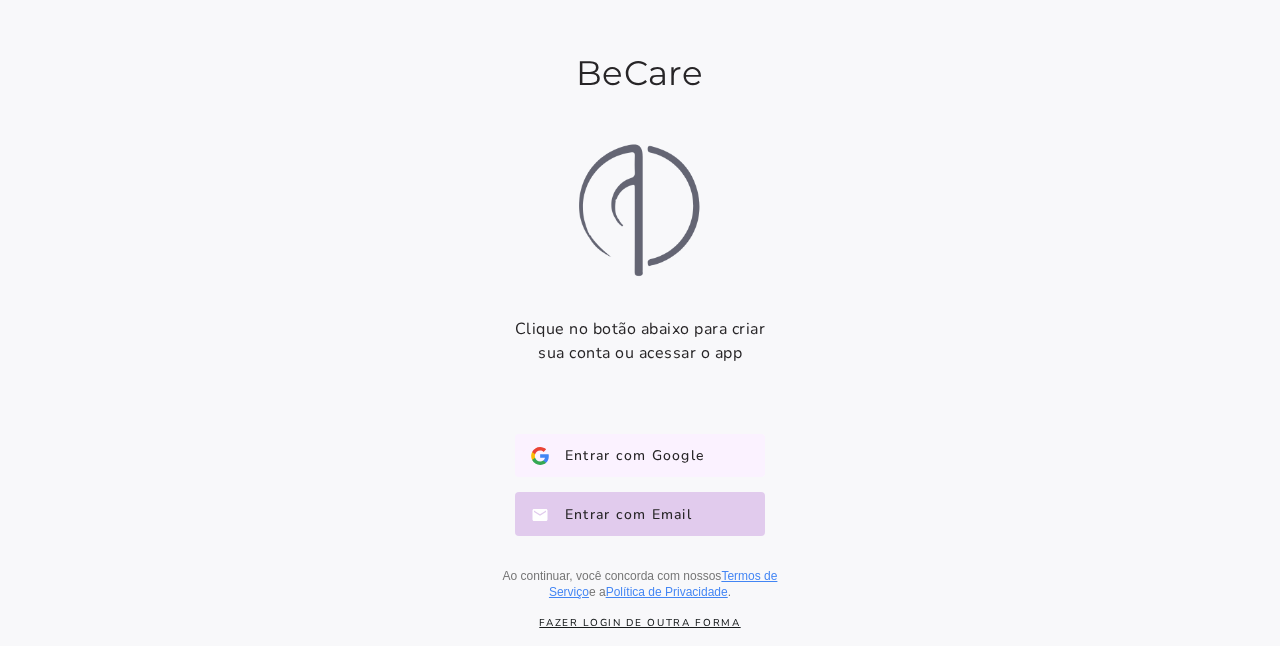click on "Entrar com Google Google" at bounding box center (640, 456) 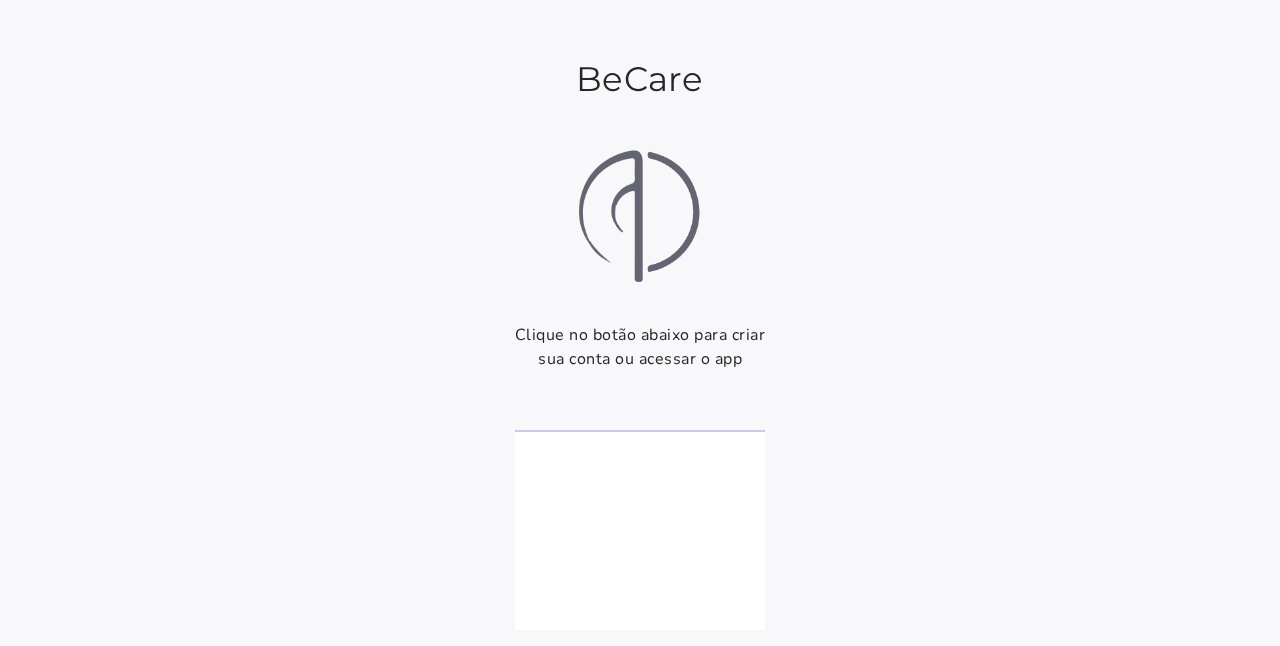 scroll, scrollTop: 0, scrollLeft: 0, axis: both 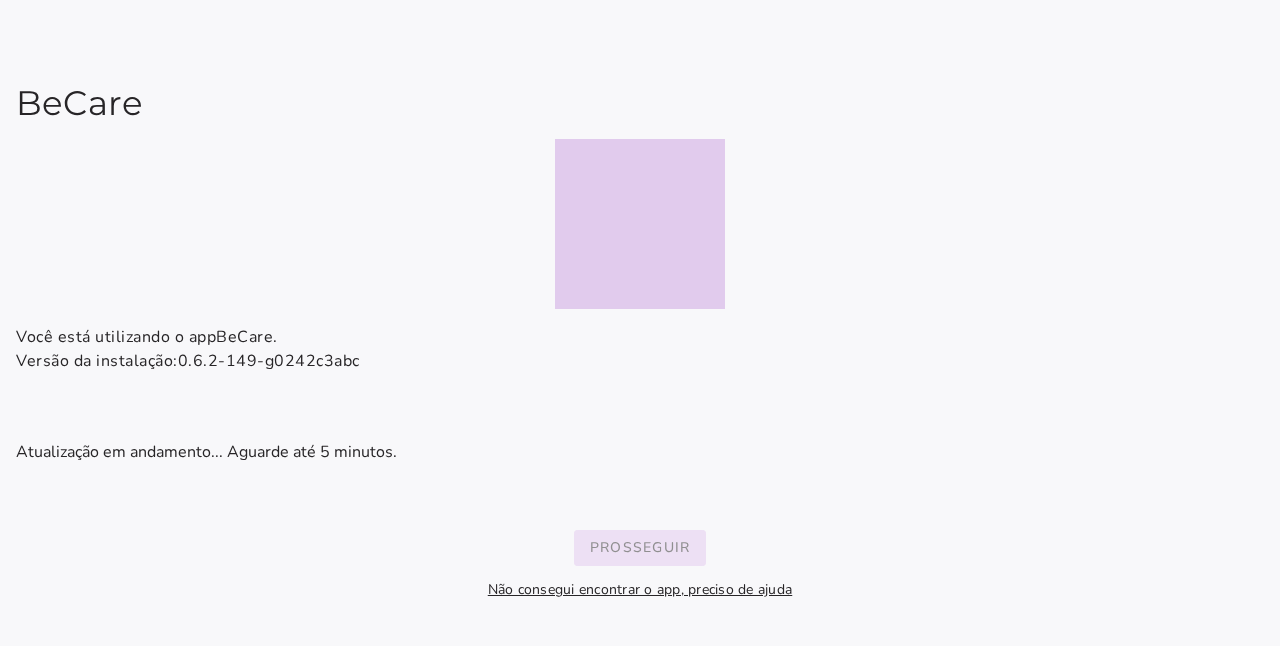 click on "Prosseguir" at bounding box center (0, 0) 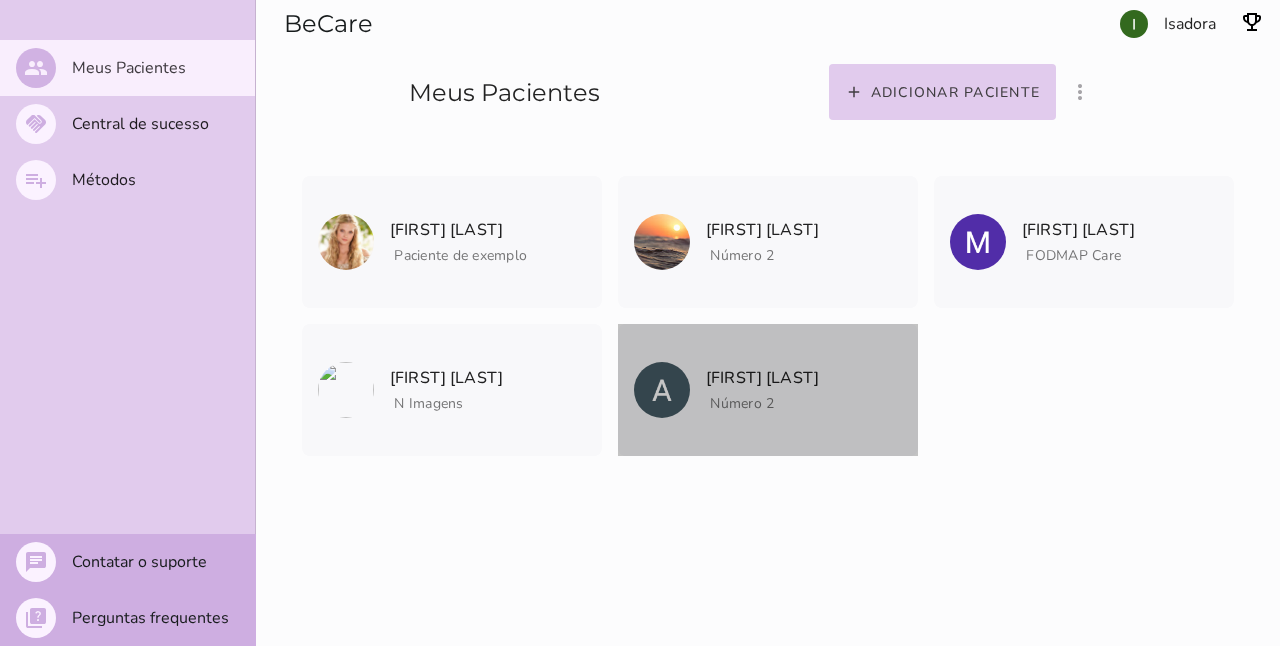 click on "[FIRST] [LAST] Número 2 Arquivar paciente Quando você finalizar a terapia digital com um paciente, utilize esta opção para arquivar os dados do seu paciente. O que muda? Ao arquivar um paciente ele deixará de aparecer na listagem de pacientes. Caso queira visualizar ele novamente você deverá ir na opção 'mostrar pacientes arquivados e convidados', logo a cima nos três pontinhos (⋮). Me ajude a entender como foi a terapia com [FIRST] para arquivar? Entender como suas conduta funciona nos ajuda a adaptar o BeCare para suas necessidades. [FIRST] abandonou a terapia [FIRST]" 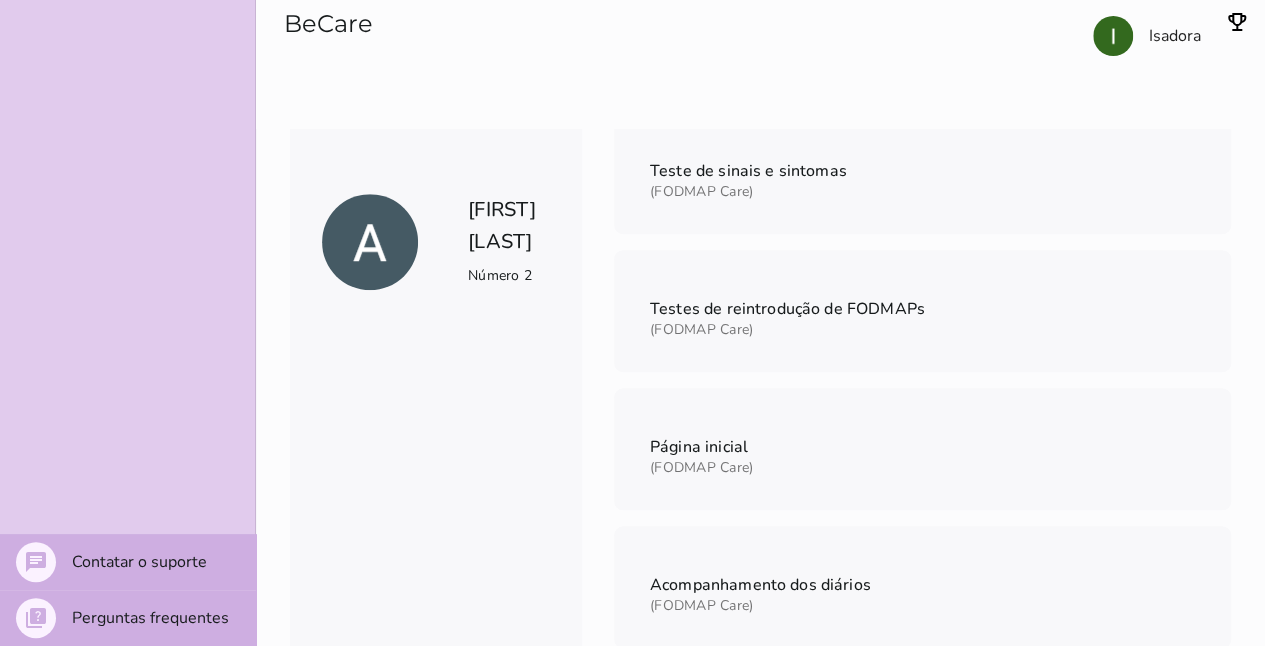 scroll, scrollTop: 455, scrollLeft: 0, axis: vertical 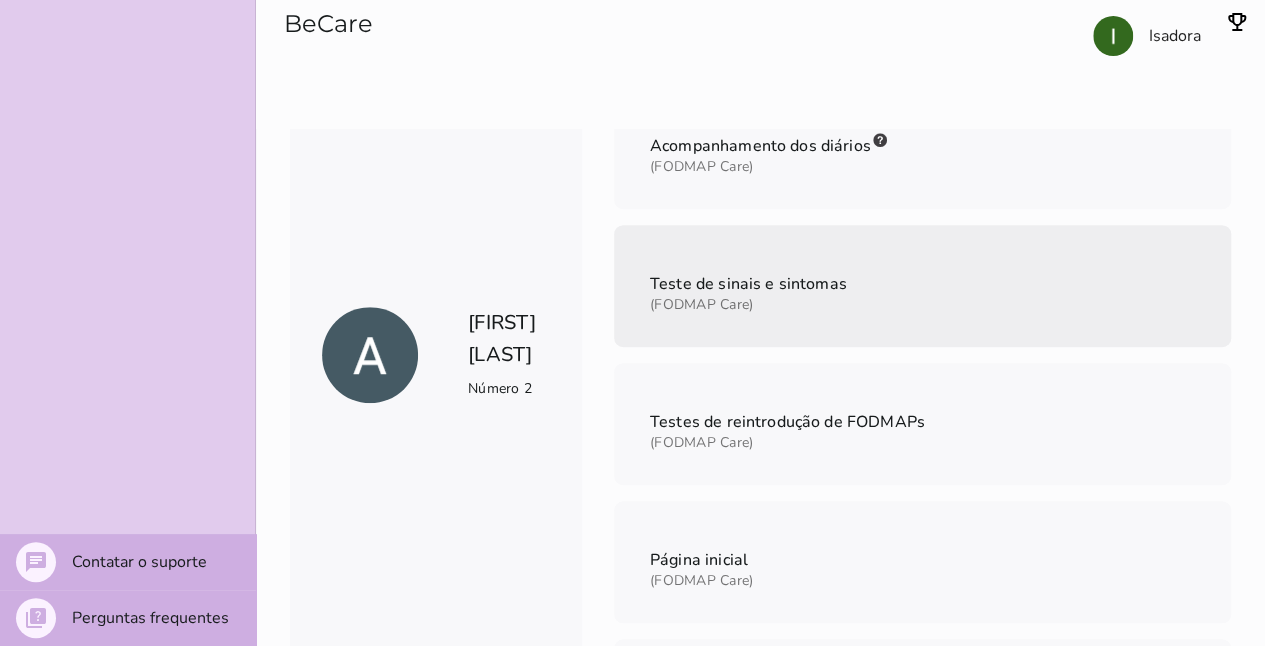 click on "Teste de sinais e sintomas" at bounding box center (748, 284) 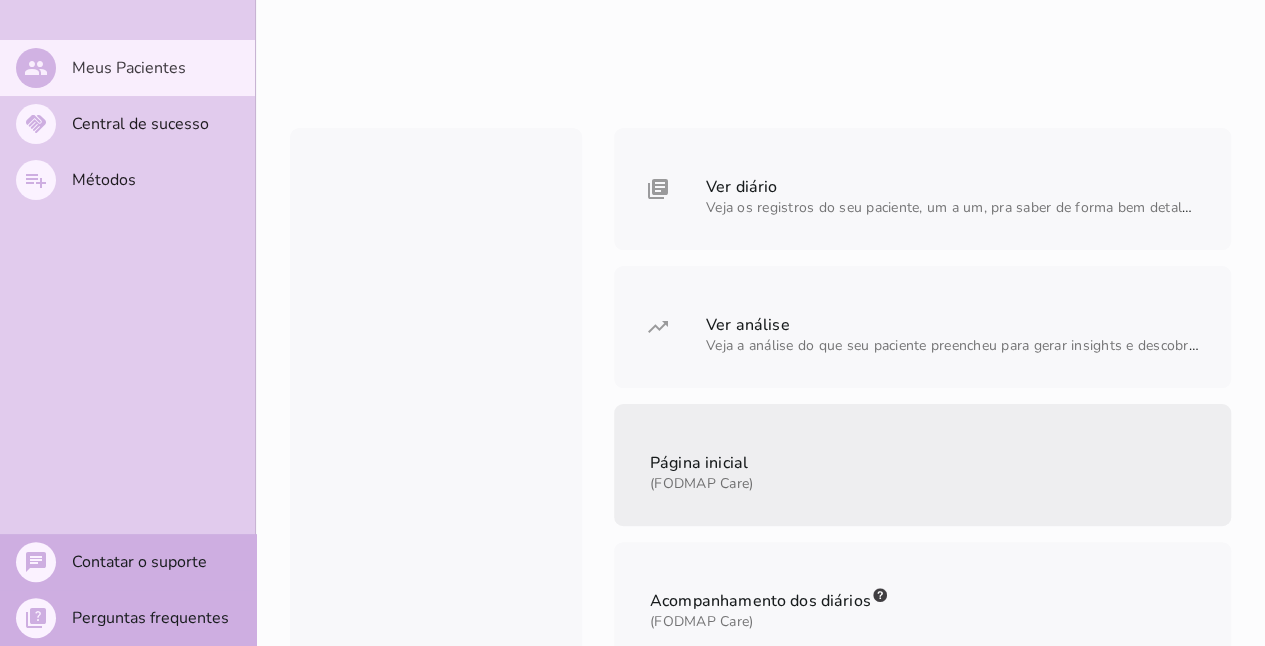 scroll, scrollTop: 300, scrollLeft: 0, axis: vertical 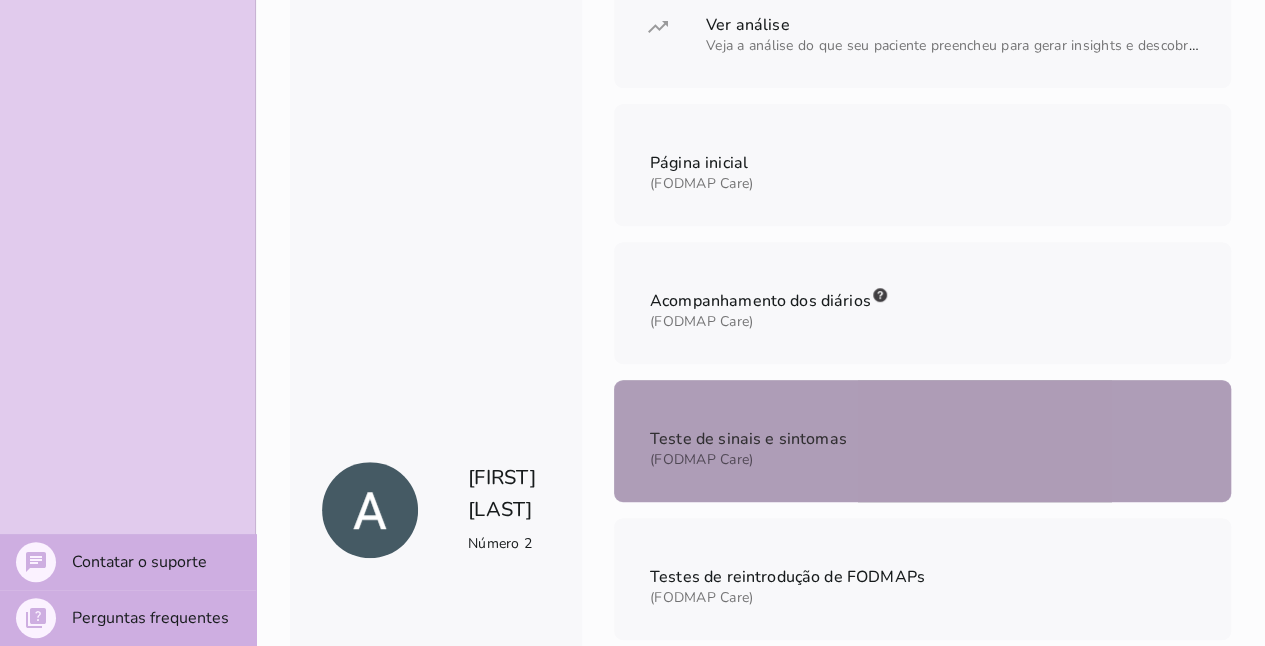 click on "(FODMAP Care)" at bounding box center [748, 457] 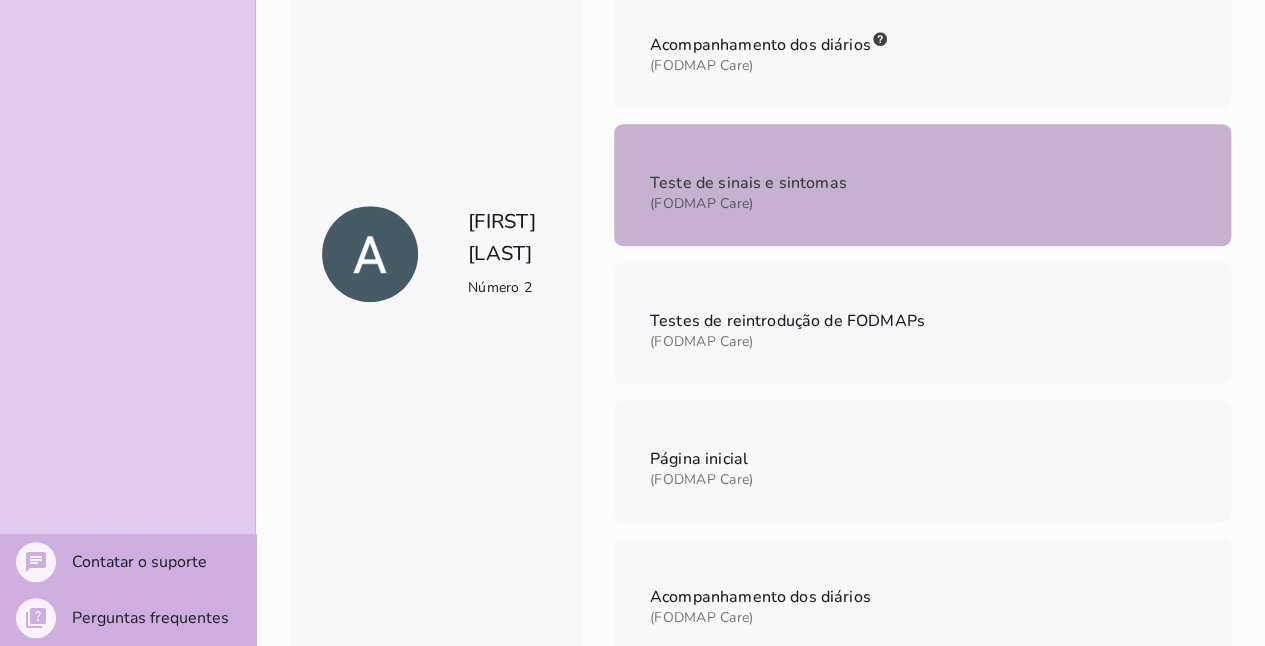 scroll, scrollTop: 700, scrollLeft: 0, axis: vertical 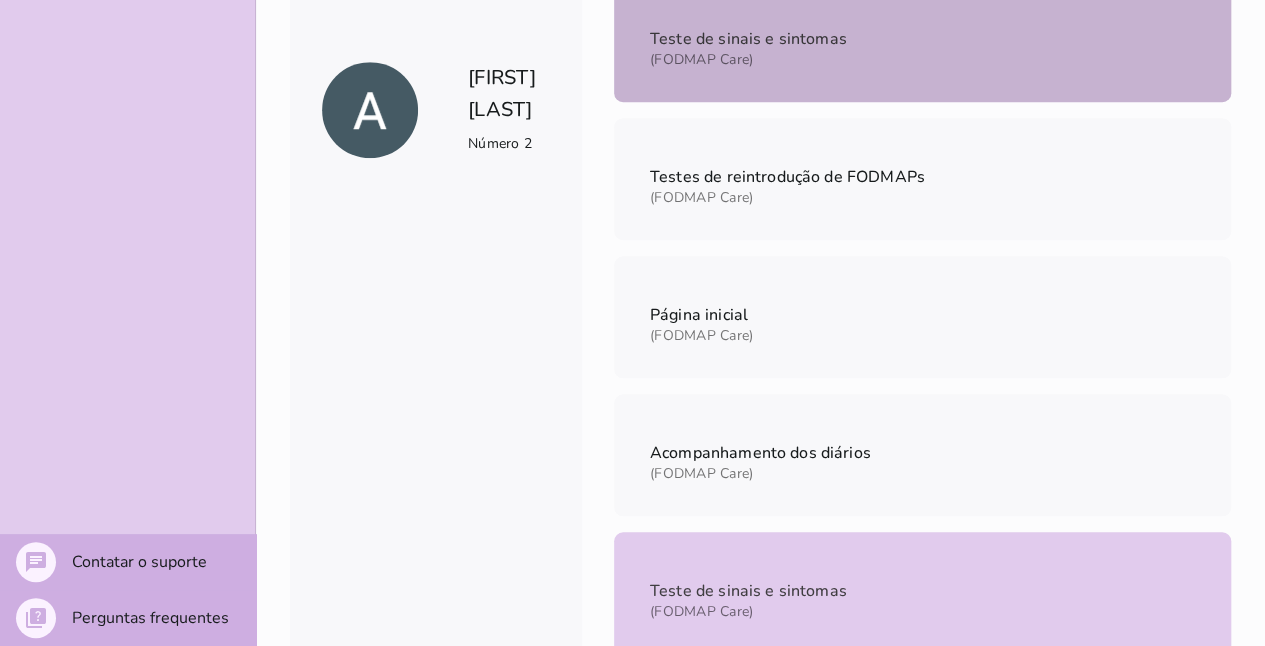 click on "Teste de sinais e sintomas
(FODMAP Care)" at bounding box center (922, 41) 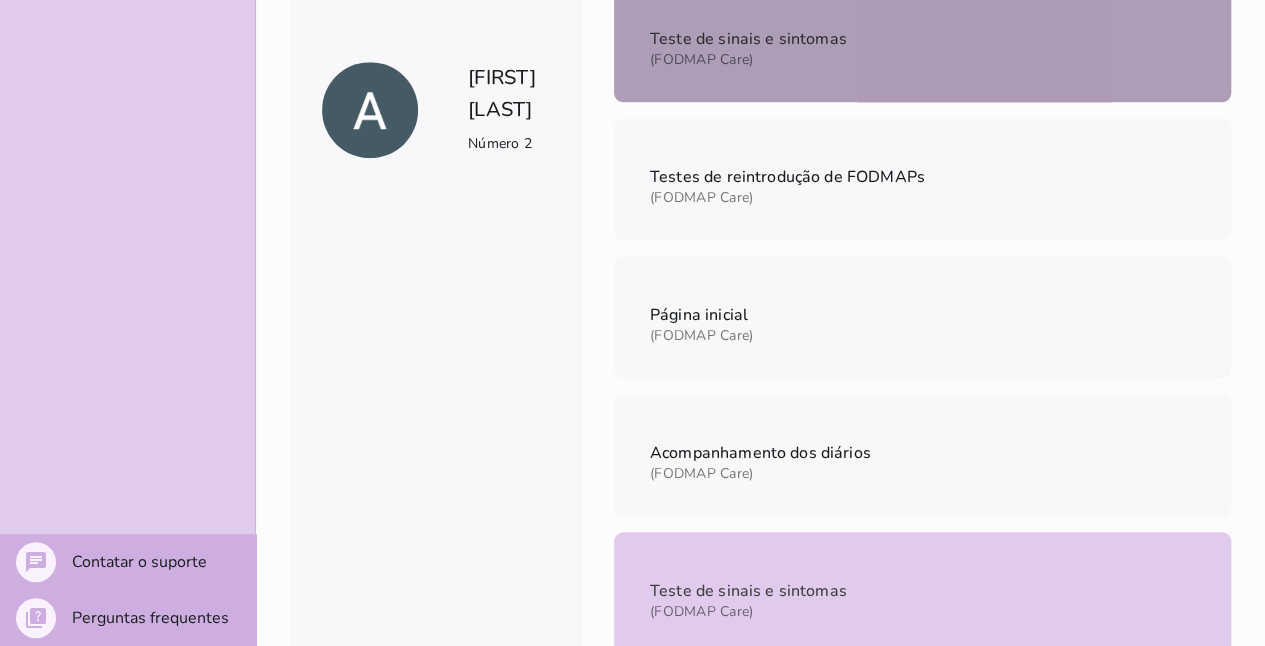 click on "Teste de sinais e sintomas
(FODMAP Care)" at bounding box center [922, 41] 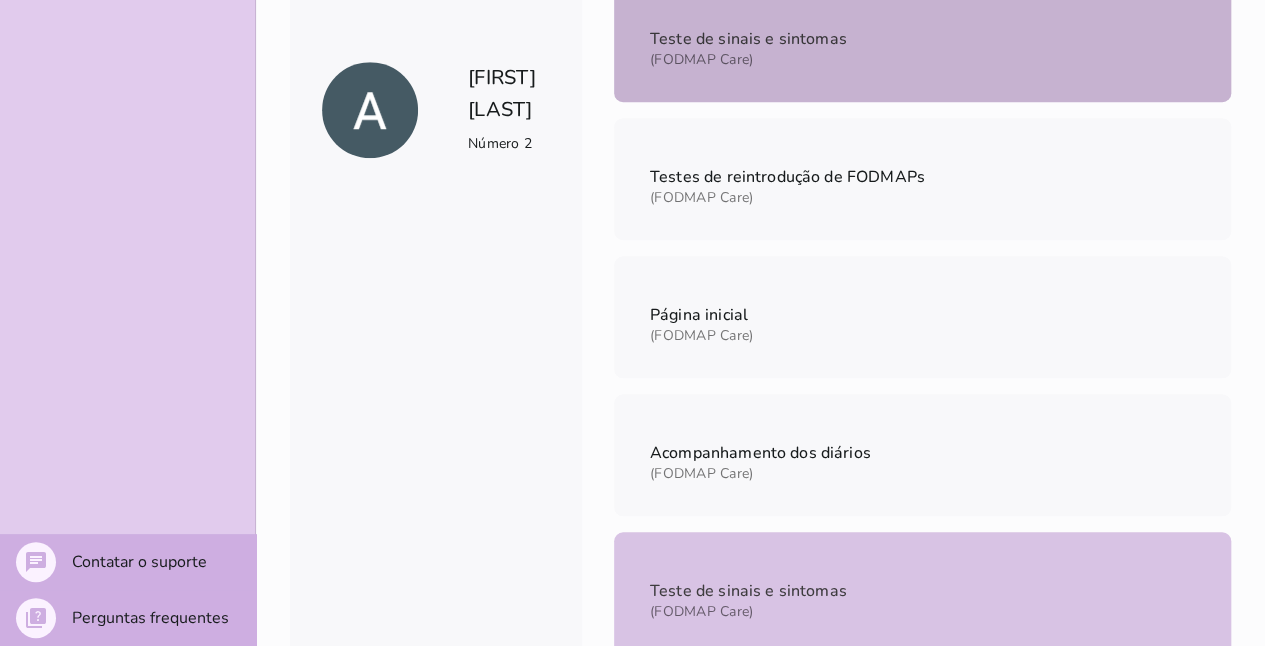 click on "Teste de sinais e sintomas" at bounding box center [748, 591] 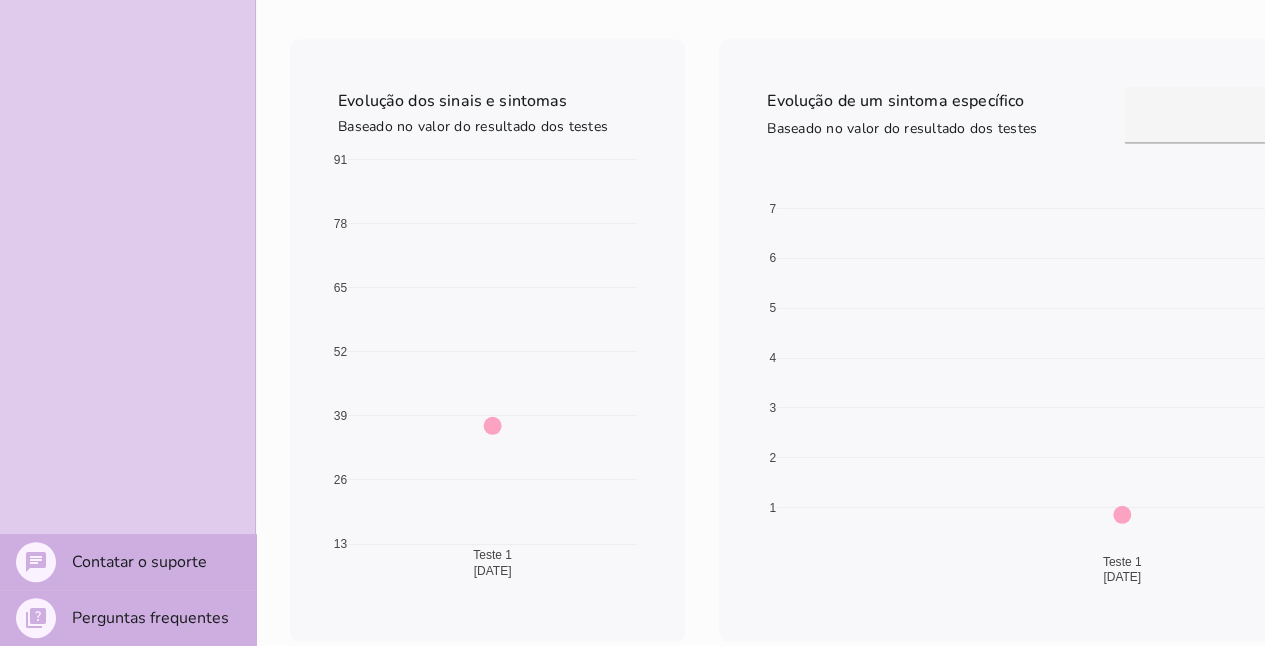 scroll, scrollTop: 1600, scrollLeft: 0, axis: vertical 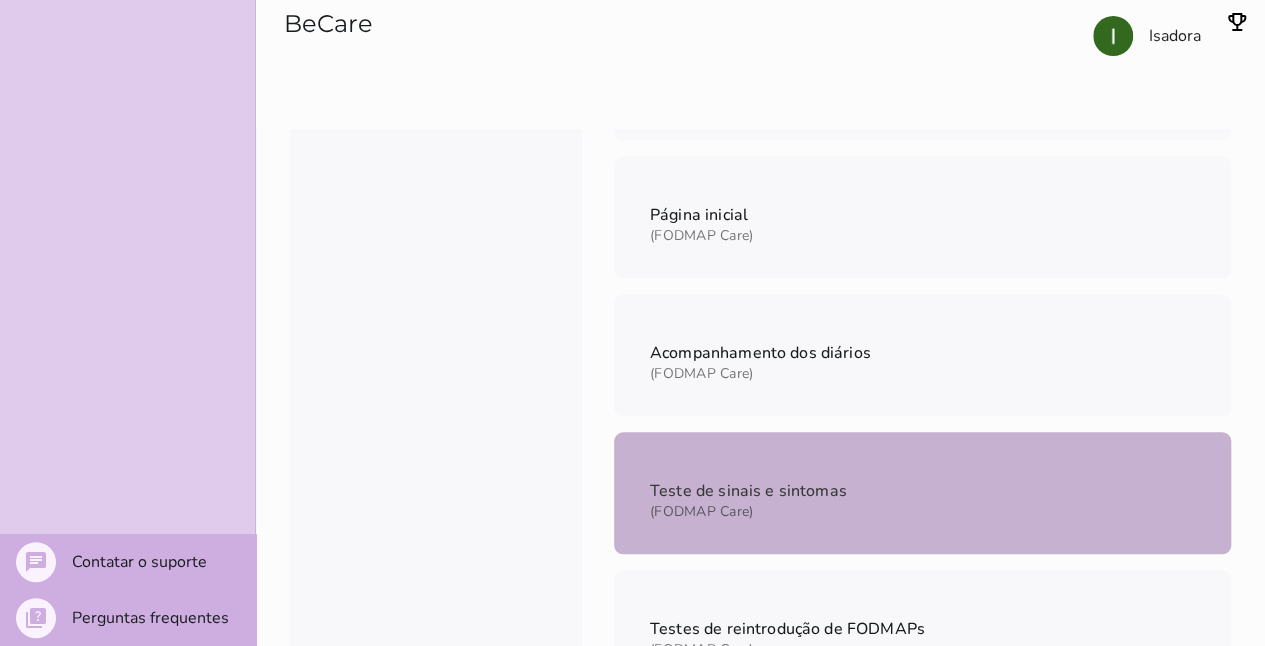 click on "Teste de sinais e sintomas
(FODMAP Care)" at bounding box center (922, 493) 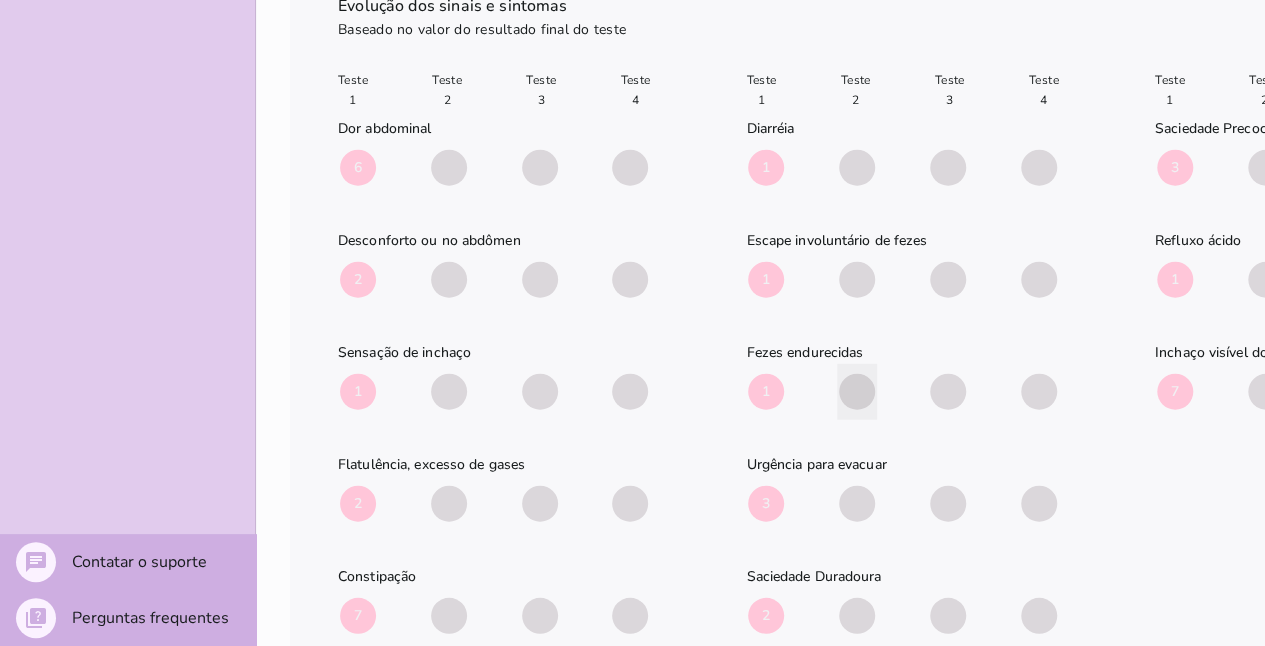 scroll, scrollTop: 2388, scrollLeft: 0, axis: vertical 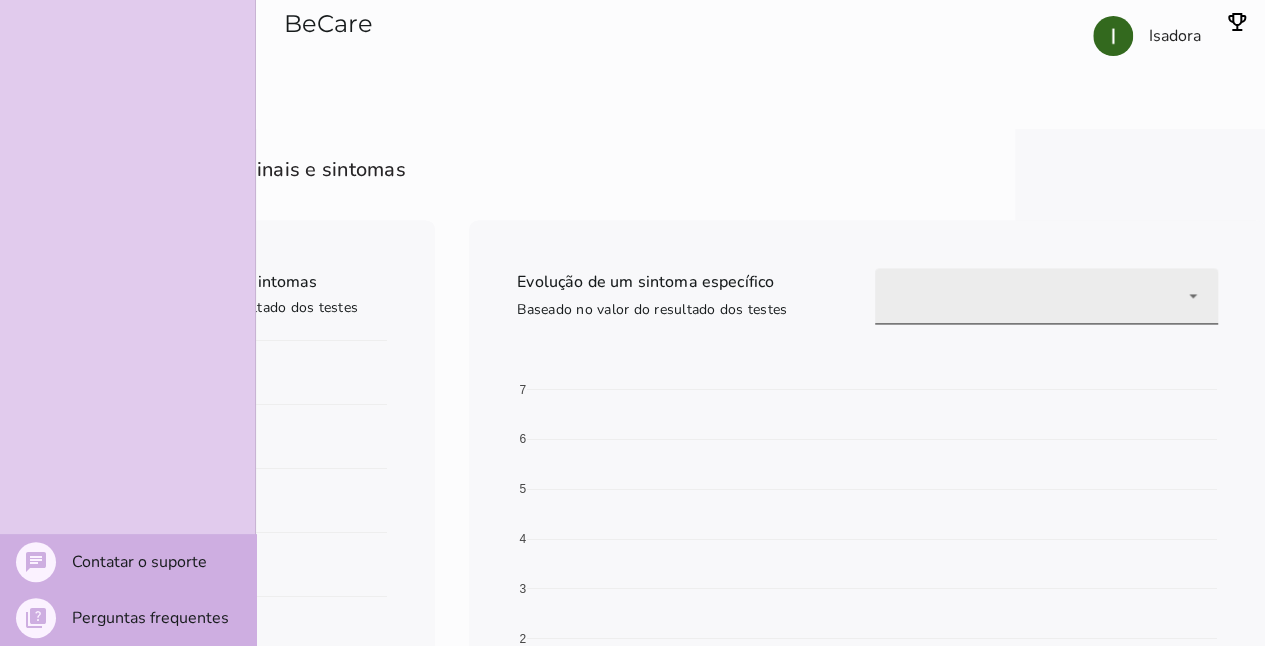 click at bounding box center (1046, 296) 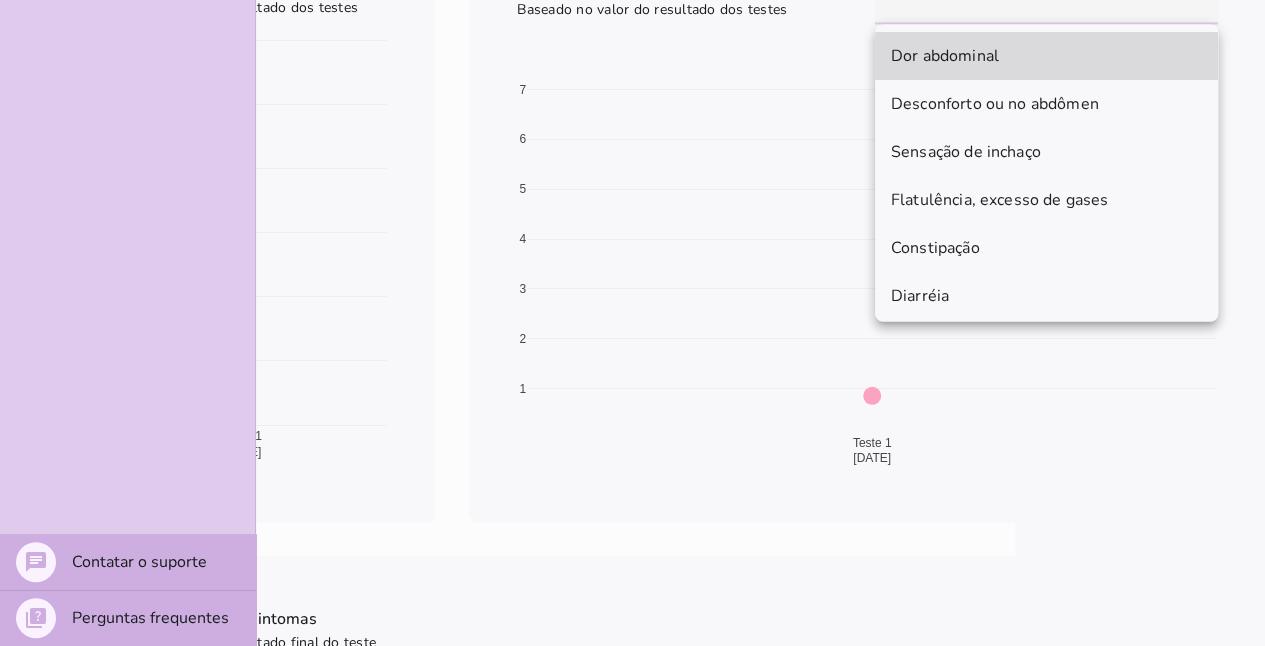 click on "Evolução dos sinais e sintomas" at bounding box center (652, 618) 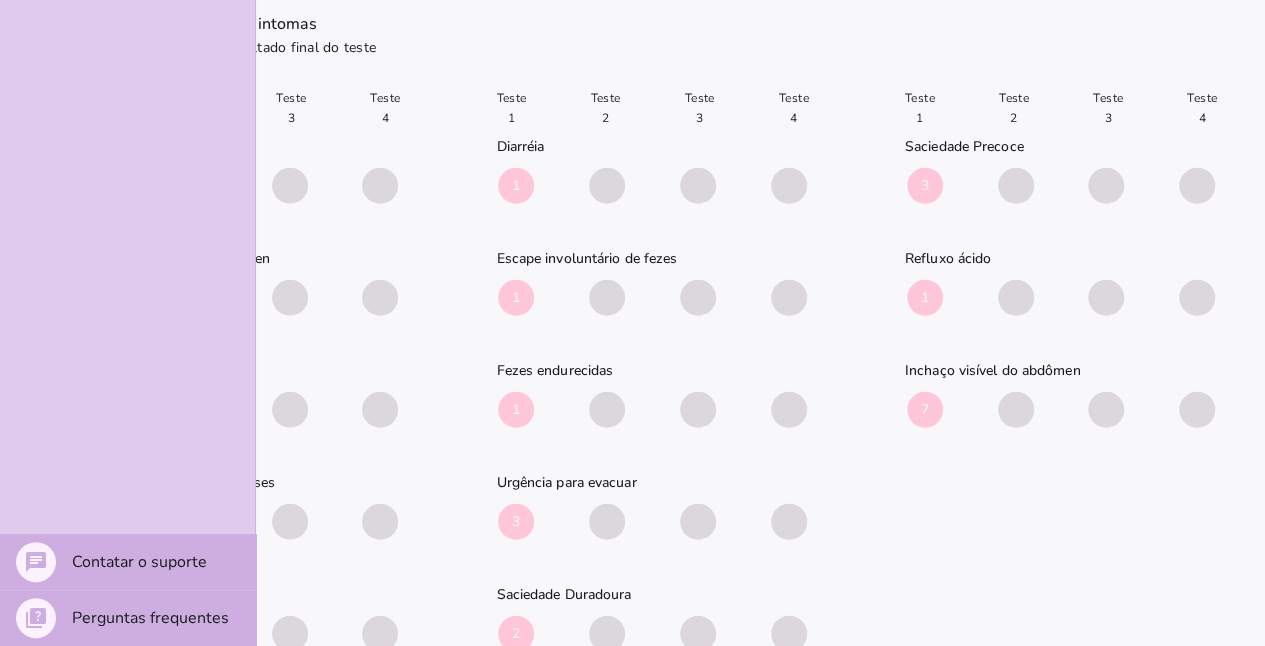 scroll, scrollTop: 2388, scrollLeft: 0, axis: vertical 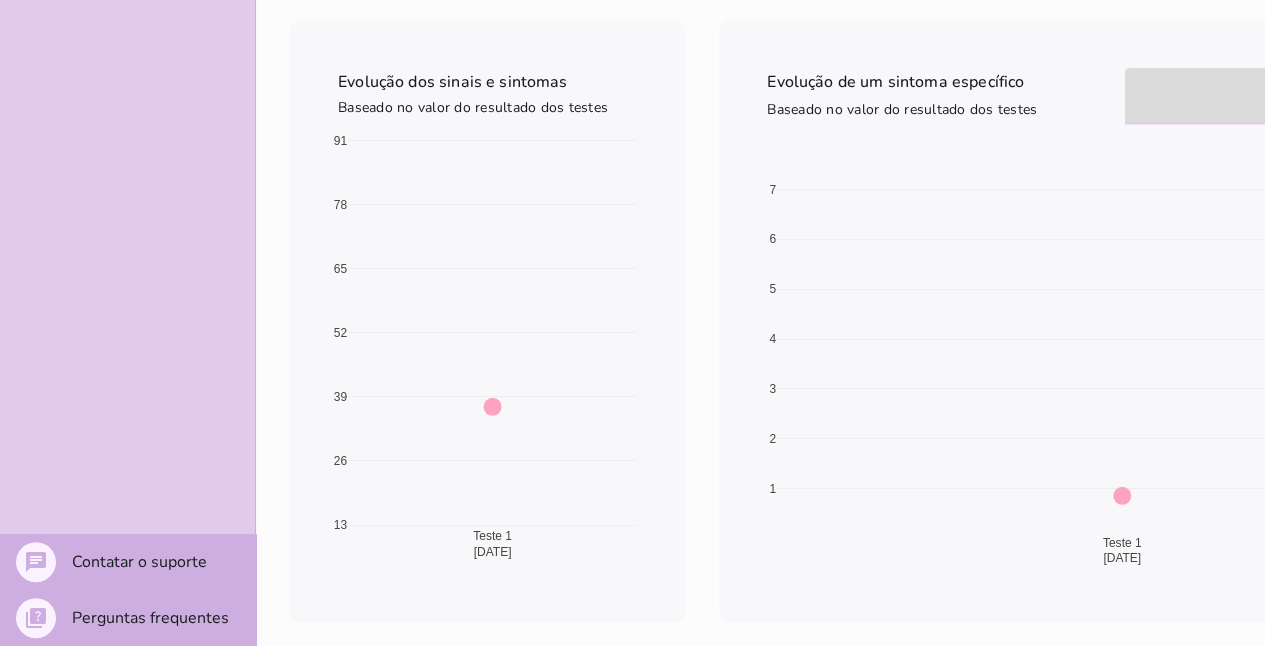 click on "Análise dos testes de sinais e sintomas
Evolução dos sinais e sintomas
Baseado no valor do resultado dos testes
Evolução de um sintoma específico
Baseado no valor do resultado dos testes
Dor abdominal
Desconforto ou no abdômen
Sensação de inchaço
Flatulência, excesso de gases
Constipação
Diarréia
Escape involuntário de fezes
Fezes endurecidas
Urgência para evacuar
Saciedade Precoce" at bounding box center [760, 679] 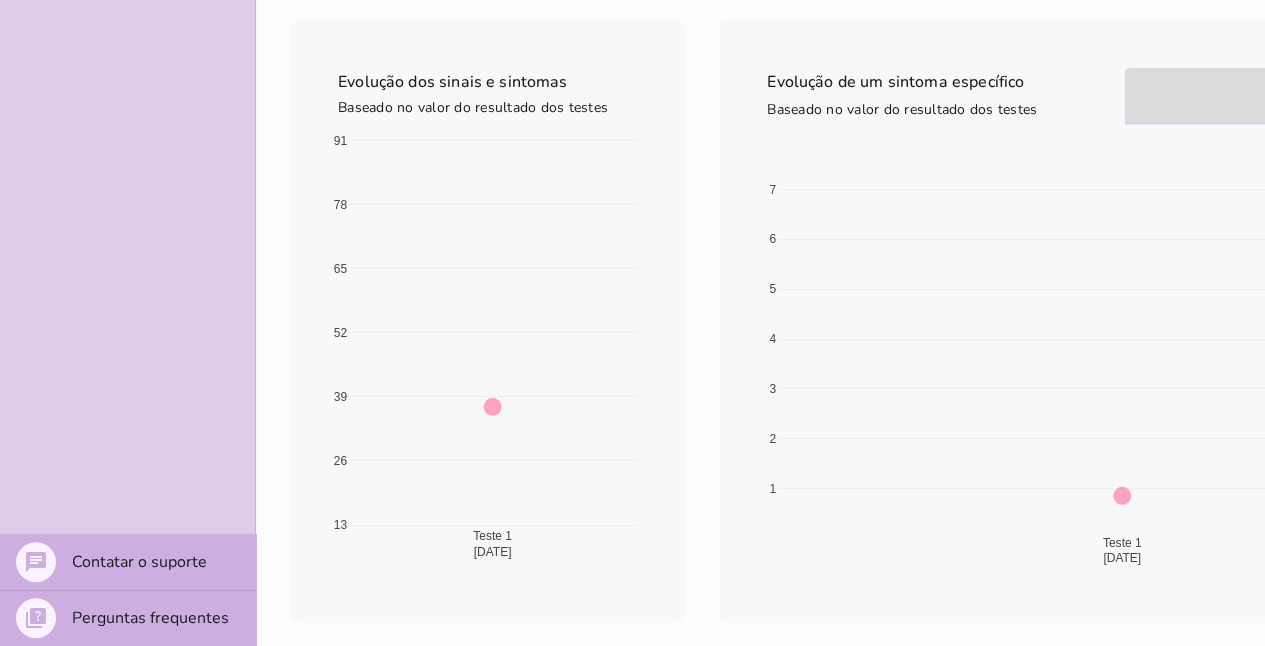 click on "Evolução de um sintoma específico
Baseado no valor do resultado dos testes
Dor abdominal
Desconforto ou no abdômen
Sensação de inchaço
Flatulência, excesso de gases
Constipação
Diarréia
Escape involuntário de fezes
Fezes endurecidas
Urgência para evacuar
Saciedade Duradoura
Saciedade Precoce
Refluxo ácido
Inchaço visível do abdômen" at bounding box center [1117, 321] 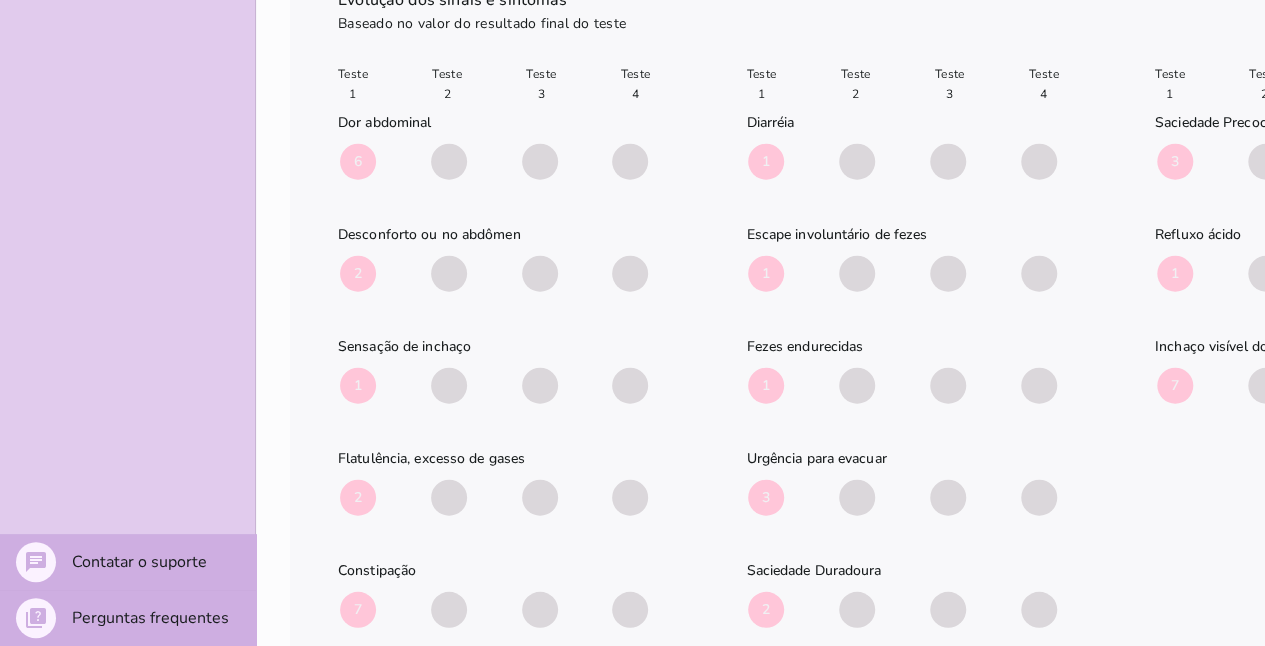scroll, scrollTop: 2388, scrollLeft: 0, axis: vertical 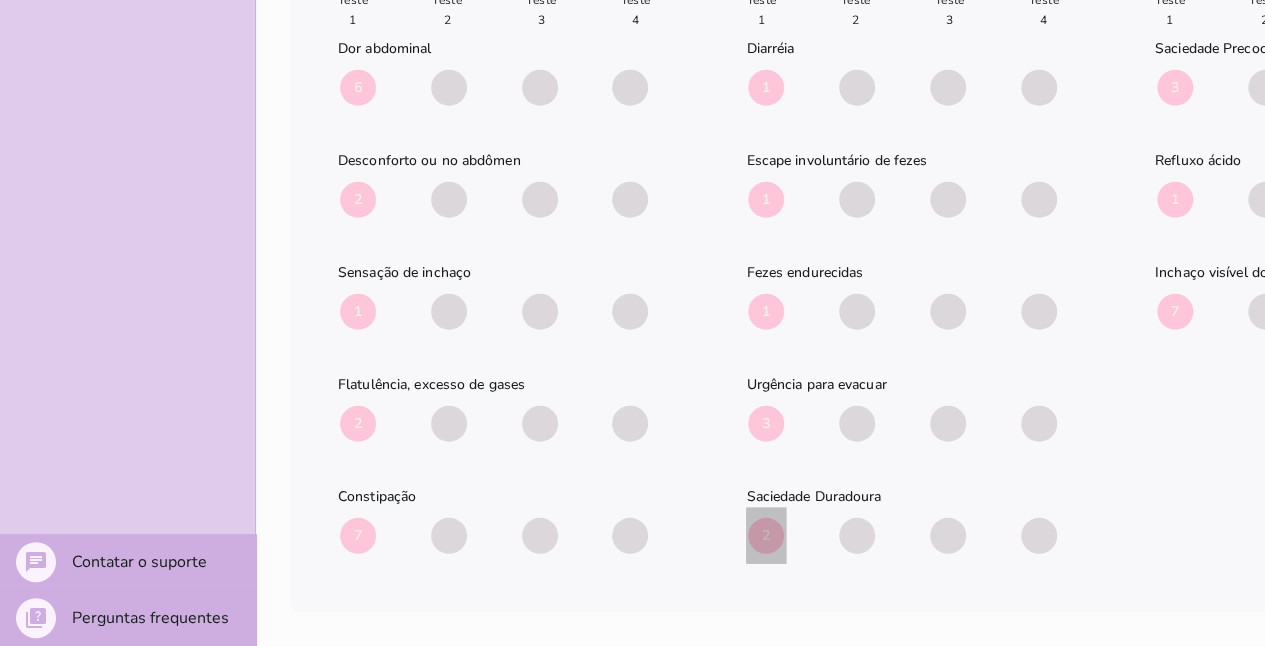 click on "2" at bounding box center (766, 536) 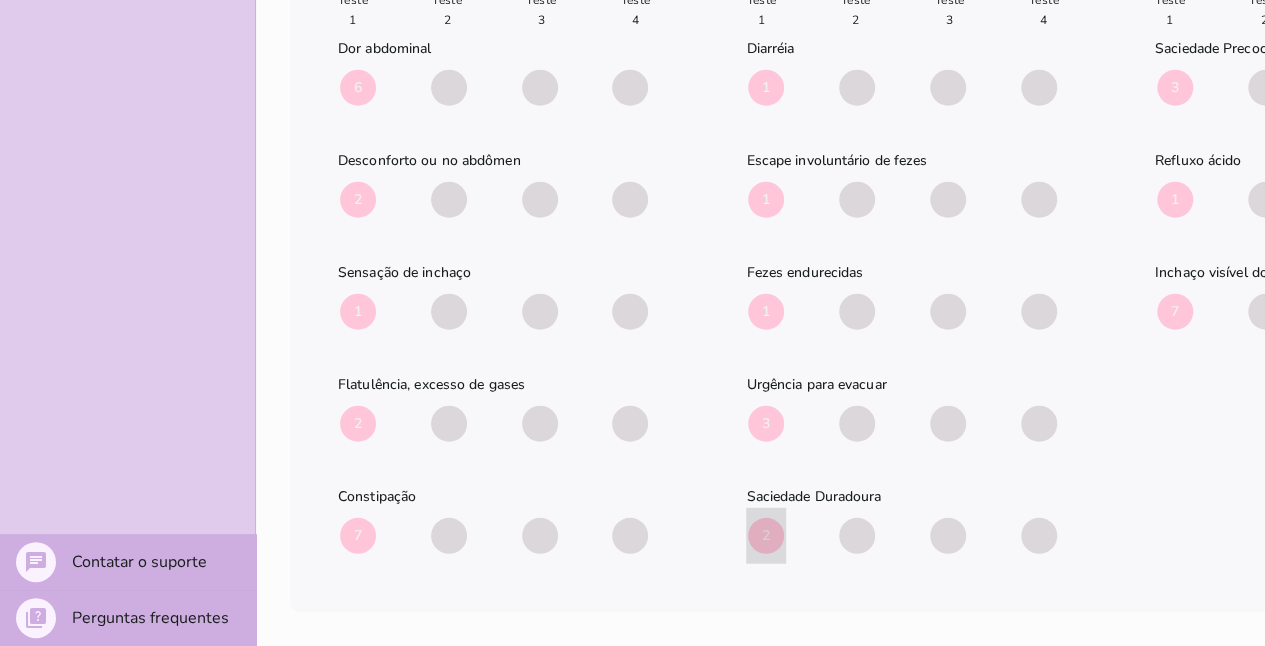 click on "Evolução dos sinais e sintomas
Baseado no valor do resultado final do teste
Teste
1
Teste
2
Teste
3
Teste
4
Dor abdominal
6
Desconforto ou no abdômen
2 1 2 7" at bounding box center (902, 238) 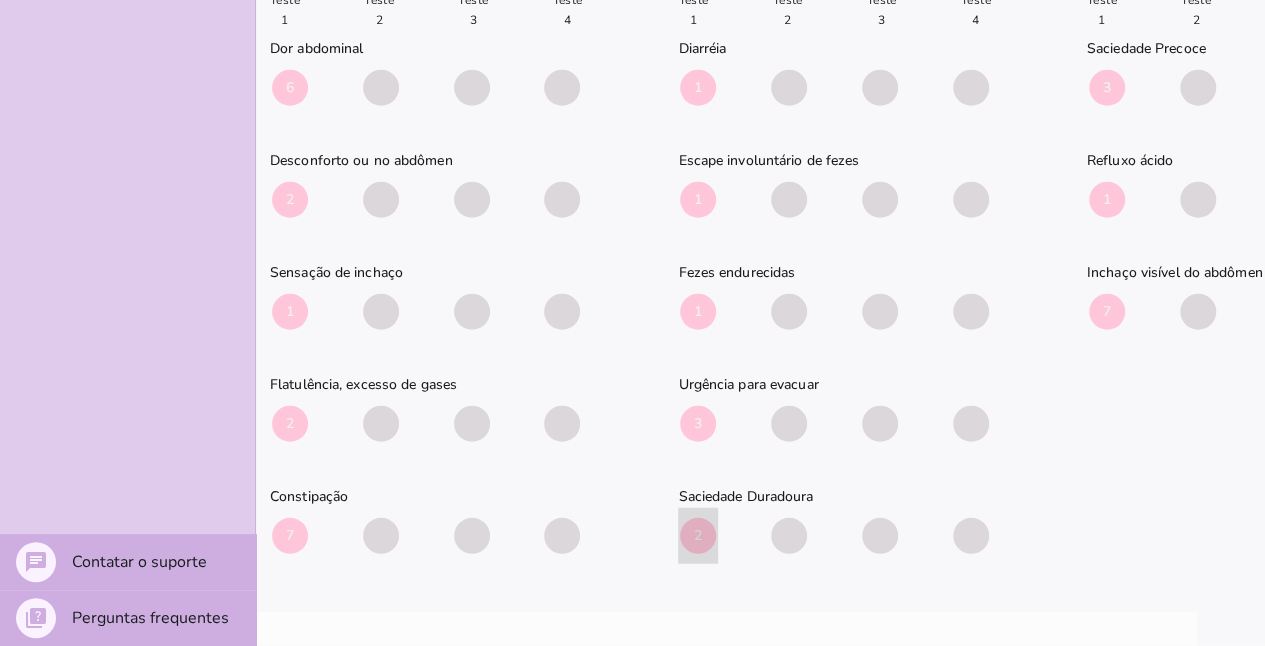 scroll, scrollTop: 0, scrollLeft: 250, axis: horizontal 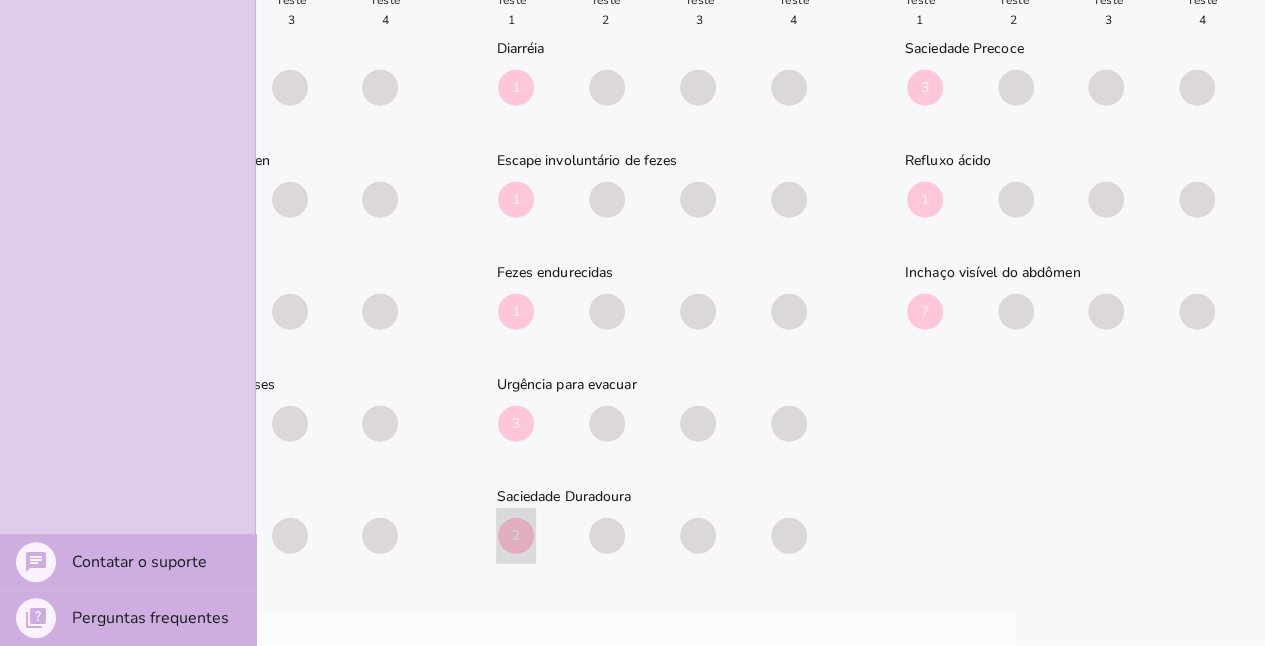 click on "Teste 1 Teste 2 Teste 3 Teste 4 Dor abdominal Desconforto ou no abdômen 2 1 2 7 1" at bounding box center (652, 273) 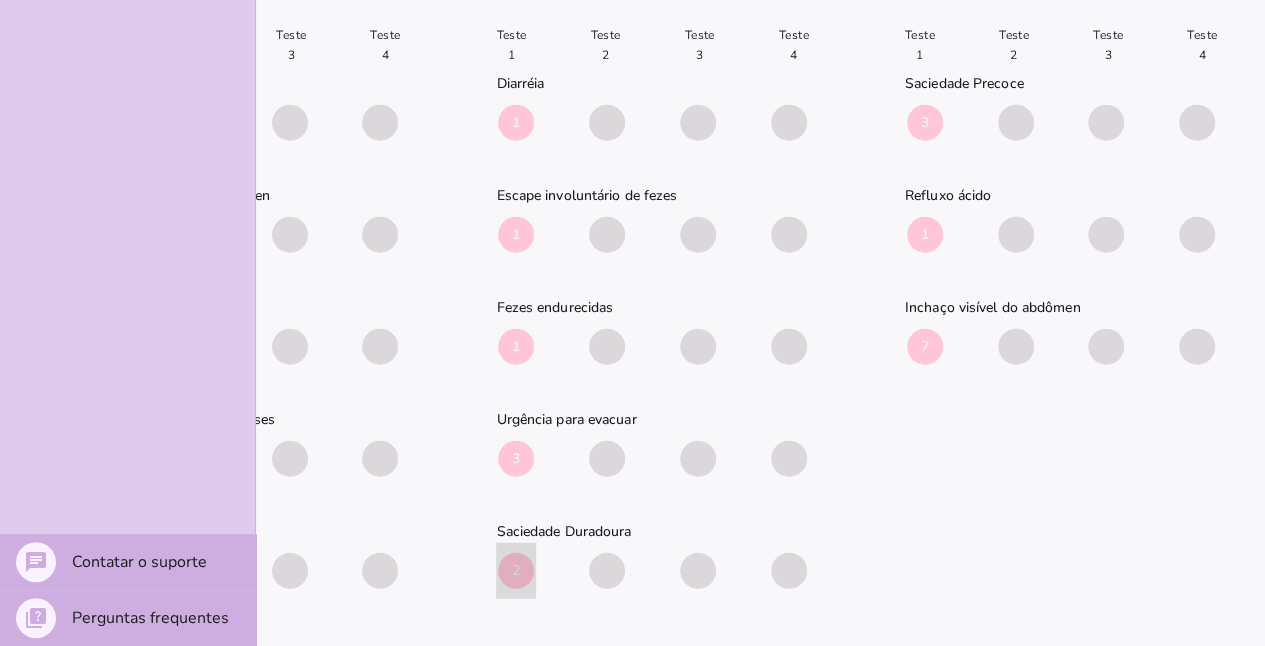 scroll, scrollTop: 2388, scrollLeft: 0, axis: vertical 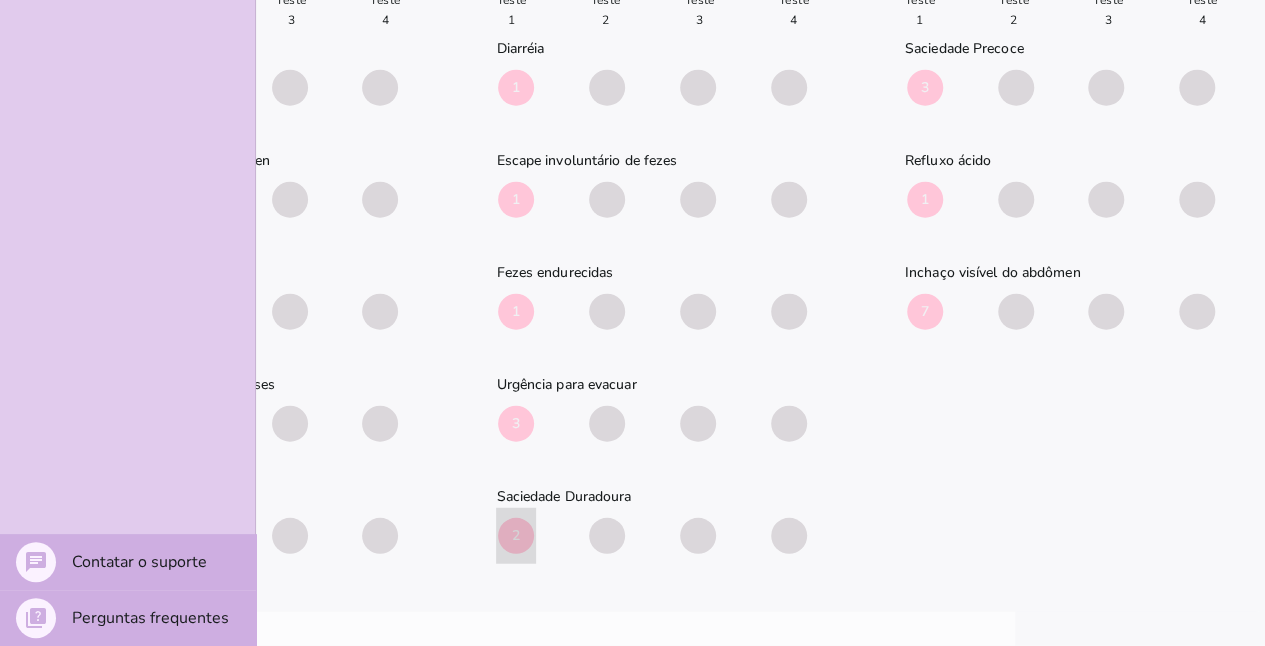 click on "Evolução dos sinais e sintomas
Baseado no valor do resultado final do teste
Teste
1
Teste
2
Teste
3
Teste
4
Dor abdominal
6
Desconforto ou no abdômen
2 1 2 7" at bounding box center [652, 238] 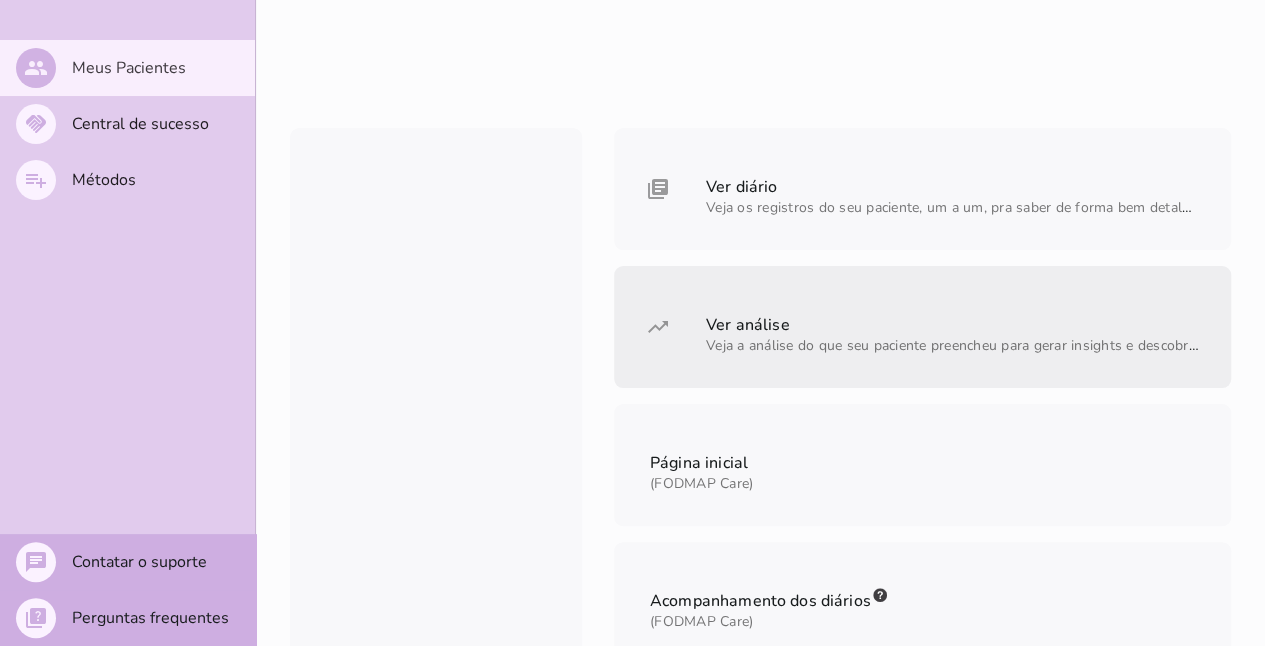 scroll, scrollTop: 300, scrollLeft: 0, axis: vertical 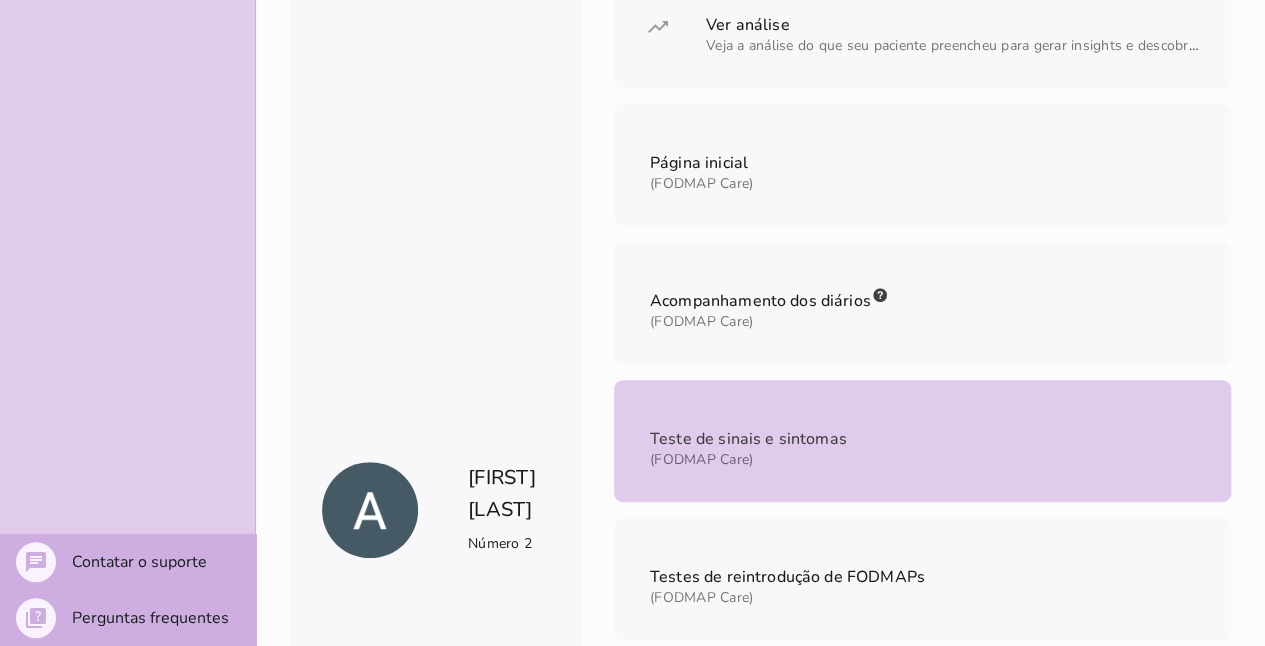 click on "[PERSON]
Número 2" at bounding box center [436, 510] 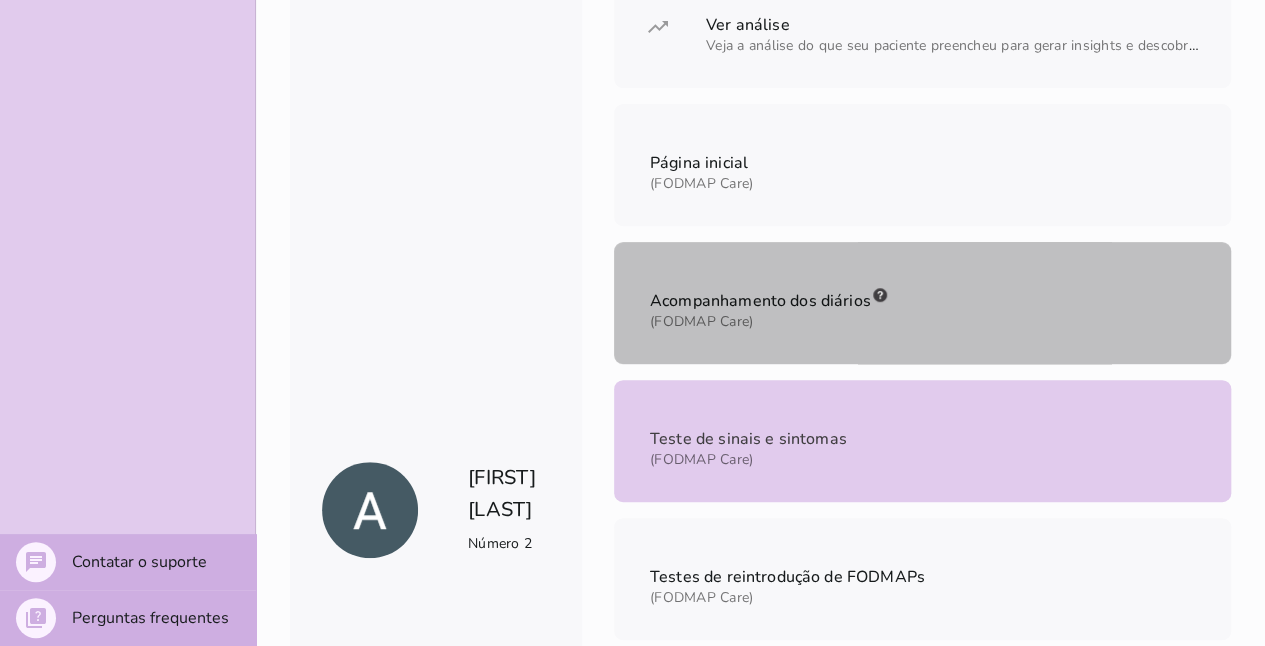click on "Acompanhamento dos diários
(FODMAP Care)" at bounding box center (922, 303) 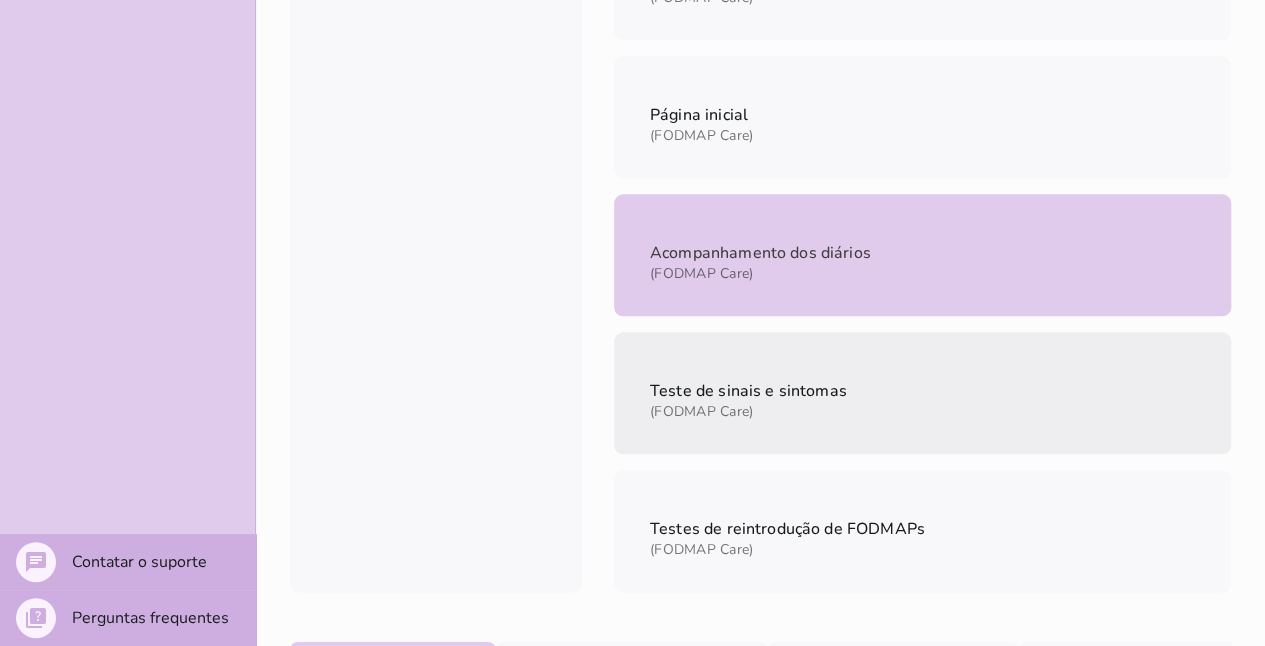 scroll, scrollTop: 1100, scrollLeft: 0, axis: vertical 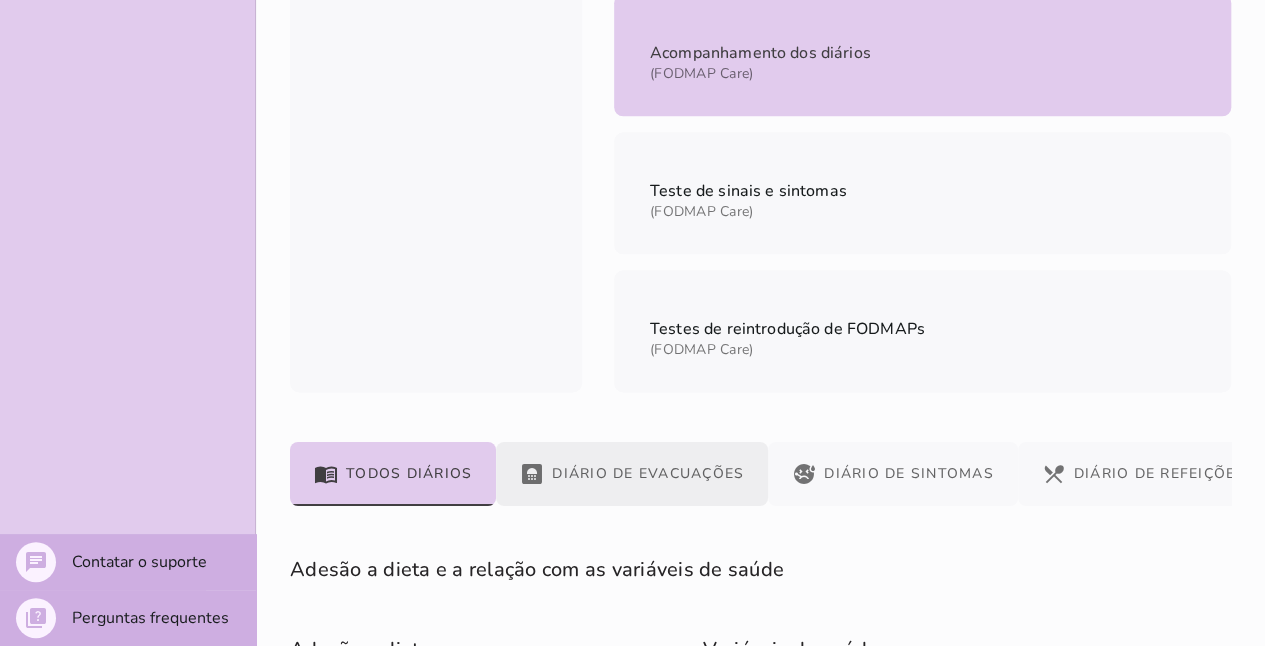 click on "bathroom
Diário de Evacuações" at bounding box center (632, 474) 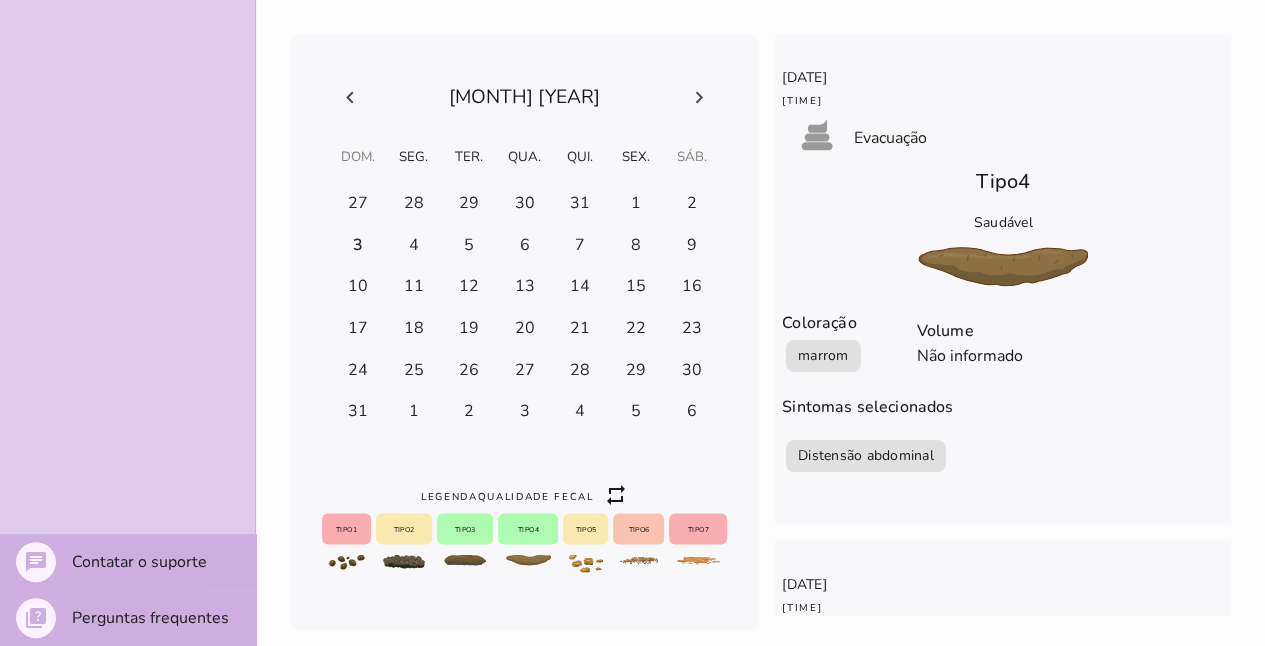 scroll, scrollTop: 1700, scrollLeft: 0, axis: vertical 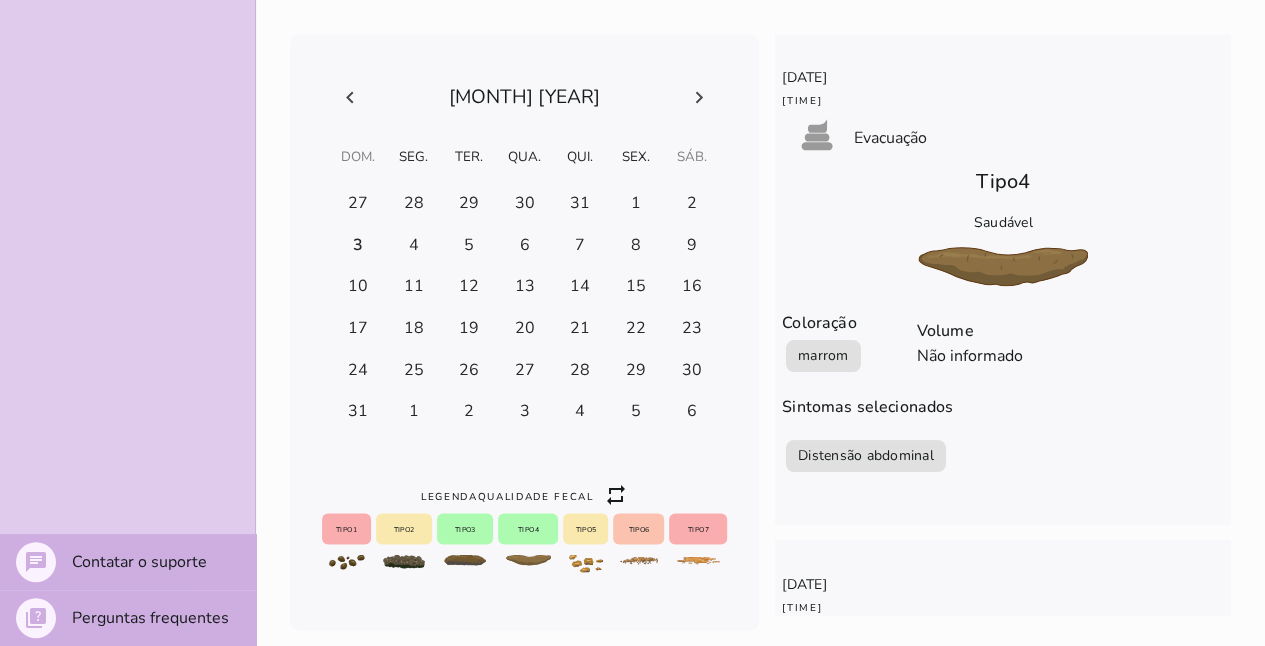 click 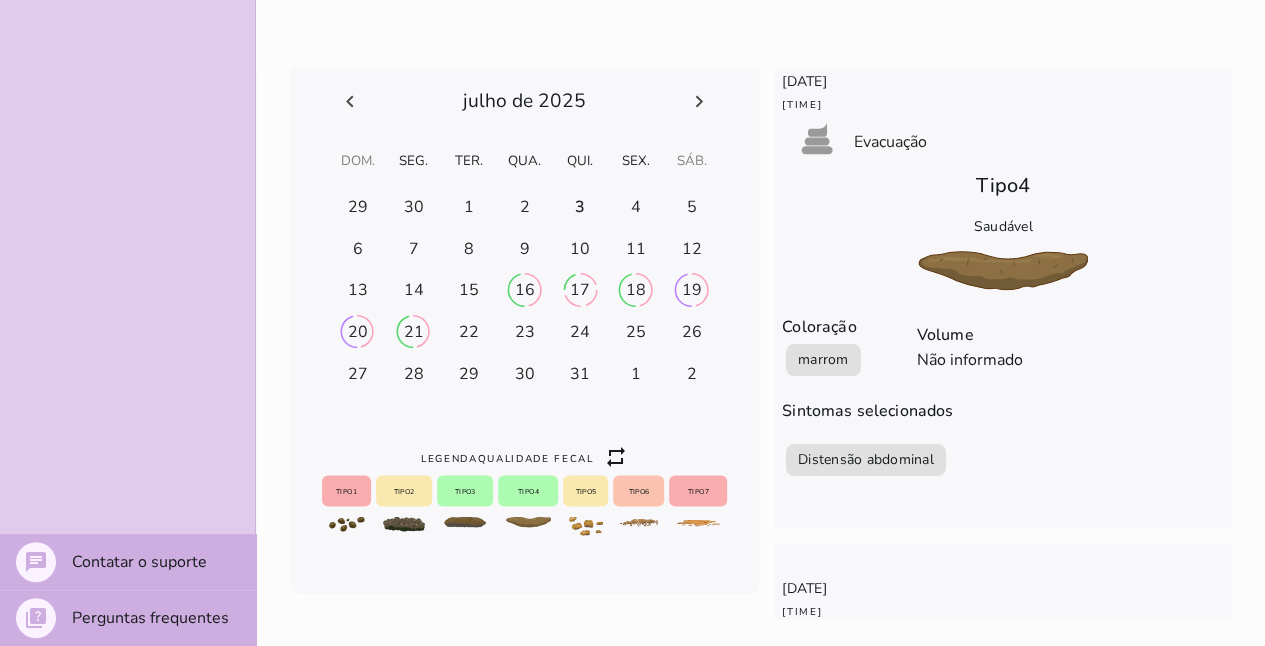 click 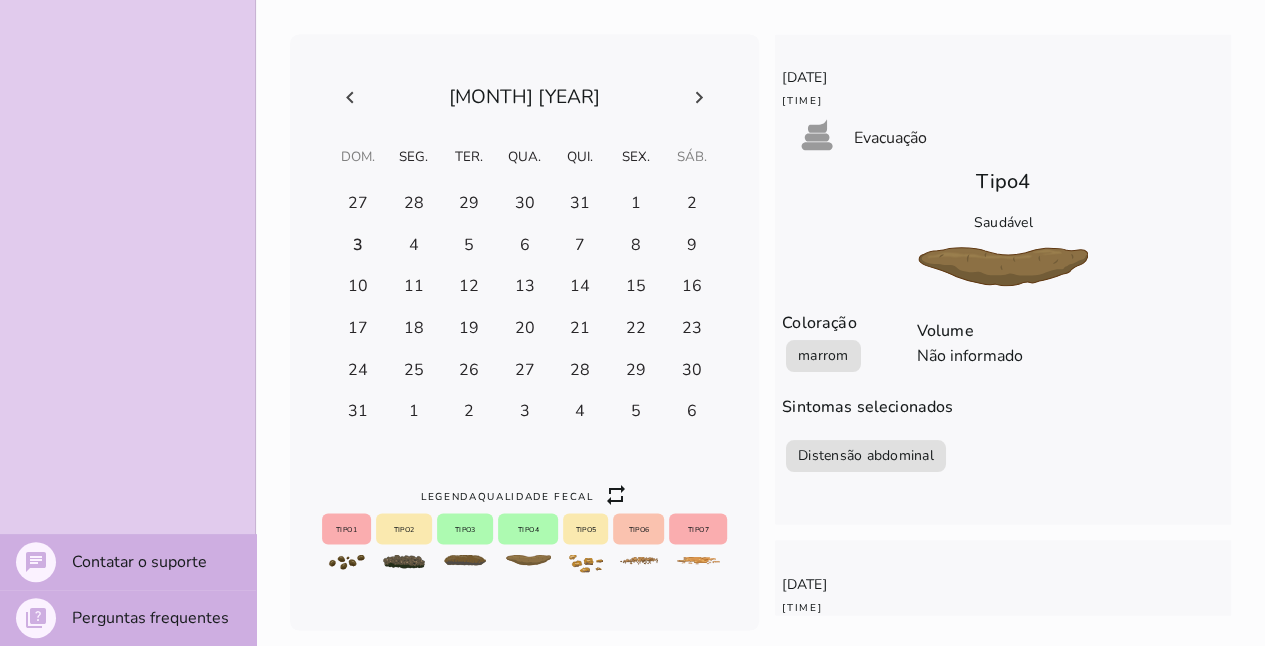 click at bounding box center (524, 97) 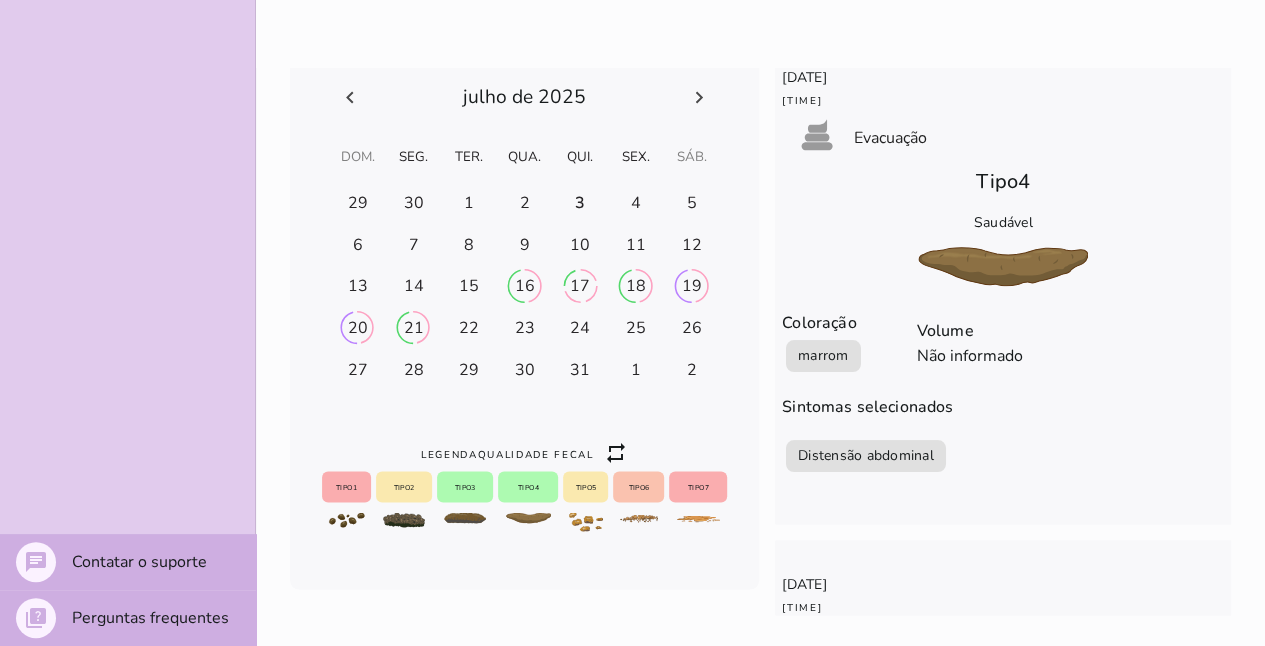 click 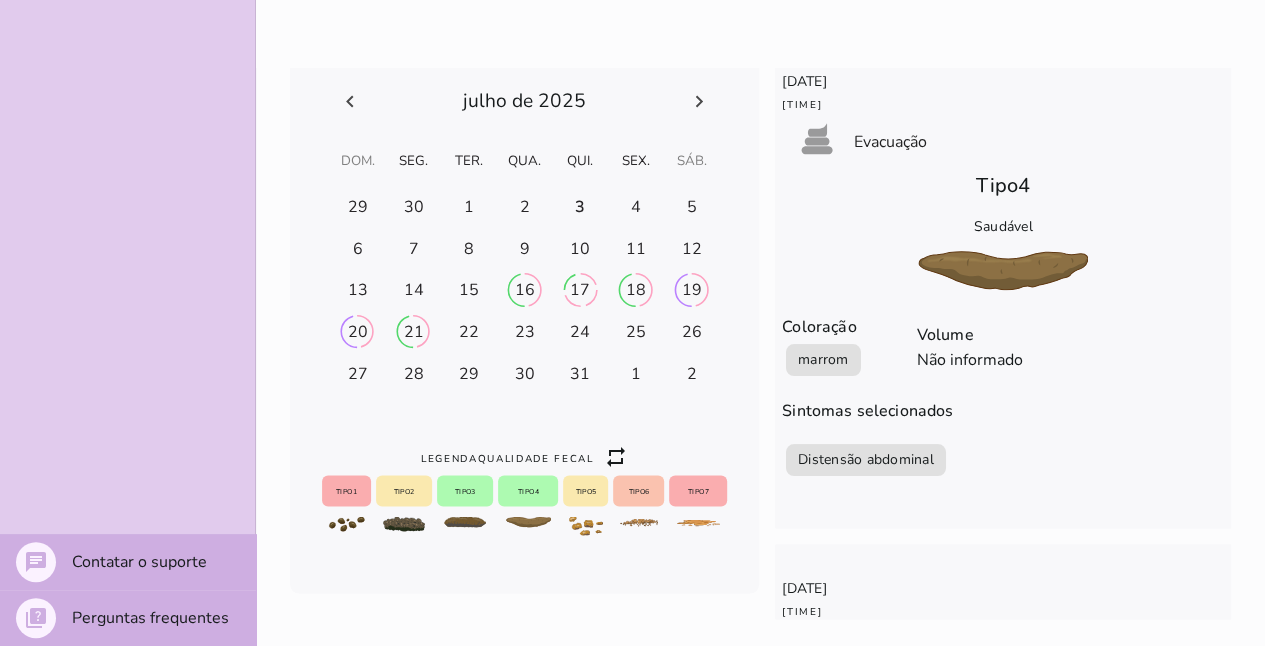click on "16" at bounding box center [358, 206] 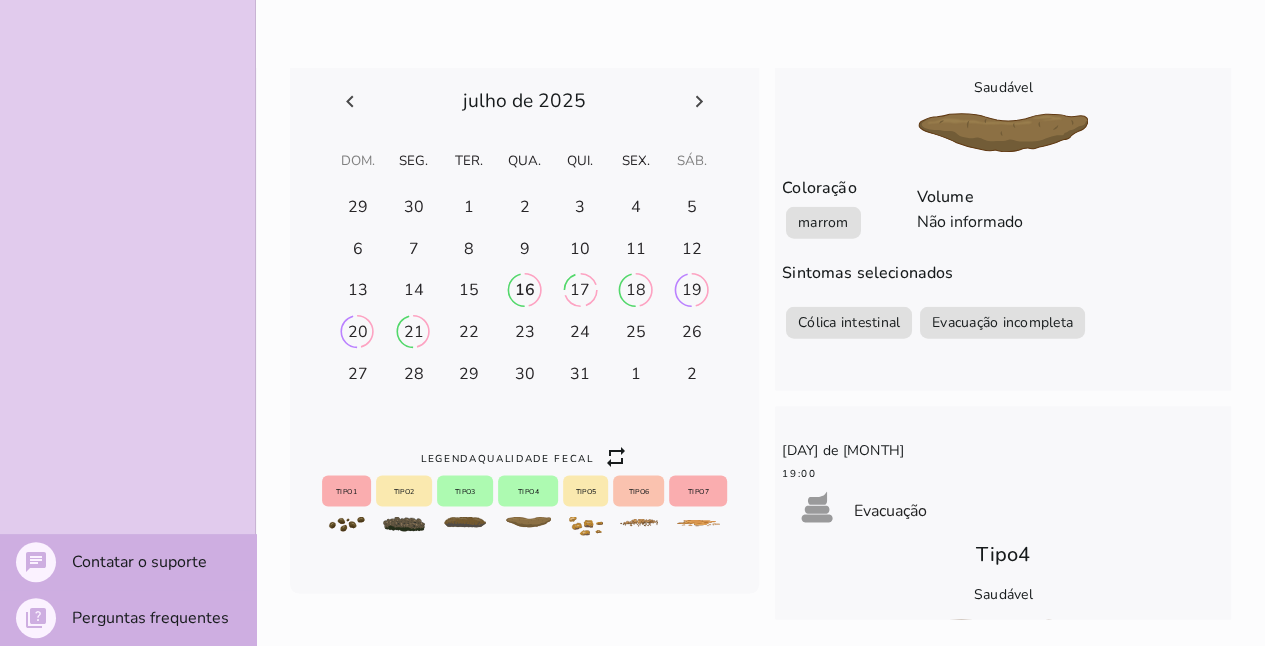 scroll, scrollTop: 2508, scrollLeft: 0, axis: vertical 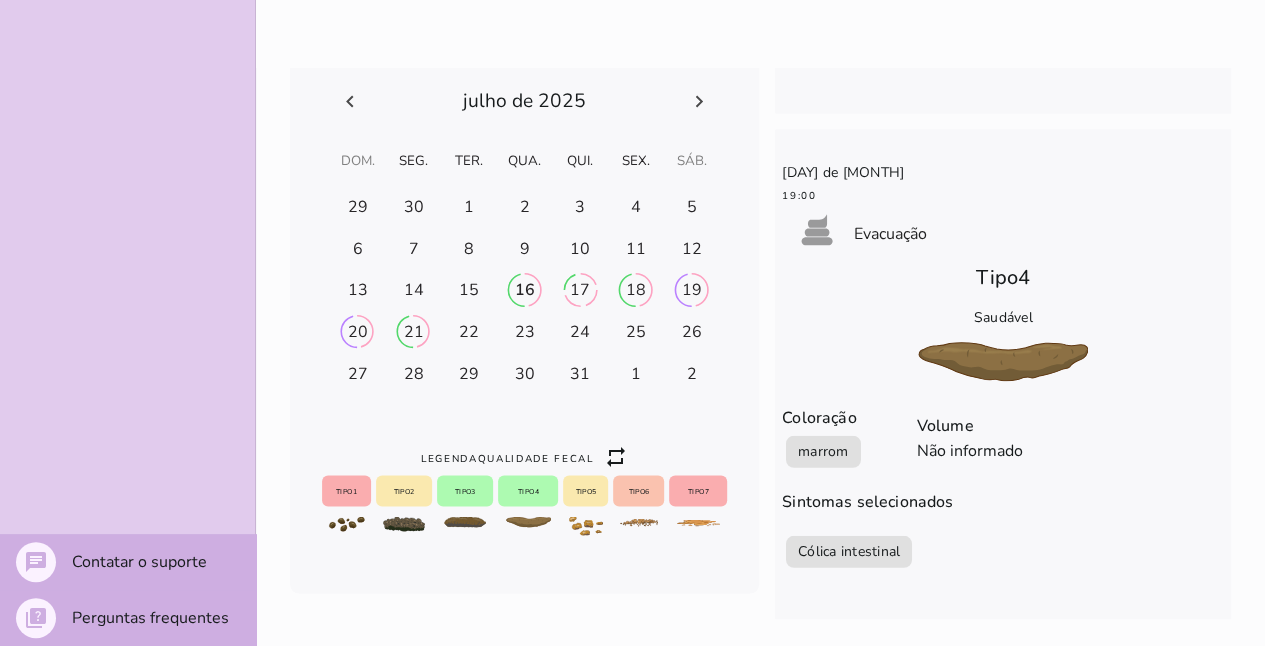 click at bounding box center [358, 207] 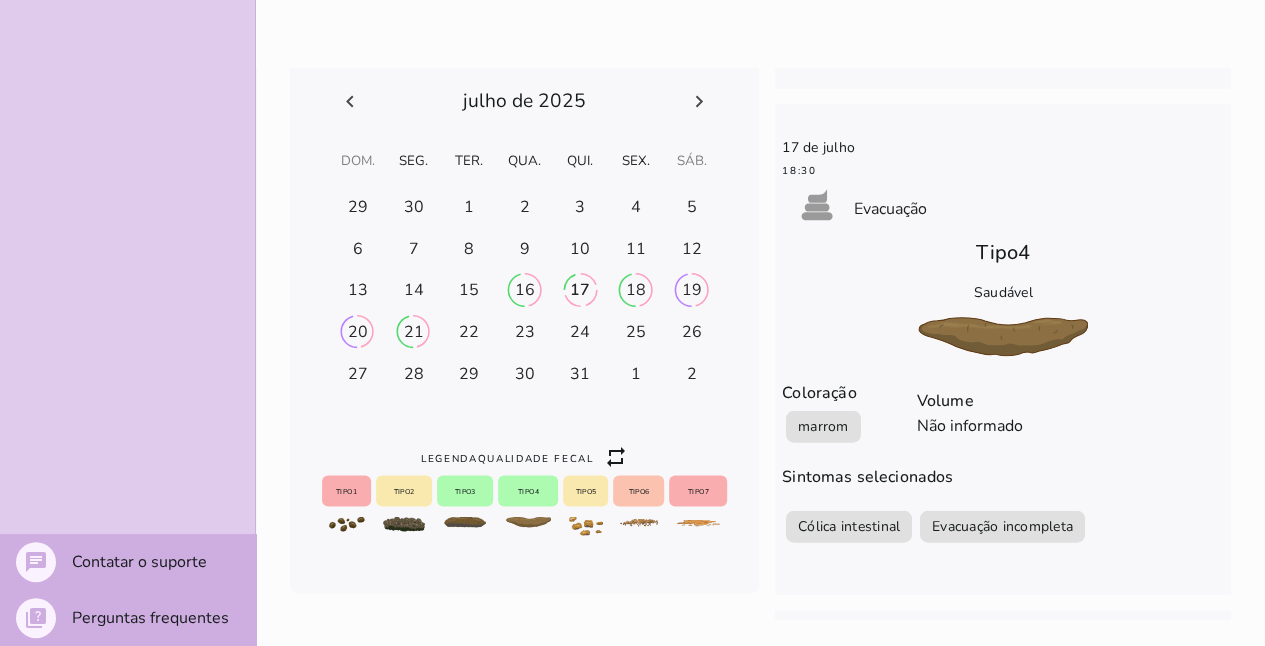 scroll, scrollTop: 1981, scrollLeft: 0, axis: vertical 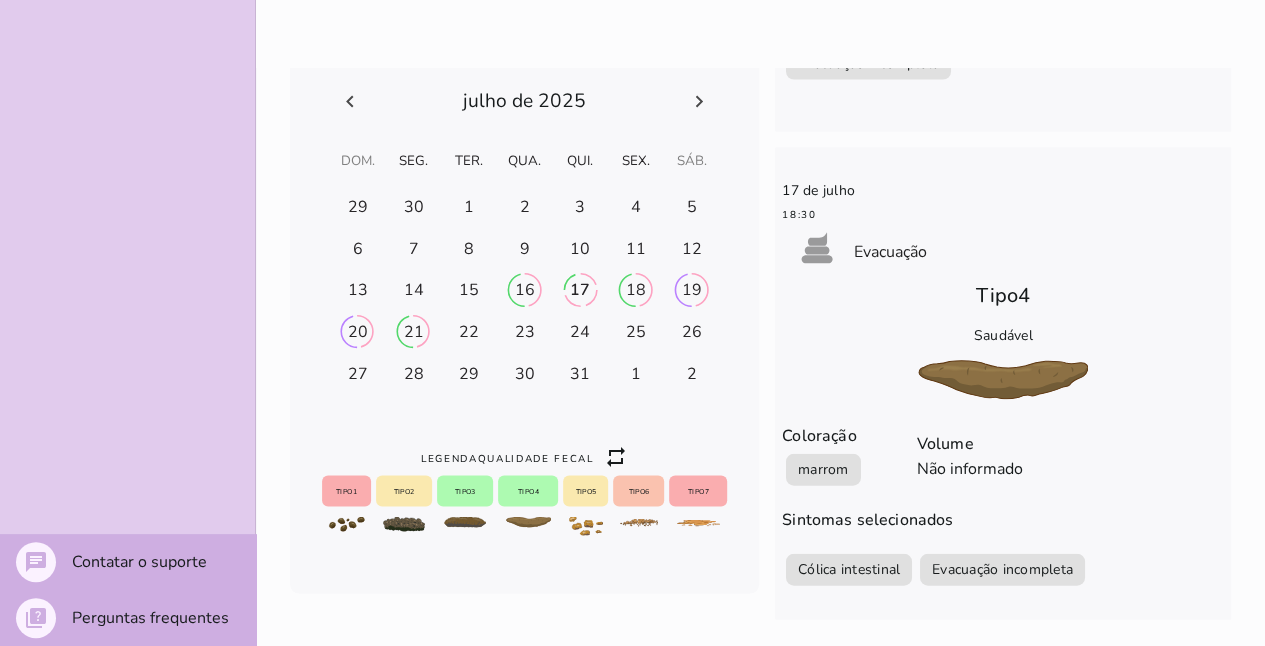 click at bounding box center [358, 207] 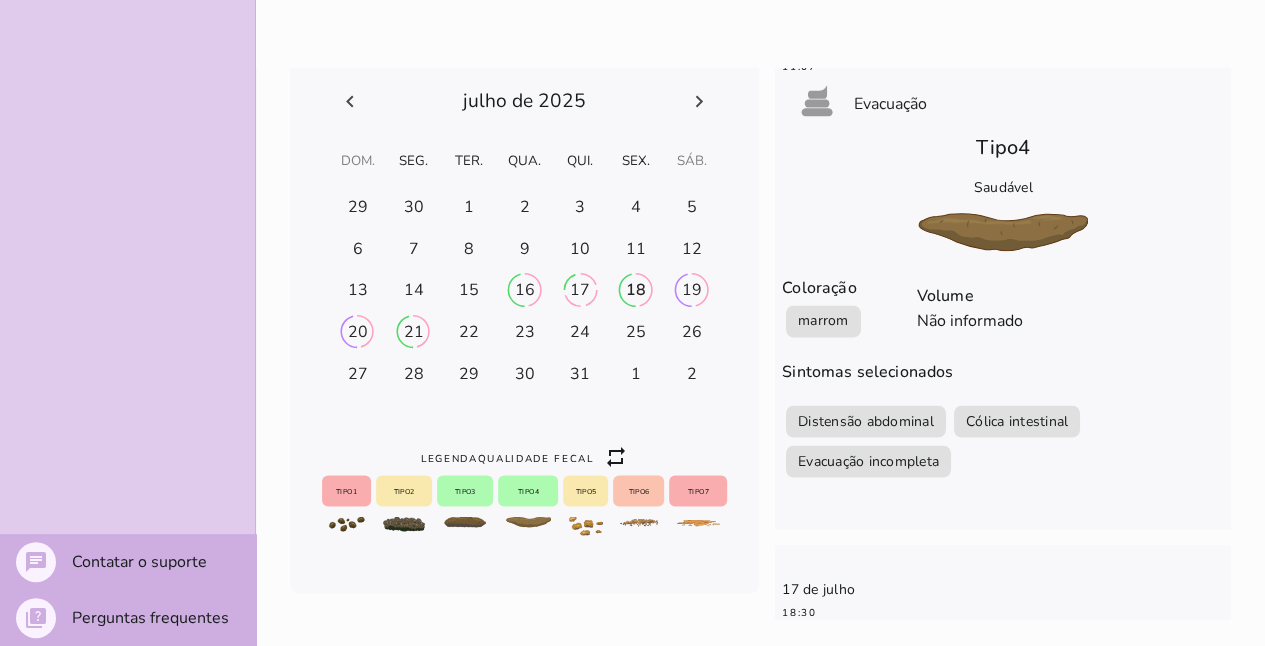 scroll, scrollTop: 1537, scrollLeft: 0, axis: vertical 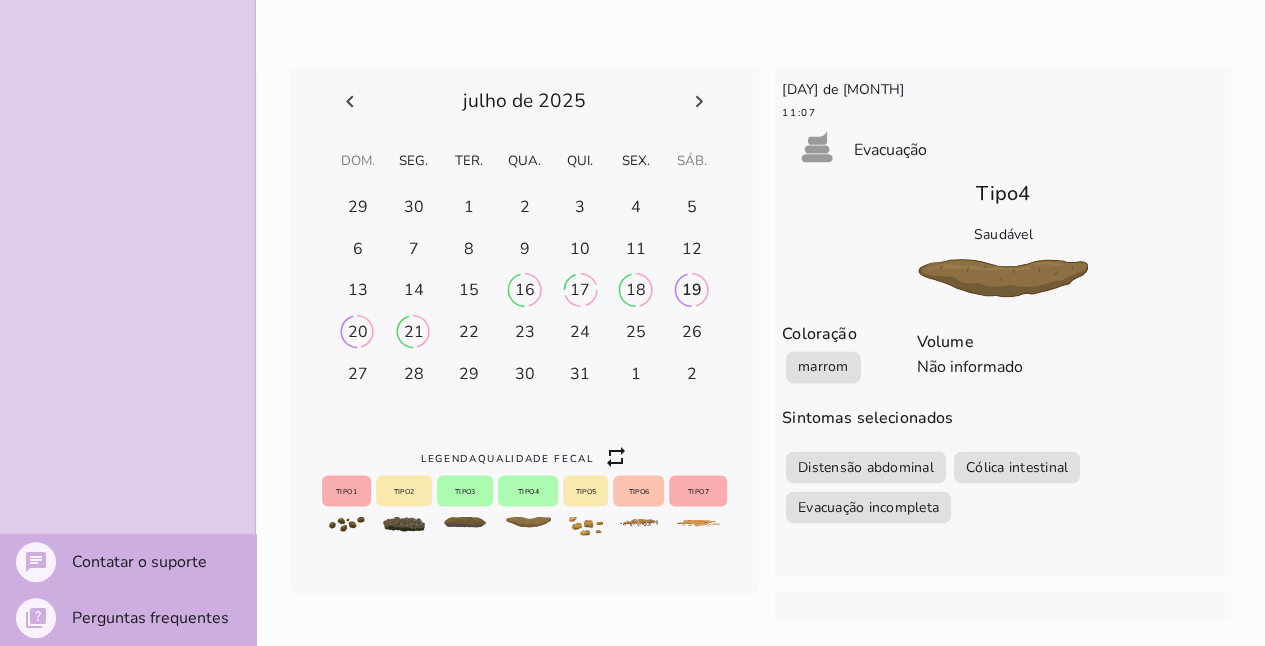 click at bounding box center [358, 207] 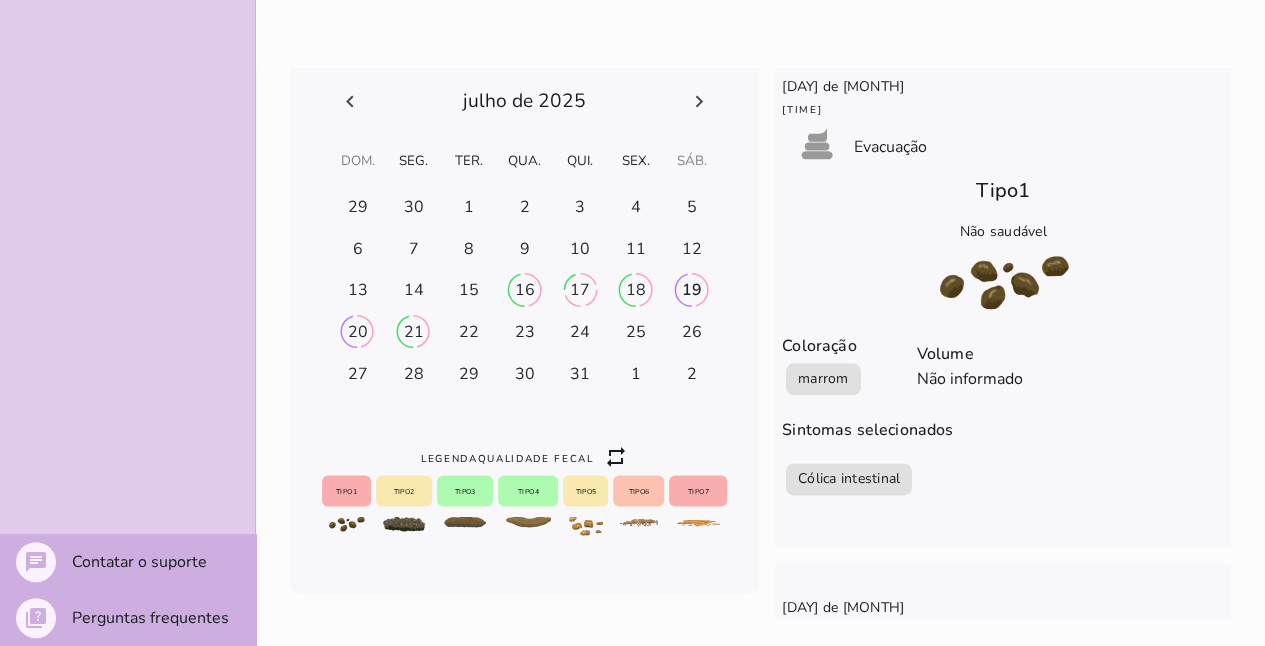 scroll, scrollTop: 1019, scrollLeft: 0, axis: vertical 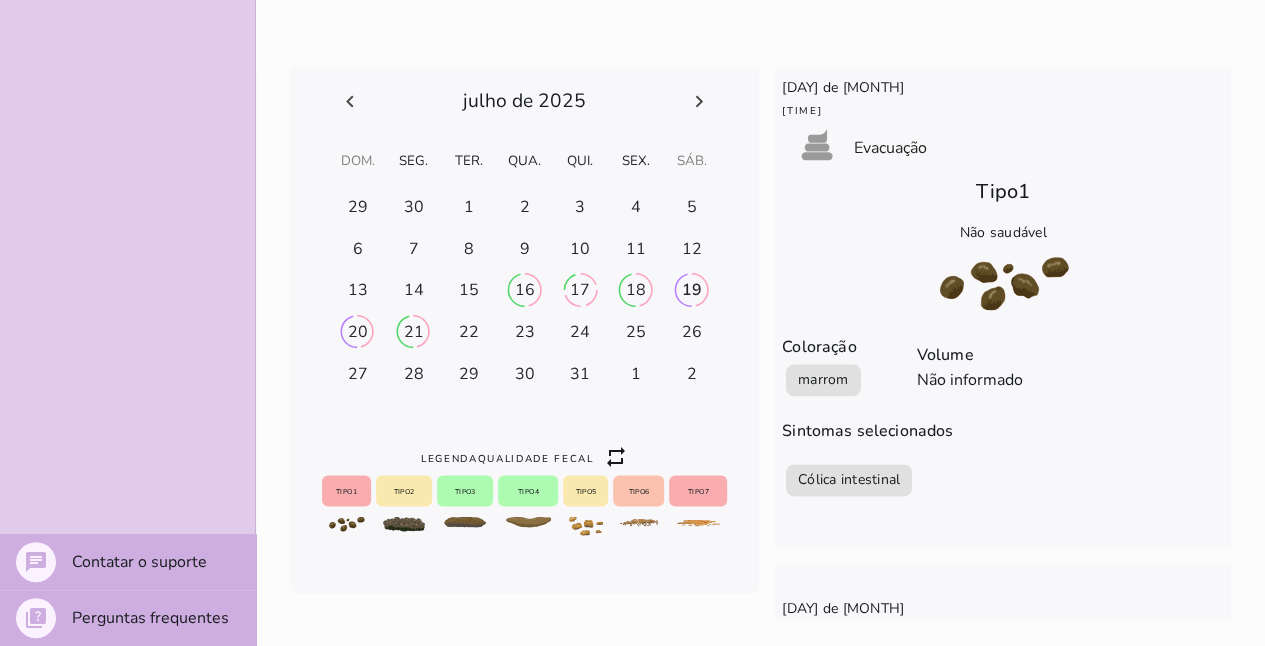 click at bounding box center [358, 207] 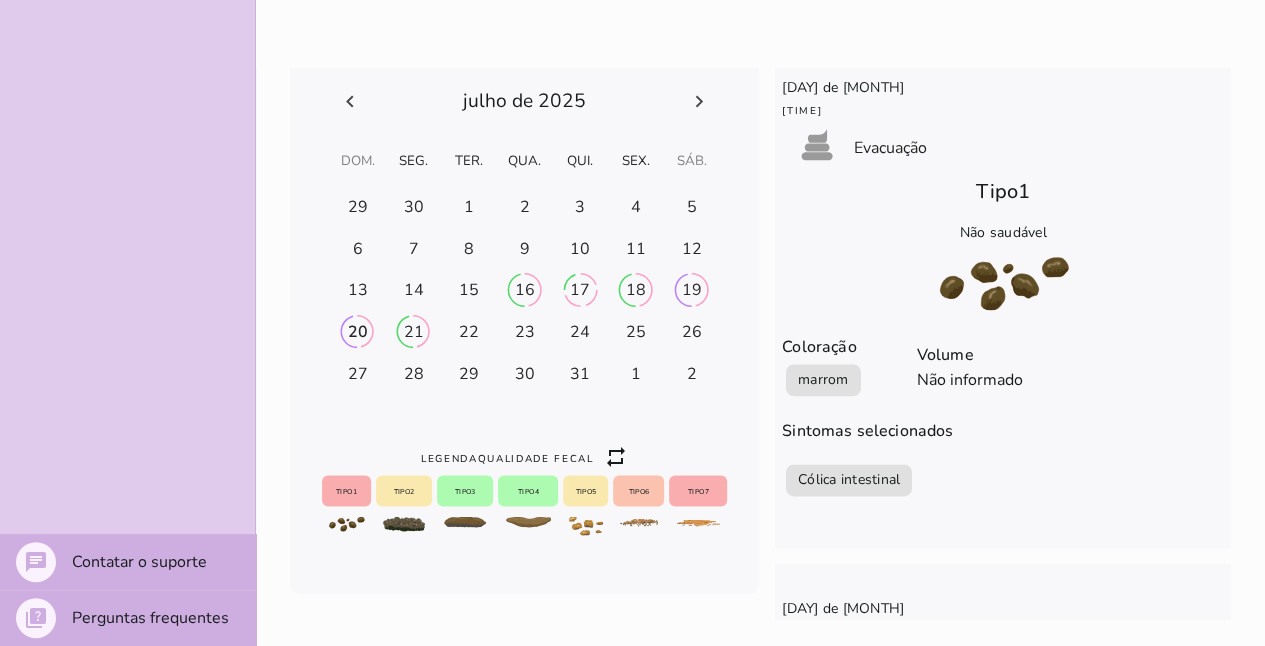 click at bounding box center (358, 207) 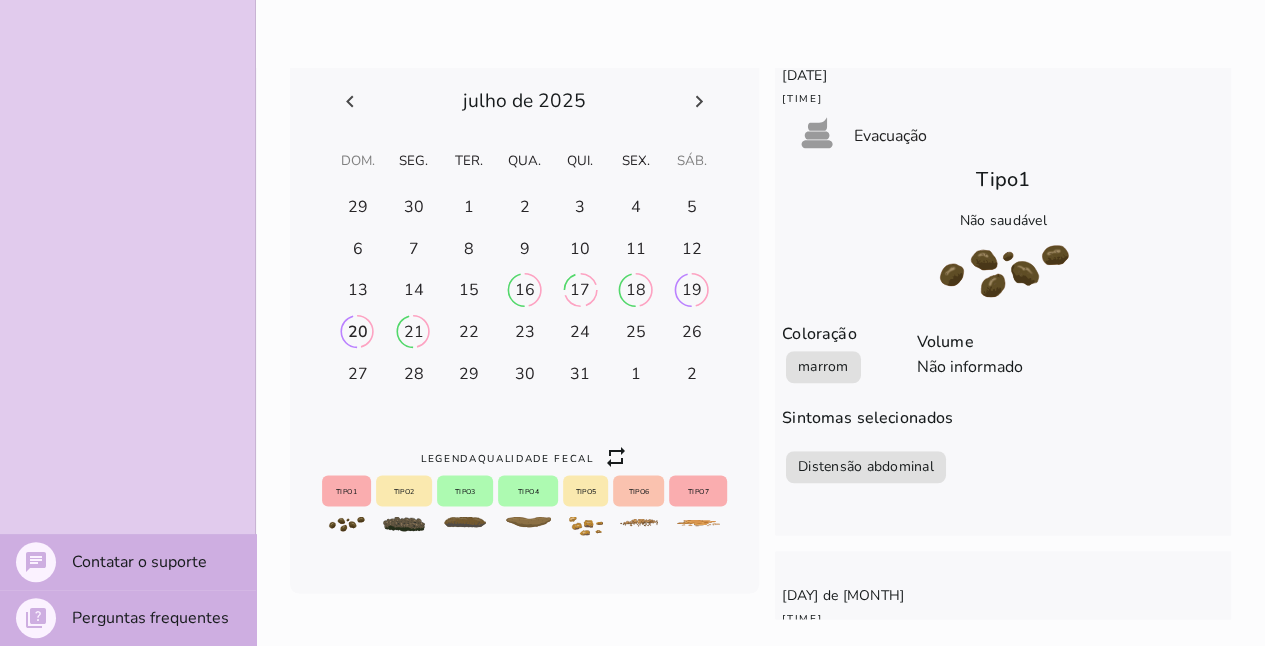 scroll, scrollTop: 502, scrollLeft: 0, axis: vertical 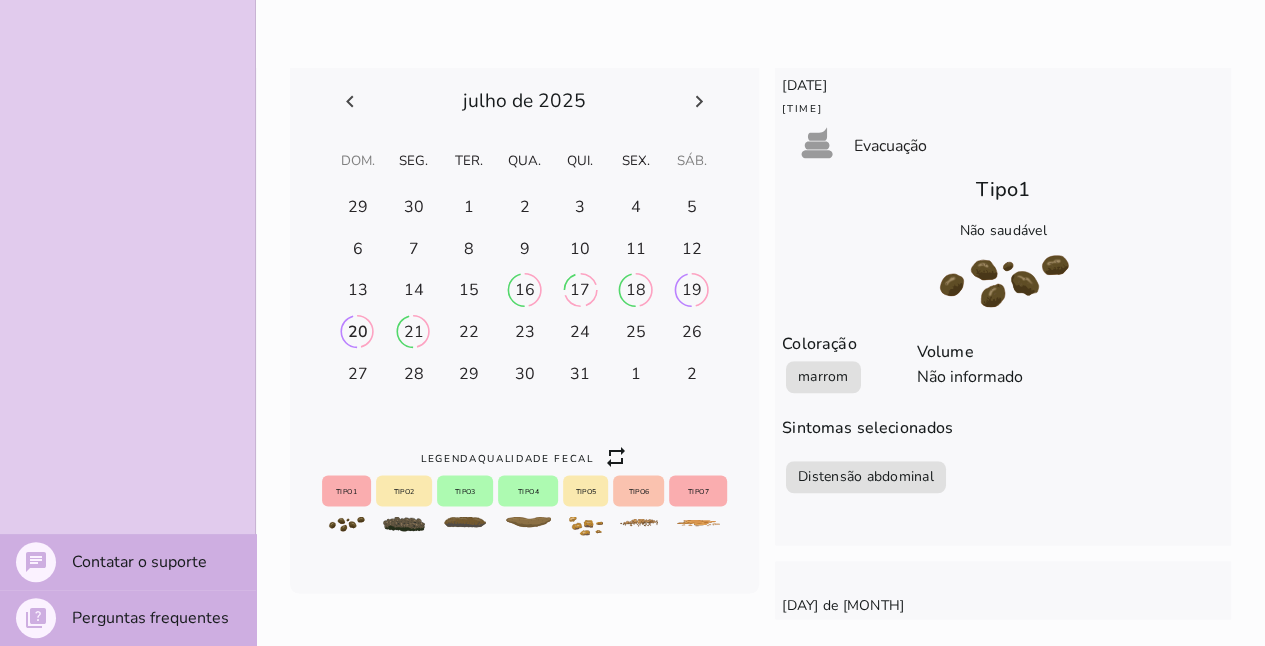 click on "21" at bounding box center [358, 206] 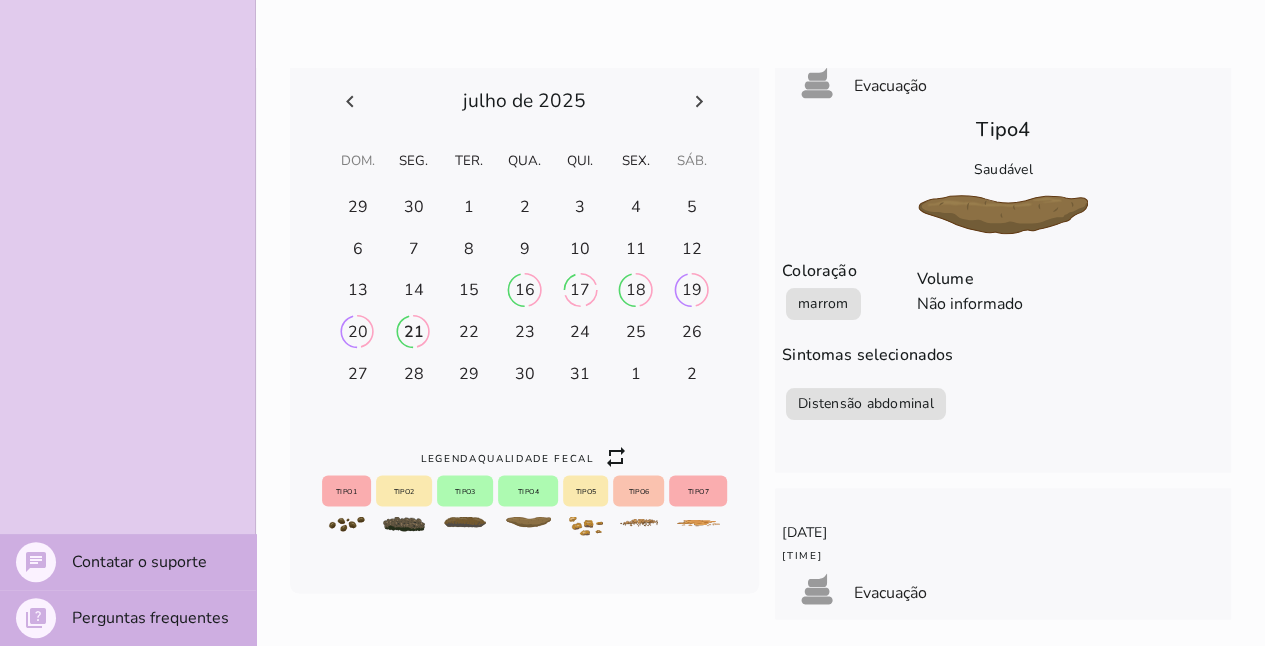 scroll, scrollTop: 0, scrollLeft: 0, axis: both 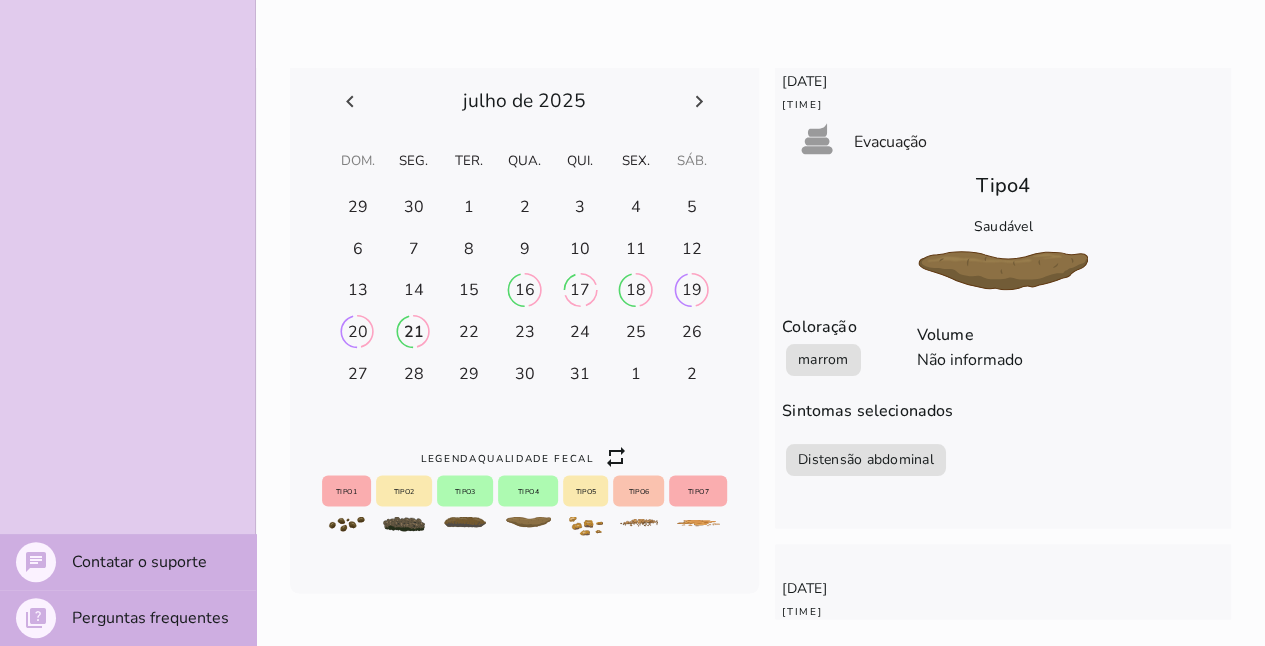 click at bounding box center (358, 207) 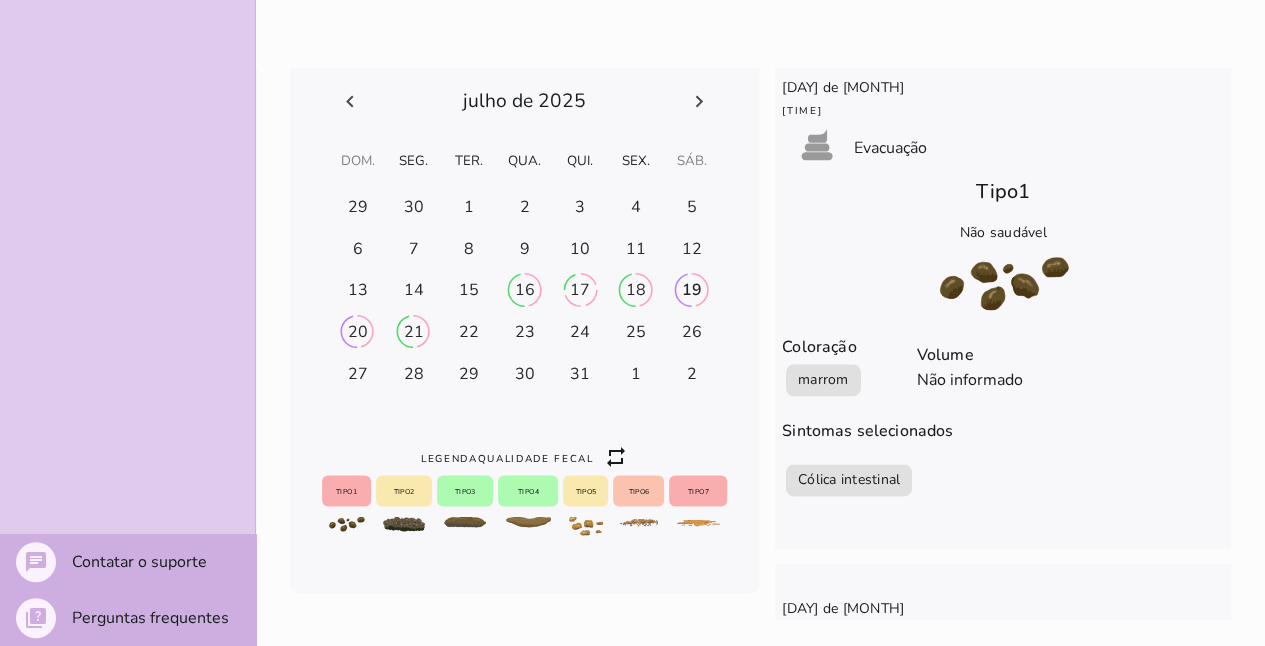 click on "21" at bounding box center [358, 206] 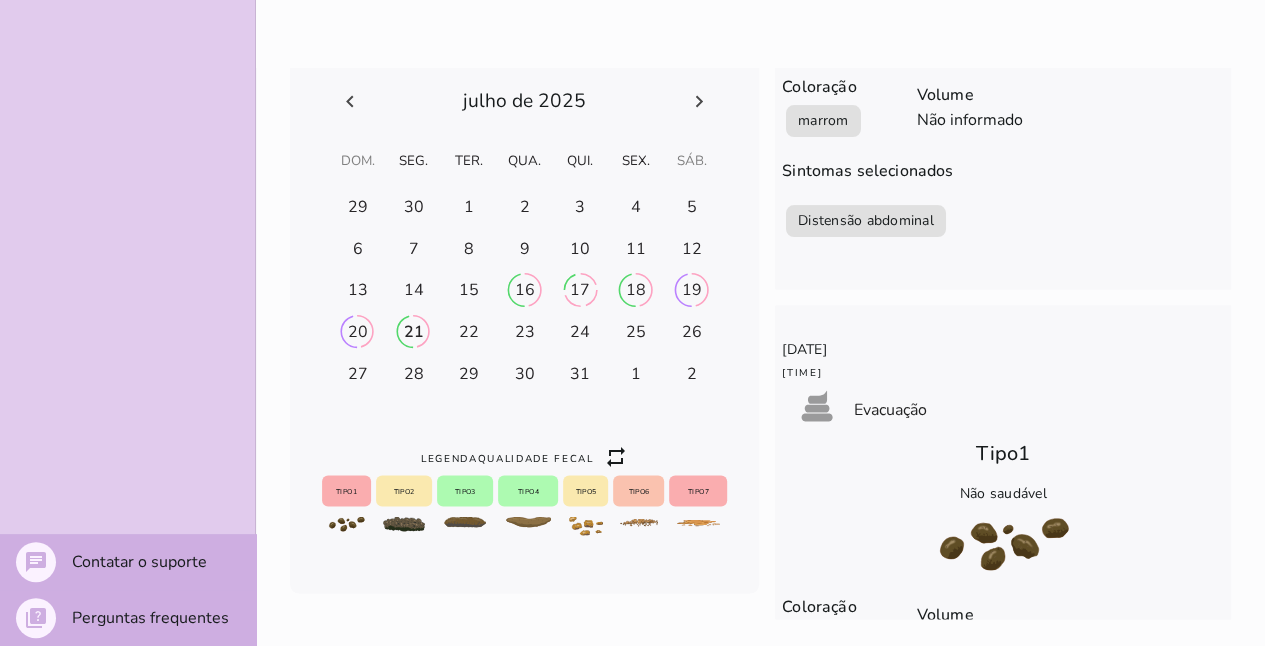 scroll, scrollTop: 0, scrollLeft: 0, axis: both 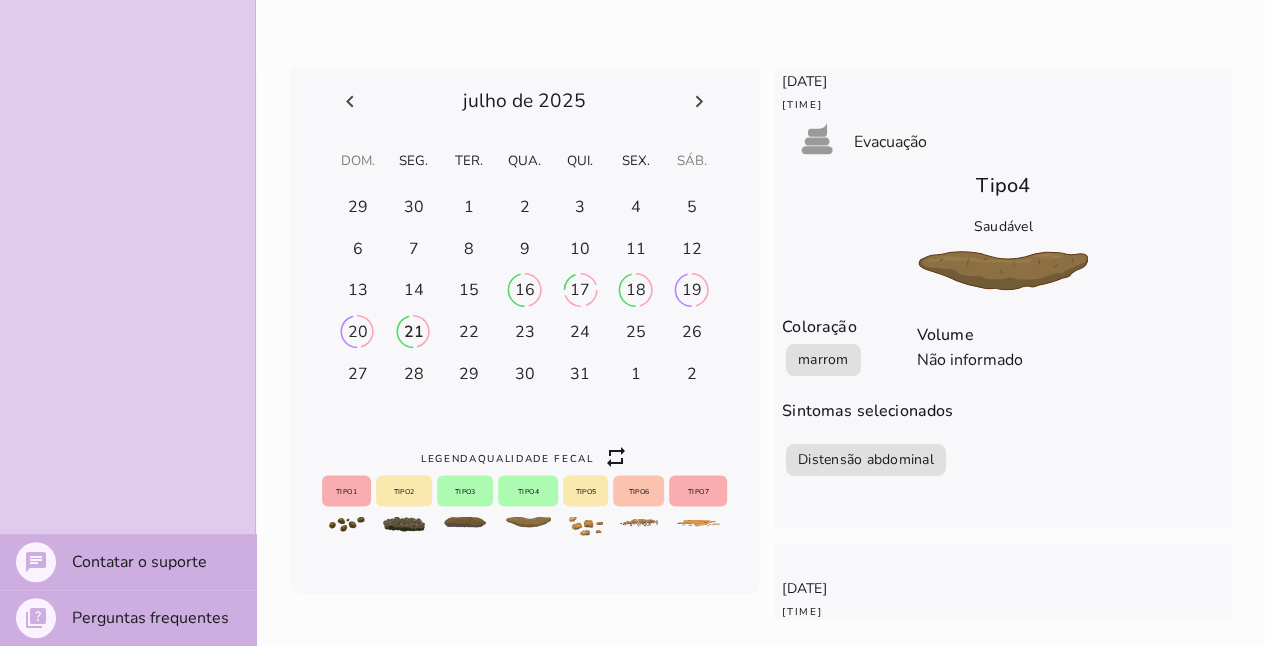click on "[DATE]
[TIME]
poop
Evacuação
Tipo  4
Saudável
Coloração
marrom
Volume
Não informado
Sintomas selecionados
Distensão abdominal" at bounding box center [1003, 283] 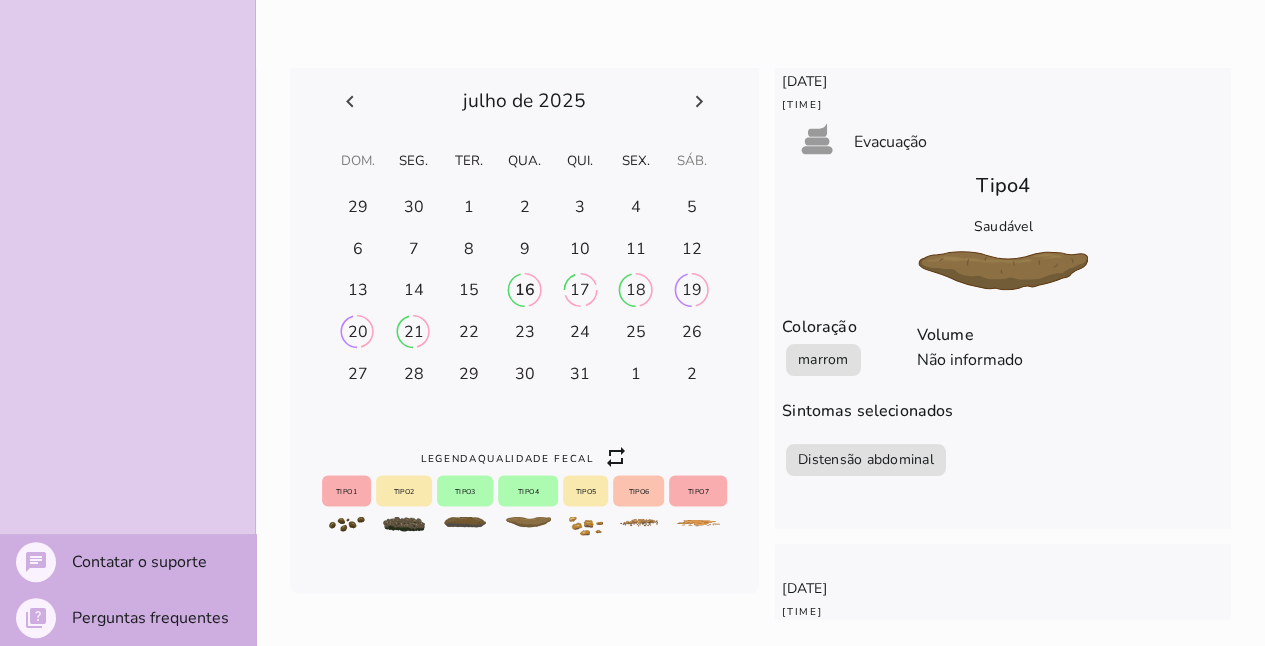 click at bounding box center (358, 207) 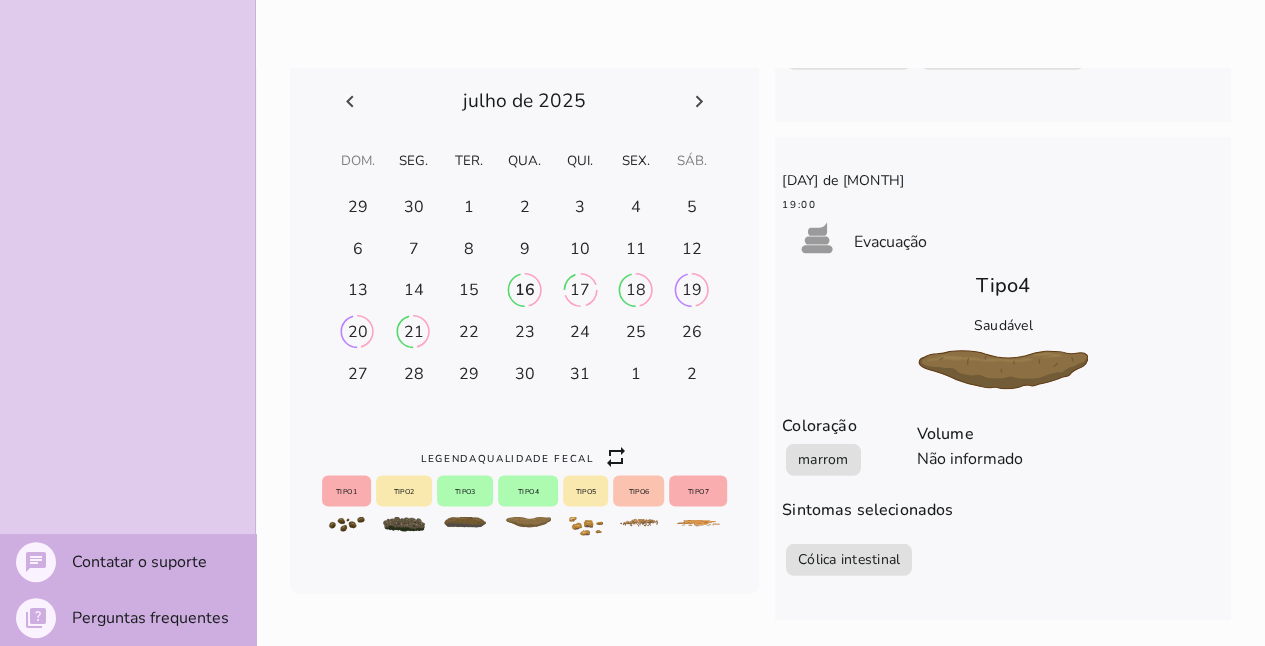 scroll, scrollTop: 2508, scrollLeft: 0, axis: vertical 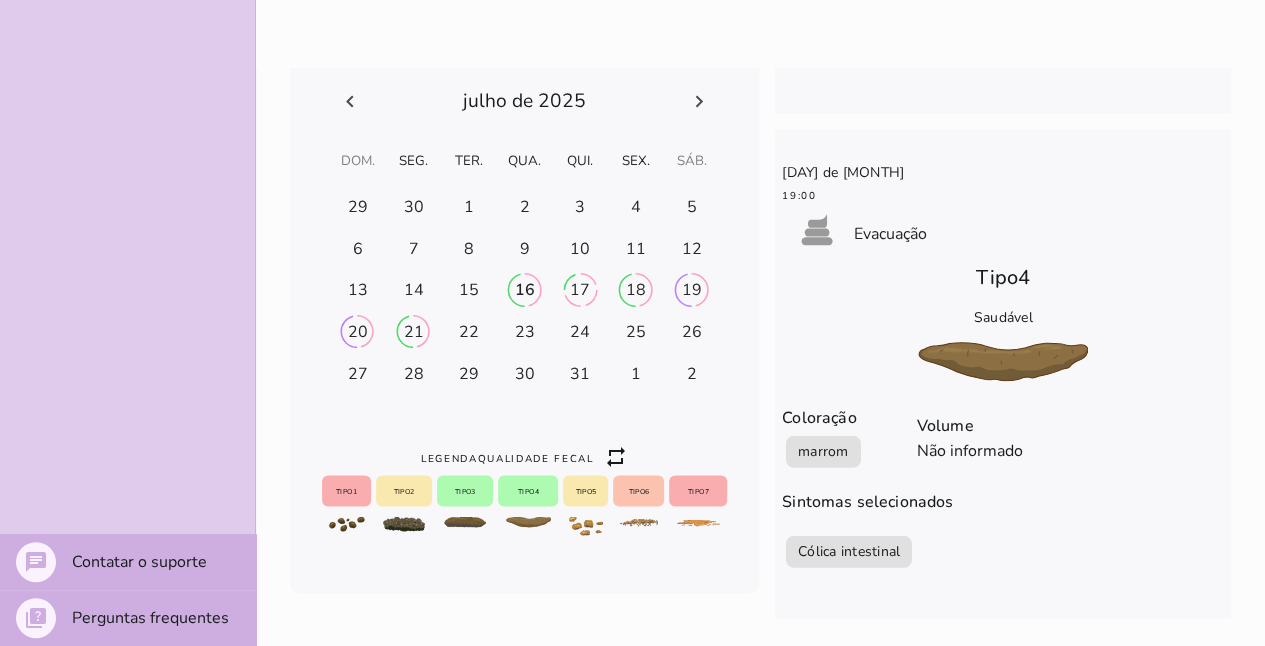click on "17" at bounding box center [358, 206] 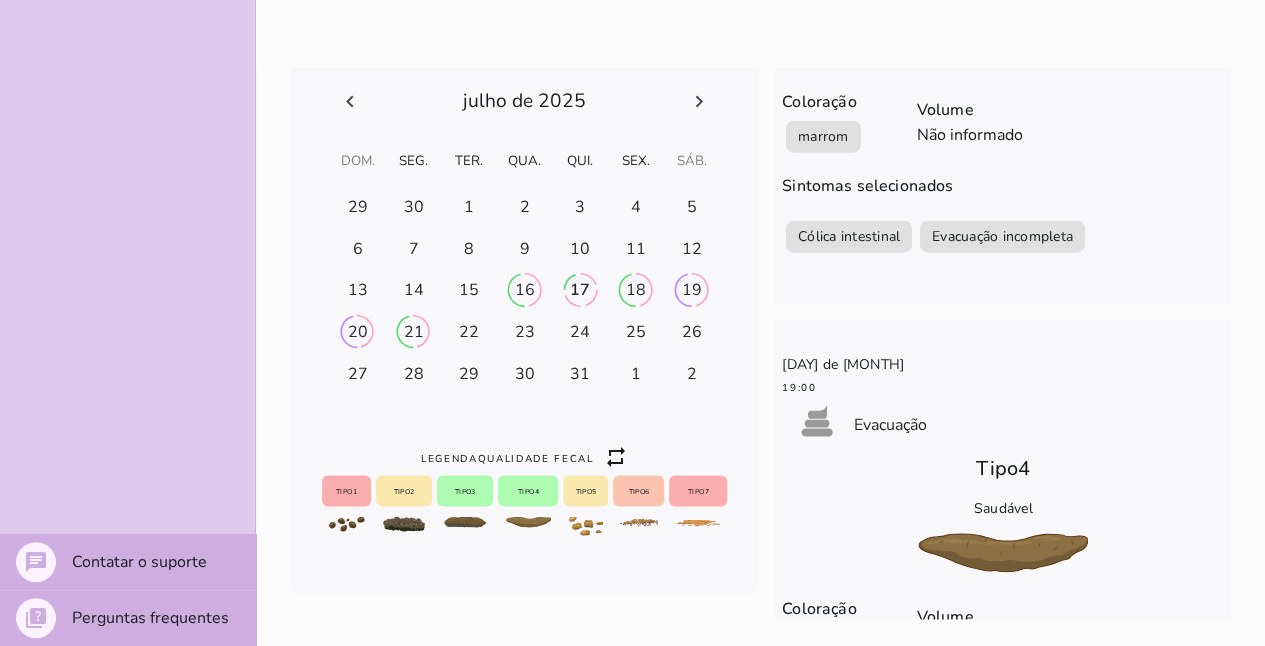 scroll, scrollTop: 2081, scrollLeft: 0, axis: vertical 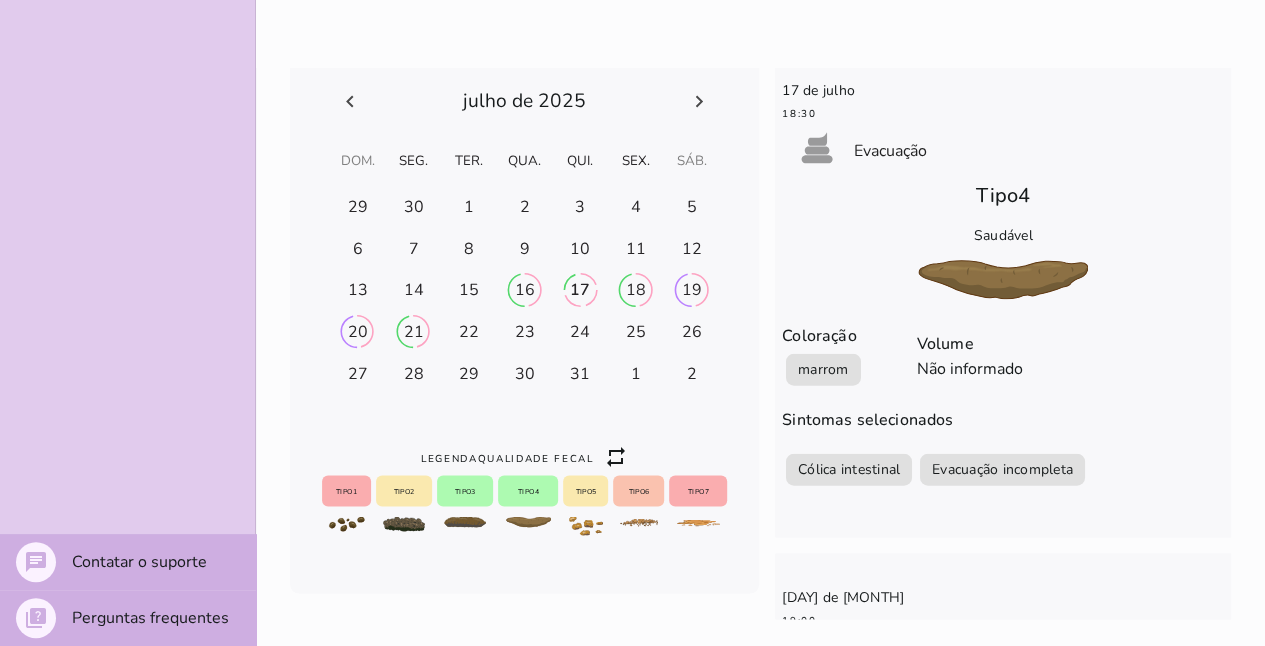 click at bounding box center [358, 207] 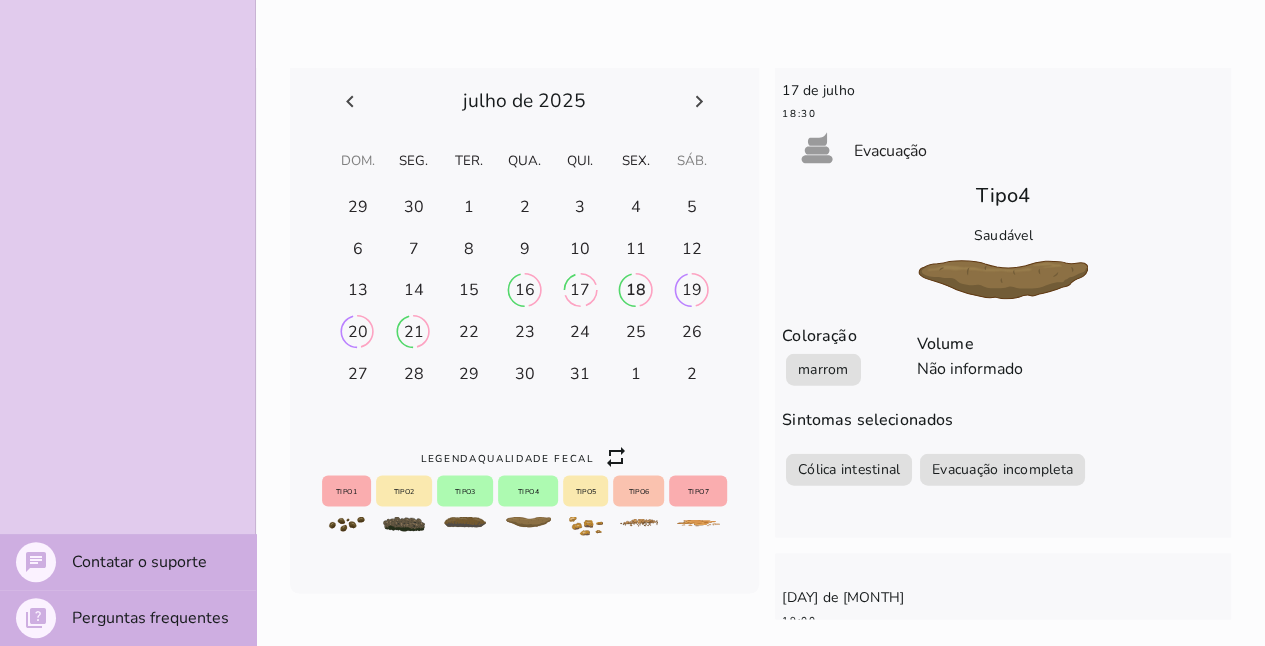 click on "18" at bounding box center [358, 206] 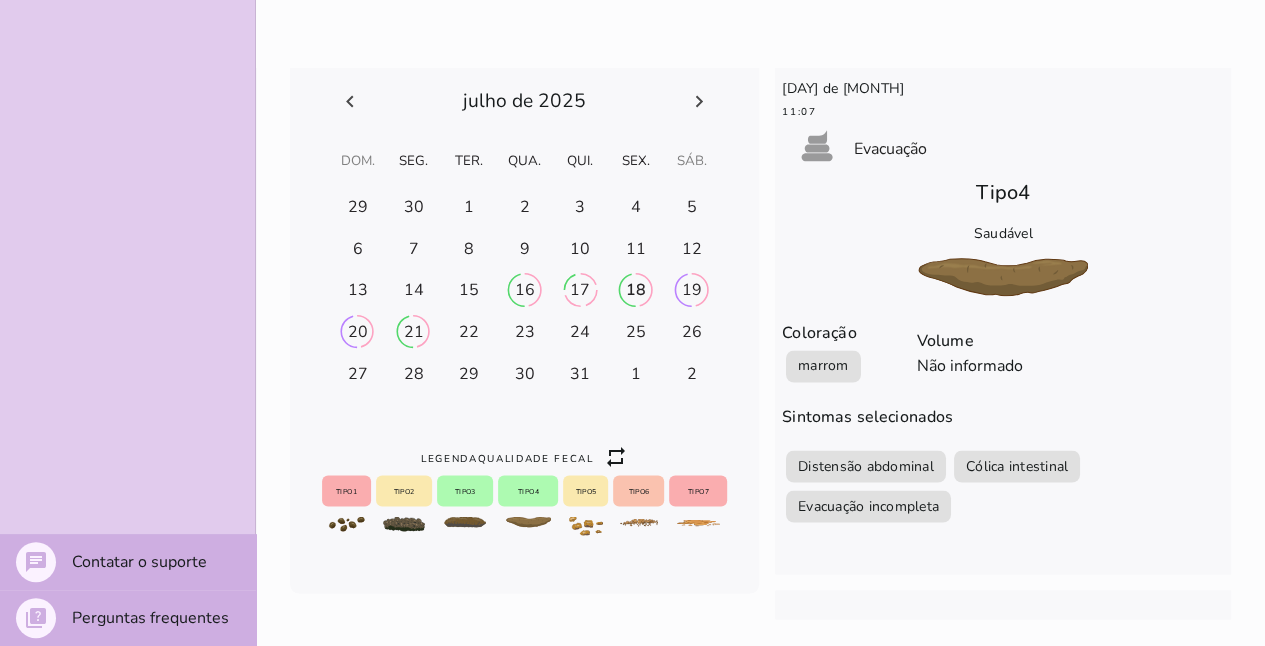 scroll, scrollTop: 1537, scrollLeft: 0, axis: vertical 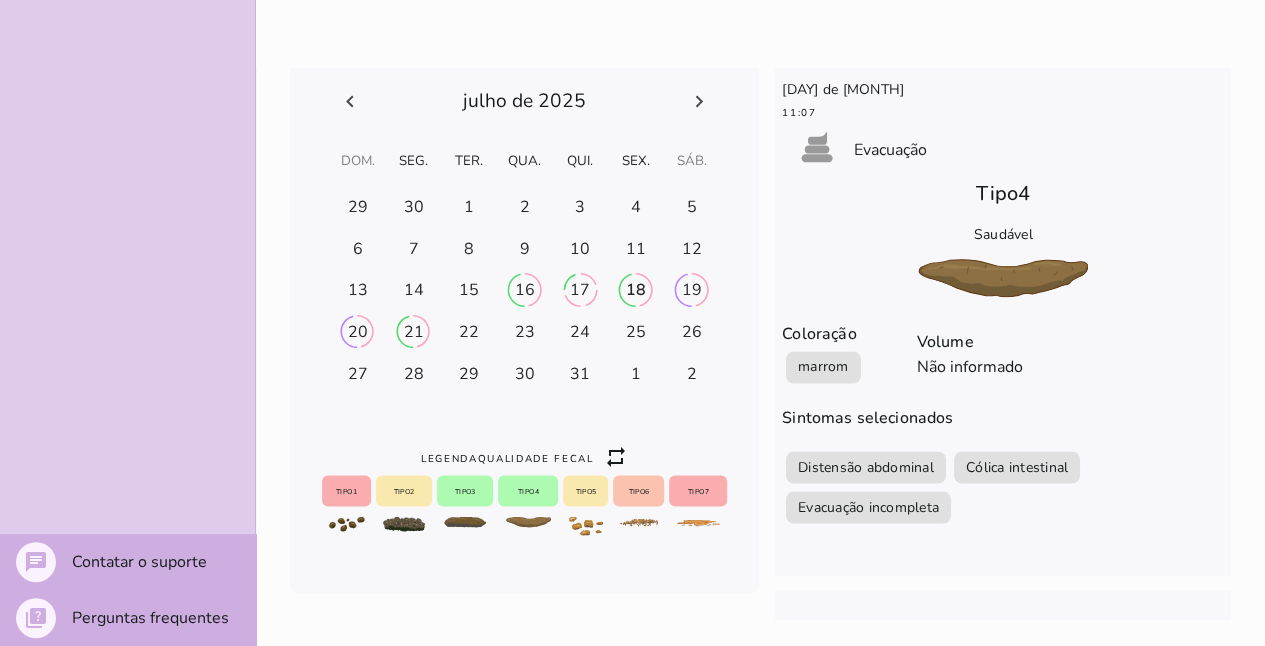 click on "16" at bounding box center (358, 206) 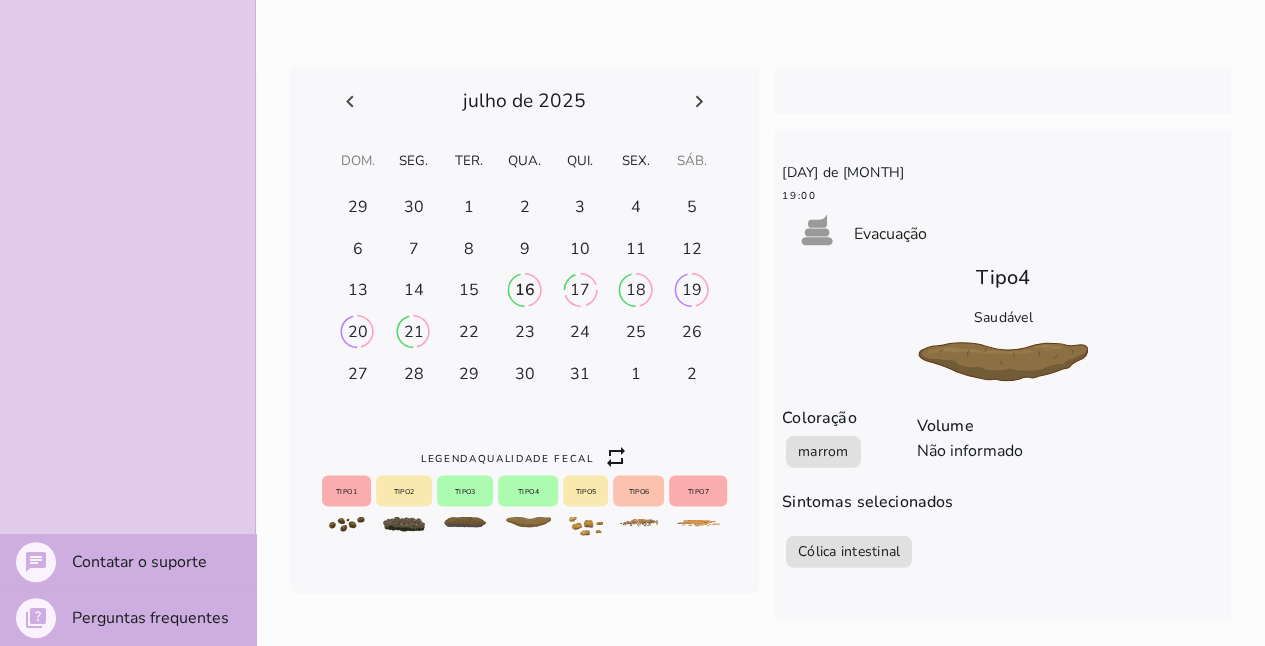 click on "17" at bounding box center (358, 206) 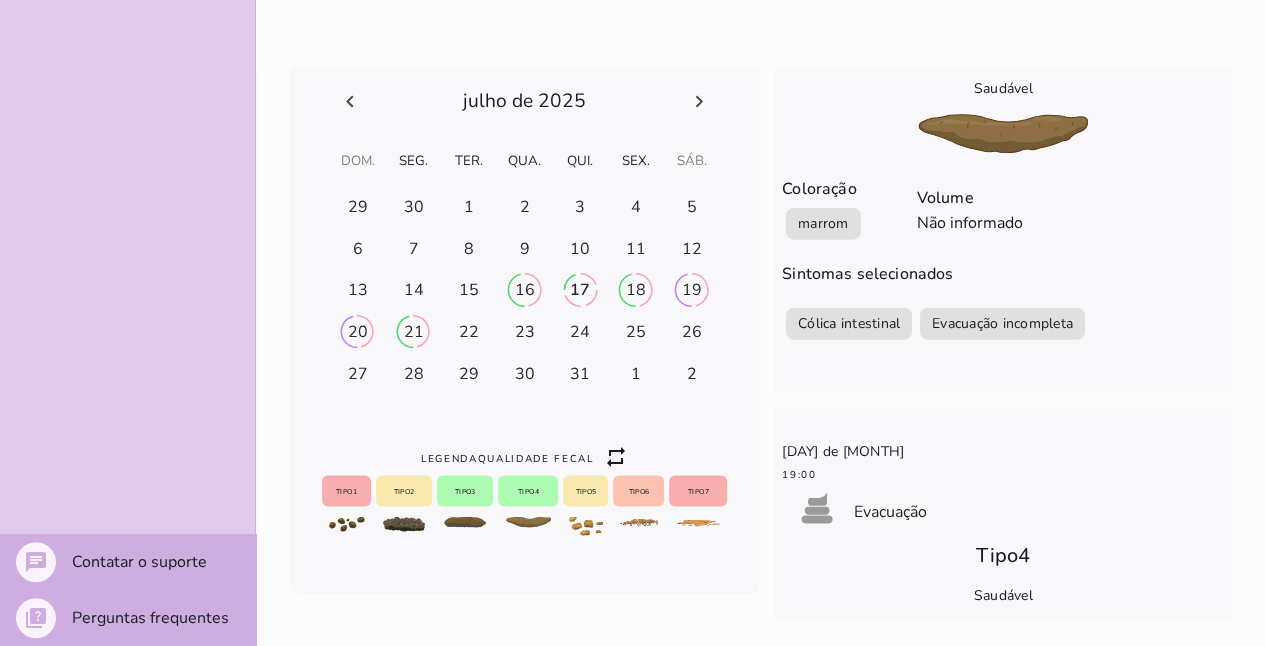 scroll, scrollTop: 2081, scrollLeft: 0, axis: vertical 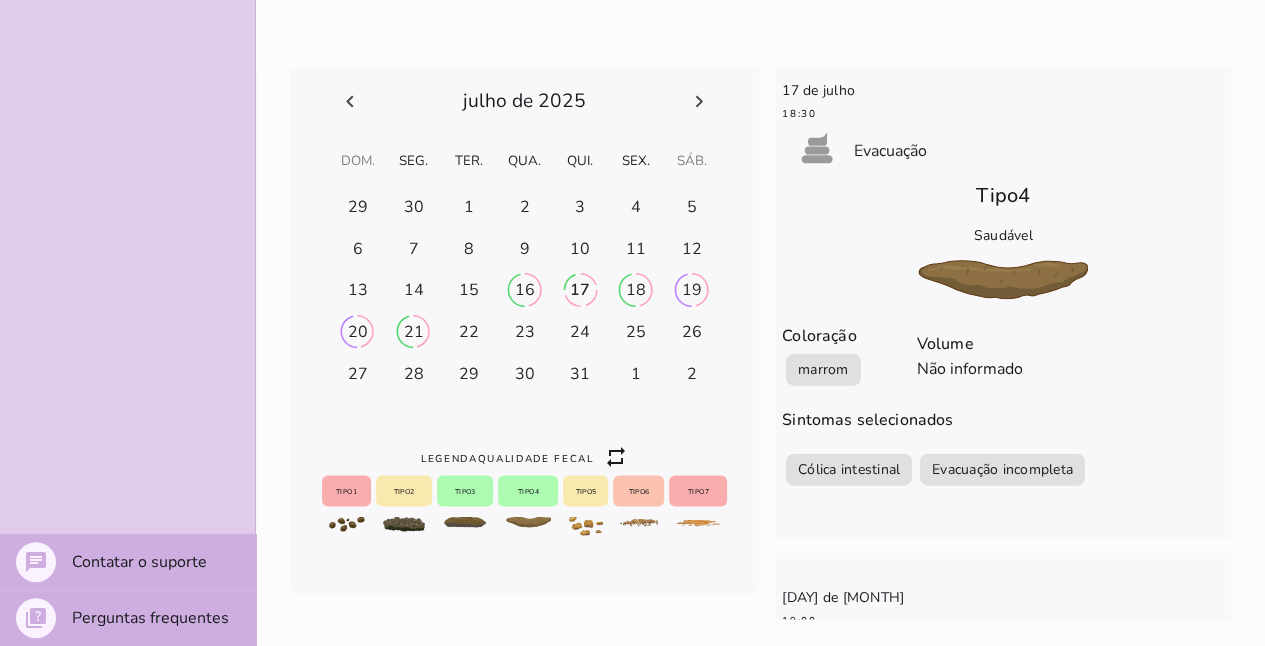 click on "18" at bounding box center [358, 206] 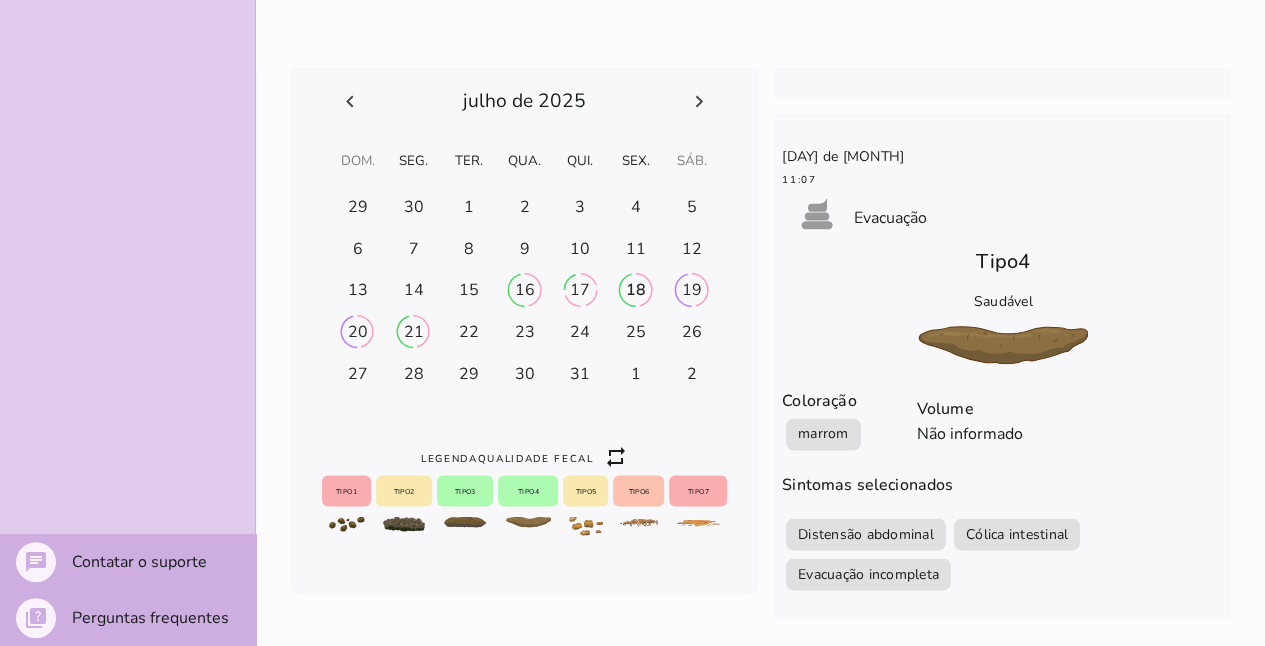 click at bounding box center [358, 207] 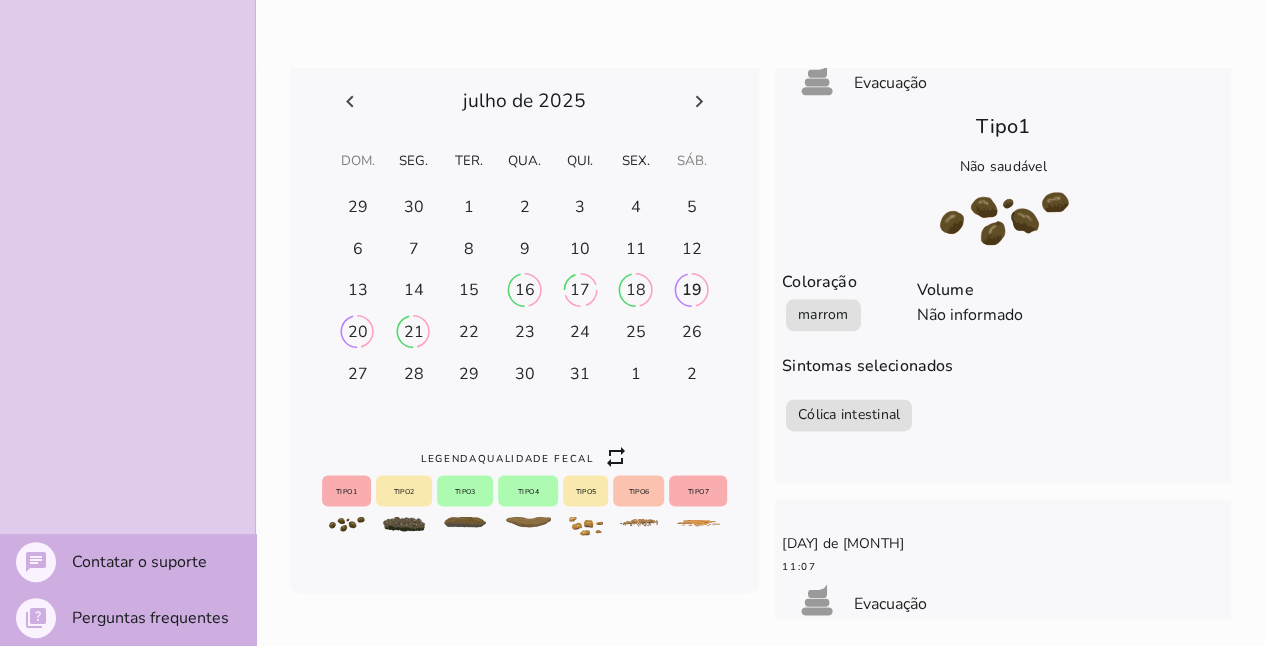 scroll, scrollTop: 1019, scrollLeft: 0, axis: vertical 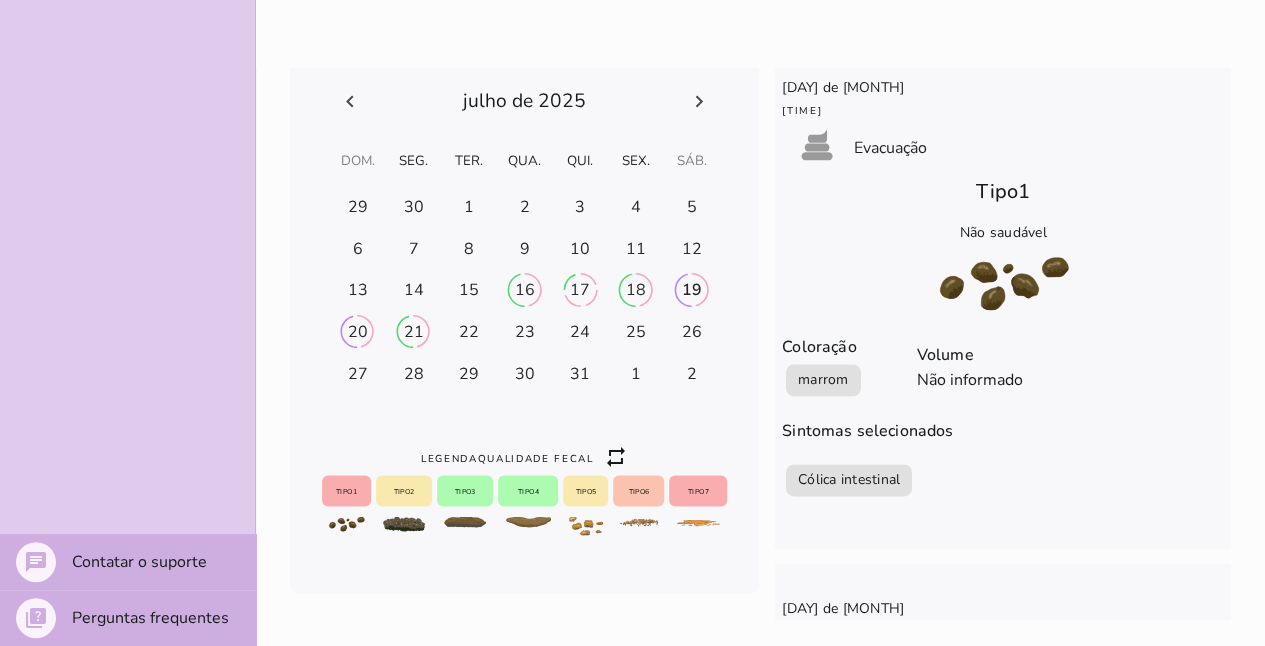 click at bounding box center [358, 207] 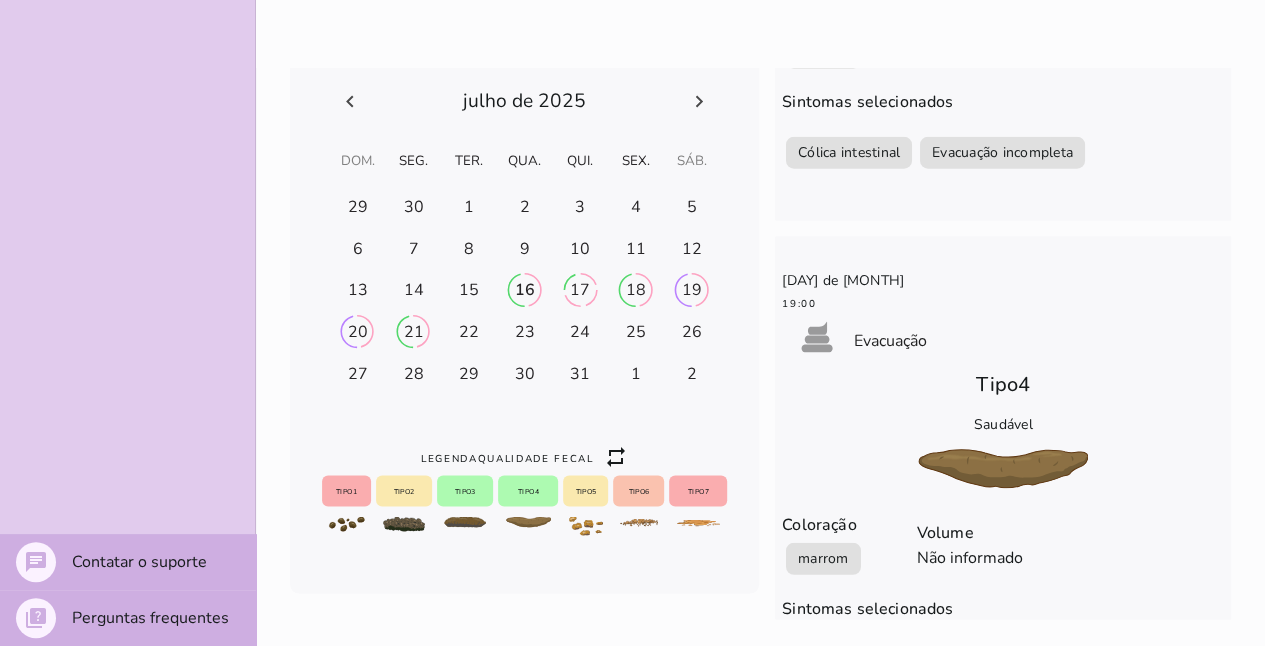 scroll, scrollTop: 2508, scrollLeft: 0, axis: vertical 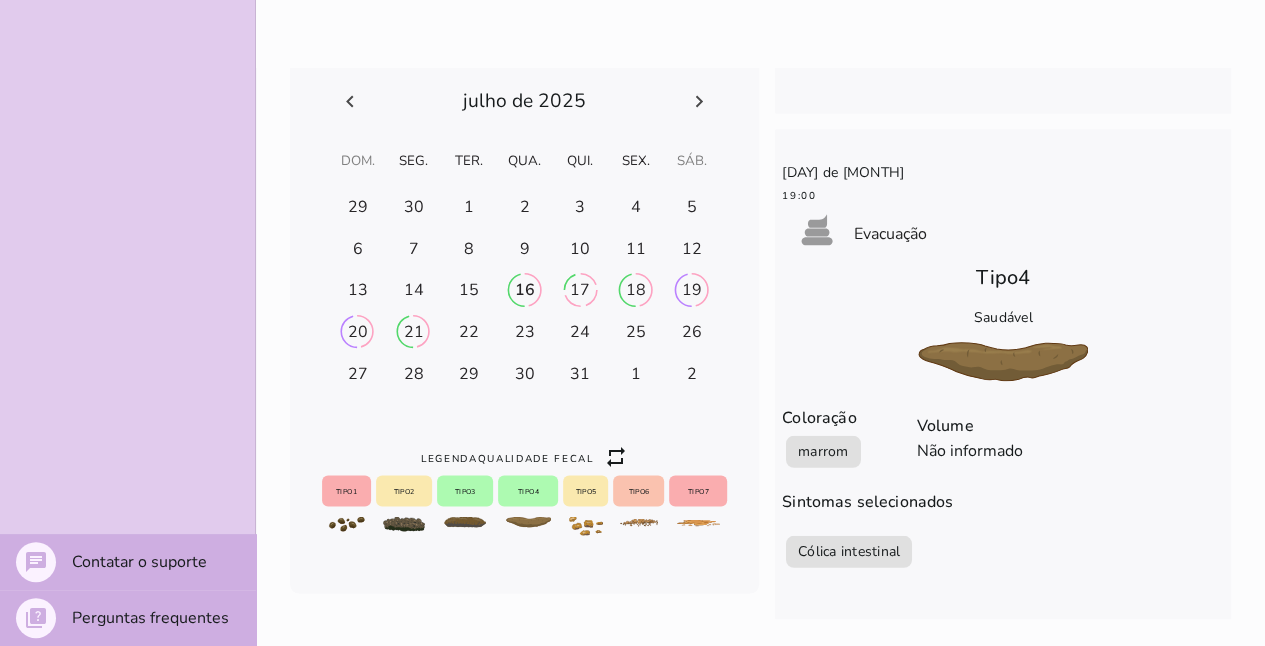 click on "16" at bounding box center [358, 206] 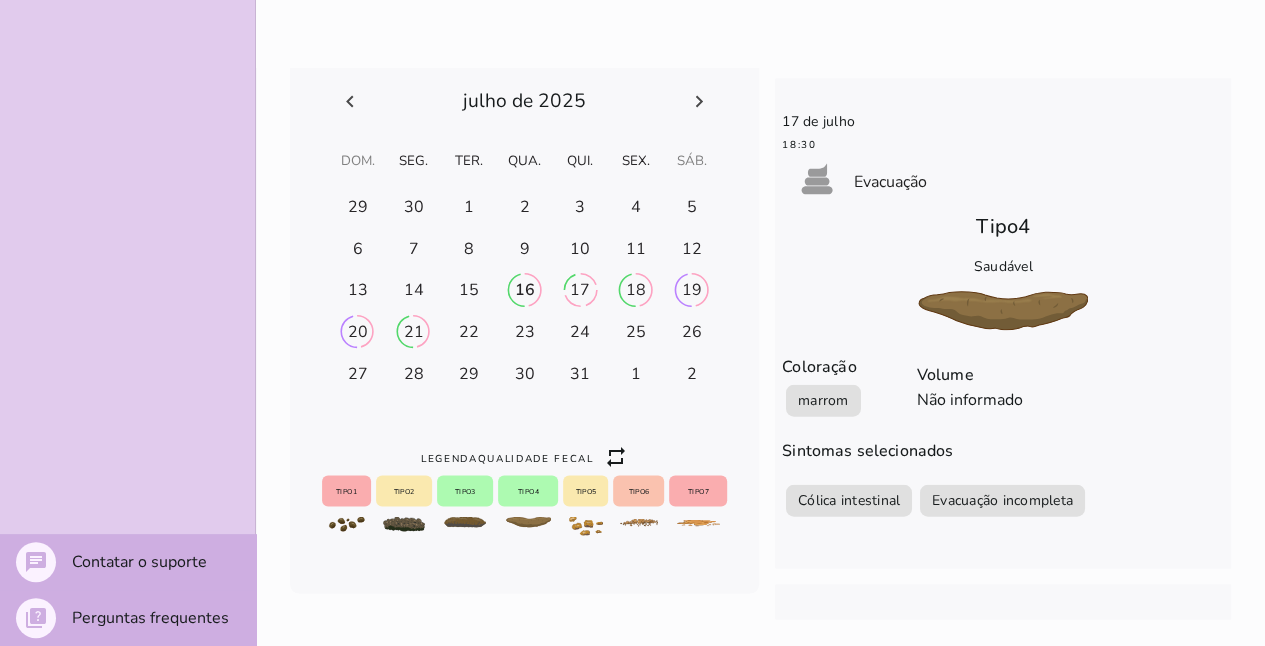 scroll, scrollTop: 2008, scrollLeft: 0, axis: vertical 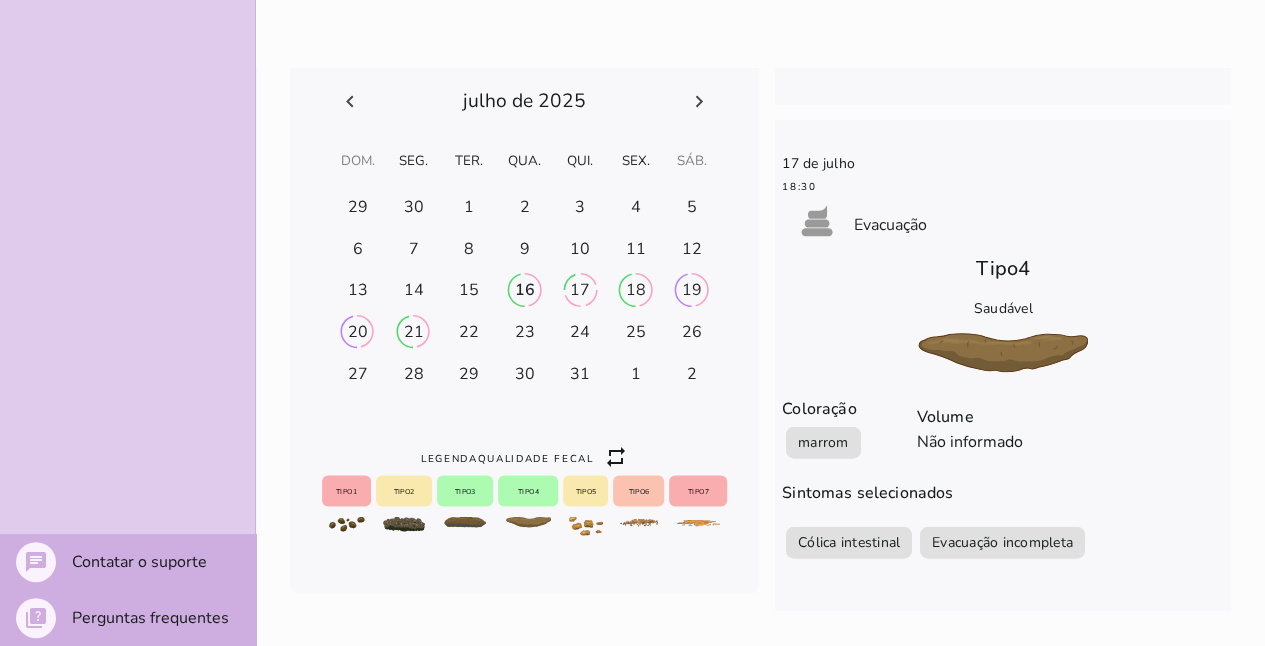 click on "18" at bounding box center [358, 206] 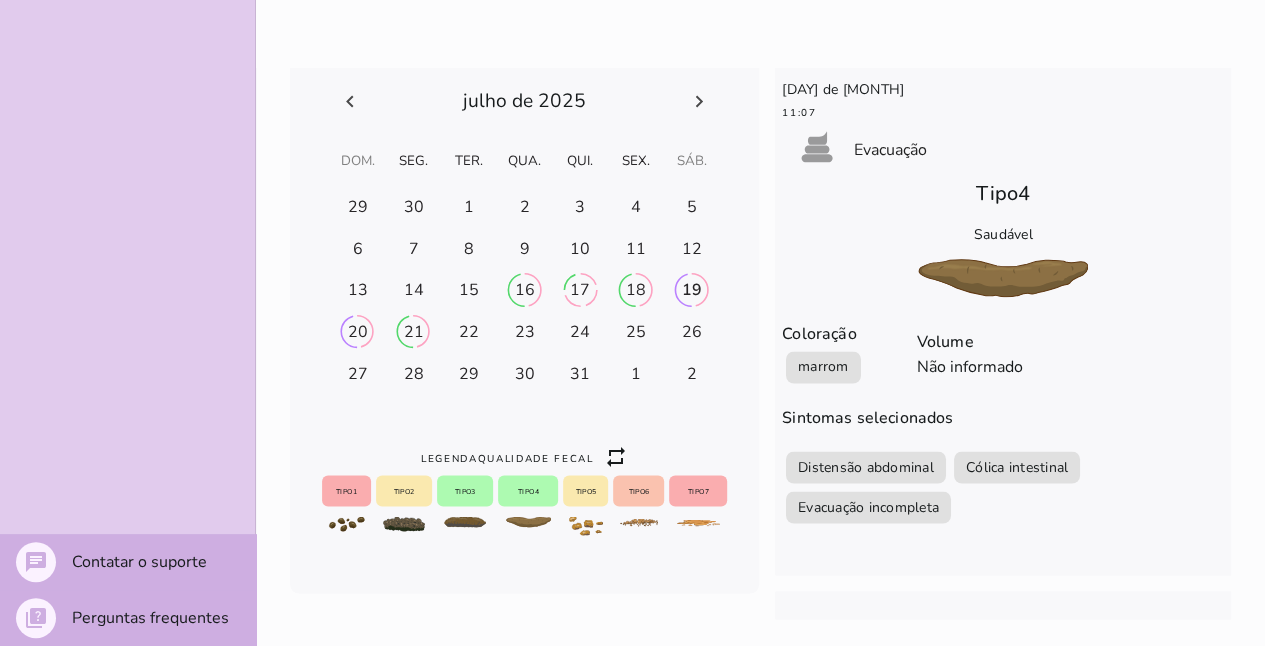 click at bounding box center [358, 207] 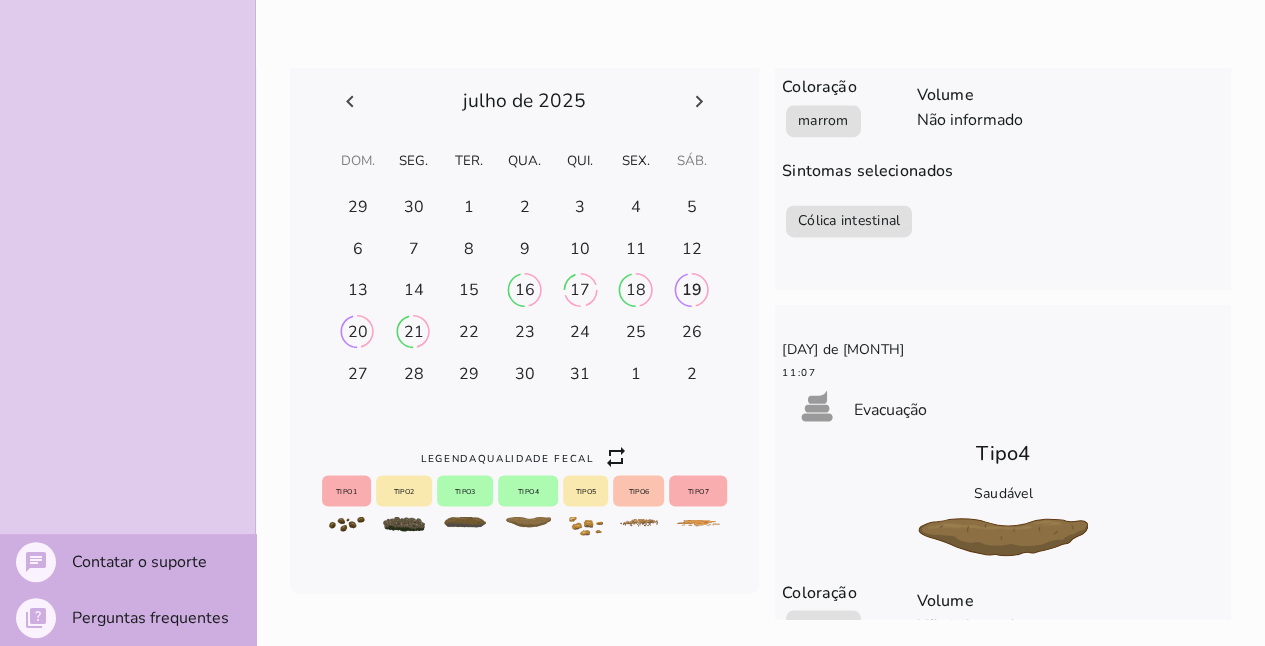 scroll, scrollTop: 1019, scrollLeft: 0, axis: vertical 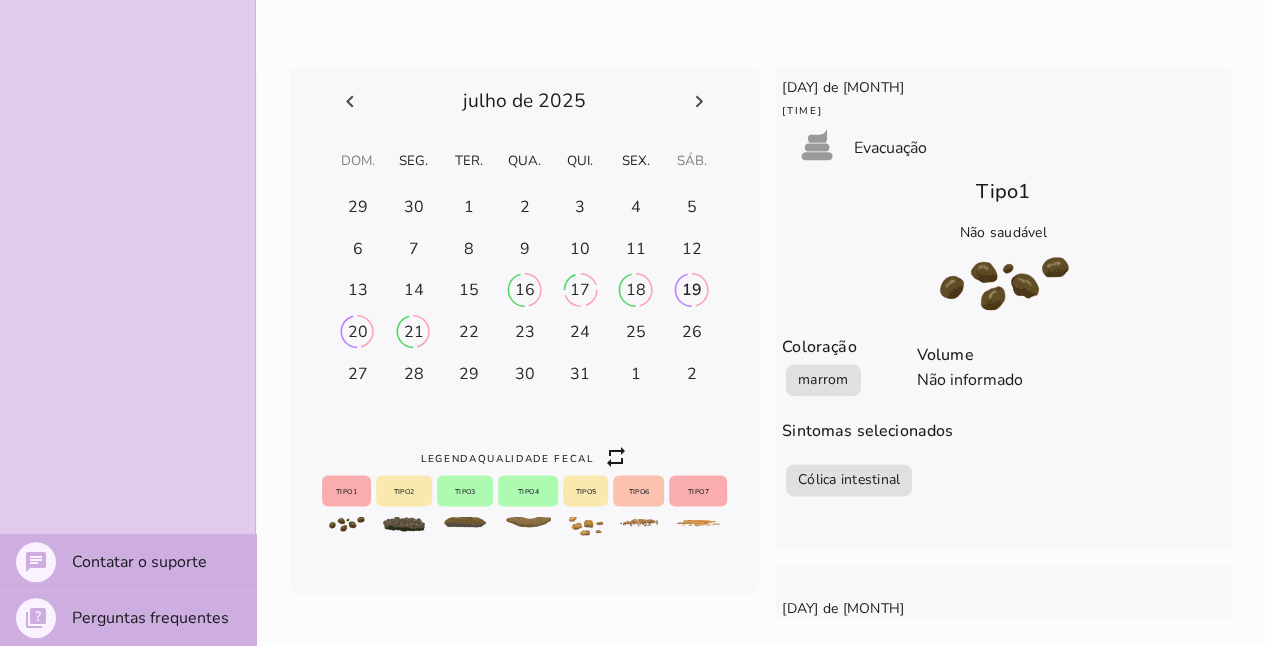 click at bounding box center [358, 207] 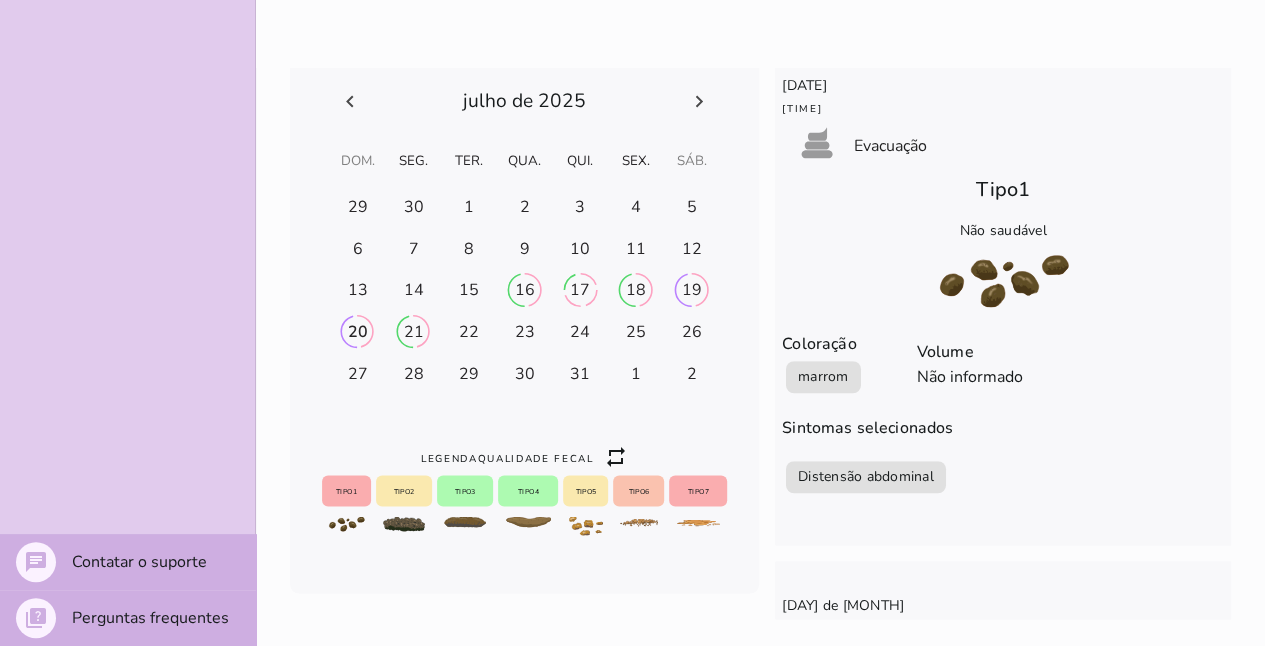 scroll, scrollTop: 502, scrollLeft: 0, axis: vertical 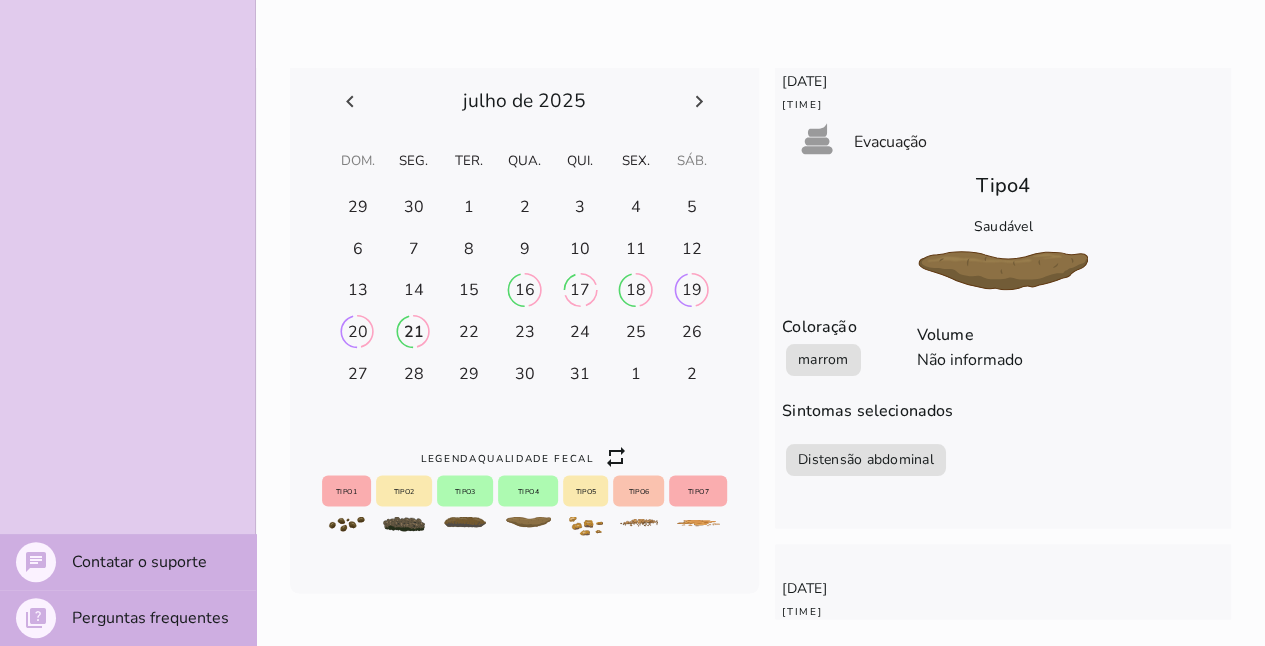 click at bounding box center (358, 207) 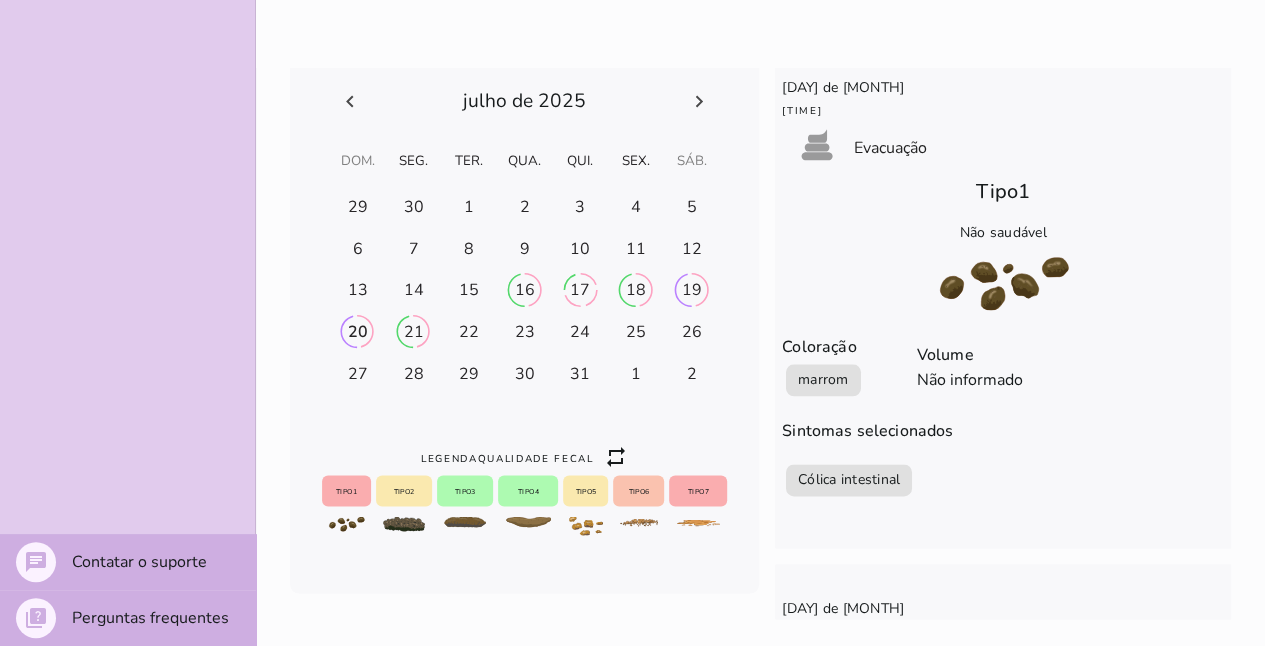 click at bounding box center [358, 207] 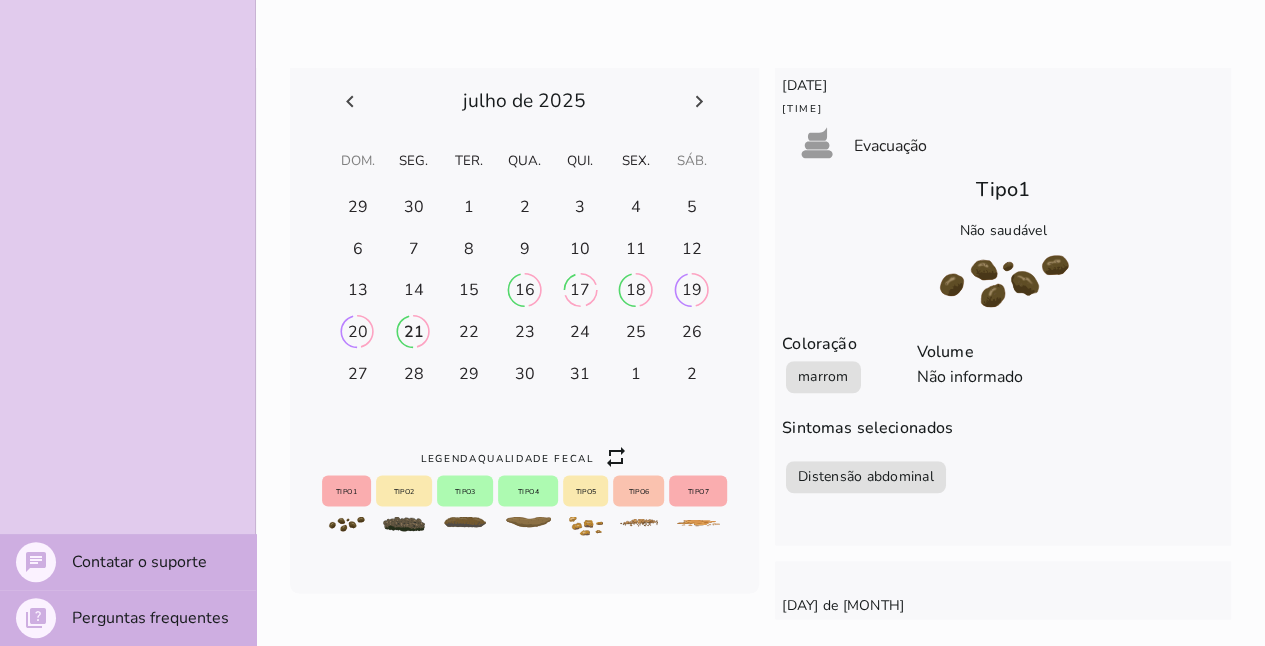 click on "21" at bounding box center [358, 206] 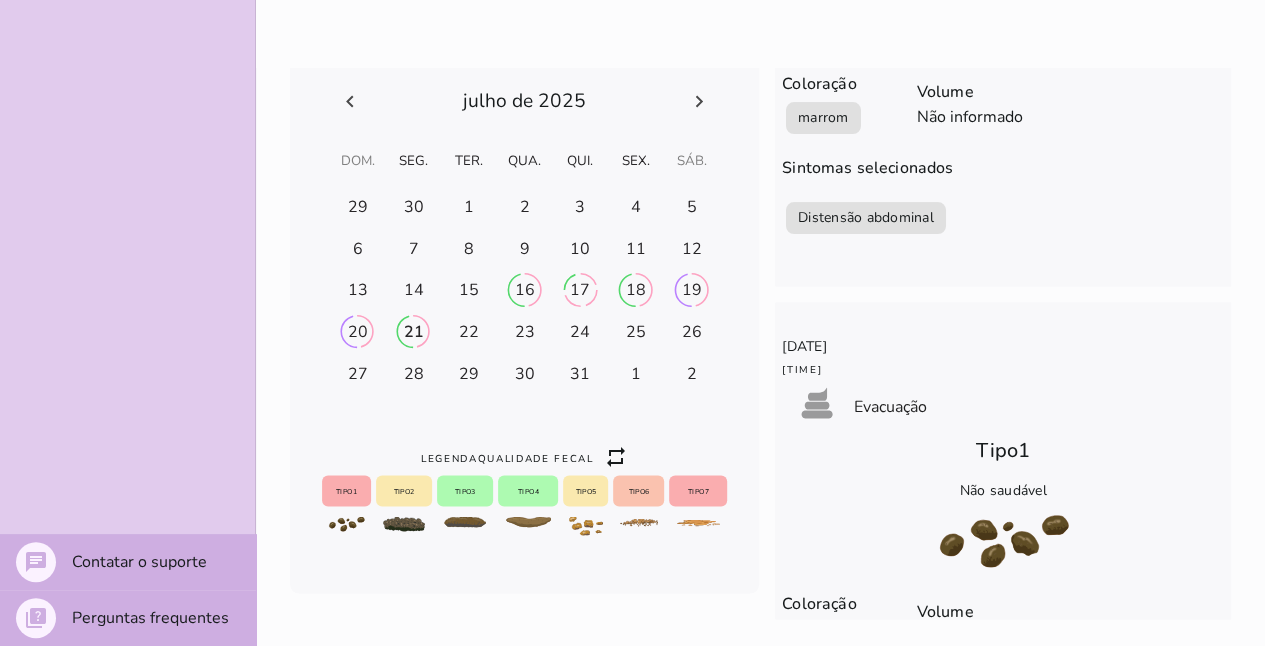 scroll, scrollTop: 0, scrollLeft: 0, axis: both 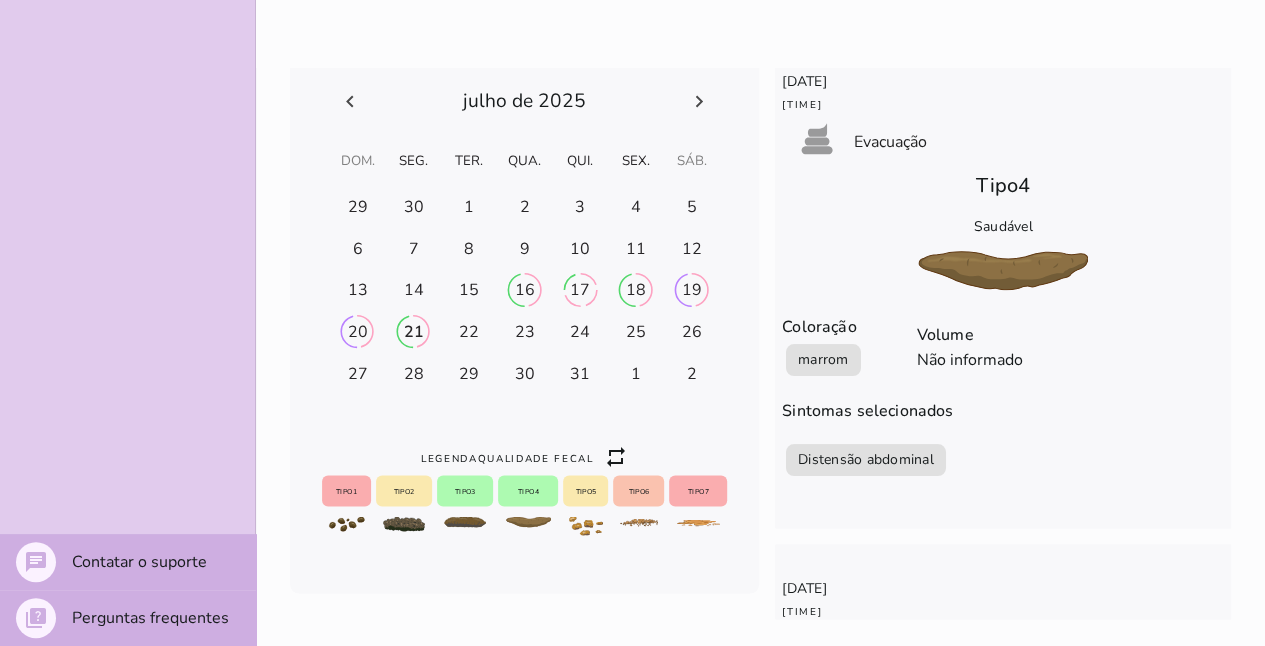 click at bounding box center [358, 207] 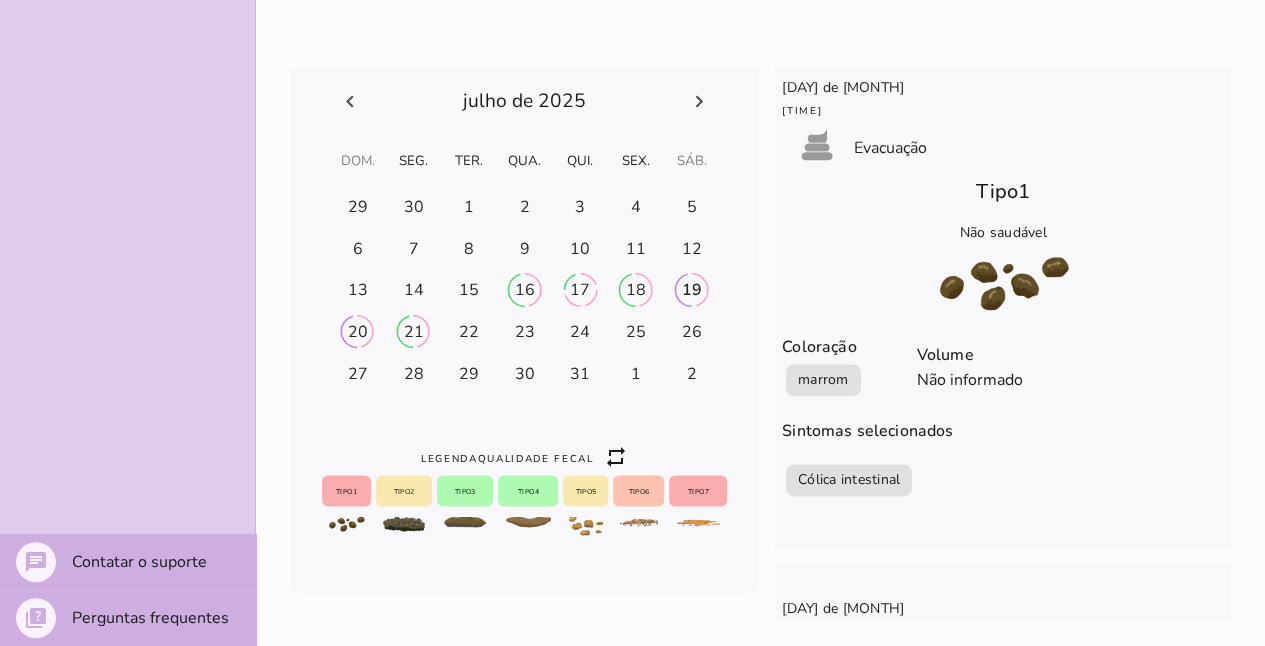click on "20" at bounding box center [358, 206] 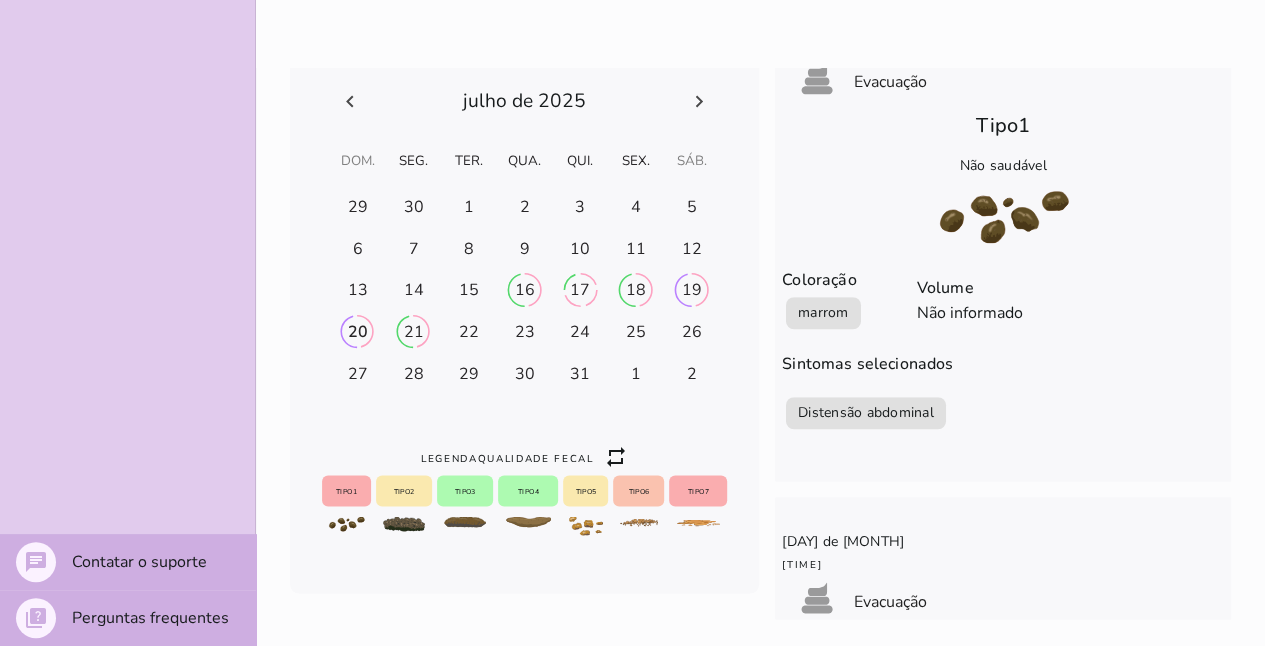 scroll, scrollTop: 502, scrollLeft: 0, axis: vertical 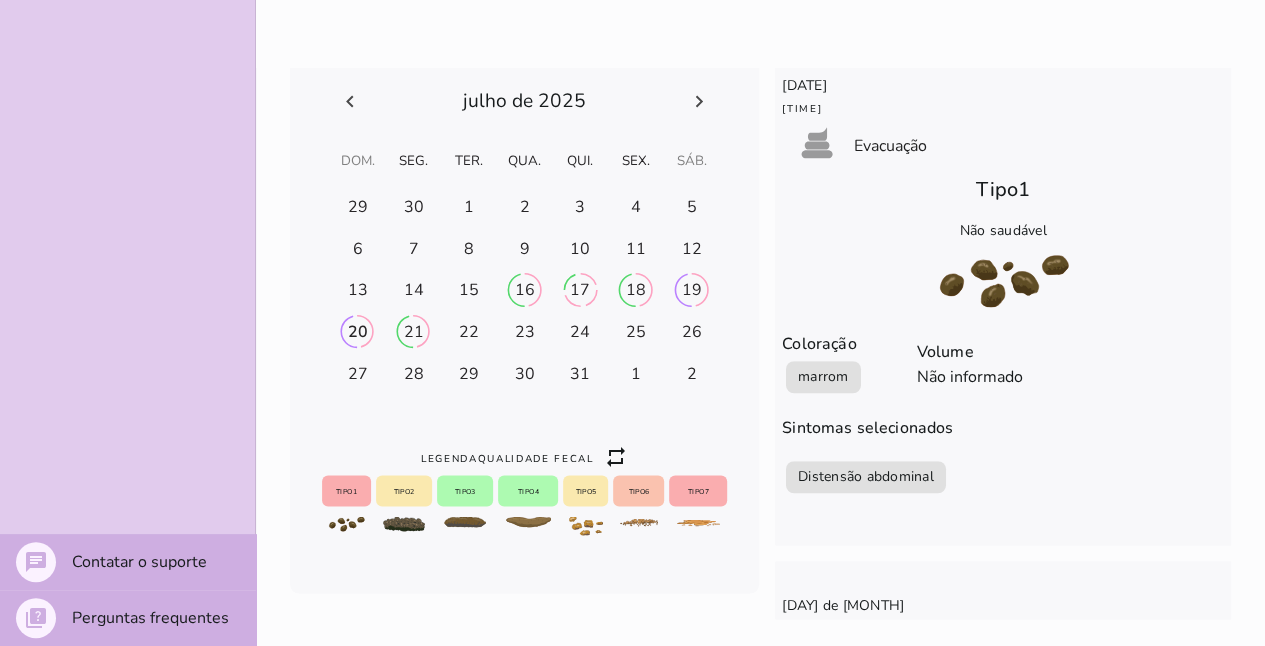 click on "21" at bounding box center [358, 206] 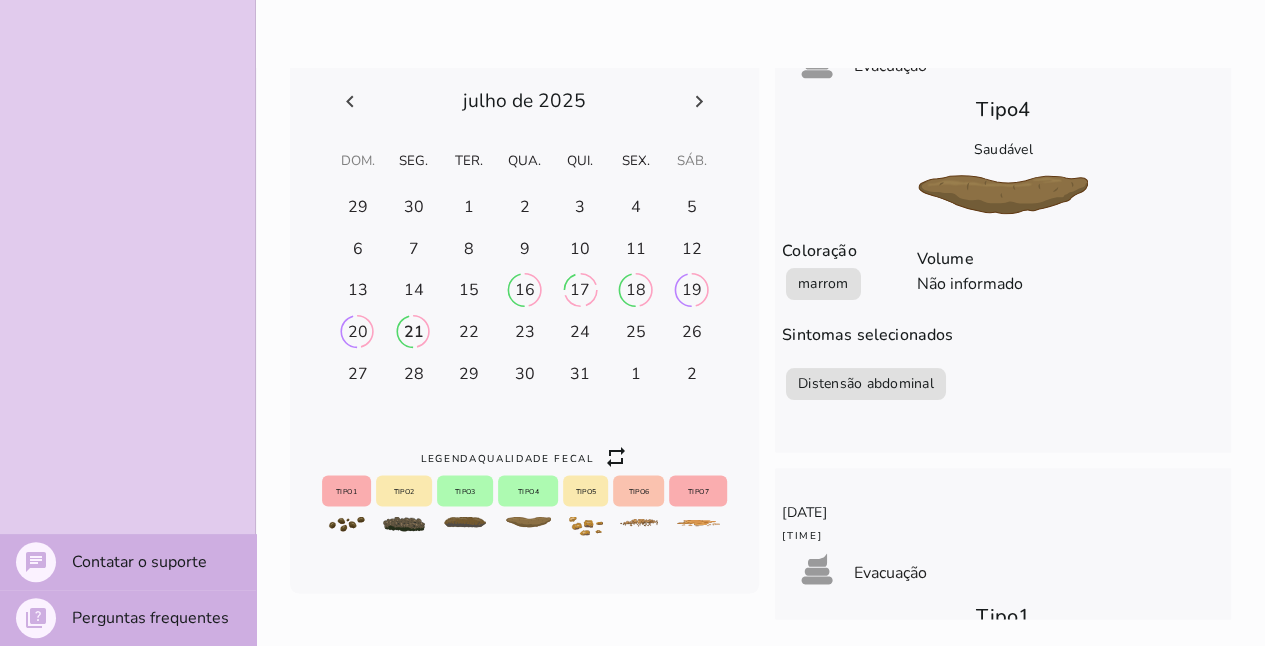 scroll, scrollTop: 0, scrollLeft: 0, axis: both 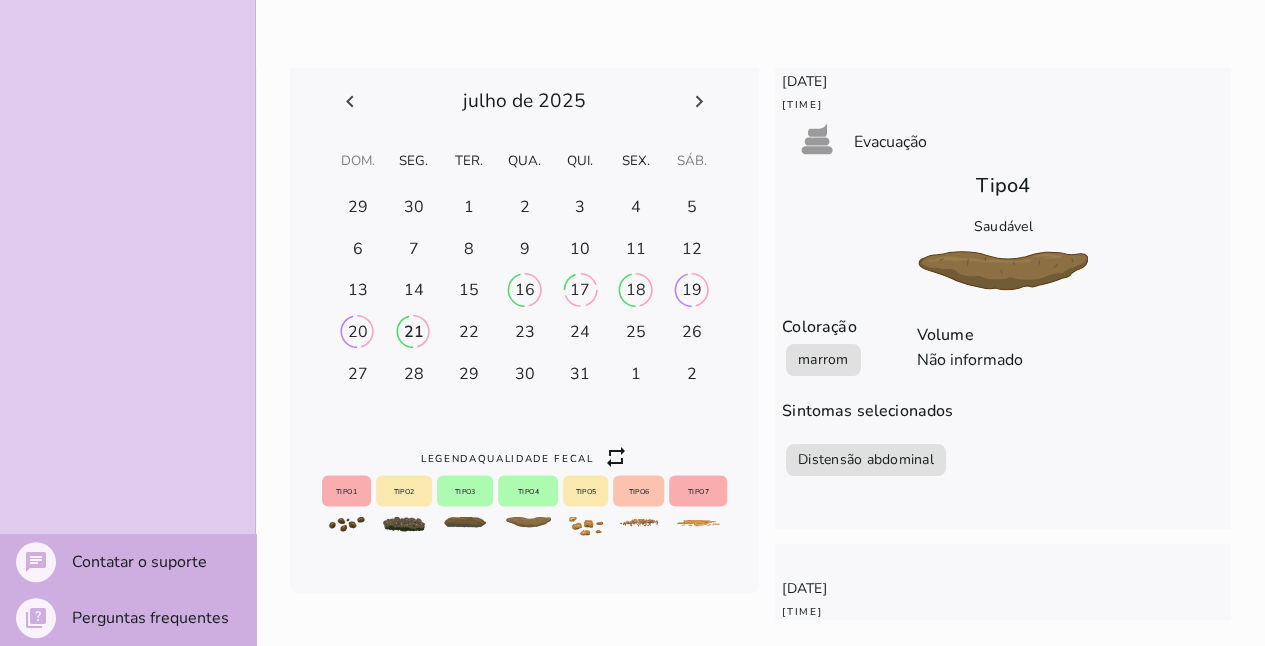 click at bounding box center (358, 207) 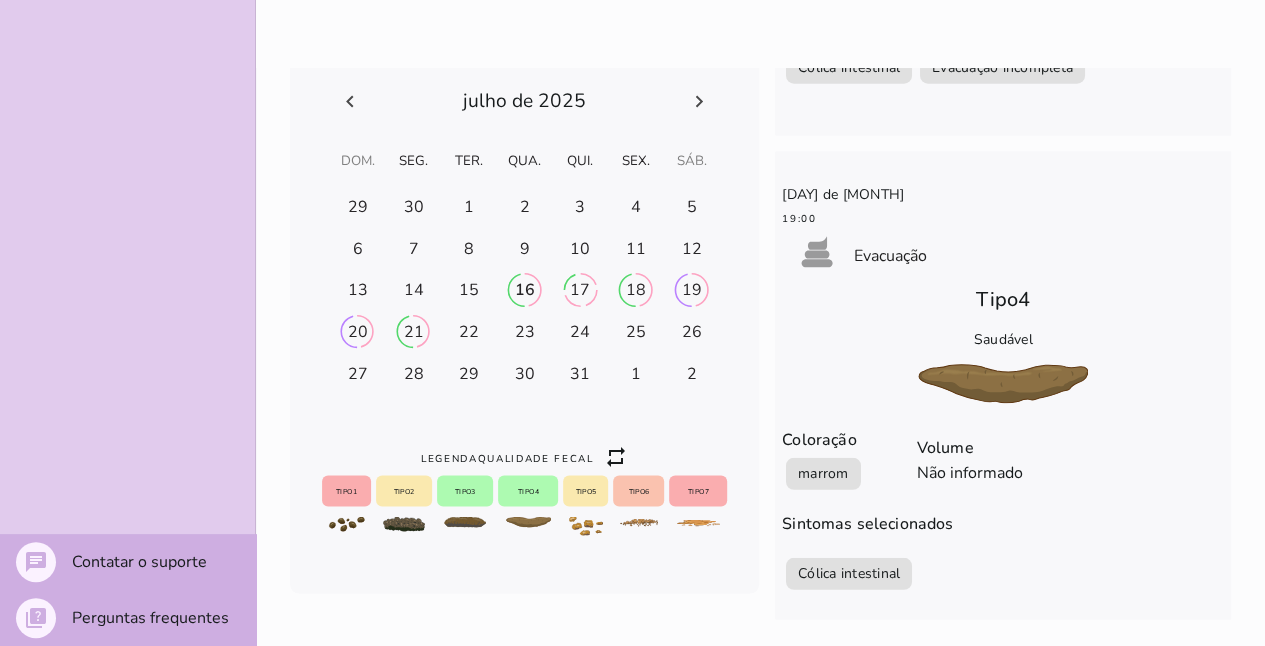 scroll, scrollTop: 2508, scrollLeft: 0, axis: vertical 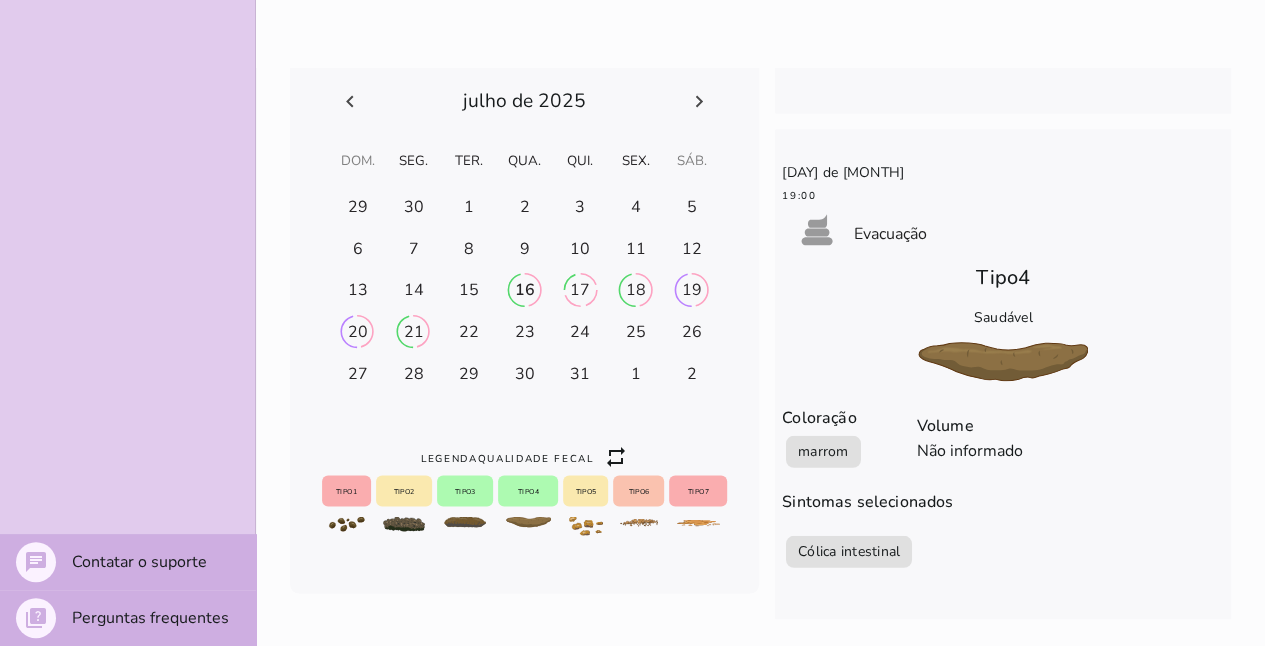 click on "17" at bounding box center [358, 206] 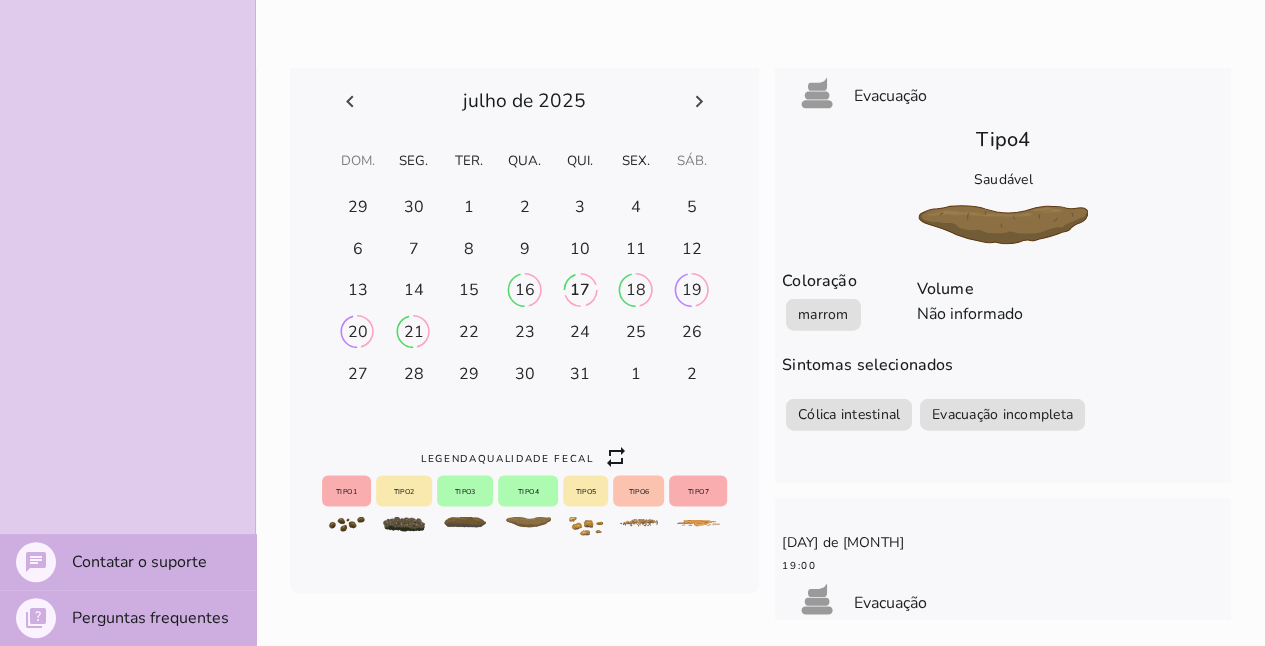 scroll, scrollTop: 2081, scrollLeft: 0, axis: vertical 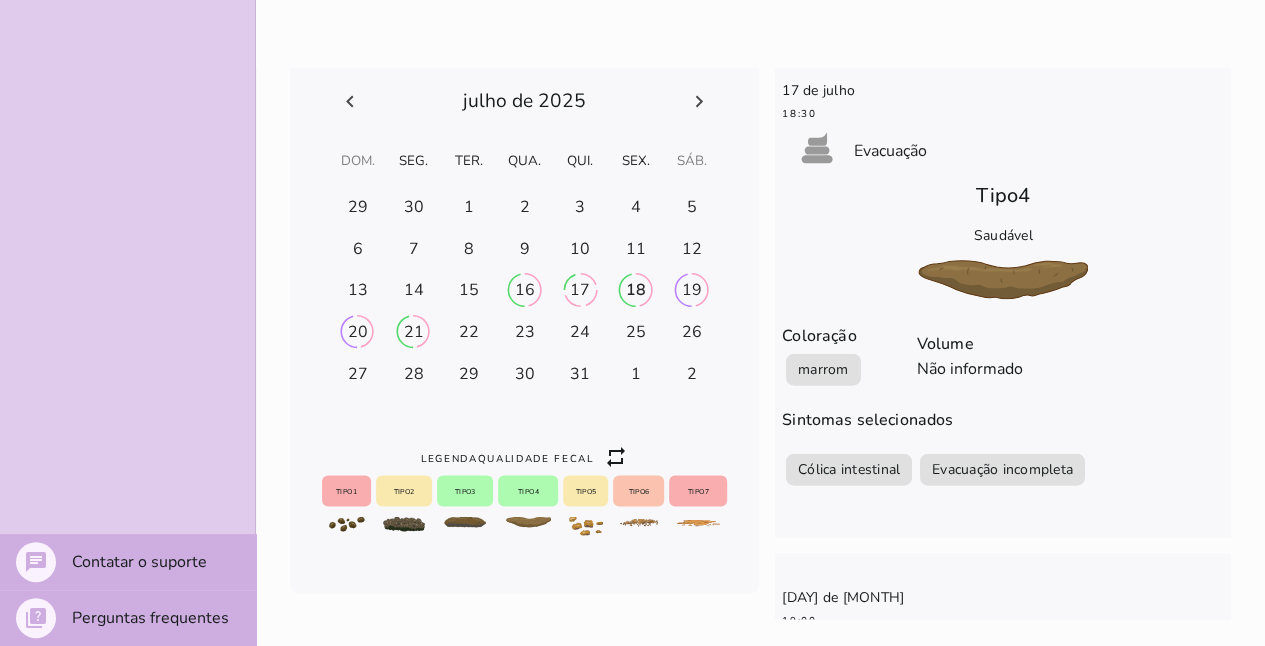 click on "18" at bounding box center [358, 206] 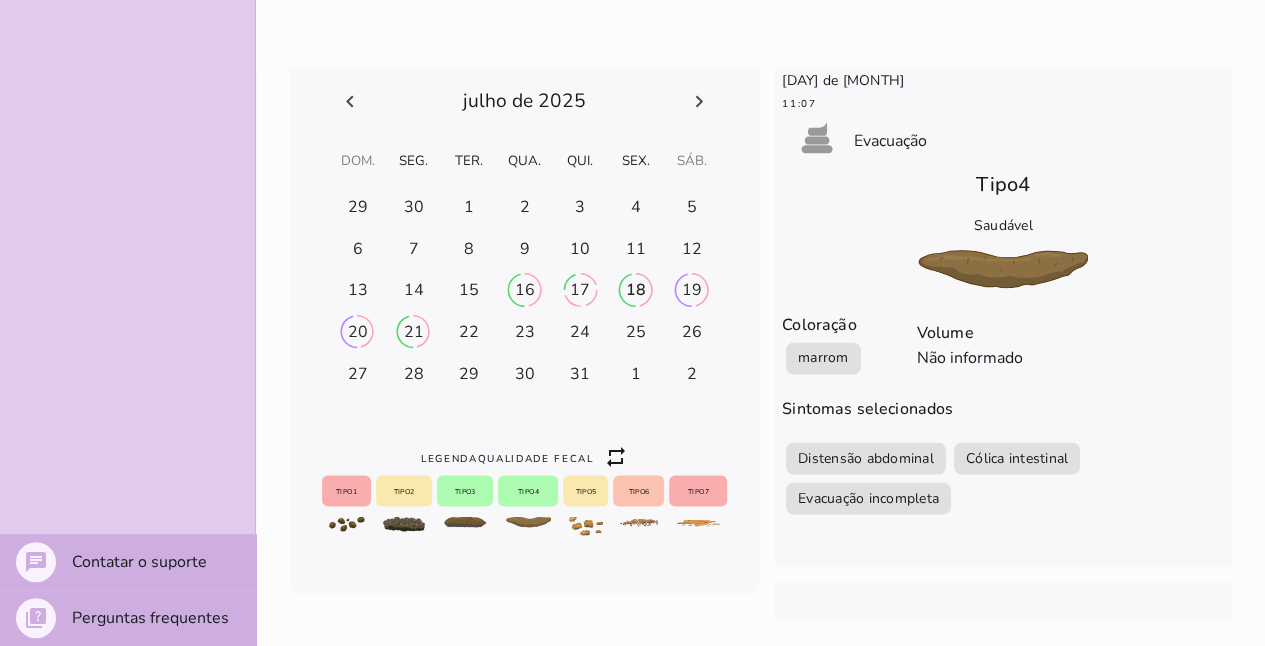 scroll, scrollTop: 1537, scrollLeft: 0, axis: vertical 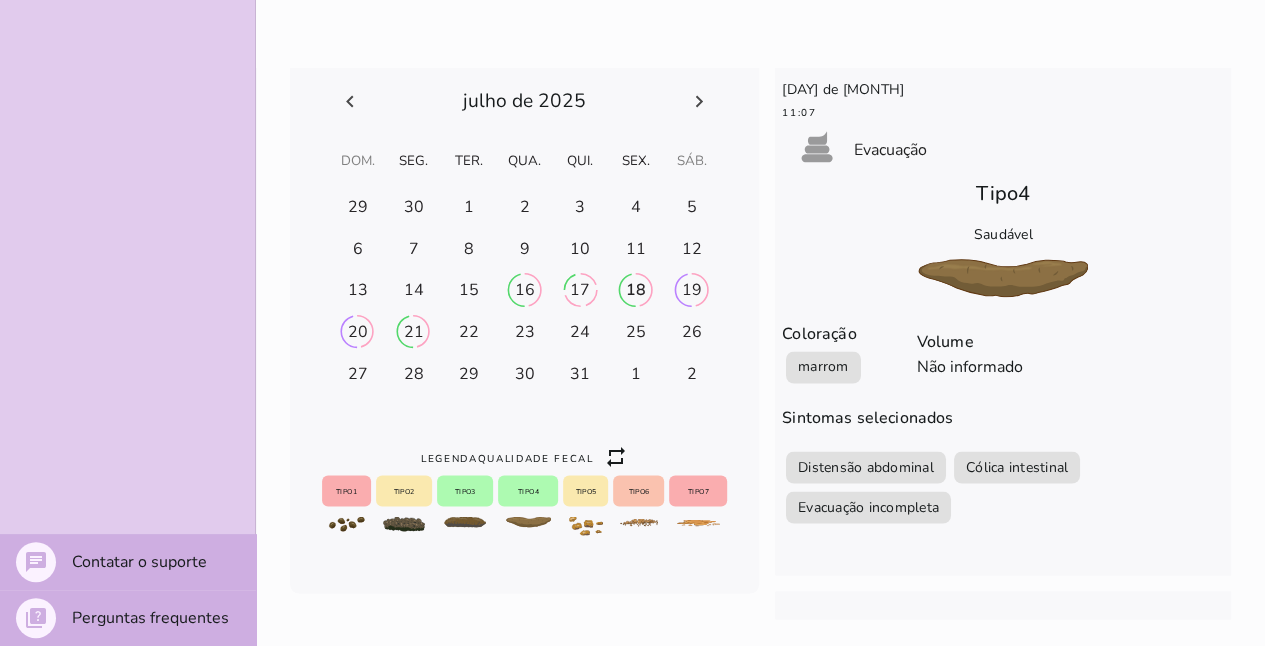 click at bounding box center (358, 207) 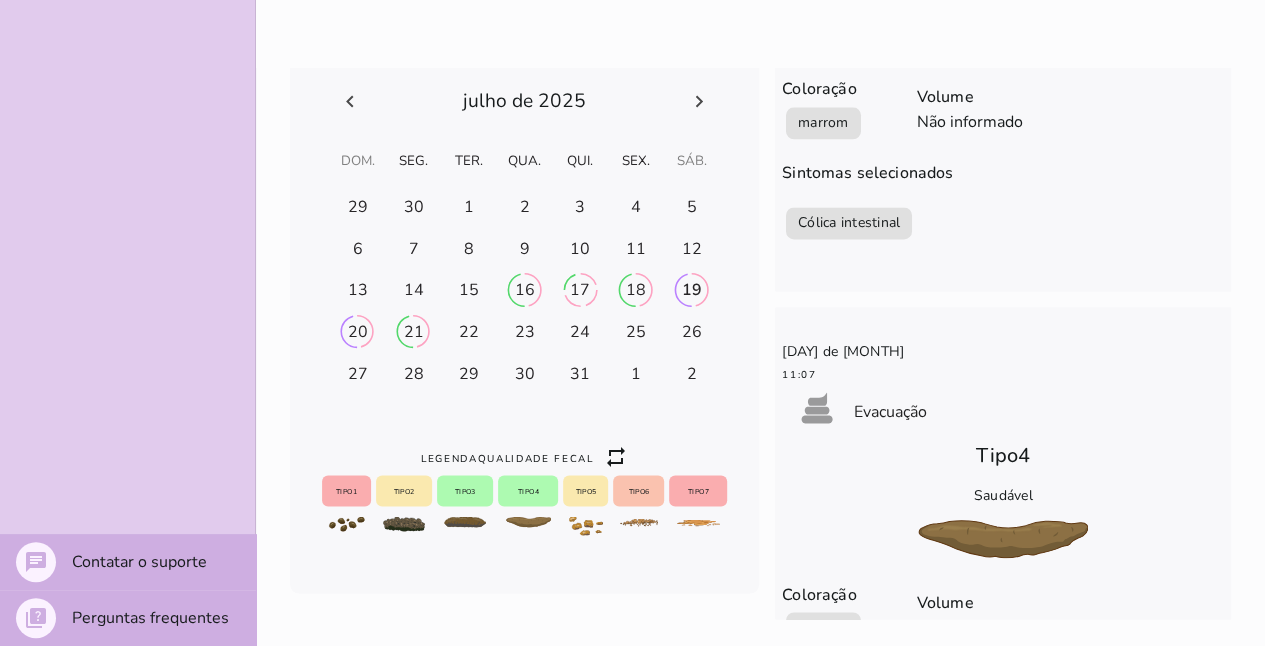 scroll, scrollTop: 1019, scrollLeft: 0, axis: vertical 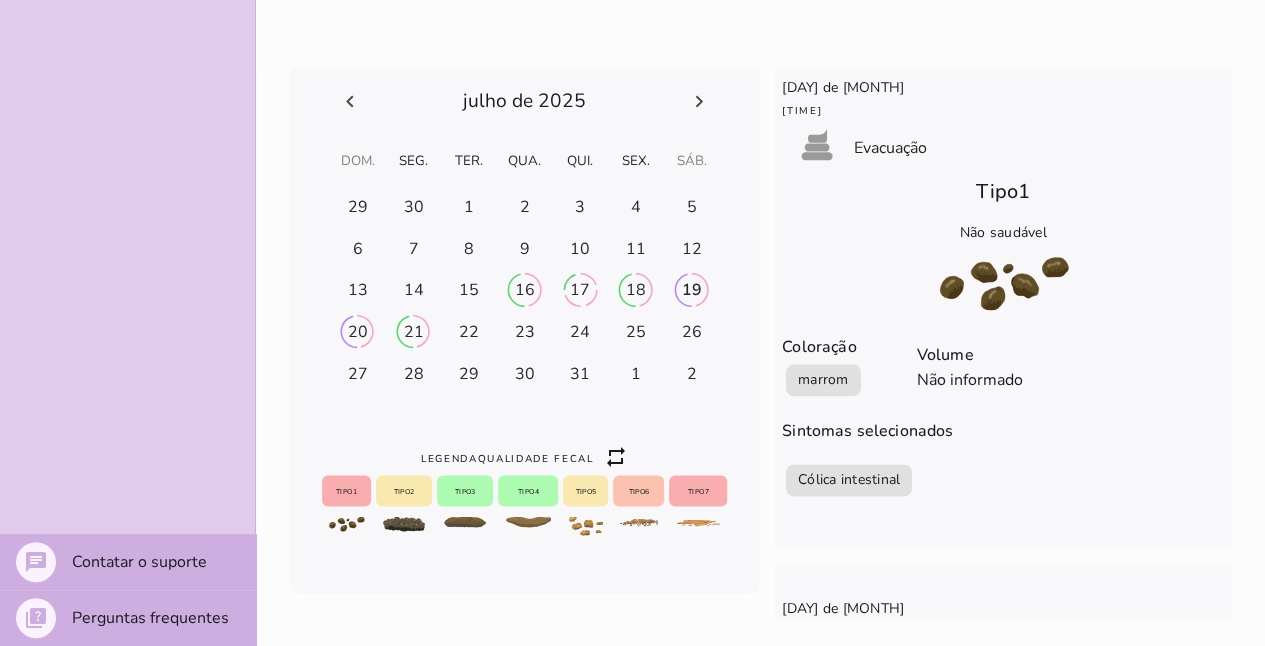 click at bounding box center (358, 207) 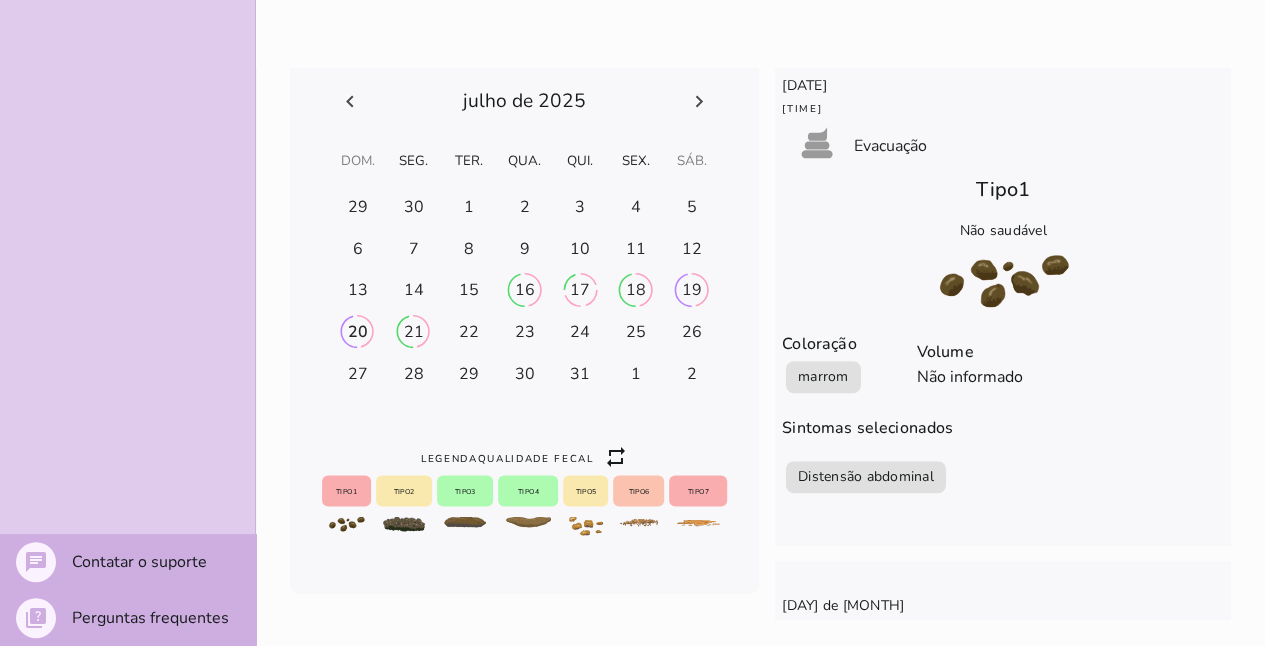 click at bounding box center [358, 207] 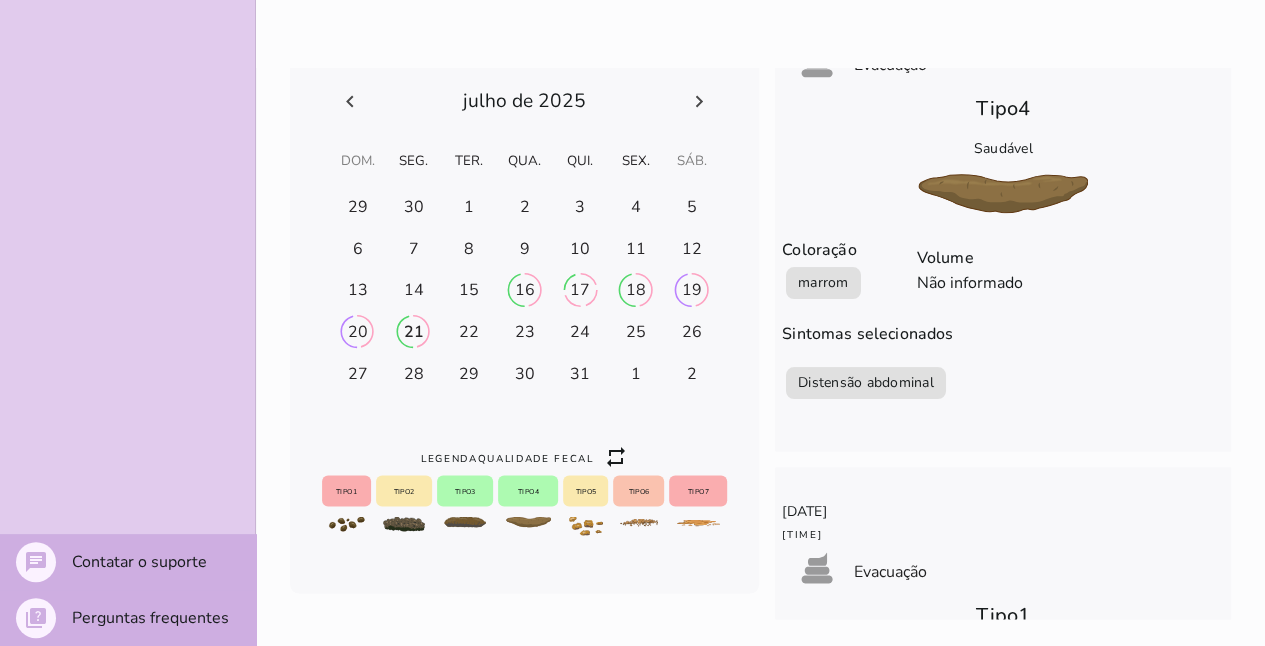 scroll, scrollTop: 0, scrollLeft: 0, axis: both 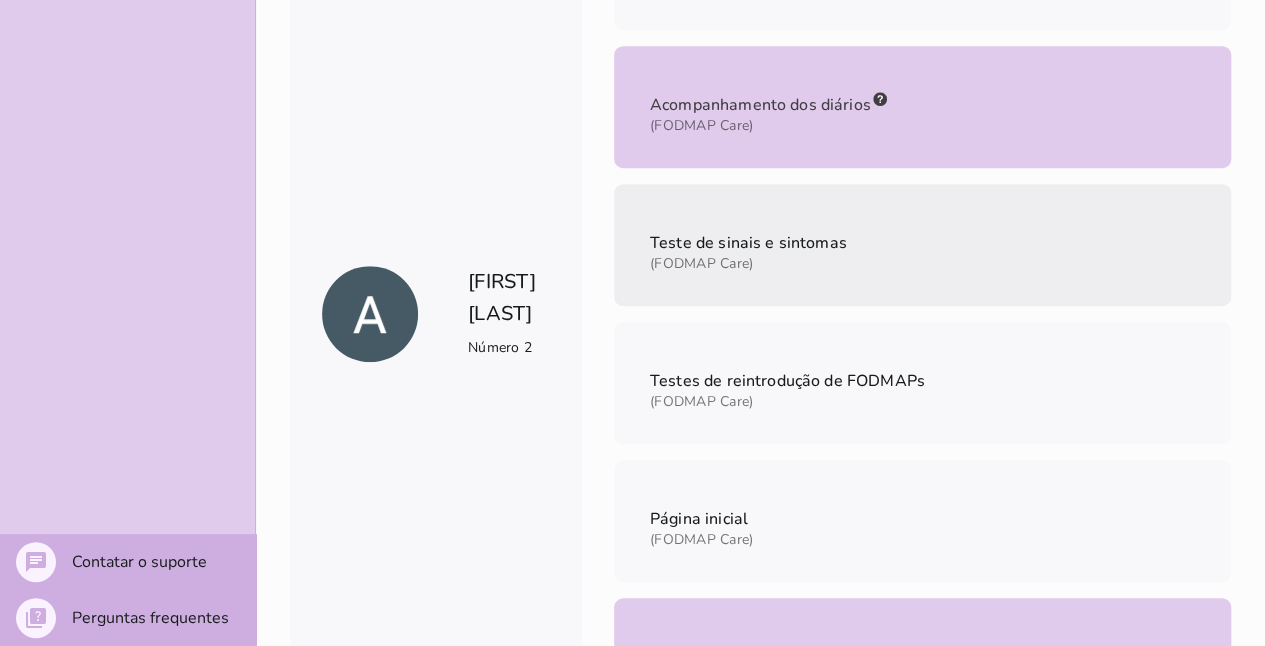click on "Teste de sinais e sintomas
(FODMAP Care)" at bounding box center (922, 245) 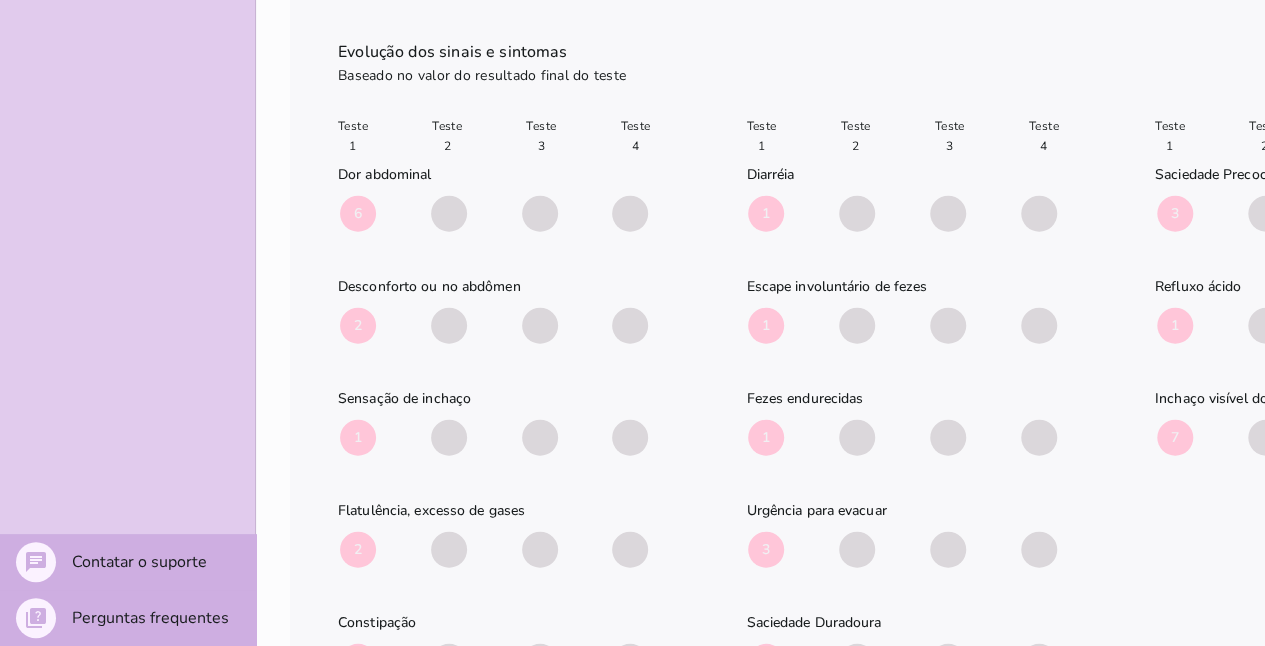 scroll, scrollTop: 2296, scrollLeft: 0, axis: vertical 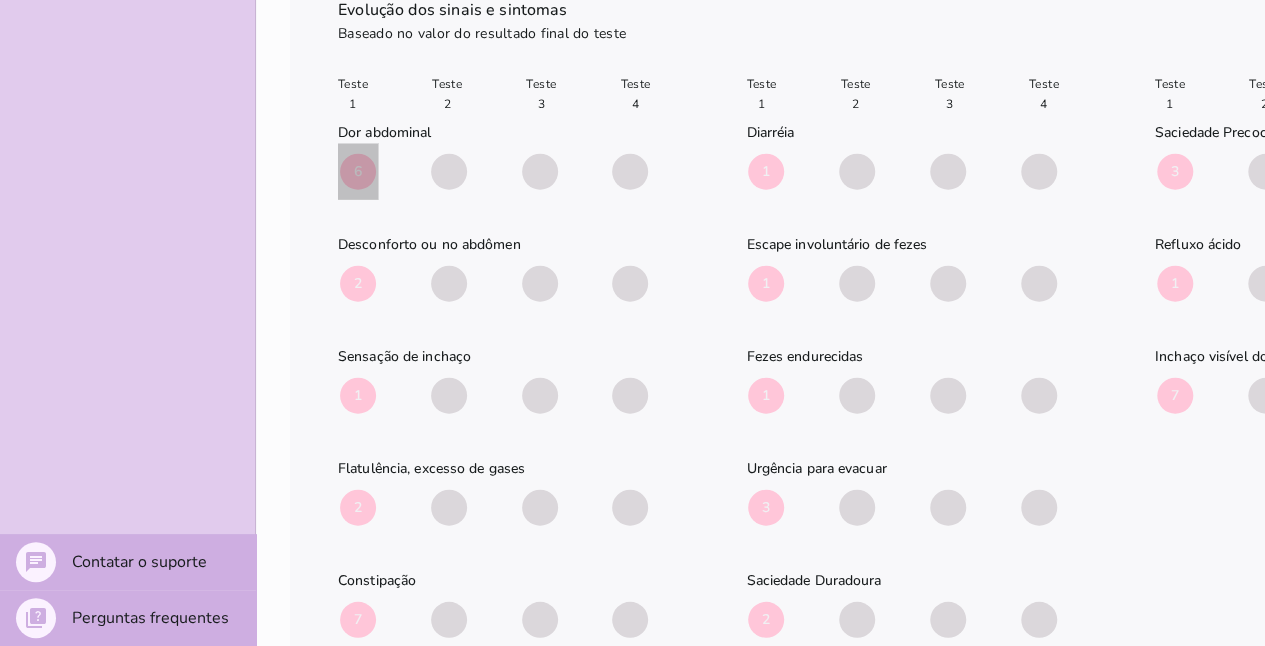 click on "6" at bounding box center [358, 172] 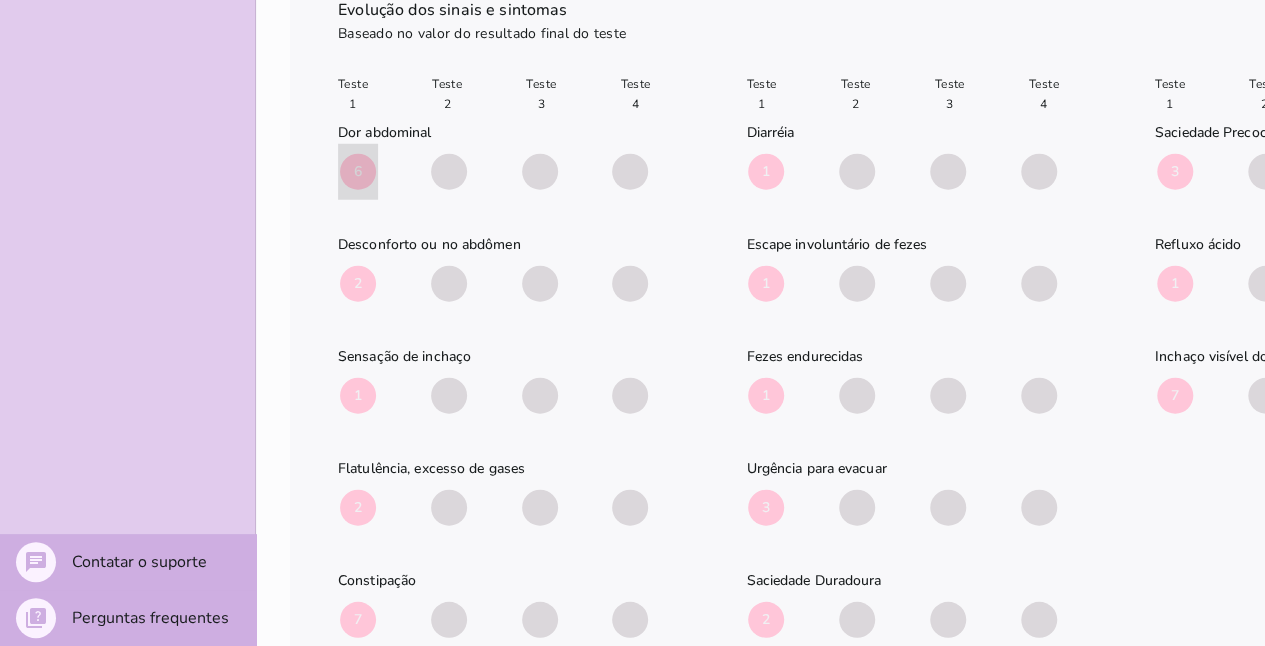 click on "Teste 1 Teste 2 Teste 3 Teste 4 Dor abdominal Desconforto ou no abdômen 2 1 2 7 1" at bounding box center (902, 357) 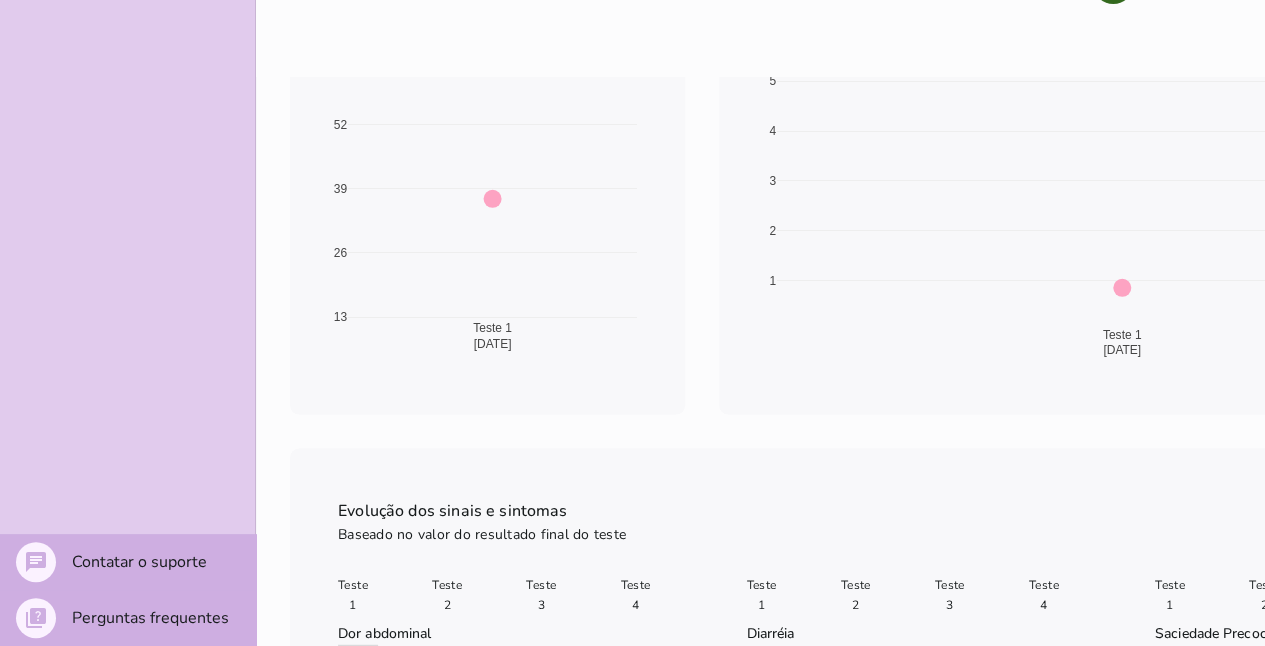 scroll, scrollTop: 2096, scrollLeft: 0, axis: vertical 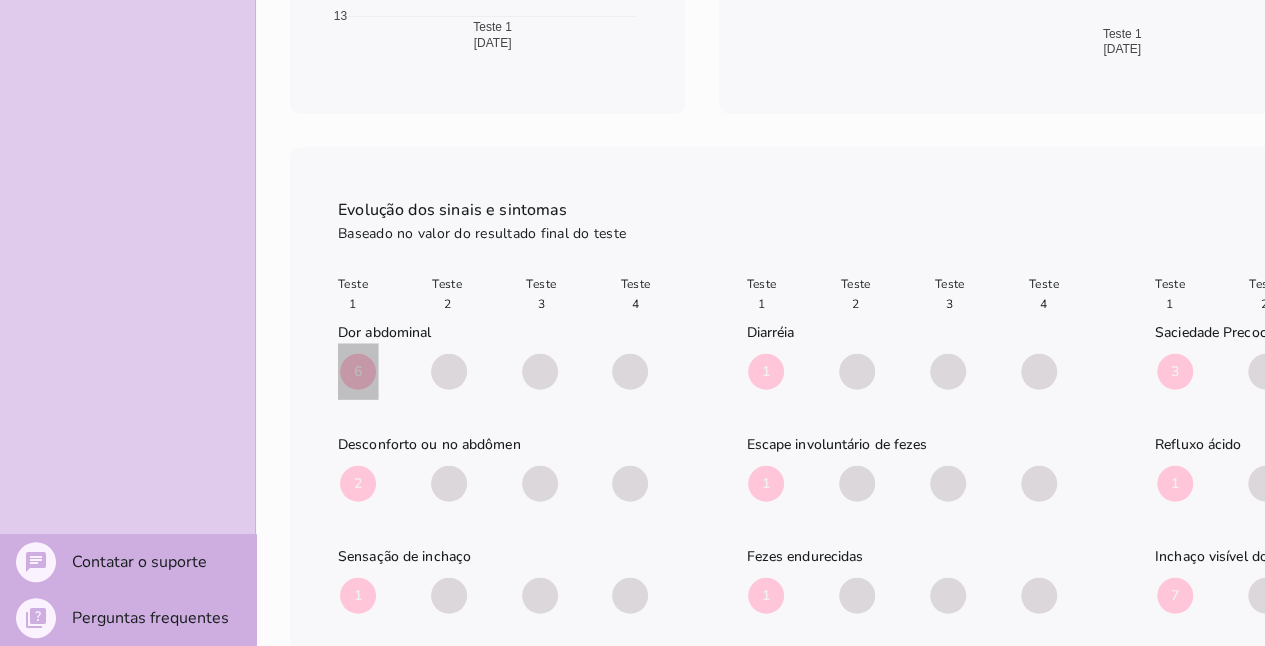 click on "6" at bounding box center (358, 372) 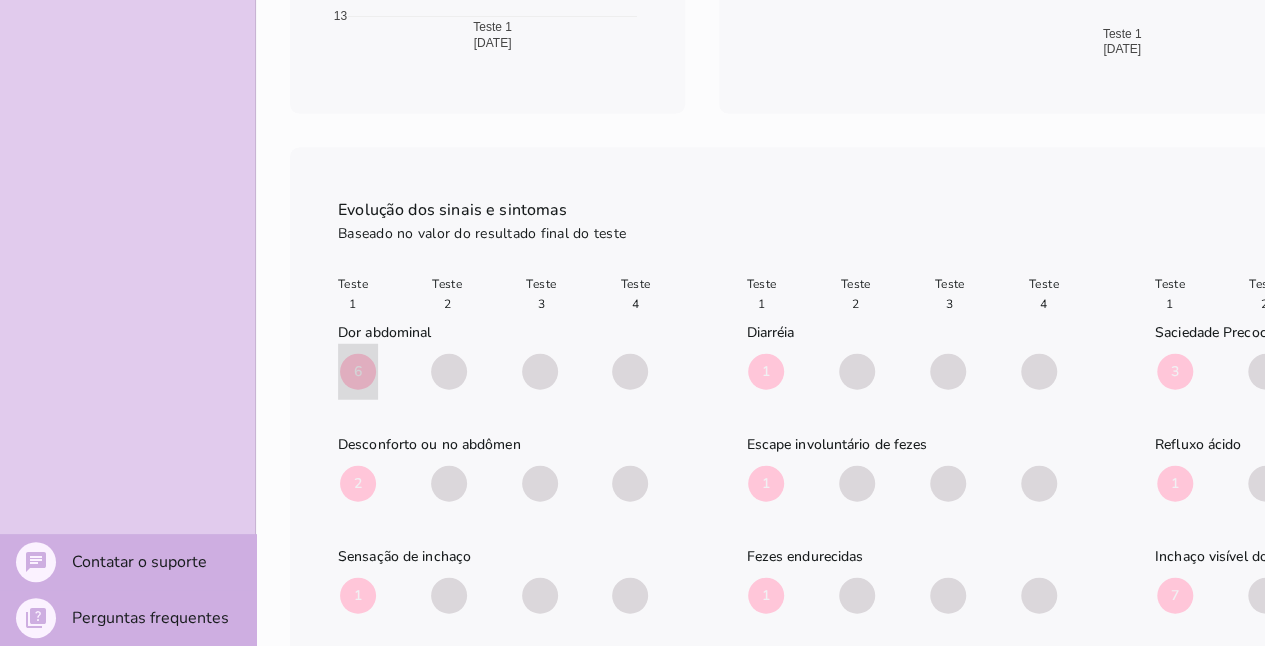drag, startPoint x: 364, startPoint y: 356, endPoint x: 344, endPoint y: 364, distance: 21.540659 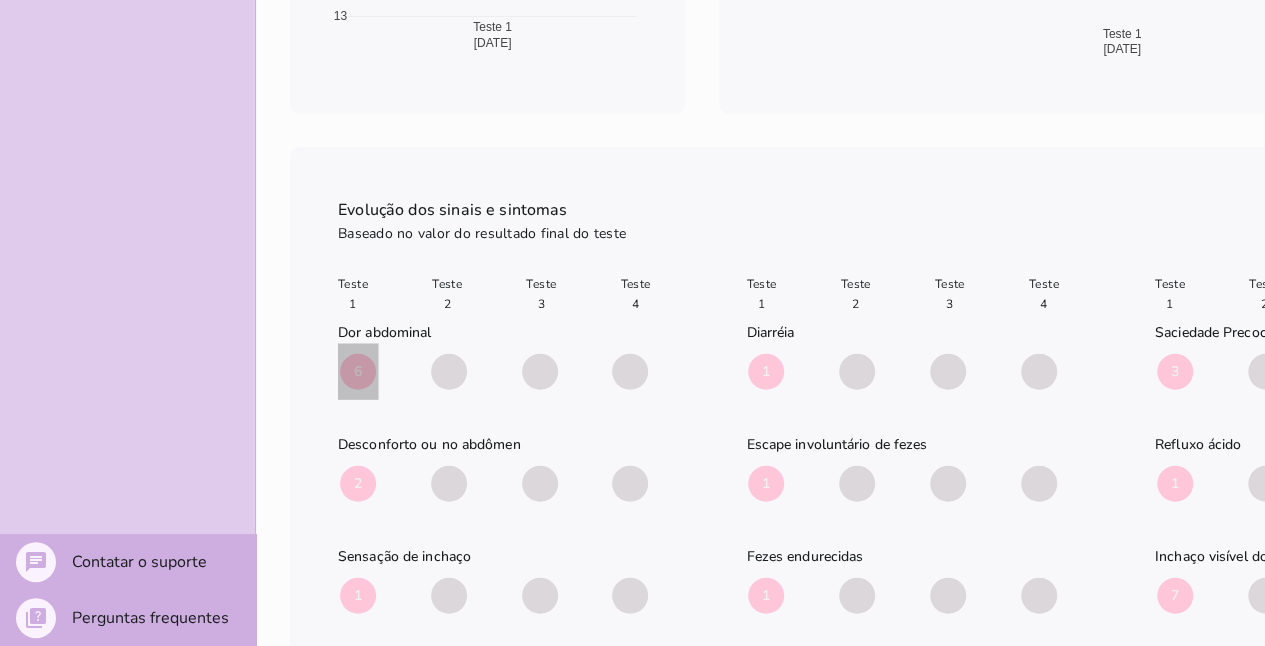 click on "6" at bounding box center [358, 372] 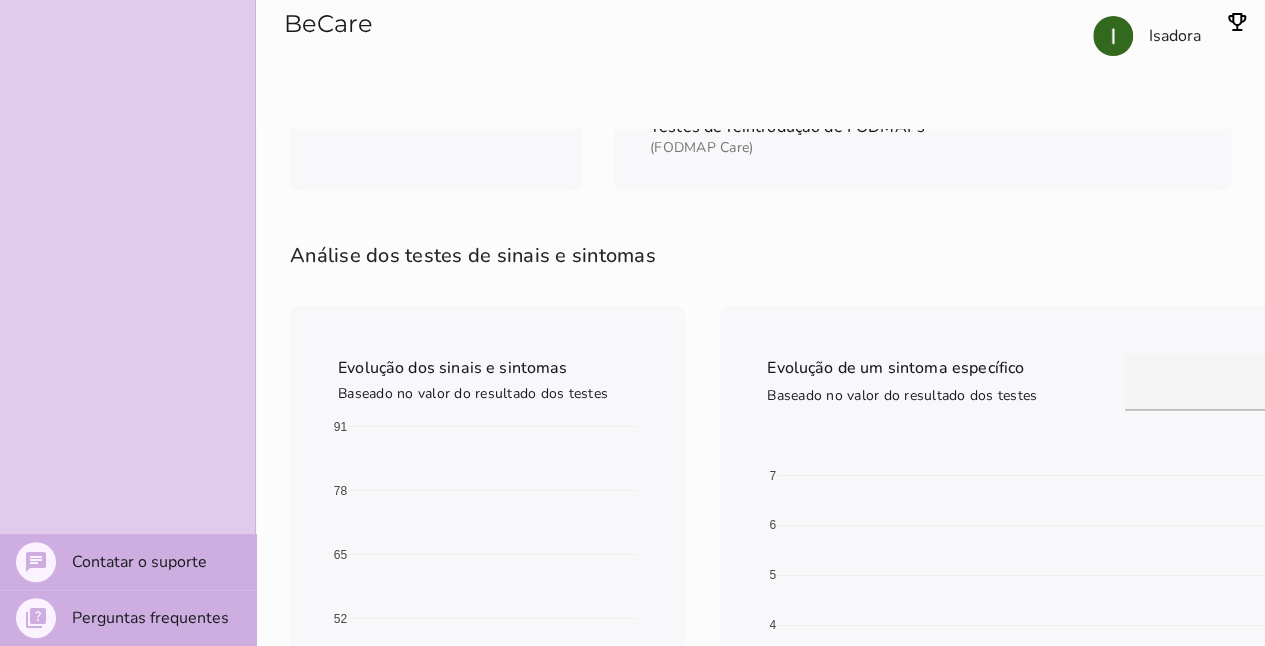 scroll, scrollTop: 1296, scrollLeft: 0, axis: vertical 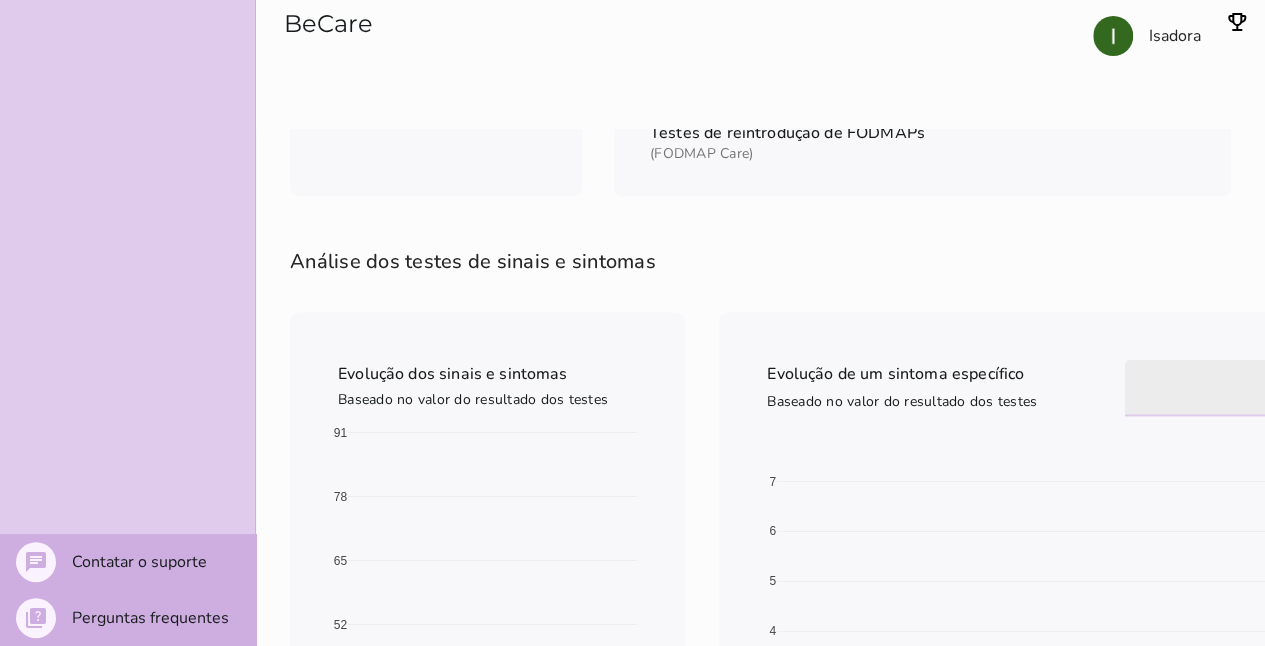 click at bounding box center [1296, 388] 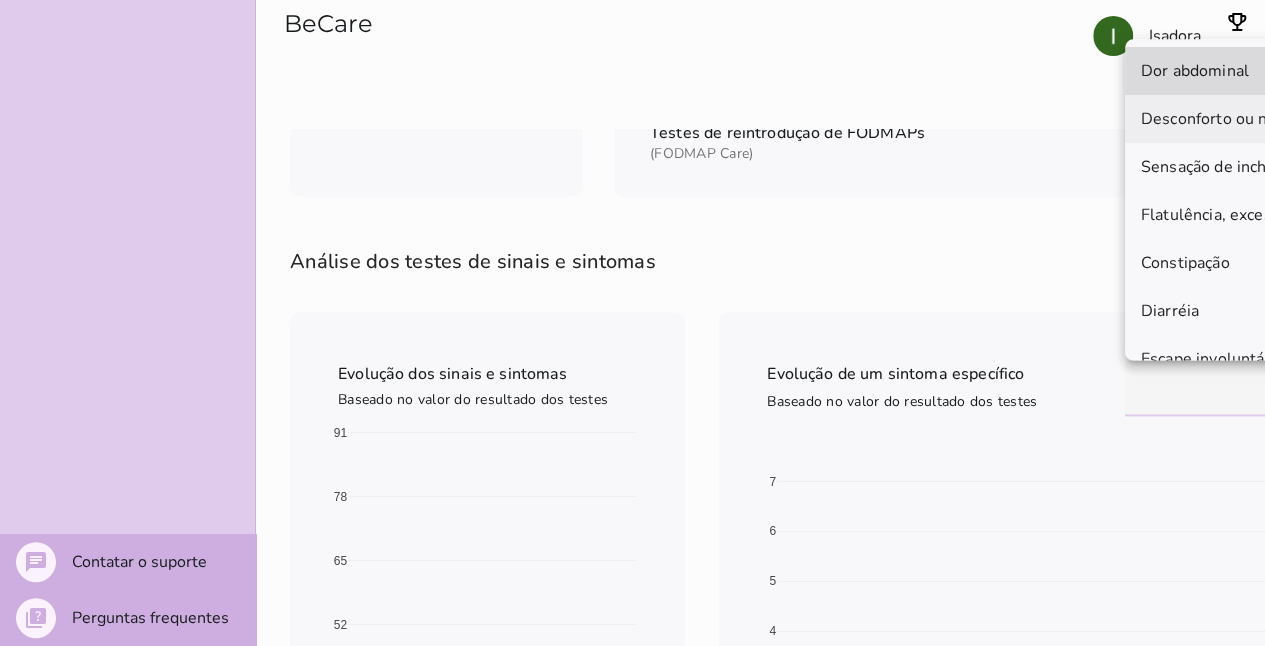 click on "Desconforto ou no abdômen" at bounding box center (0, 0) 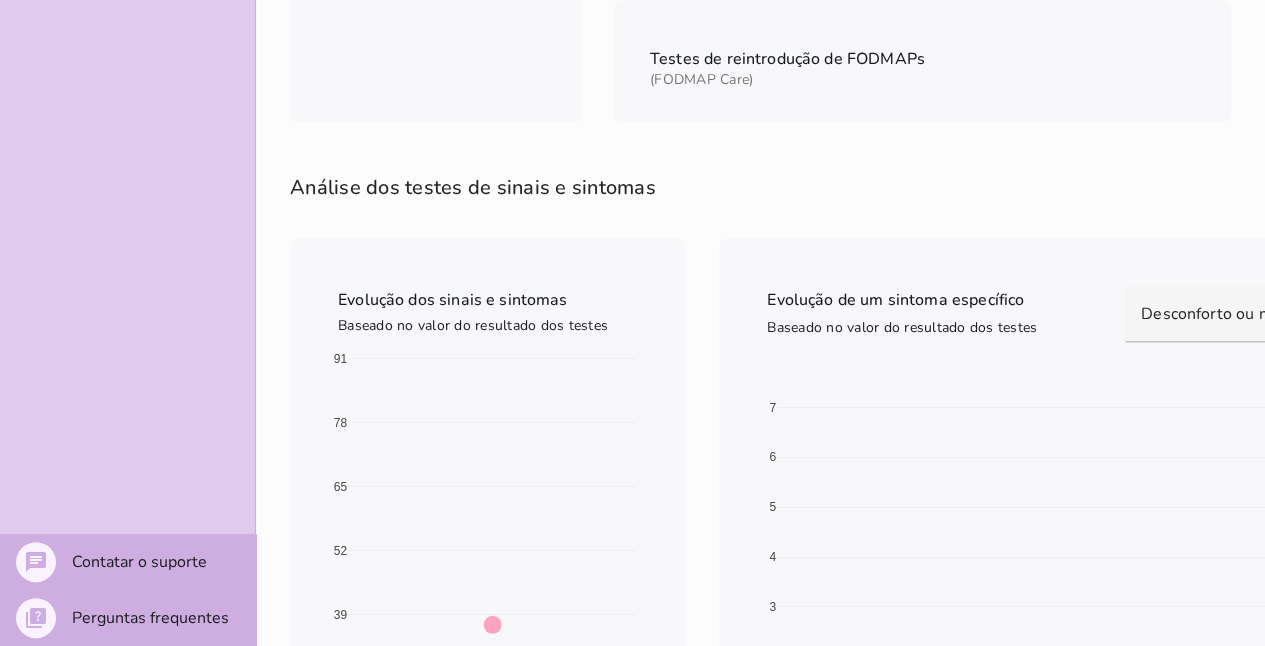 scroll, scrollTop: 1496, scrollLeft: 0, axis: vertical 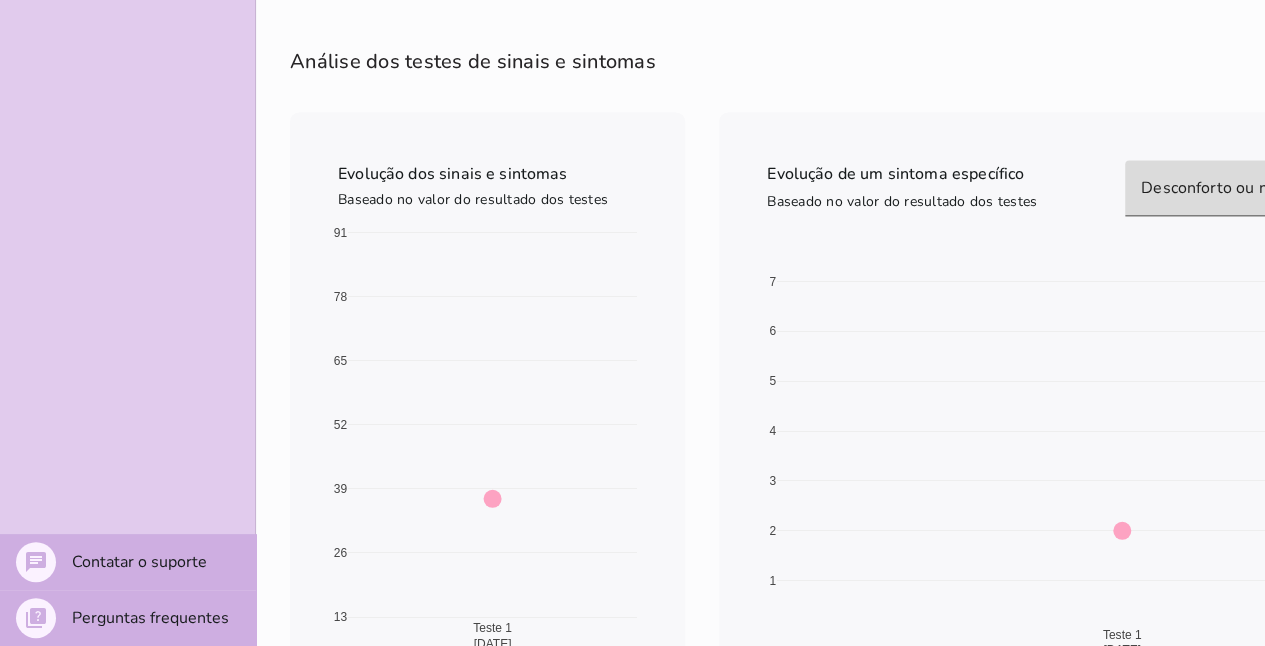 click on "Desconforto ou no abdômen" at bounding box center [1296, 188] 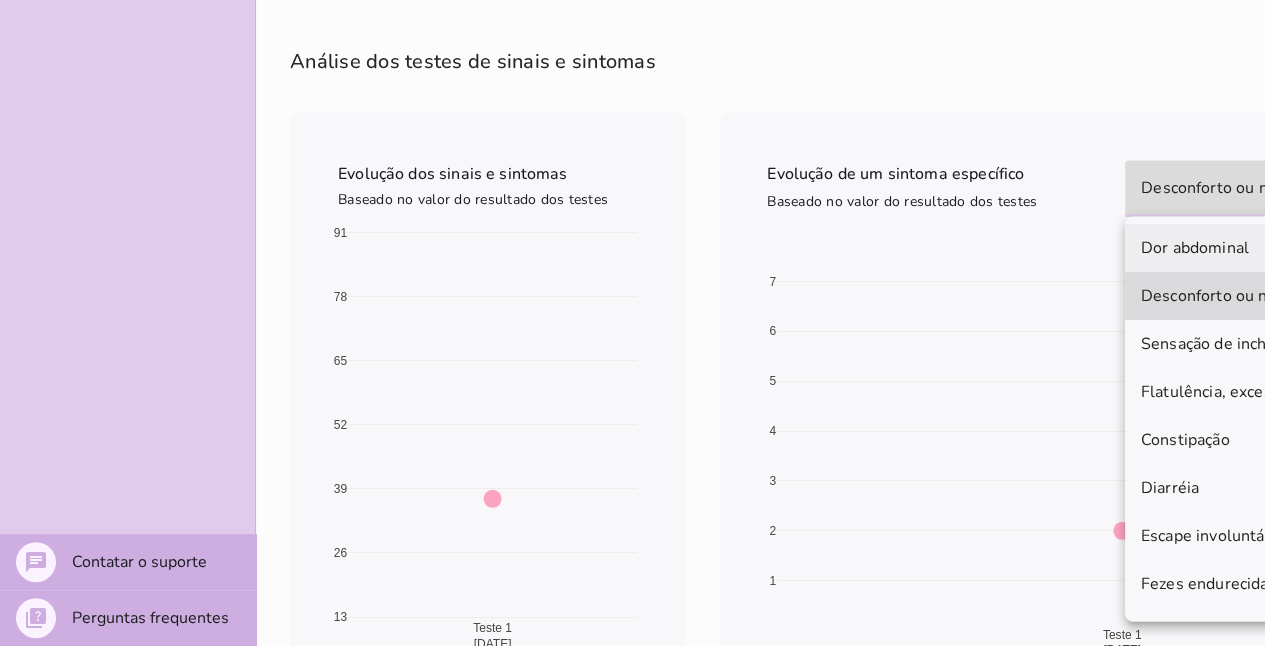 click on "Dor abdominal" at bounding box center (0, 0) 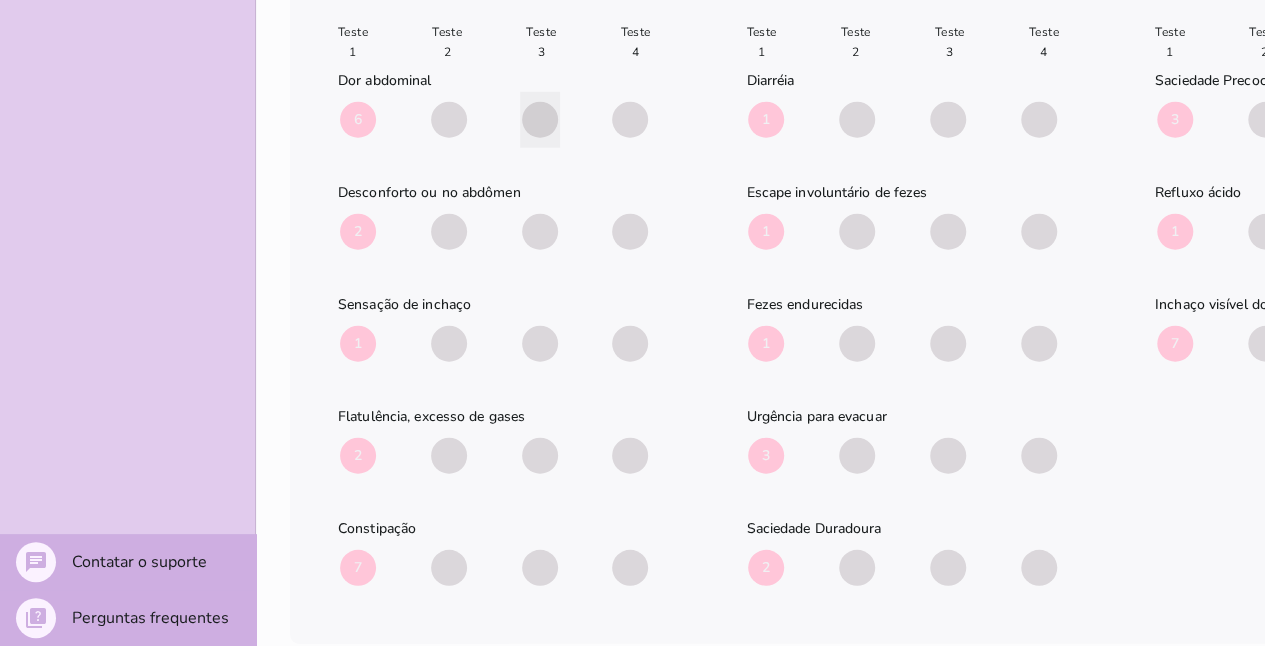 scroll, scrollTop: 2388, scrollLeft: 0, axis: vertical 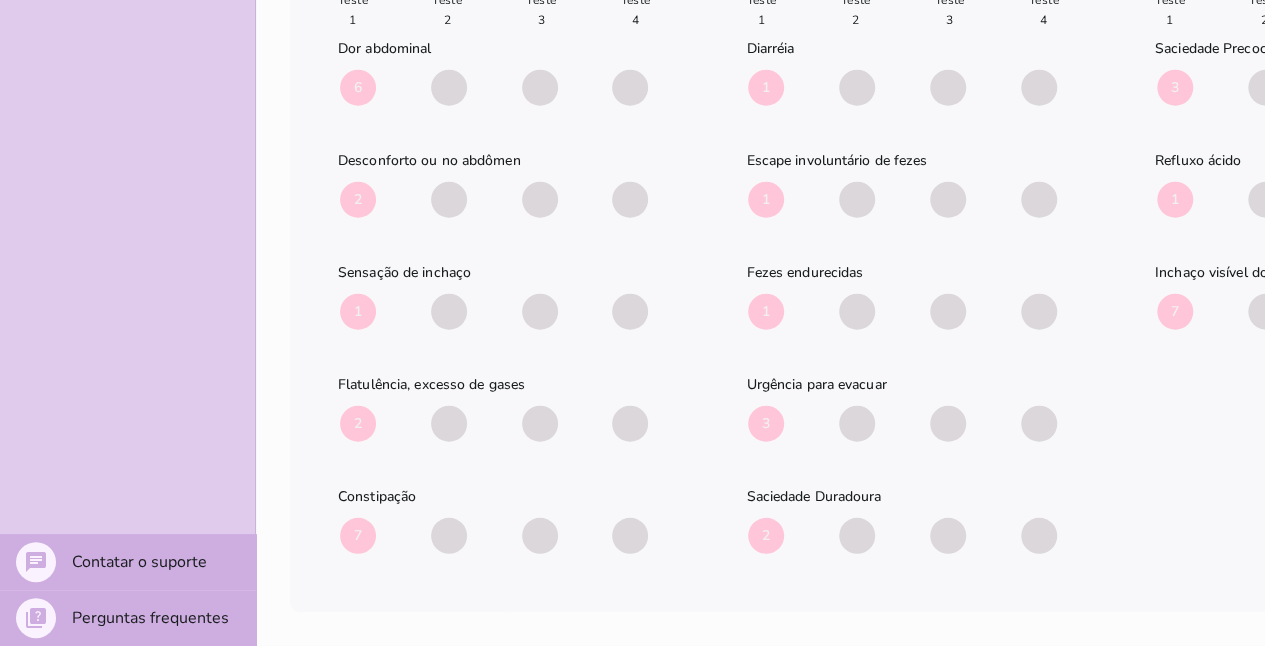 click on "Teste 1 Teste 2 Teste 3 Teste 4 Dor abdominal Desconforto ou no abdômen 2 1 2 7 1" at bounding box center [902, 273] 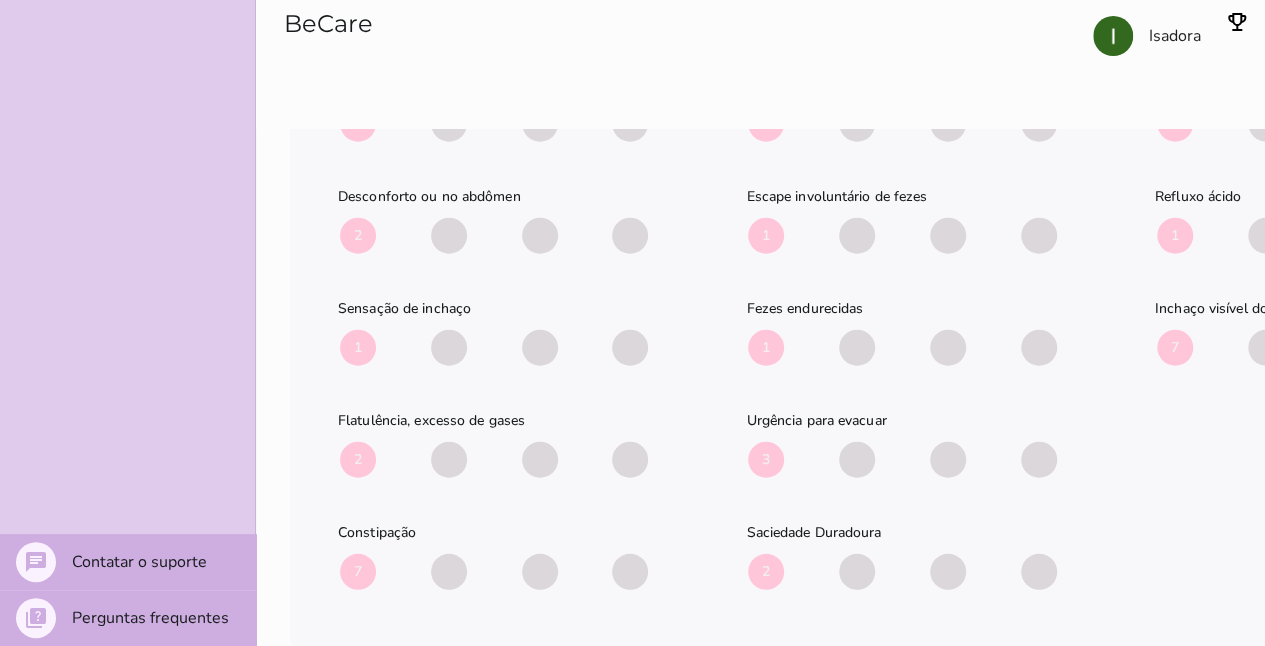 scroll, scrollTop: 2388, scrollLeft: 0, axis: vertical 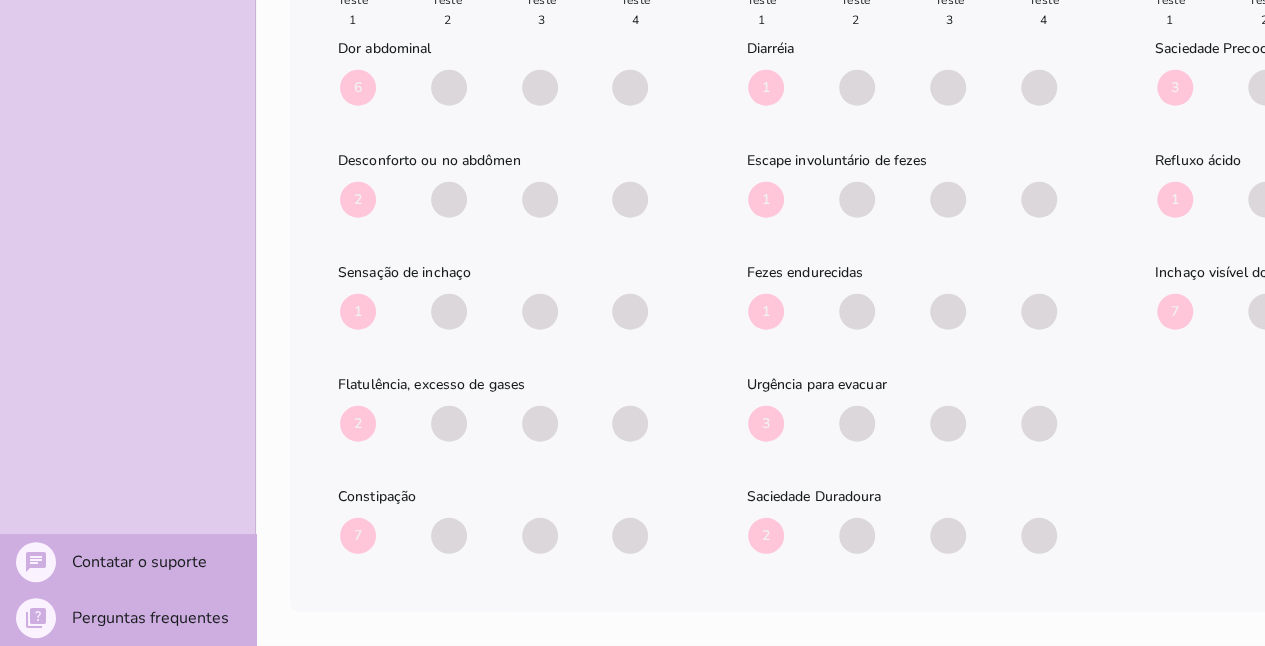 click on "Teste 1 Teste 2 Teste 3 Teste 4 Dor abdominal Desconforto ou no abdômen 2 1 2 7 1" at bounding box center (902, 273) 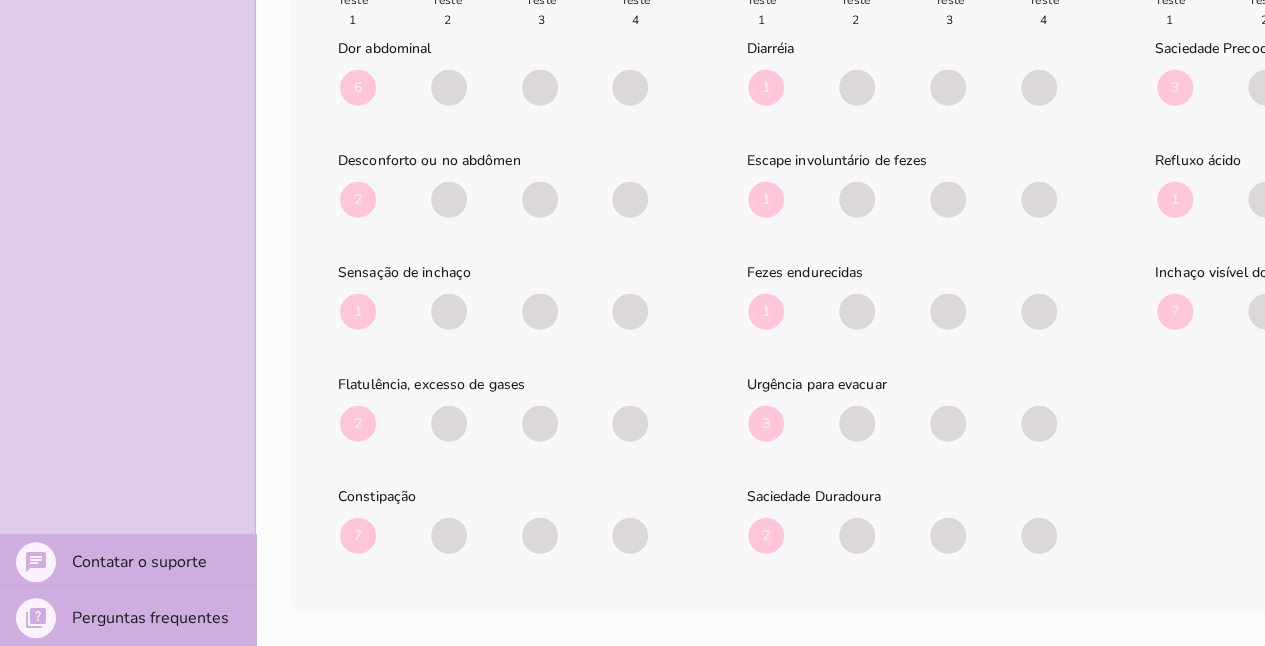 click on "Teste 1 Teste 2 Teste 3 Teste 4 Dor abdominal Desconforto ou no abdômen 2 1 2 7 1" at bounding box center [902, 273] 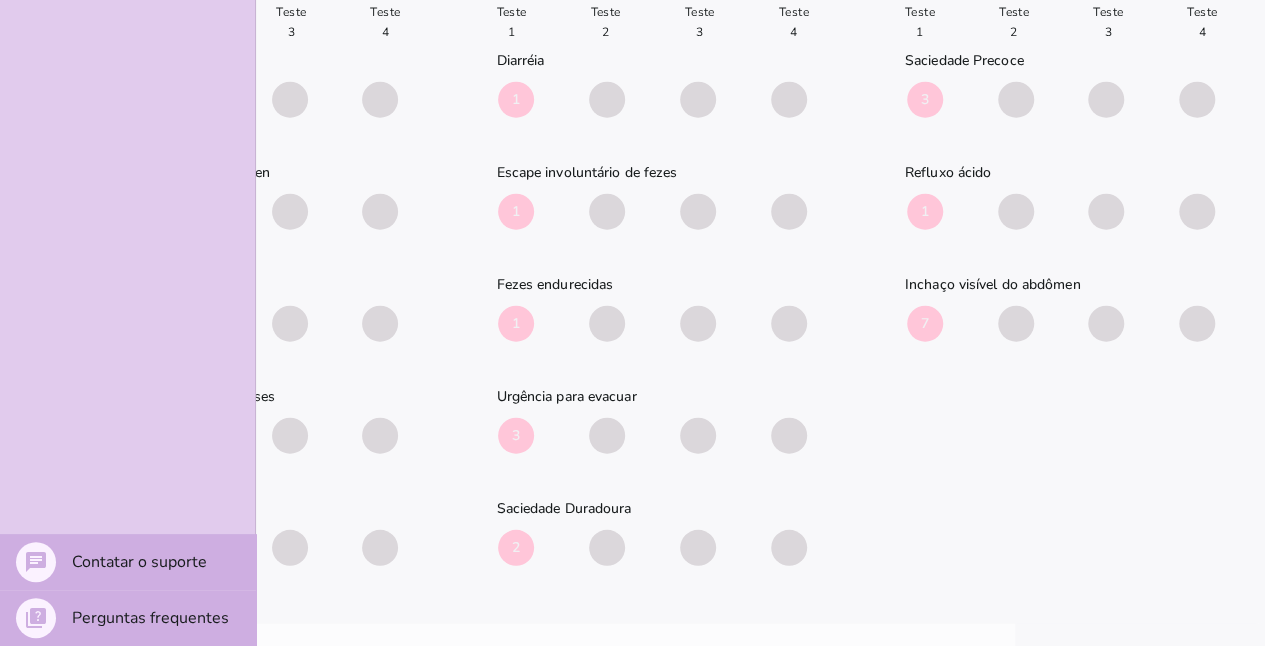 scroll, scrollTop: 2388, scrollLeft: 0, axis: vertical 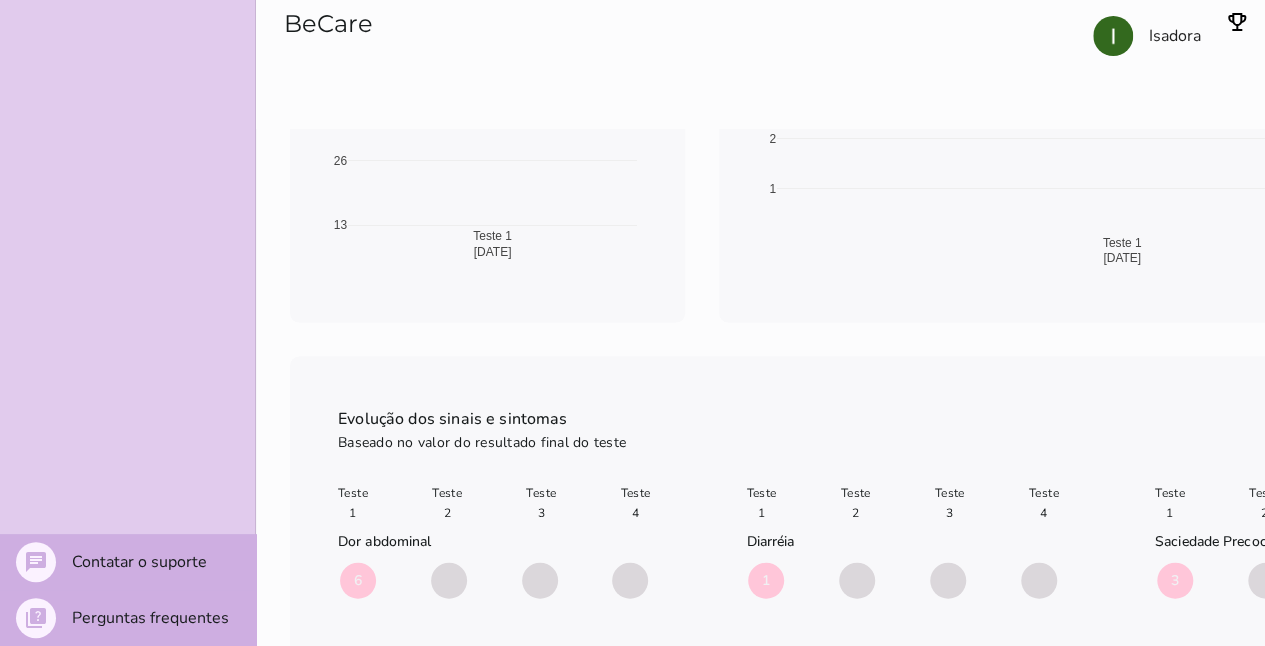 drag, startPoint x: 410, startPoint y: 417, endPoint x: 576, endPoint y: 416, distance: 166.003 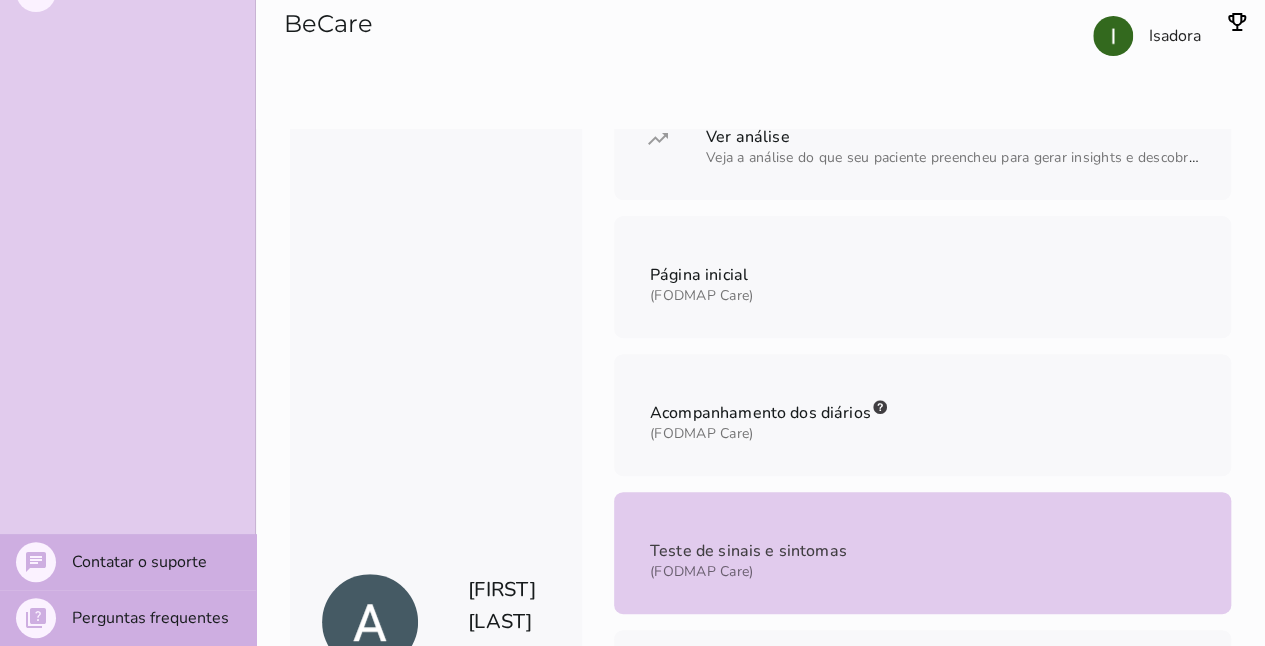 scroll, scrollTop: 0, scrollLeft: 0, axis: both 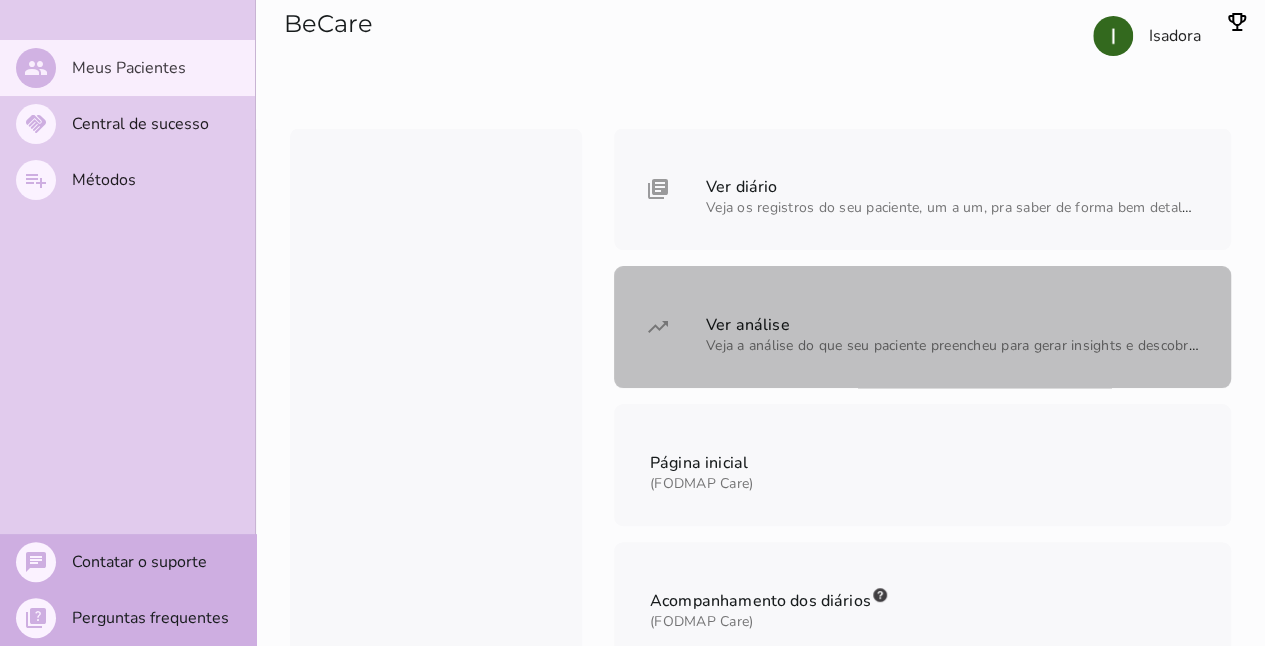 click on "Ver análise
Veja a análise do que seu paciente preencheu para gerar insights e descobrir padrões
trending_up" at bounding box center [922, 327] 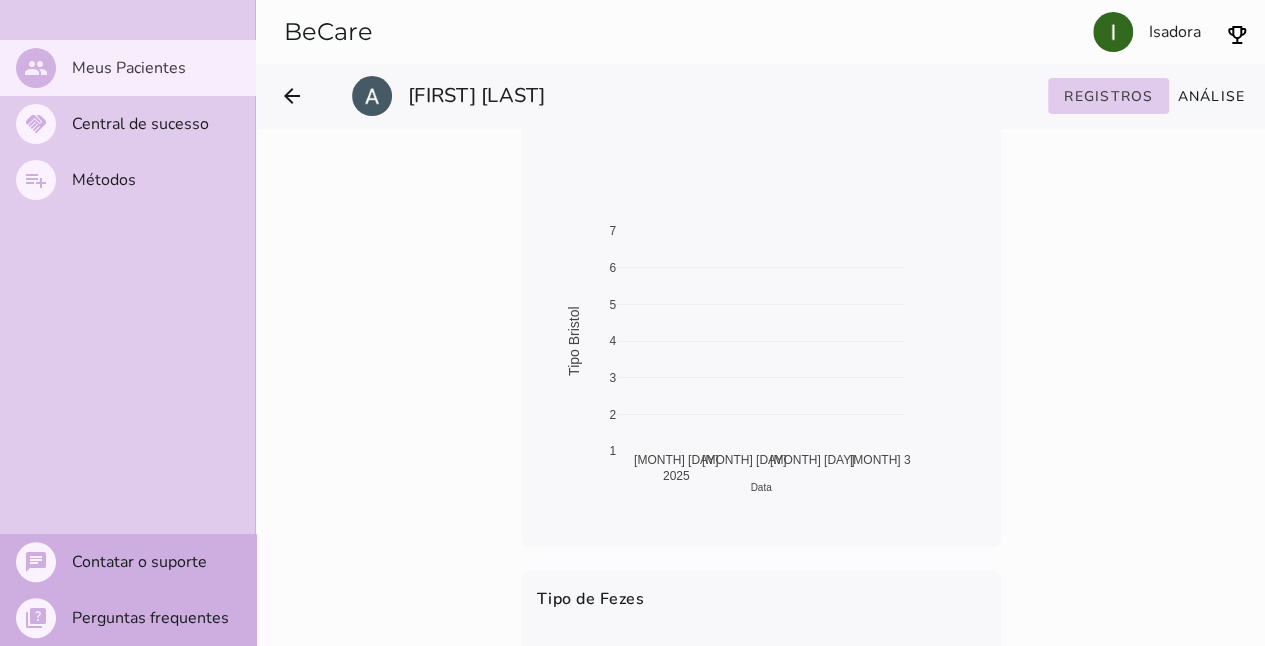 scroll, scrollTop: 100, scrollLeft: 0, axis: vertical 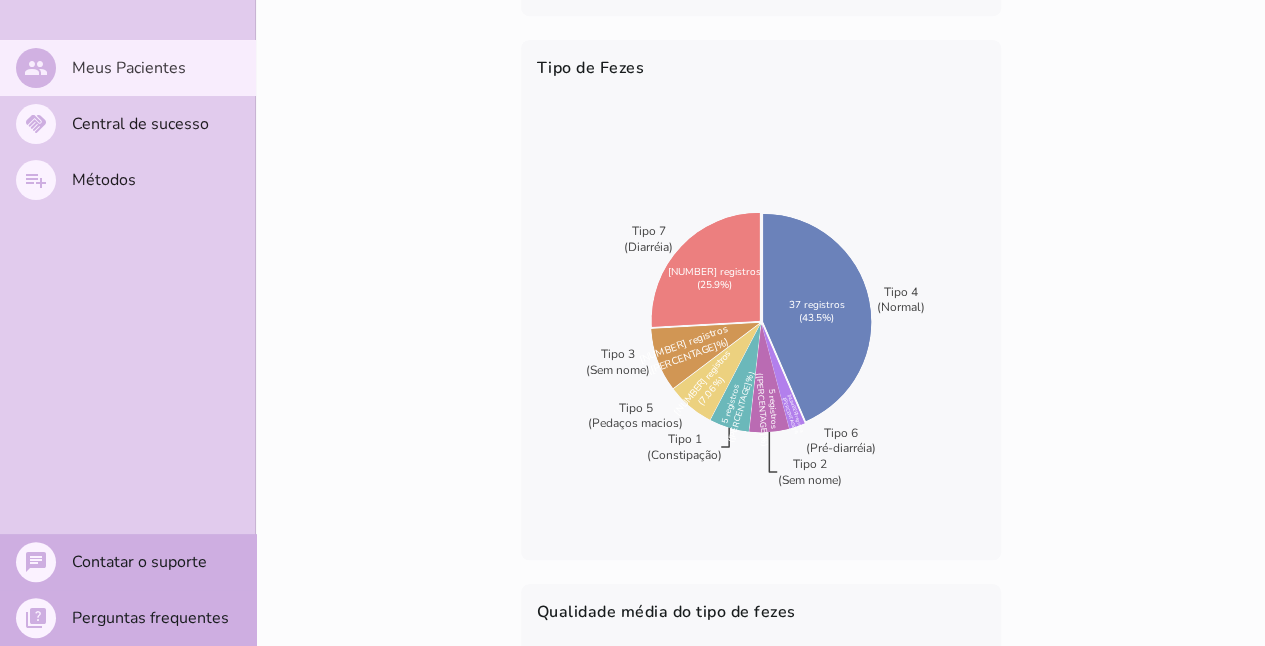 click 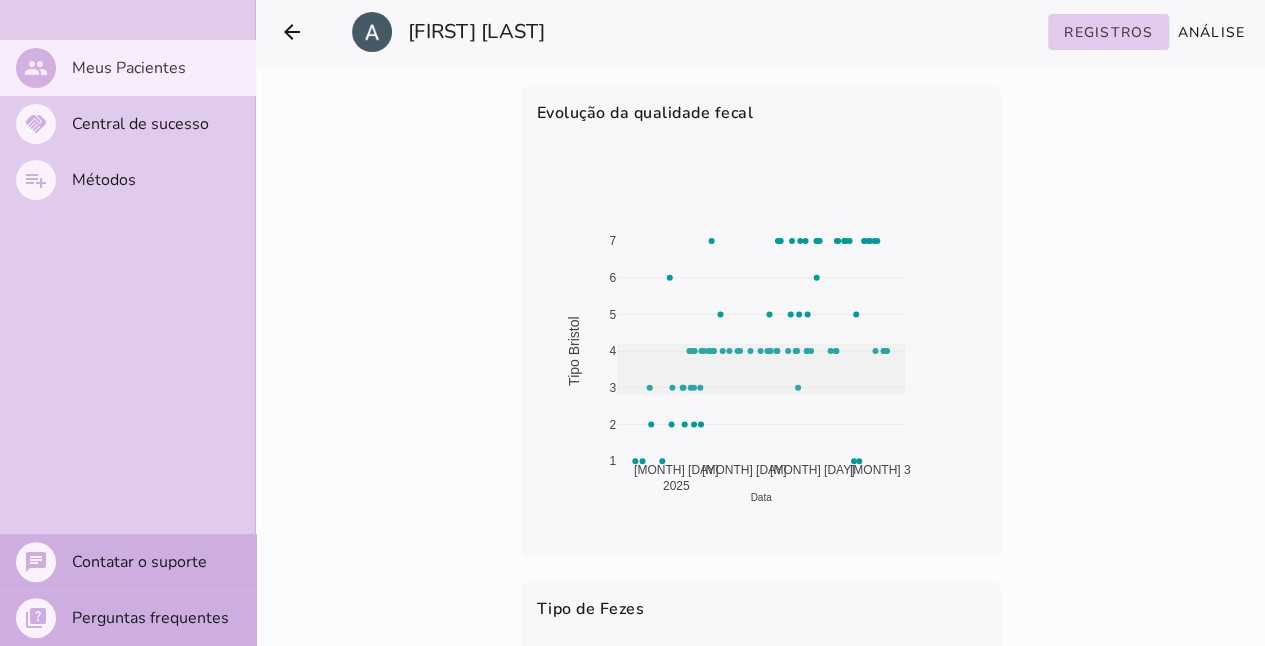 scroll, scrollTop: 0, scrollLeft: 0, axis: both 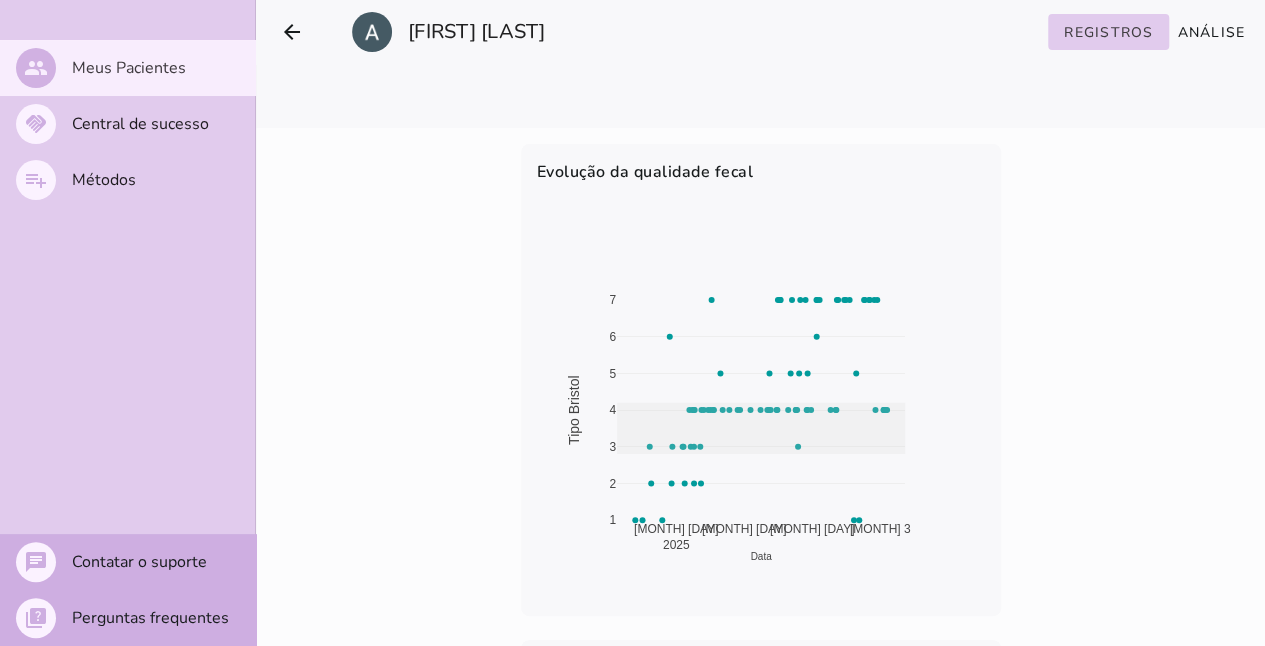 click on "[MONTH] [DAY] [YEAR] [MONTH] [DAY] [MONTH] [DAY] [DAY] [DAY] [DAY] [DAY] [DAY] Data Tipo Bristol" at bounding box center (761, 400) 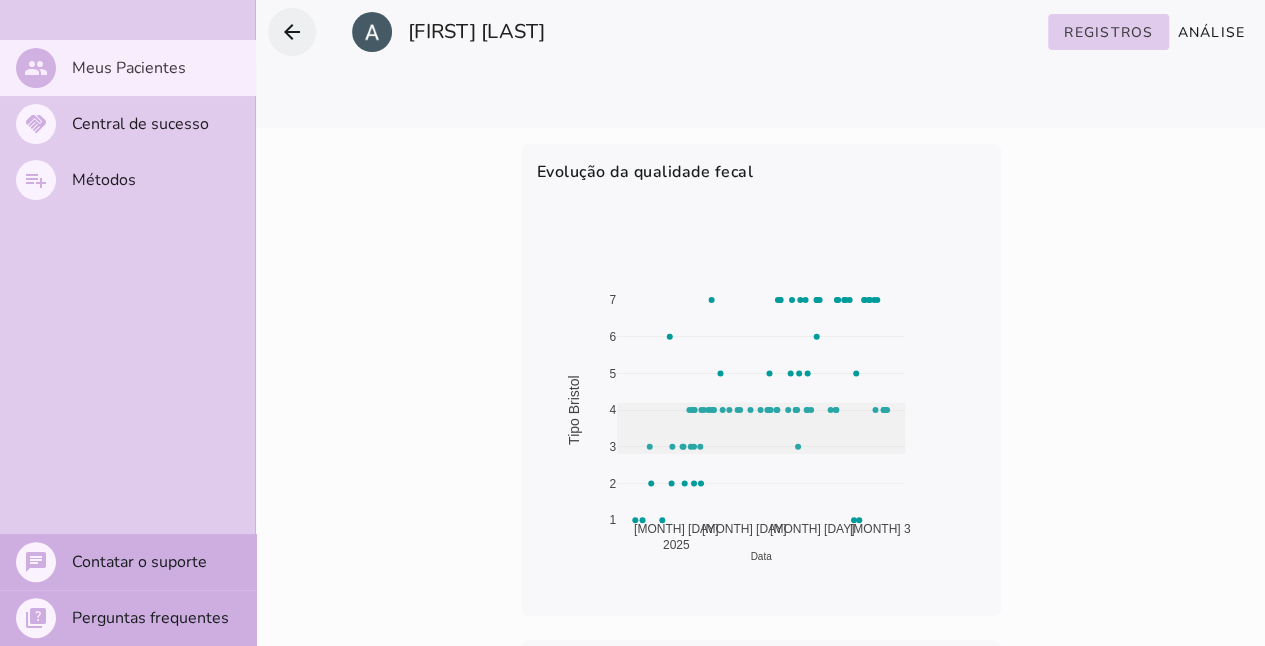 click on "arrow_back" 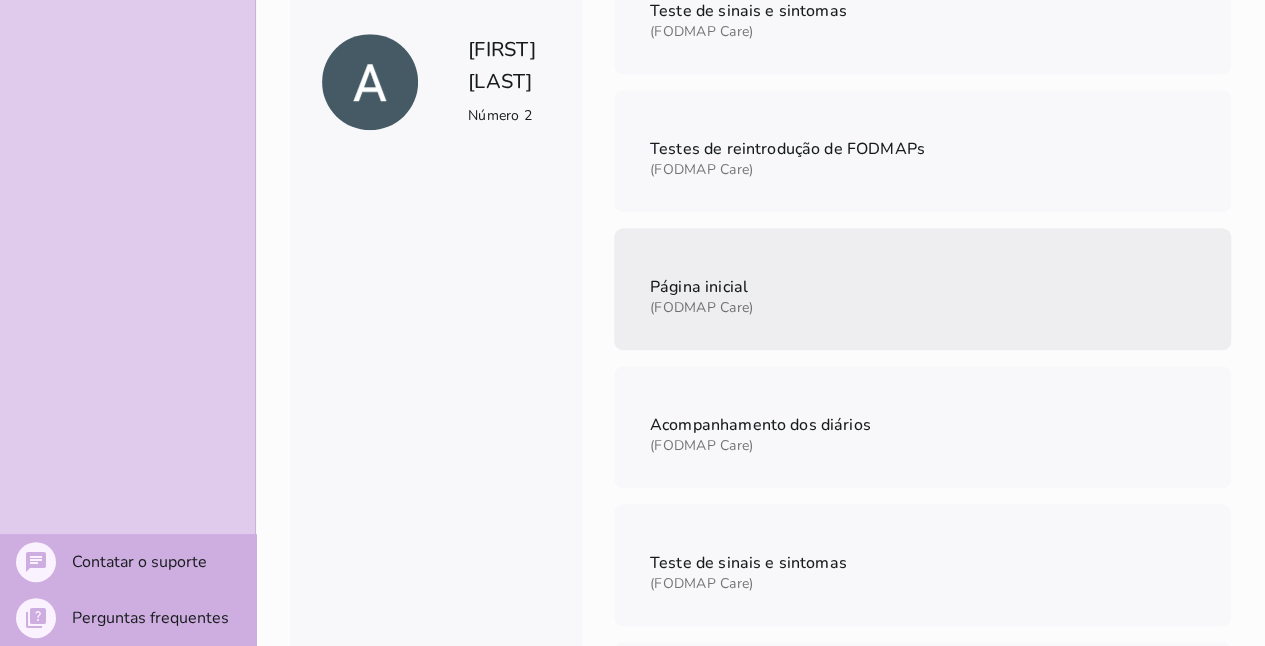 scroll, scrollTop: 855, scrollLeft: 0, axis: vertical 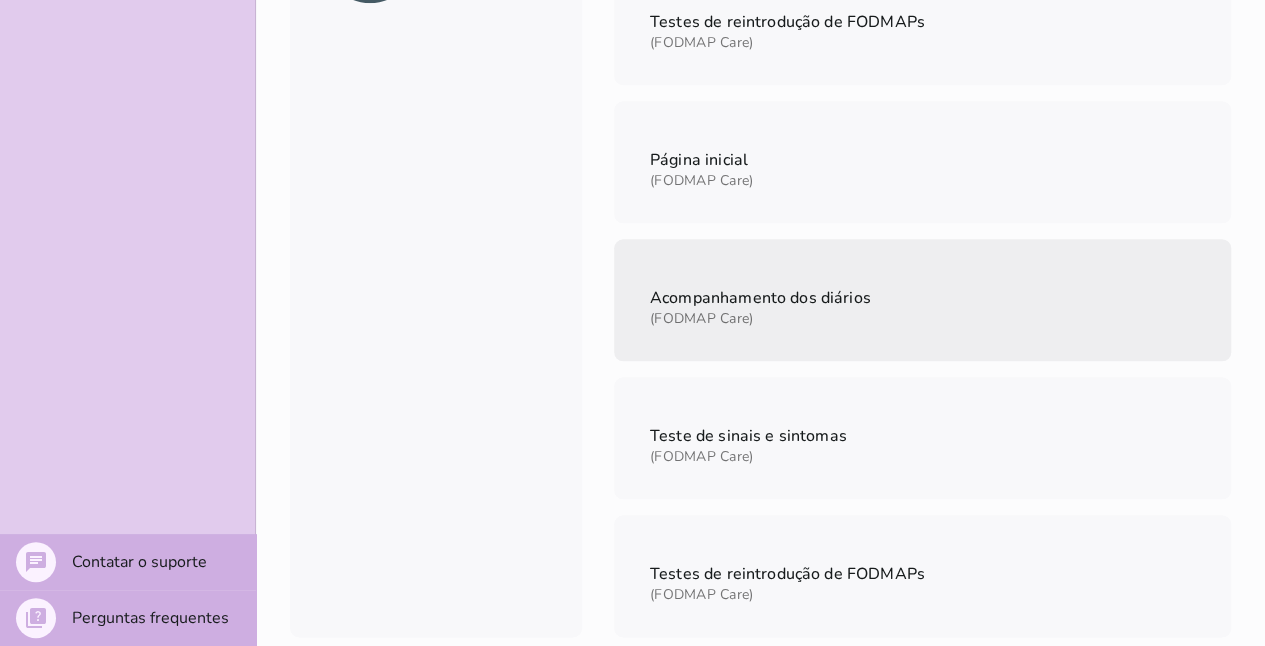 click on "Acompanhamento dos diários" at bounding box center [760, 298] 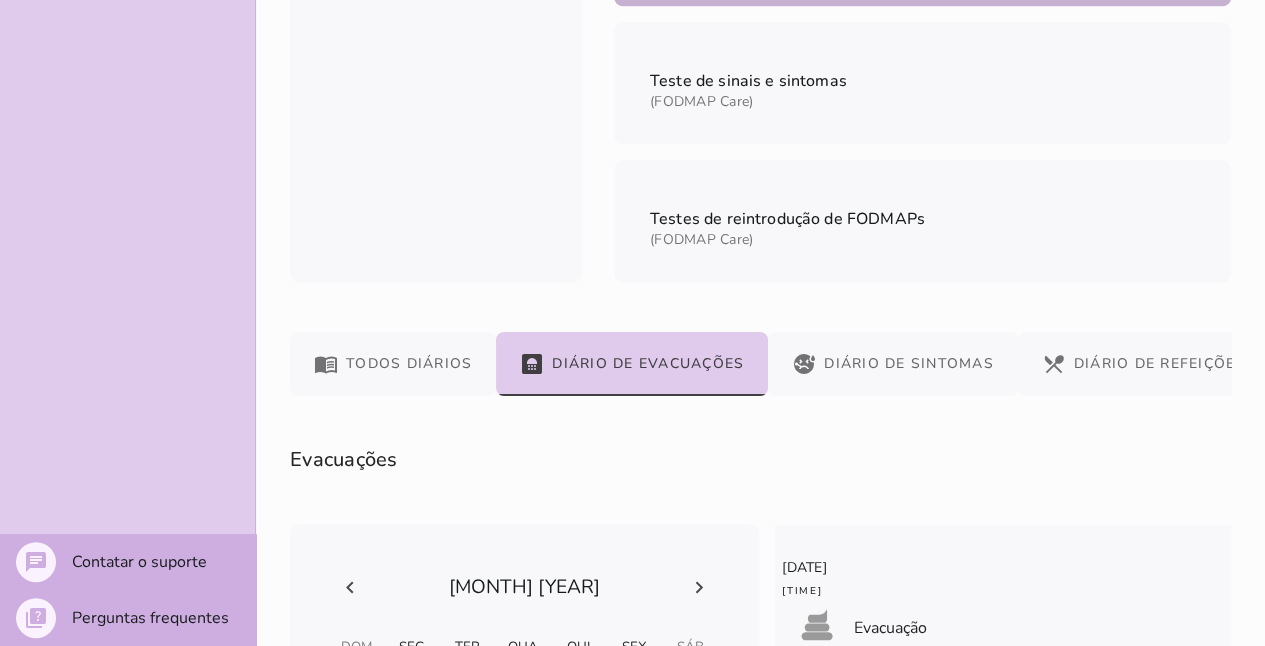 scroll, scrollTop: 1555, scrollLeft: 0, axis: vertical 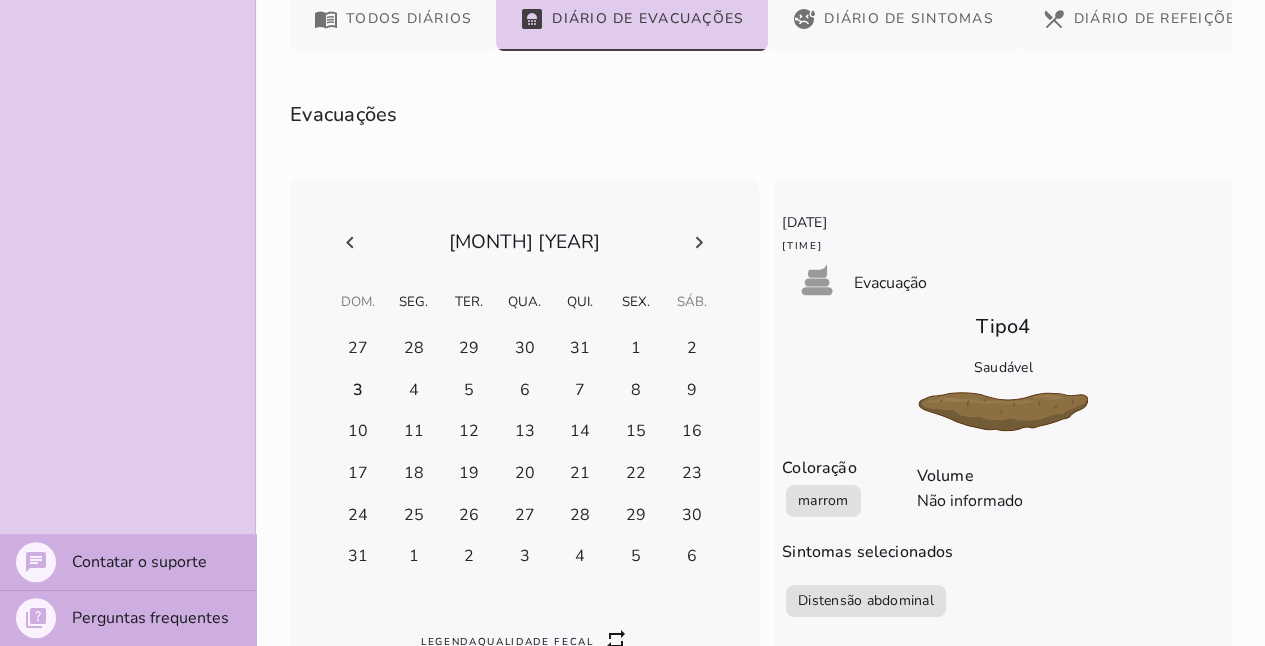 click at bounding box center [358, 348] 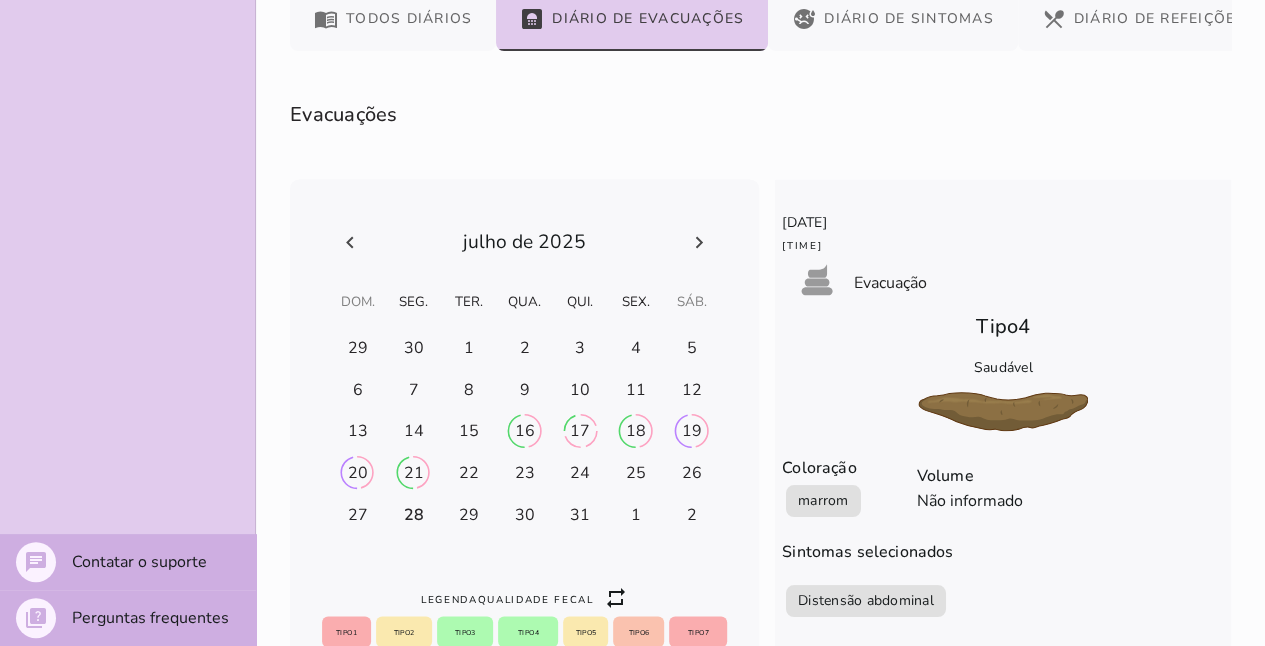 click at bounding box center [358, 348] 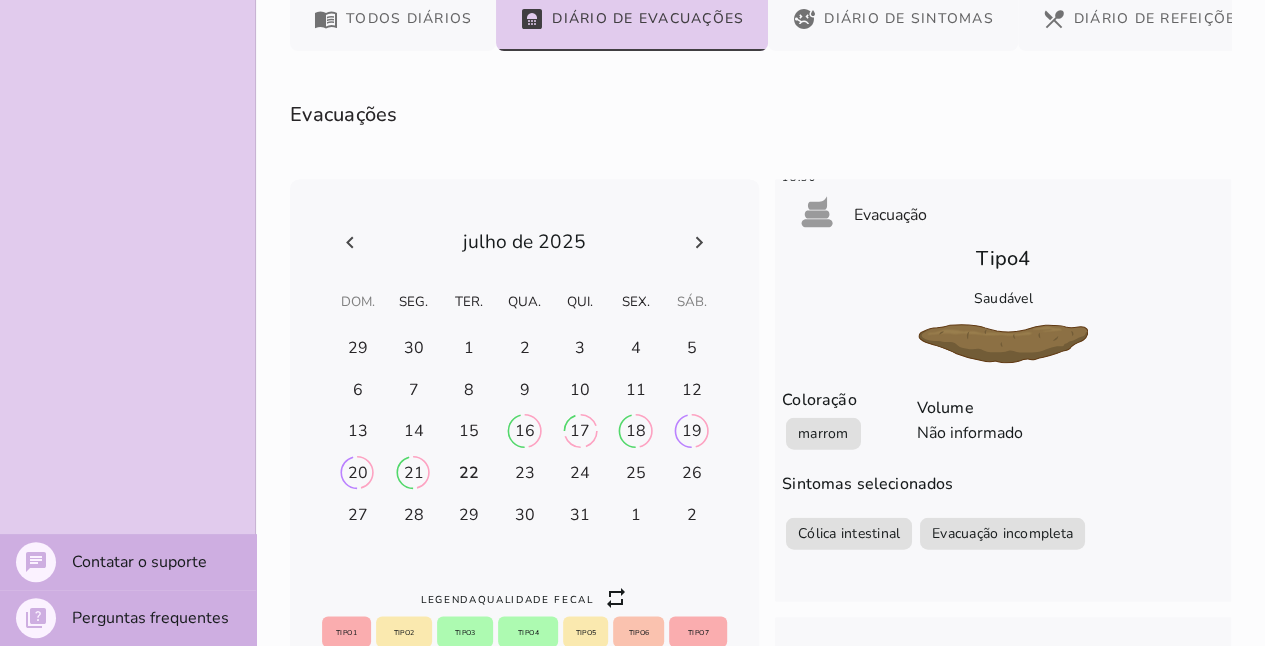 scroll, scrollTop: 2508, scrollLeft: 0, axis: vertical 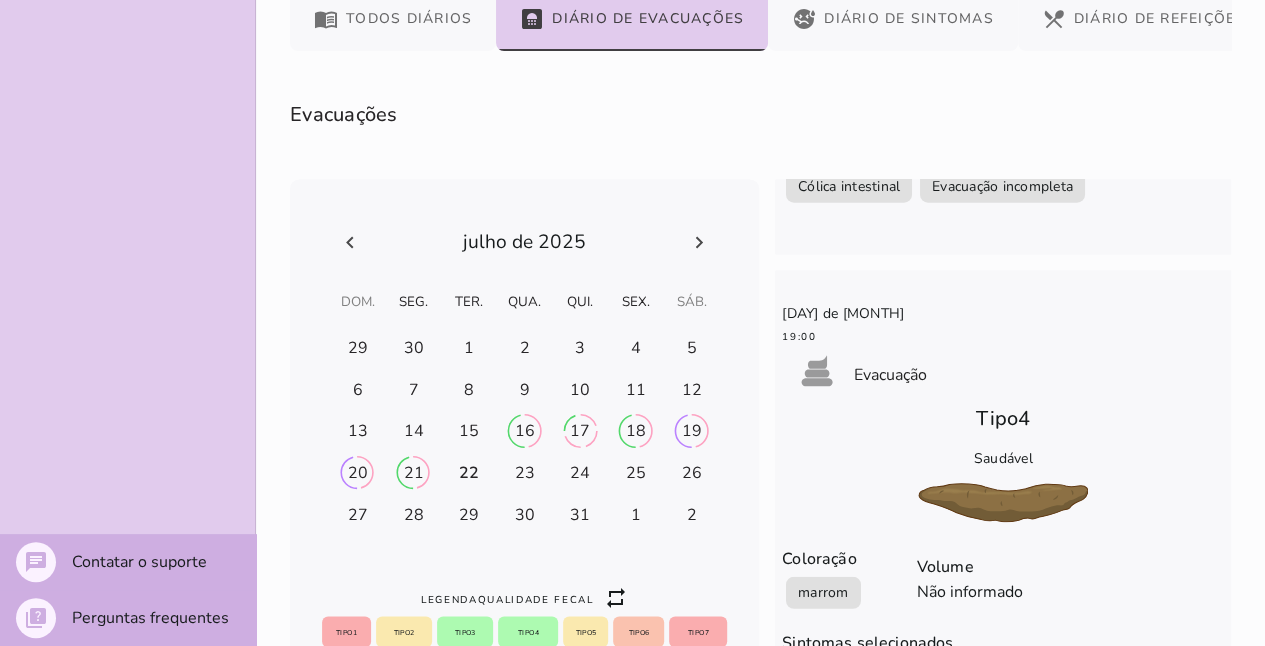 click on "22" at bounding box center (358, 347) 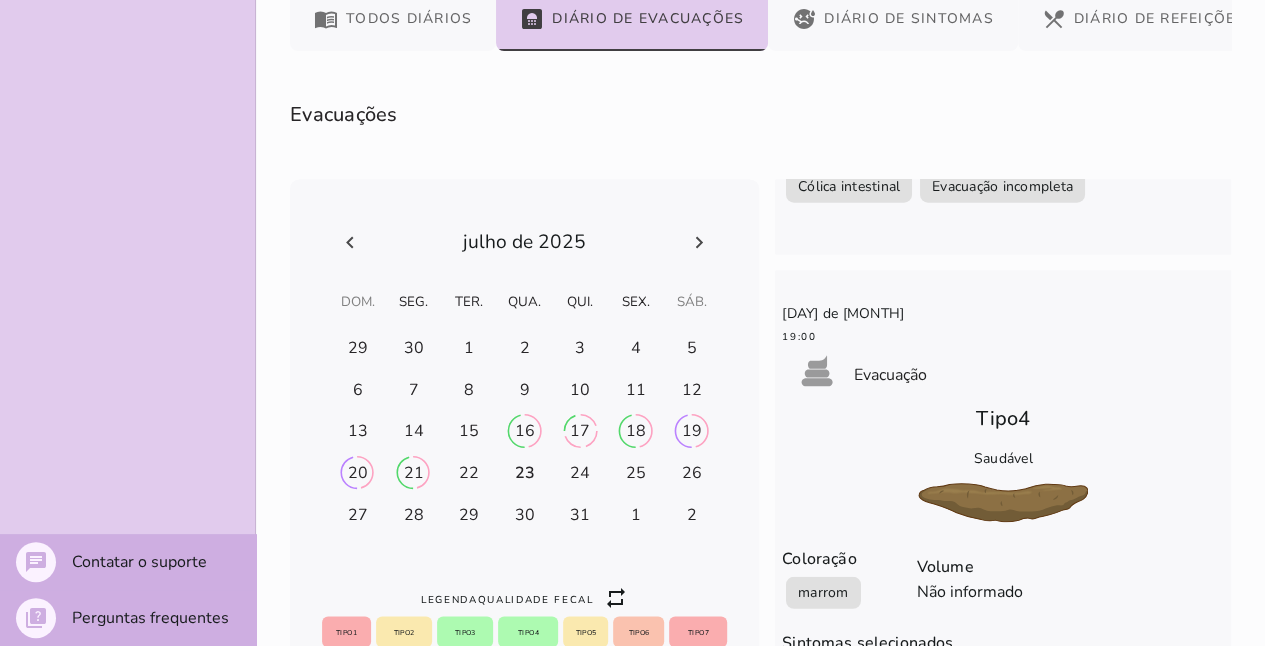 click on "23" at bounding box center (358, 347) 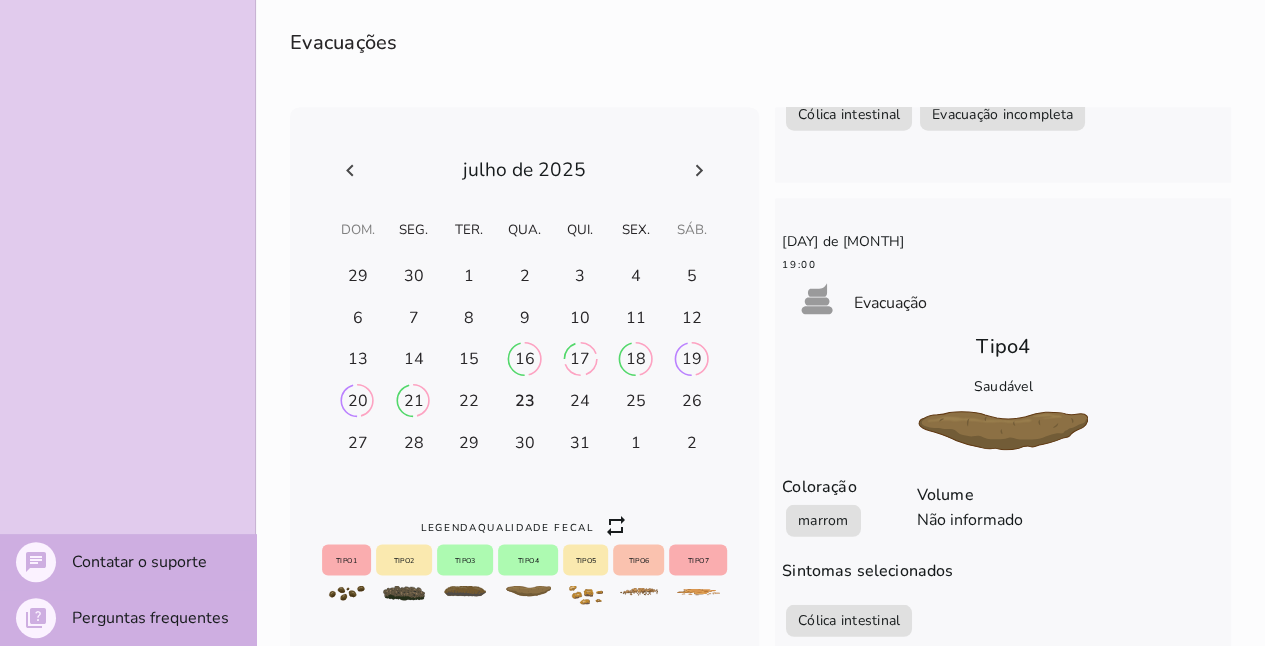scroll, scrollTop: 1655, scrollLeft: 0, axis: vertical 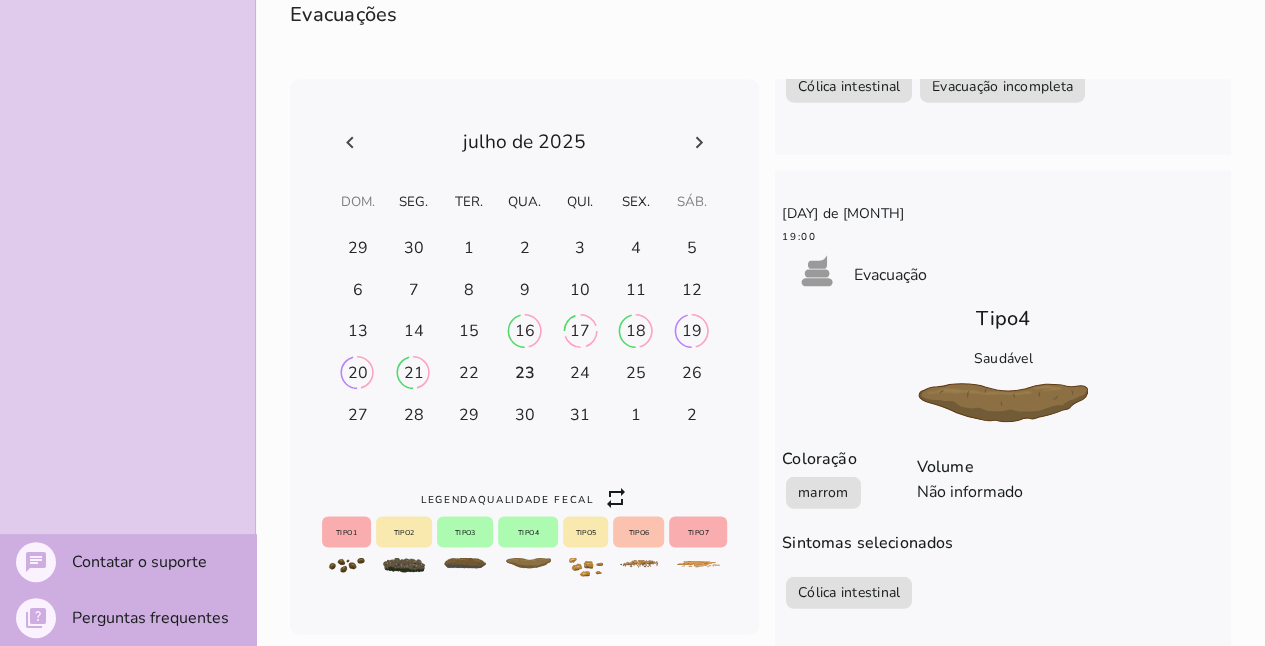 click on "31" at bounding box center [358, 247] 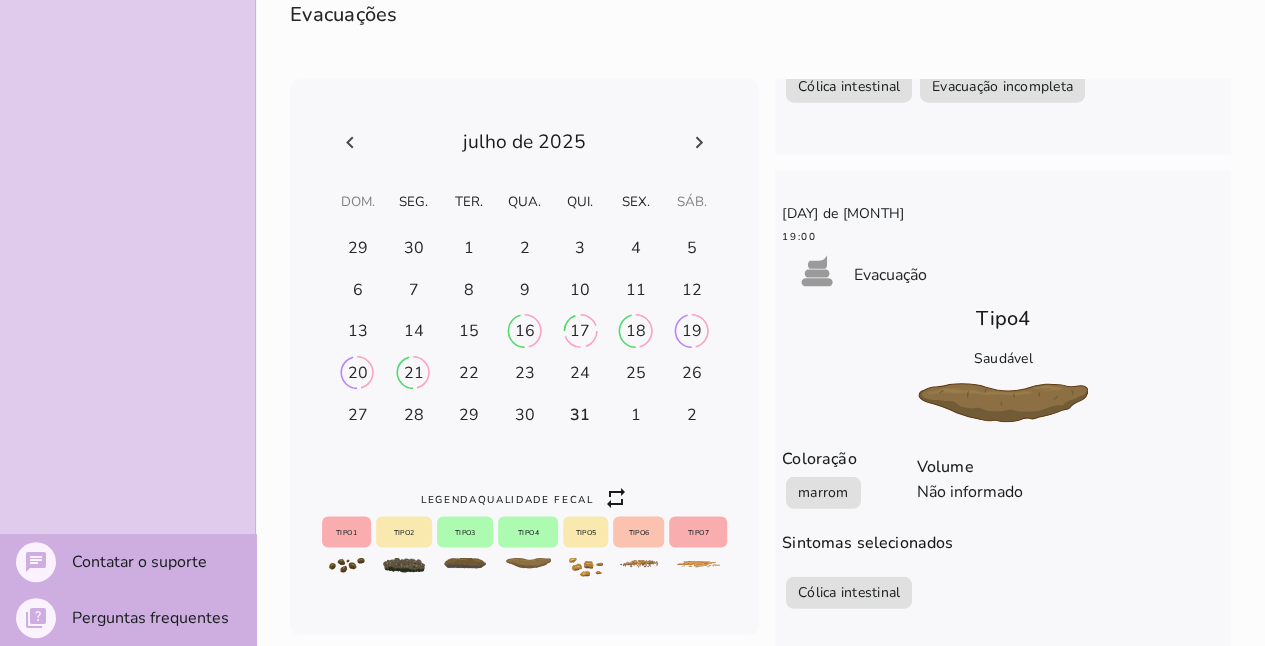 click at bounding box center (358, 248) 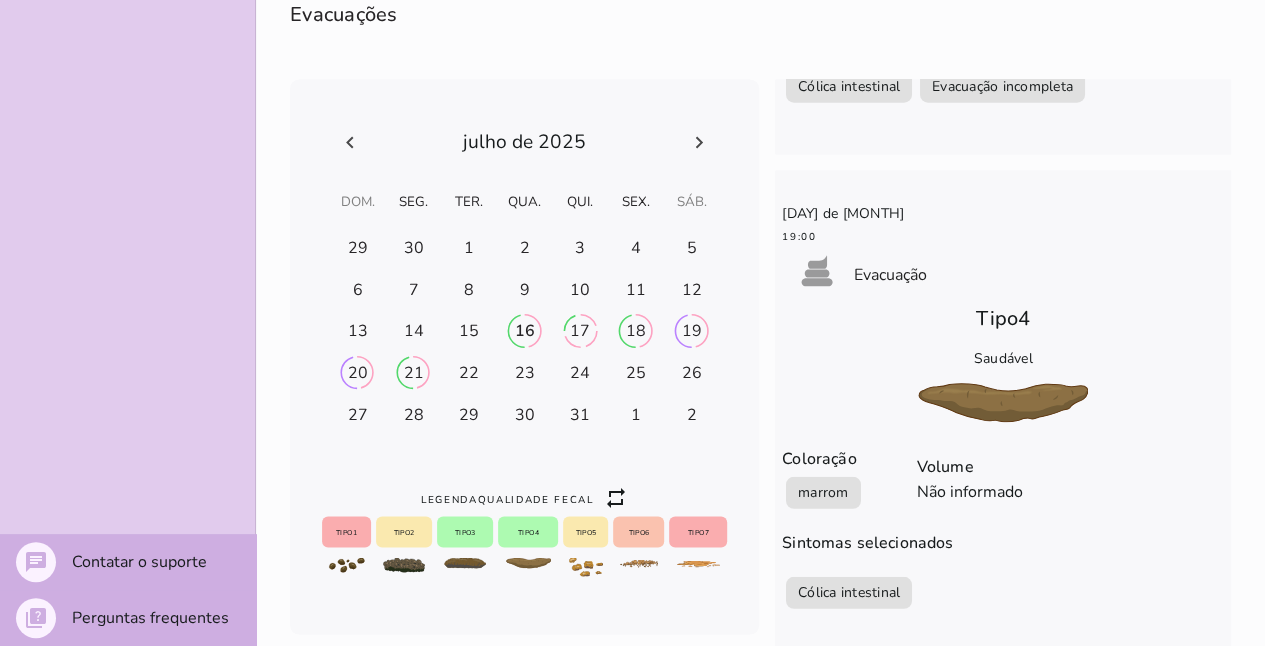 click at bounding box center (524, 142) 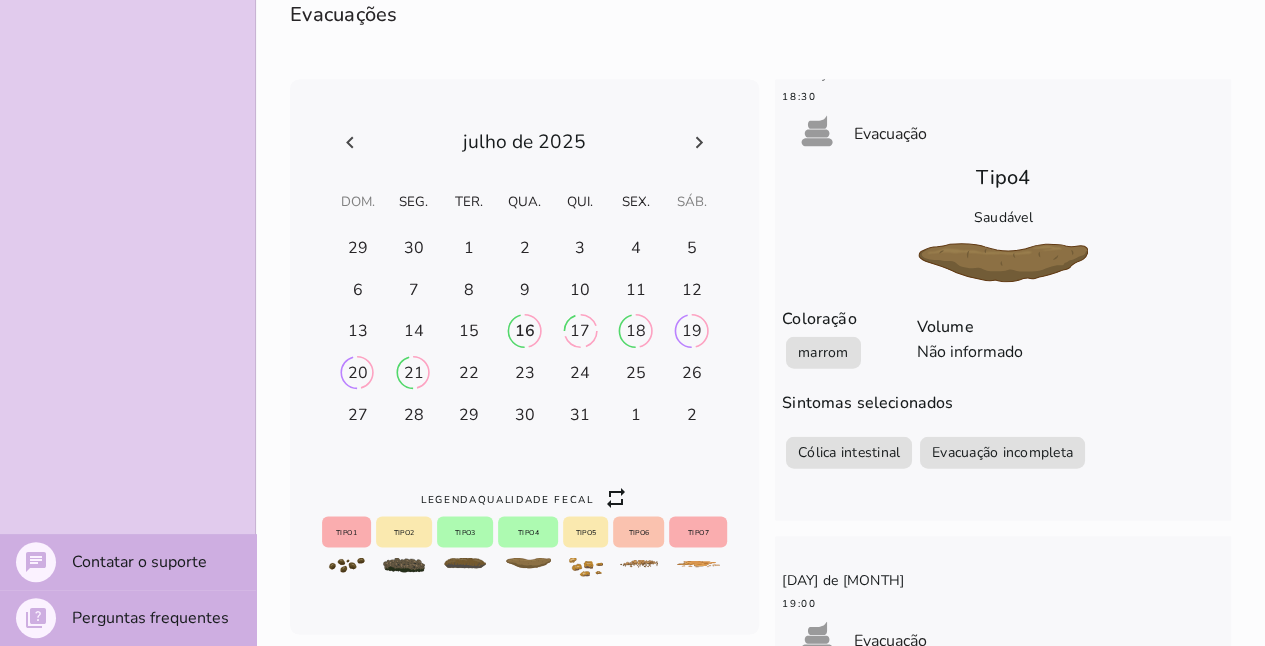 scroll, scrollTop: 2008, scrollLeft: 0, axis: vertical 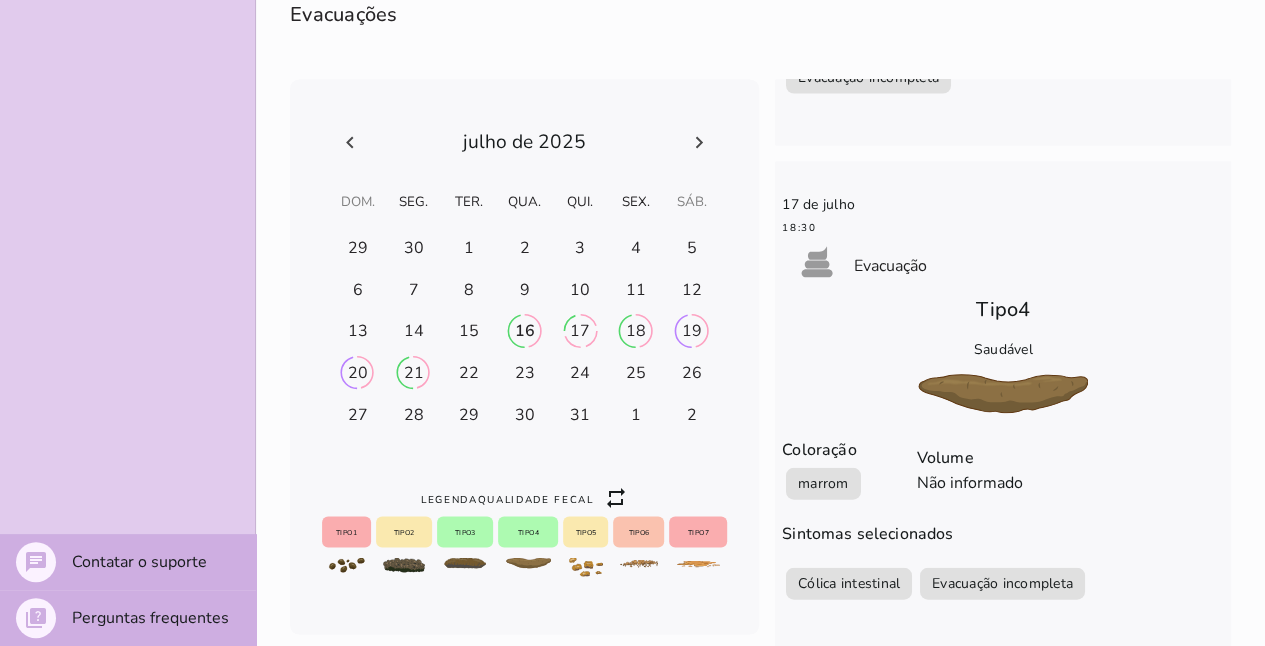click on "Tipo  4
Saudável" at bounding box center (1003, 356) 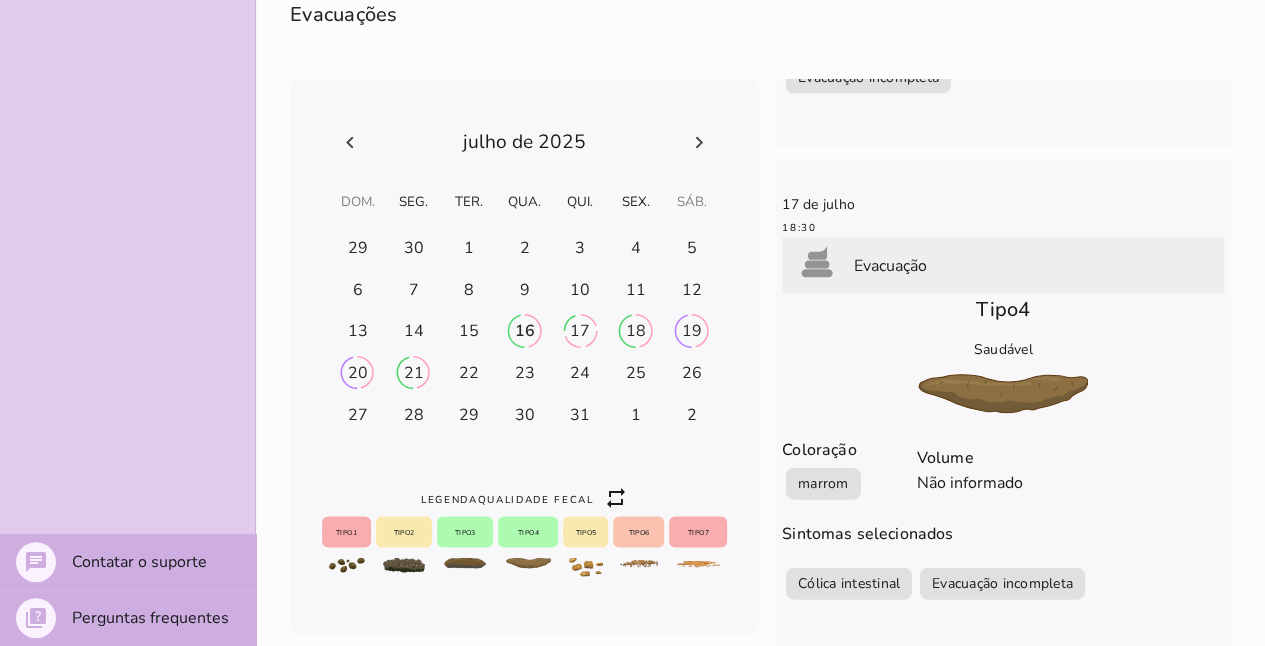 click on "poop
Evacuação" at bounding box center (1003, 265) 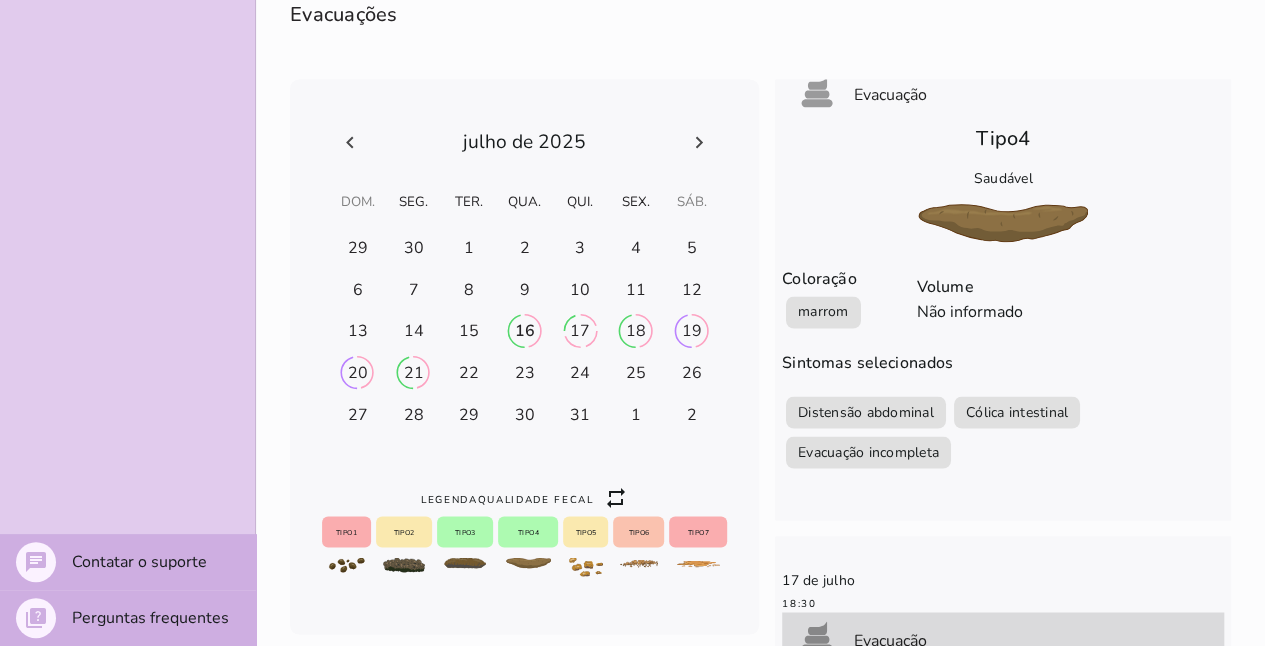 scroll, scrollTop: 1508, scrollLeft: 0, axis: vertical 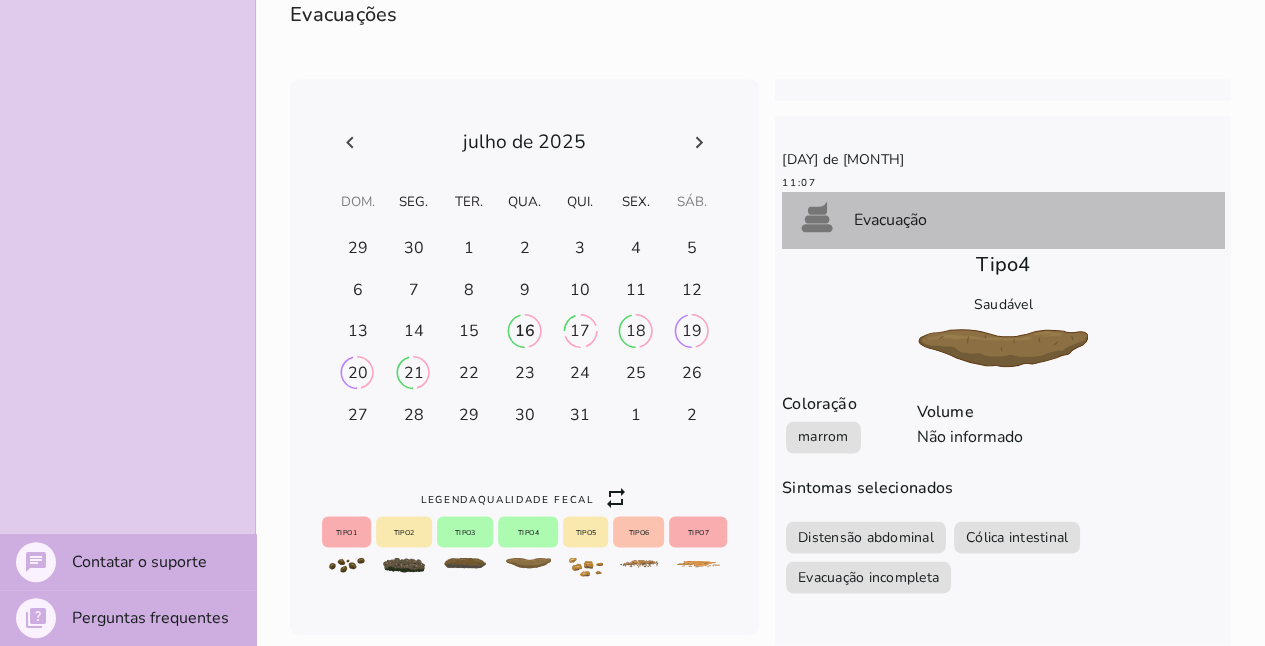 click on "poop
Evacuação" at bounding box center (1003, 220) 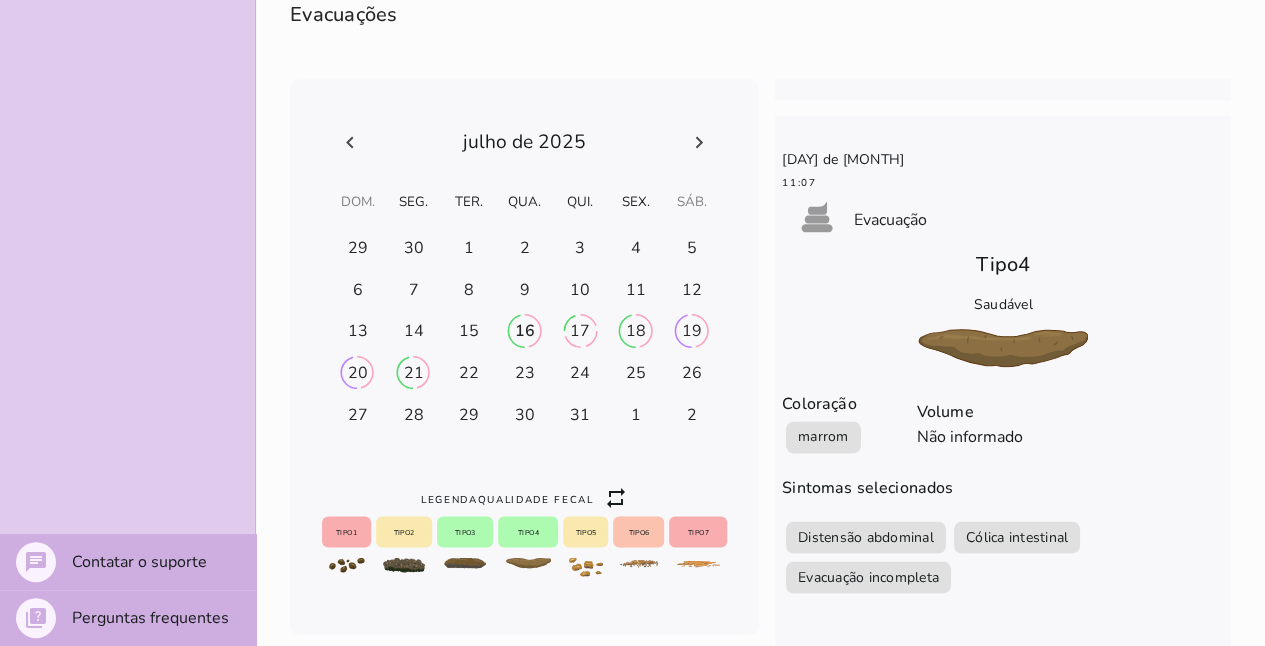 click on "Tipo  4
Saudável" at bounding box center (1003, 311) 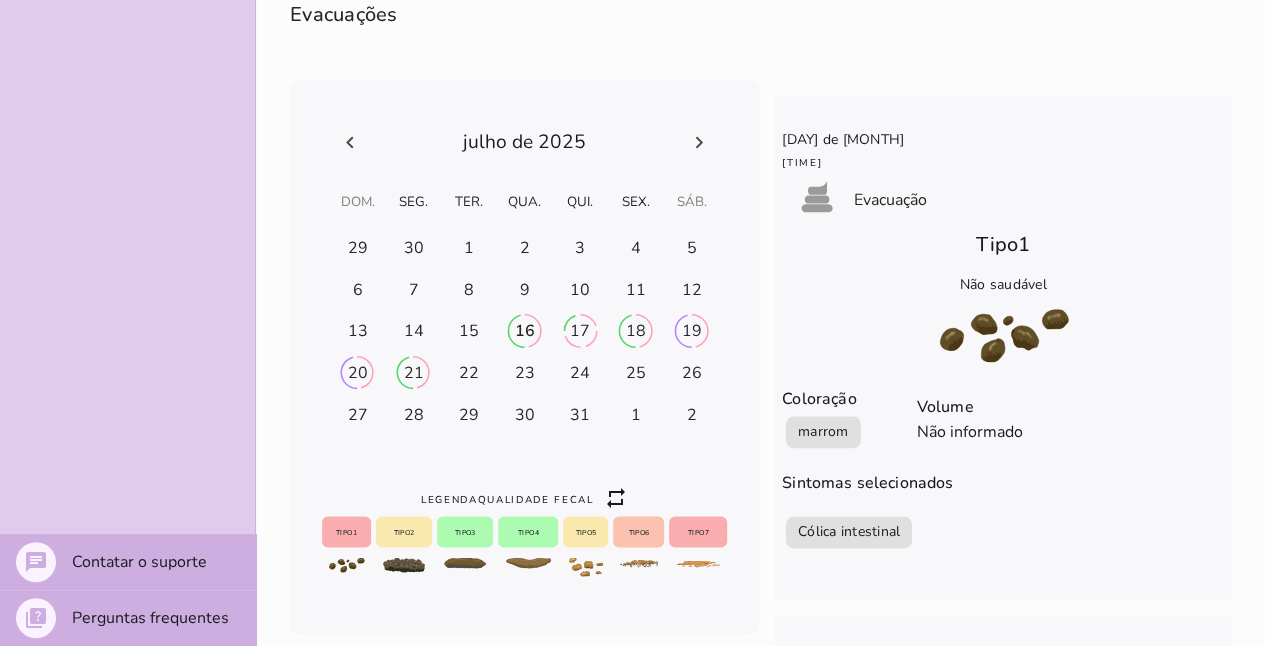 click on "Não saudável" at bounding box center (1003, 284) 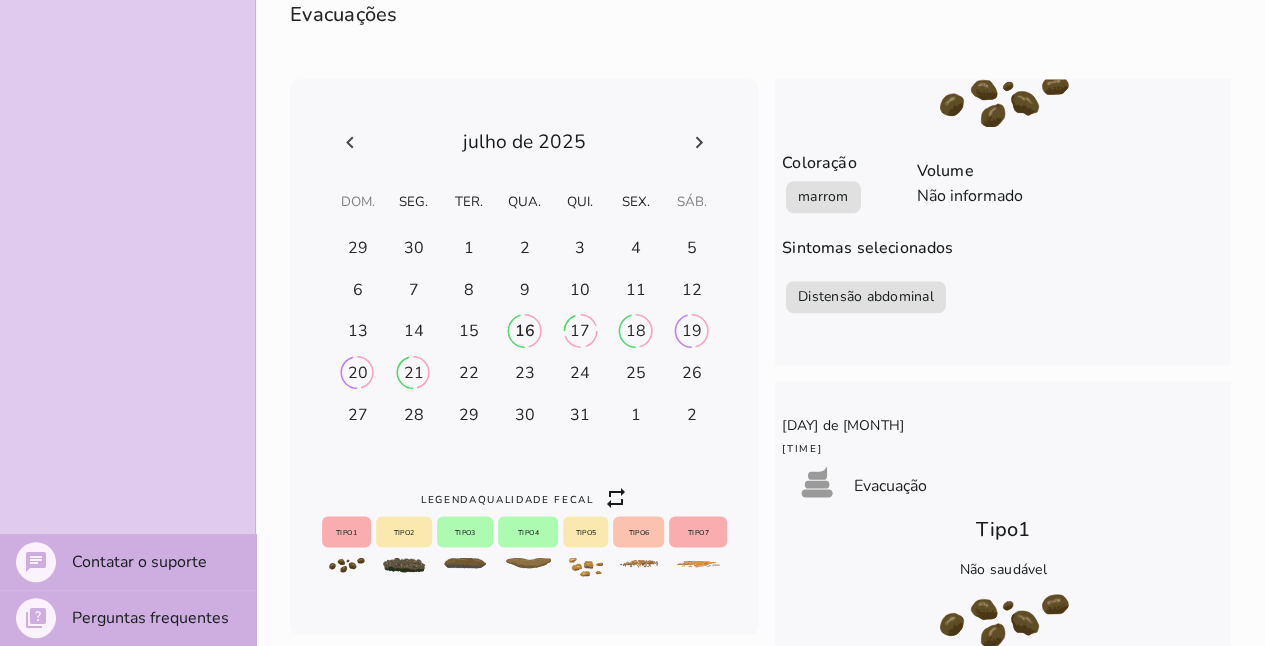scroll, scrollTop: 608, scrollLeft: 0, axis: vertical 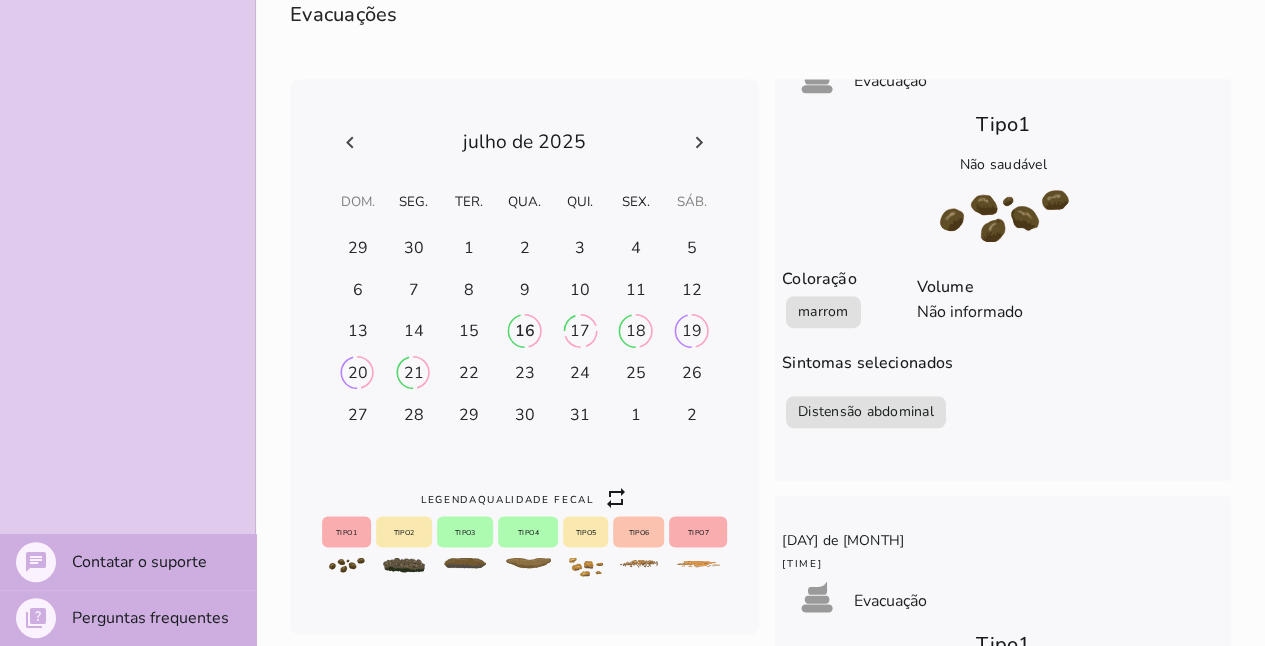 click 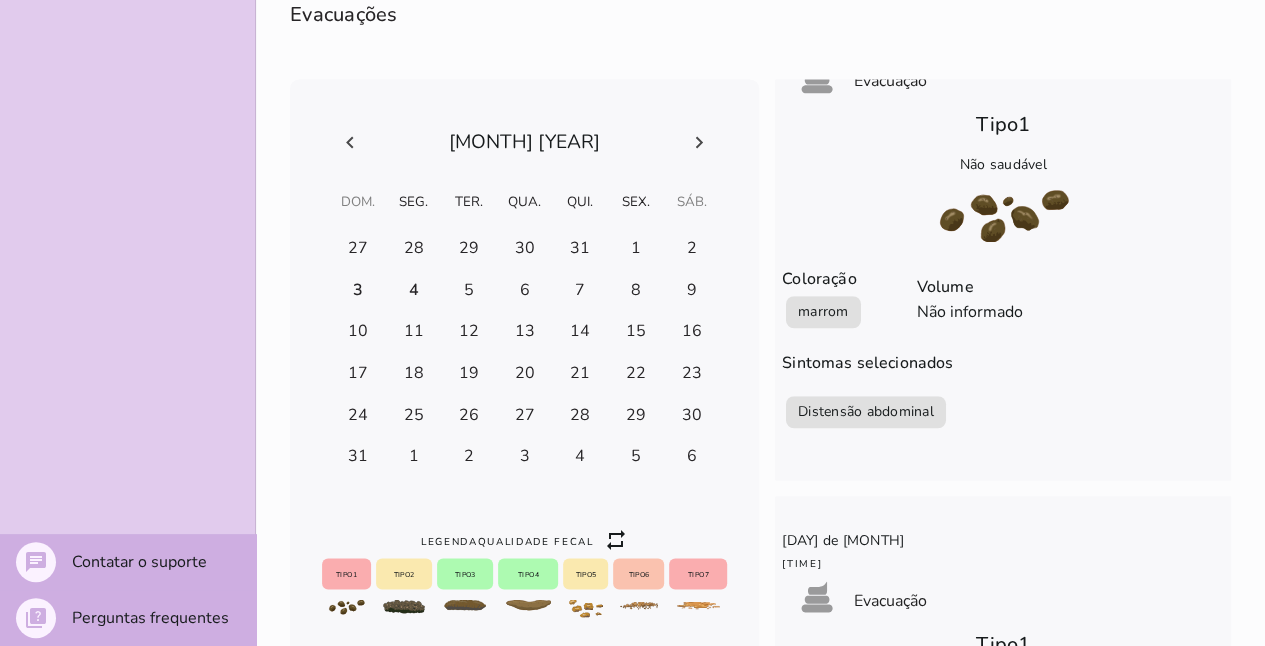 click at bounding box center (358, 248) 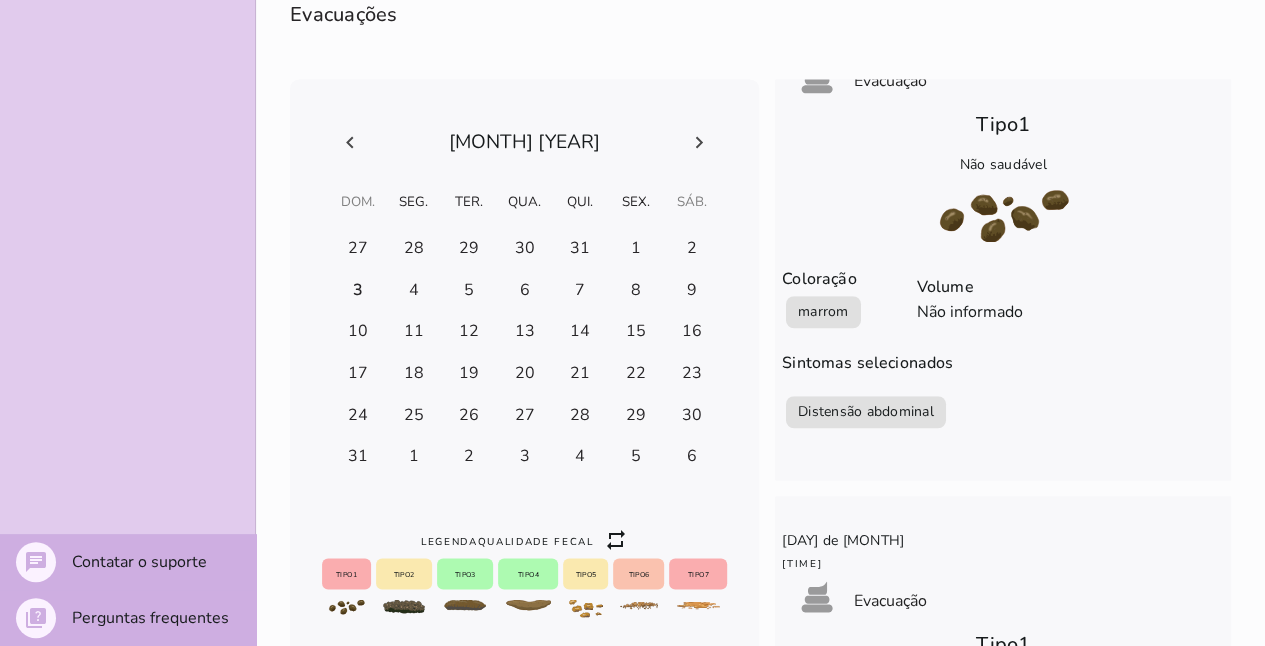 click at bounding box center [358, 248] 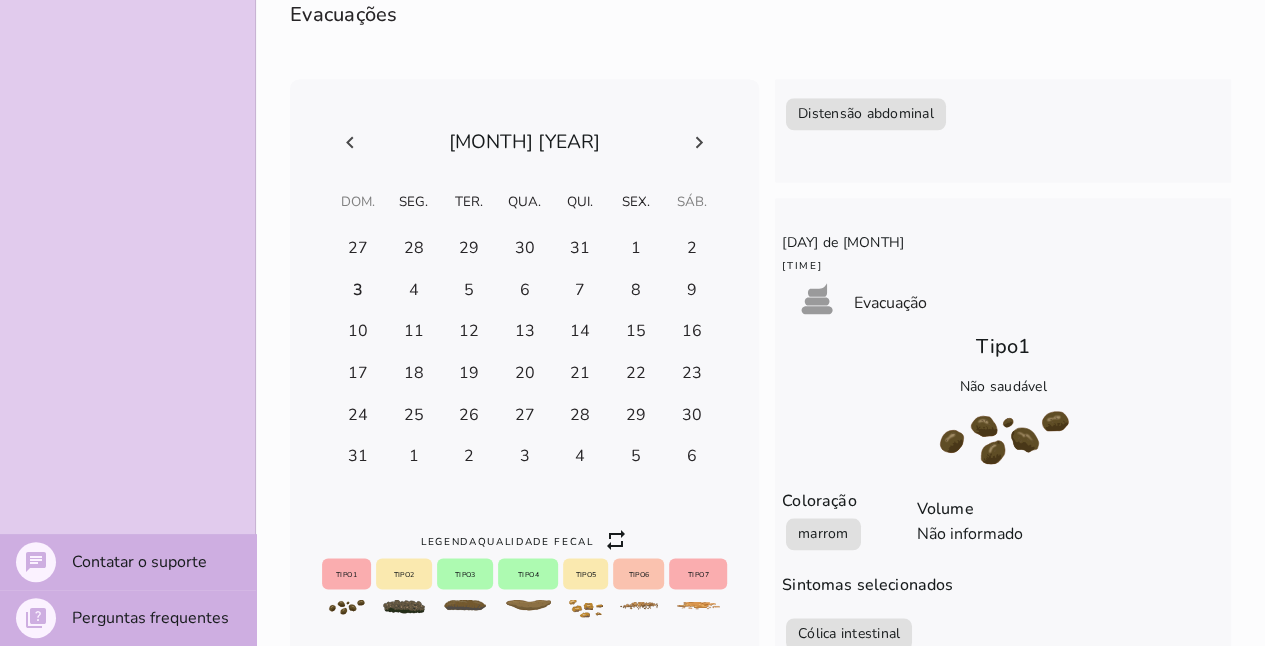 scroll, scrollTop: 208, scrollLeft: 0, axis: vertical 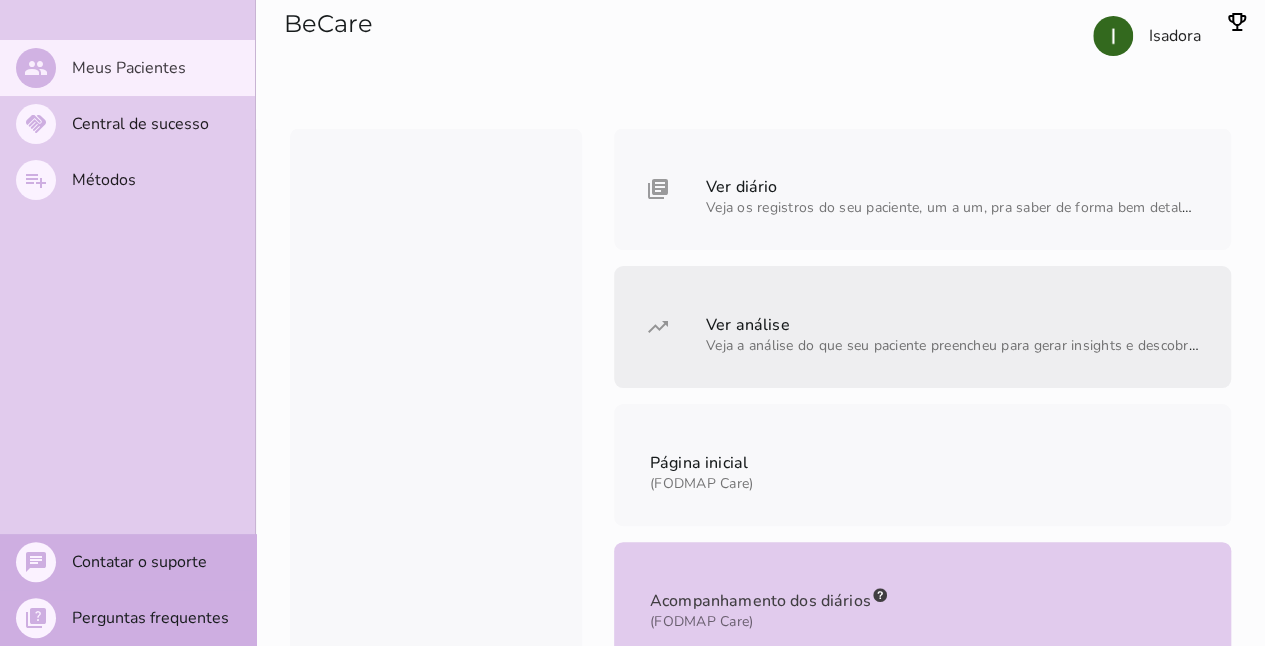 click on "Ver análise" at bounding box center [748, 325] 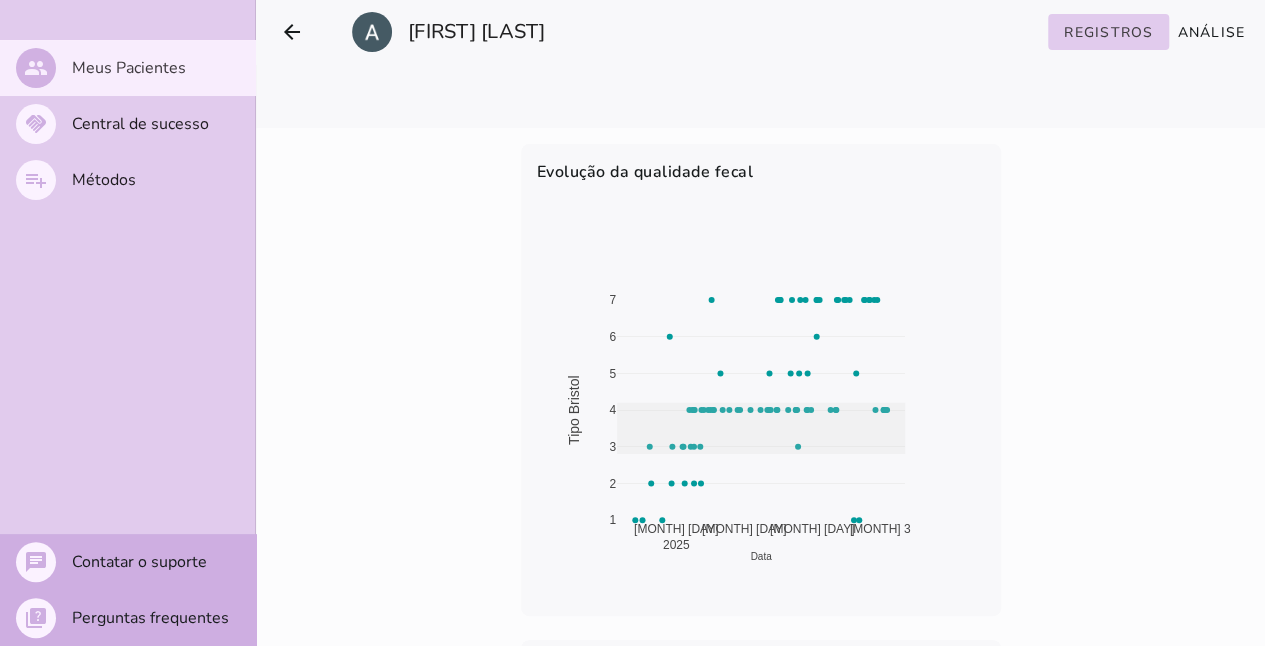click on "[MONTH] [DAY] [YEAR] [MONTH] [DAY] [MONTH] [DAY] [DAY] [DAY] [DAY] [DAY] [DAY] Data Tipo Bristol" at bounding box center (761, 400) 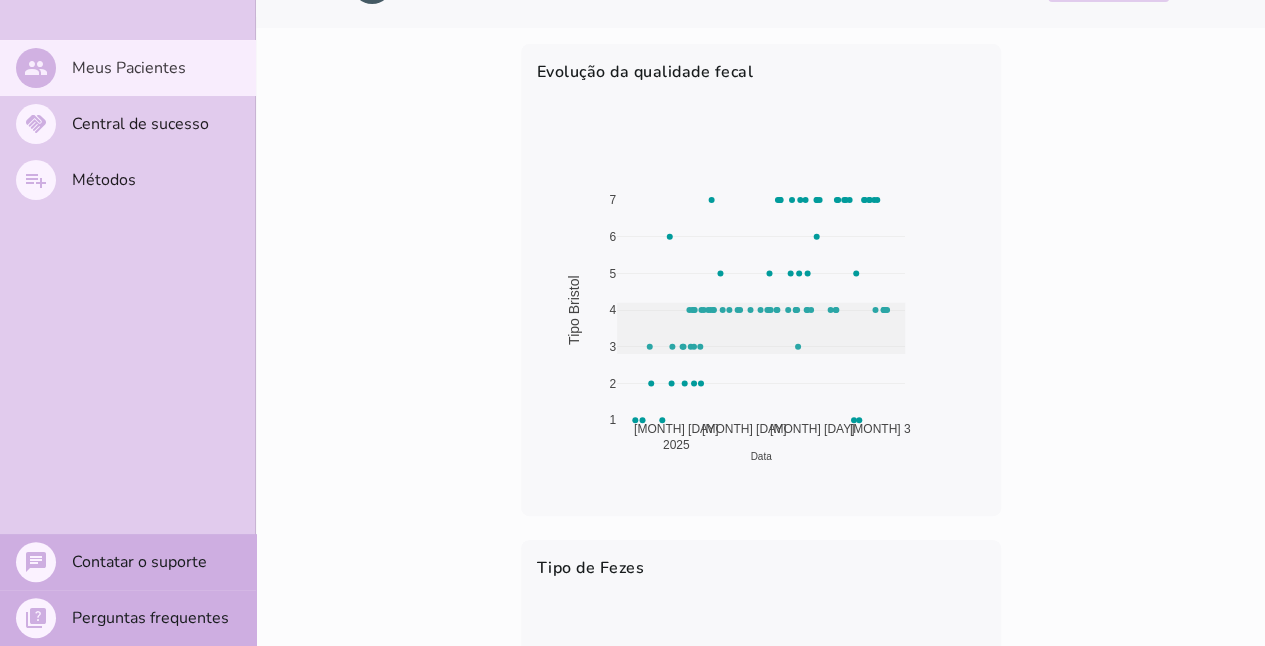 scroll, scrollTop: 0, scrollLeft: 0, axis: both 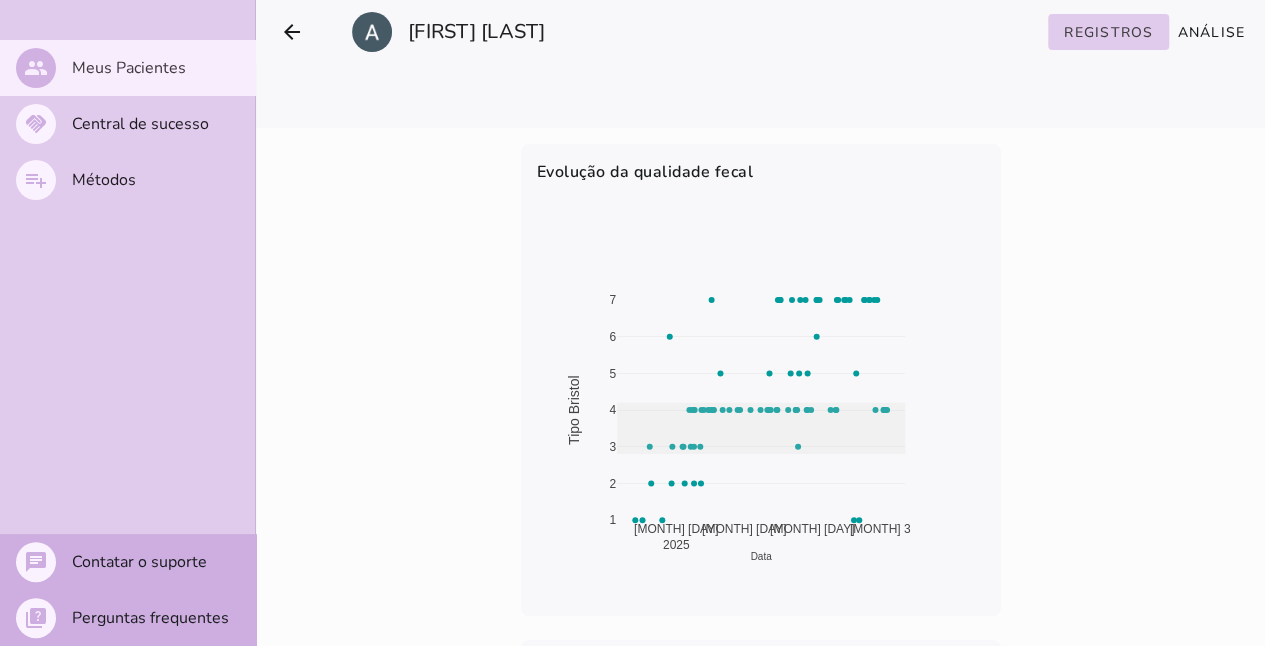 click on "[MONTH] [DAY] [YEAR] [MONTH] [DAY] [MONTH] [DAY] [DAY] [DAY] [DAY] [DAY] [DAY] Data Tipo Bristol" at bounding box center [761, 400] 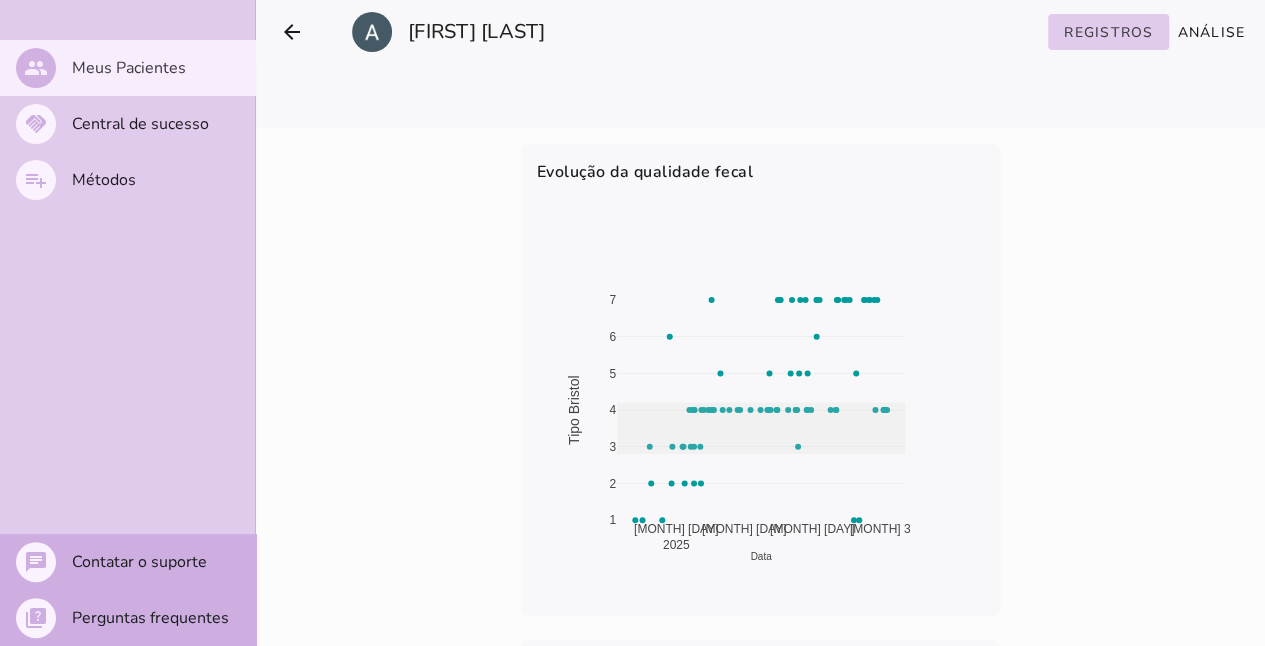 drag, startPoint x: 696, startPoint y: 413, endPoint x: 686, endPoint y: 412, distance: 10.049875 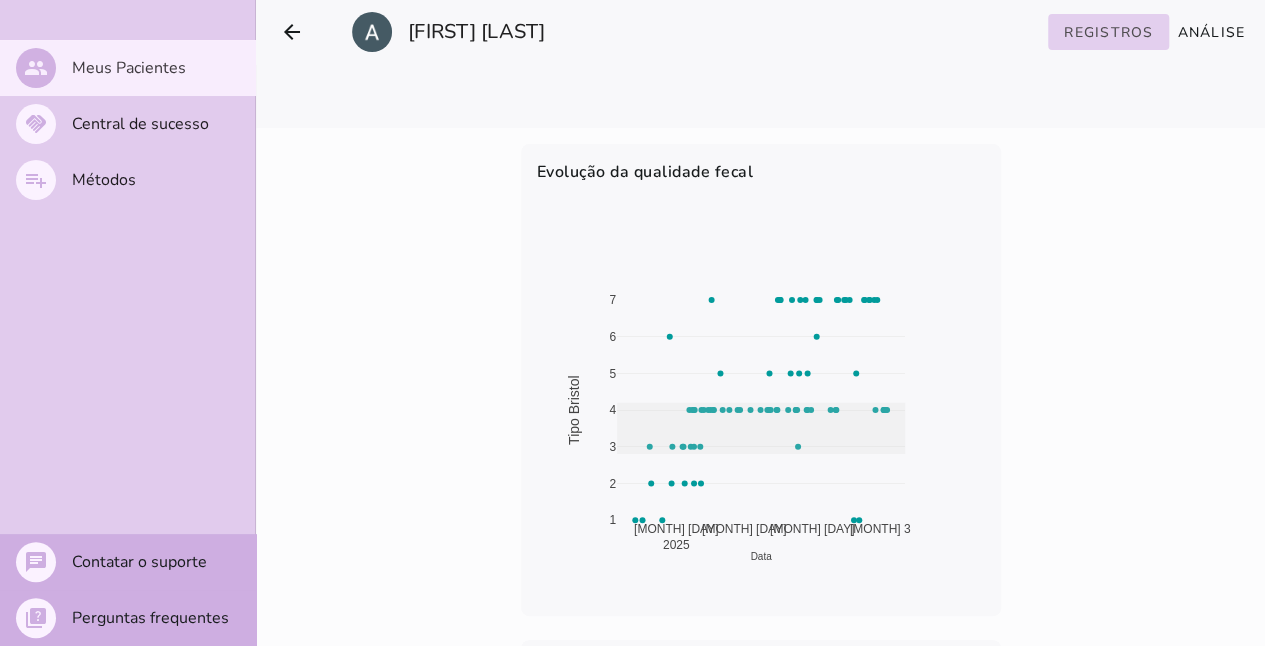 click on "Registros" at bounding box center [0, 0] 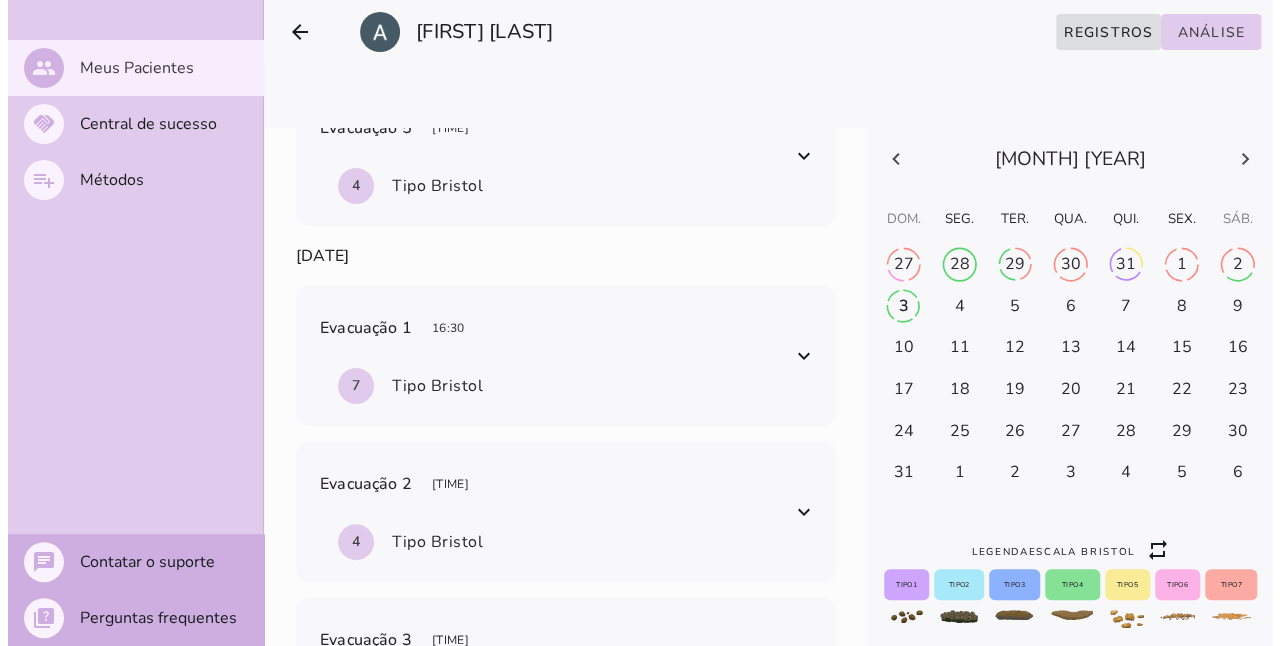 scroll, scrollTop: 900, scrollLeft: 0, axis: vertical 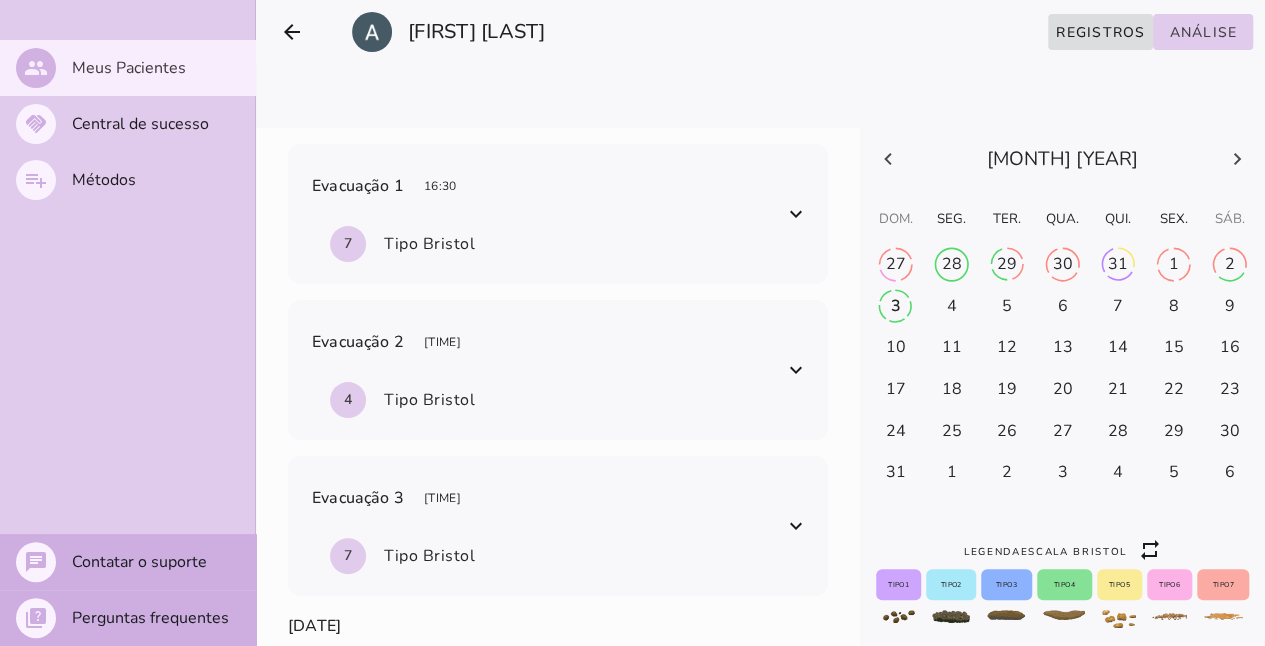 click 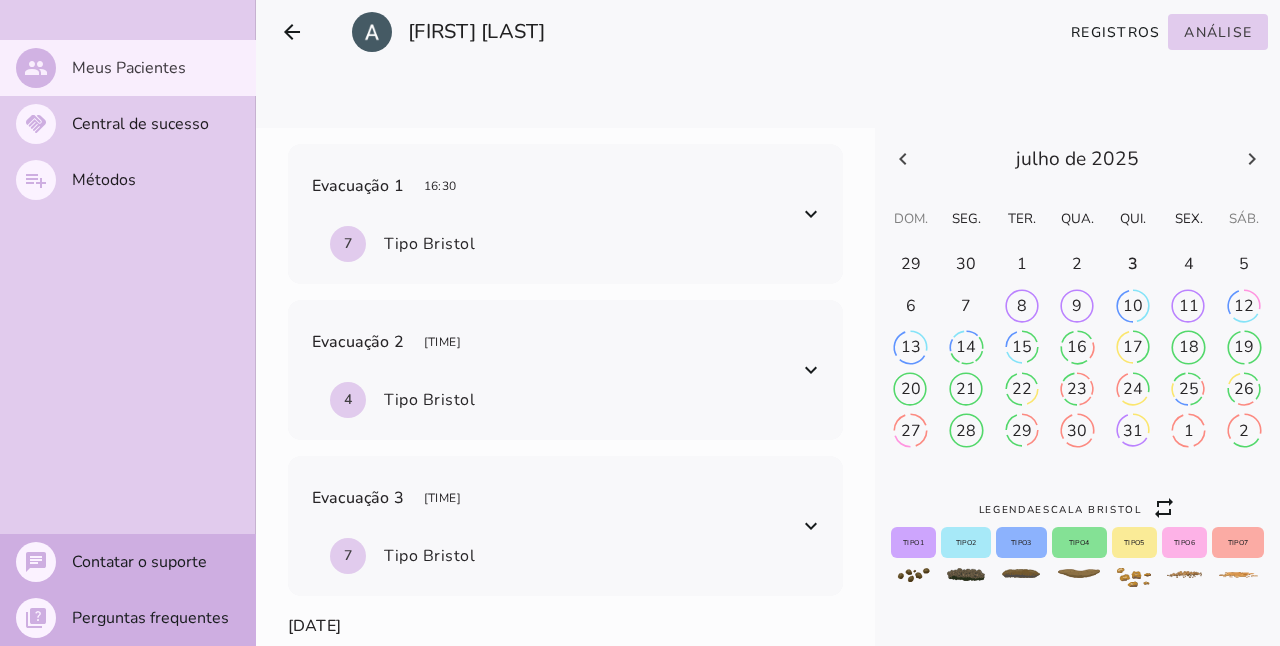 click at bounding box center (911, 265) 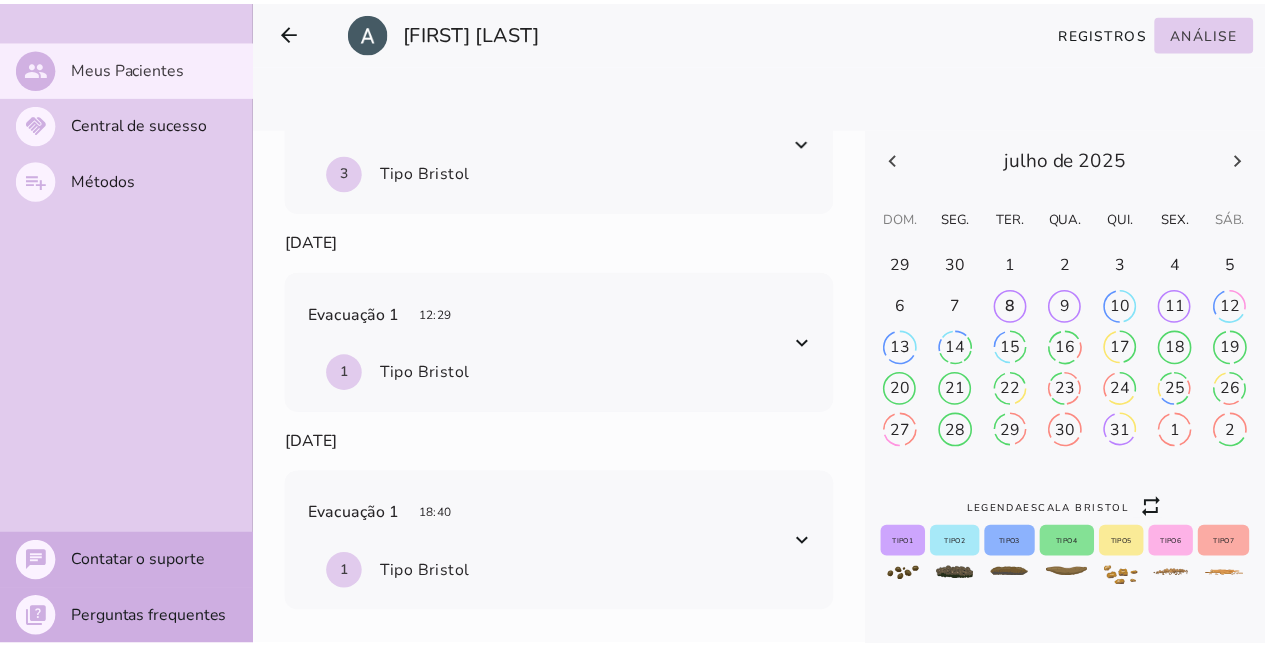 scroll, scrollTop: 14010, scrollLeft: 0, axis: vertical 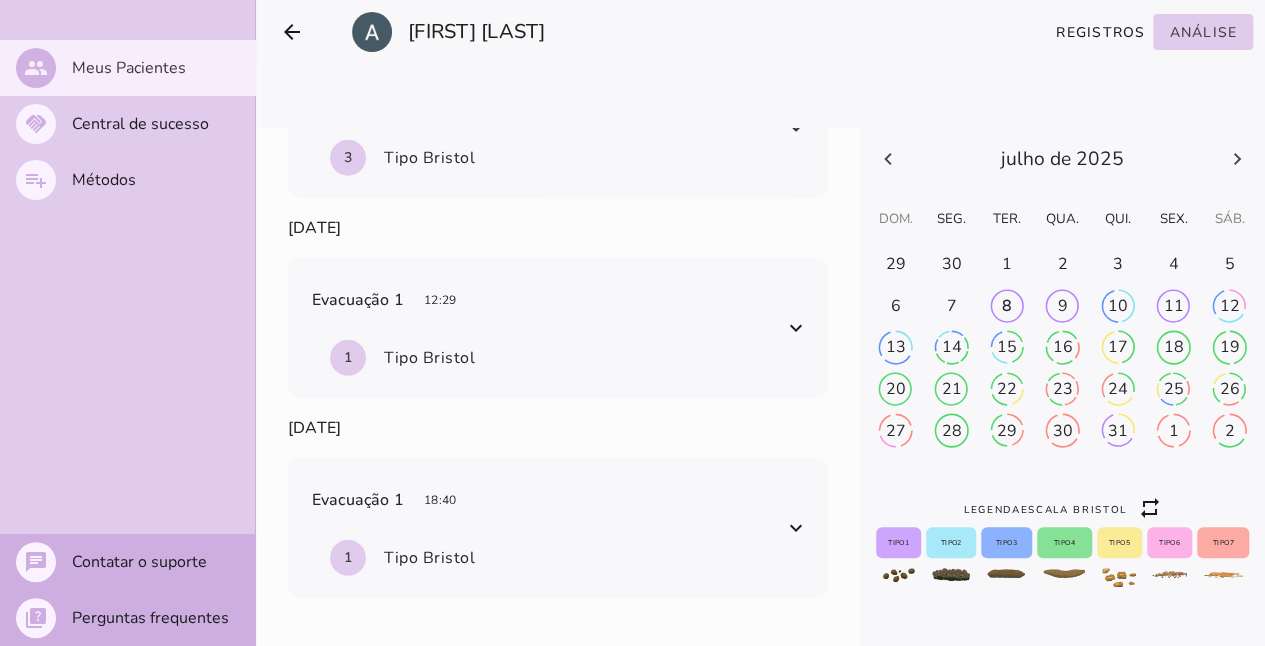click at bounding box center (1062, 159) 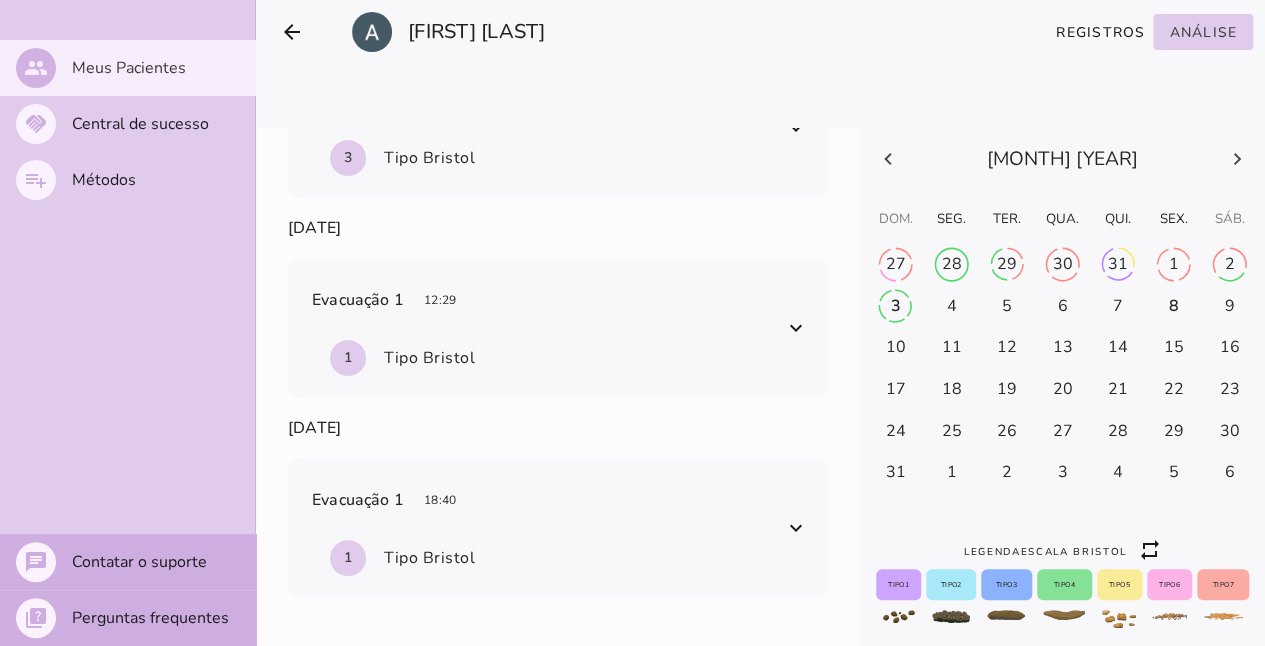click at bounding box center [1062, 159] 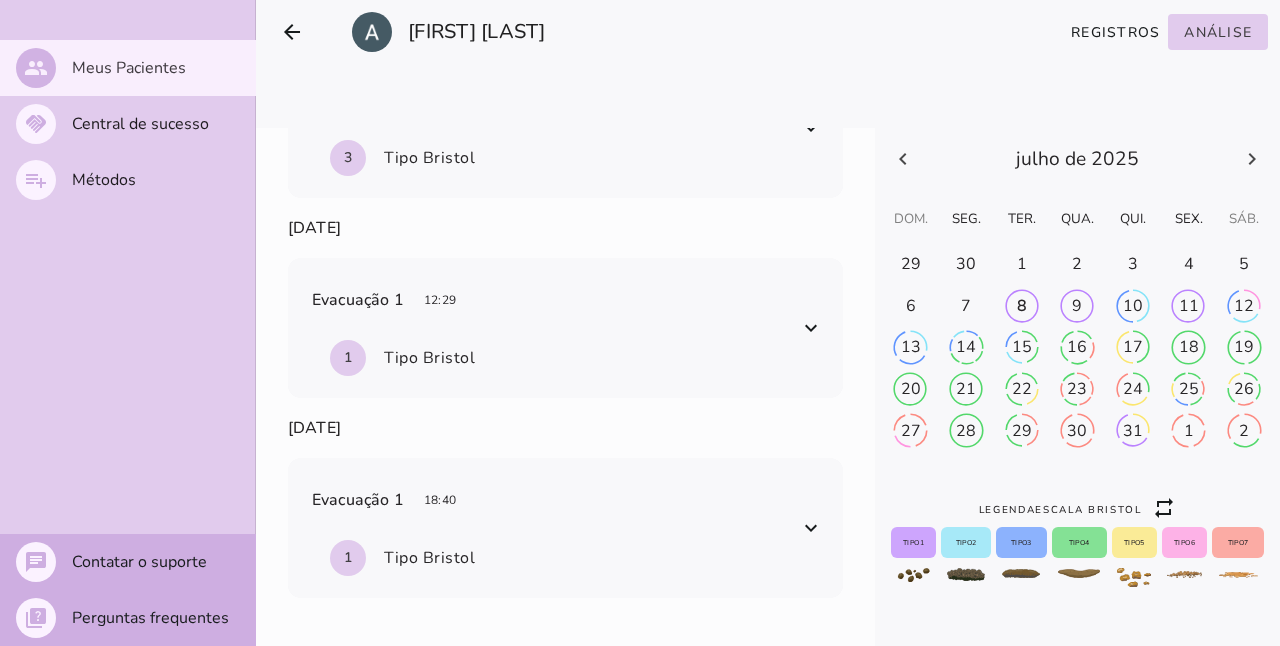 click at bounding box center (911, 265) 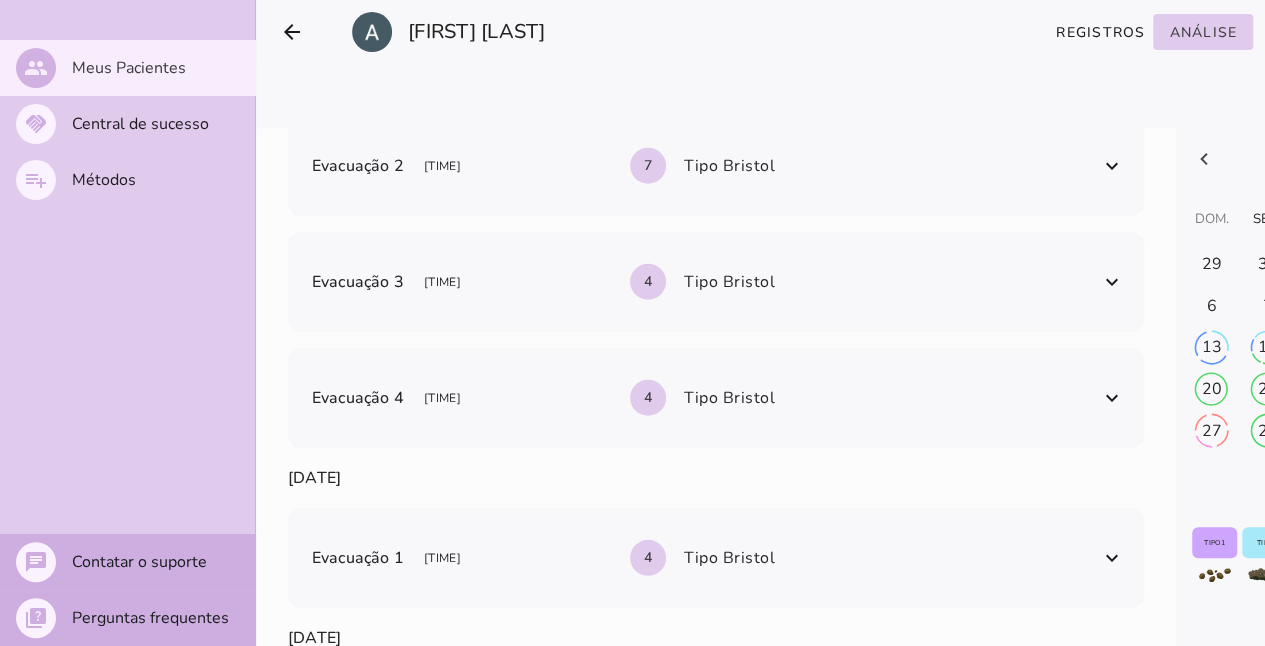 scroll, scrollTop: 1628, scrollLeft: 0, axis: vertical 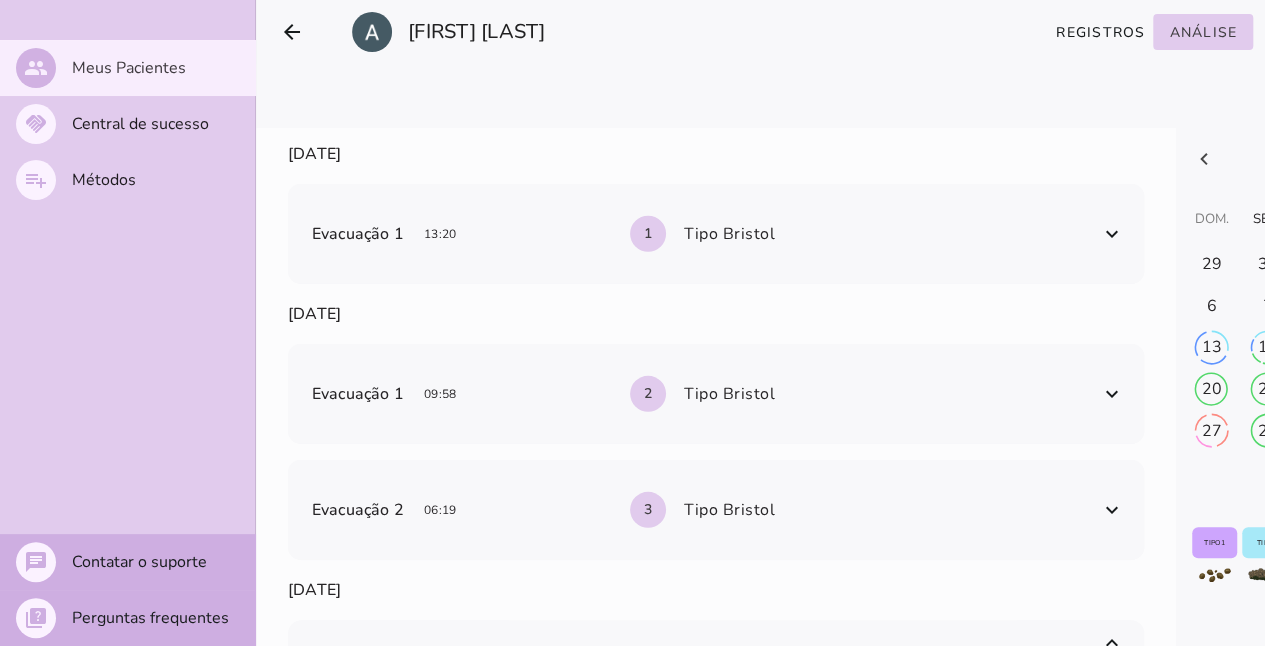 click at bounding box center (1112, 510) 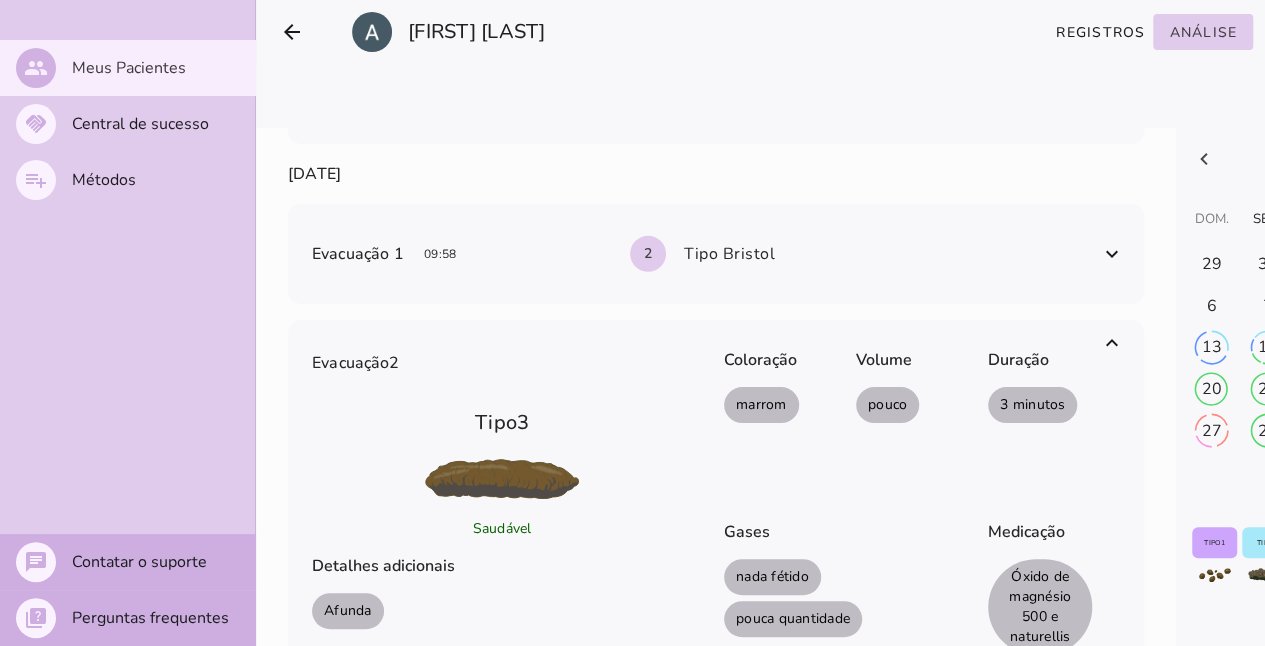 scroll, scrollTop: 10328, scrollLeft: 0, axis: vertical 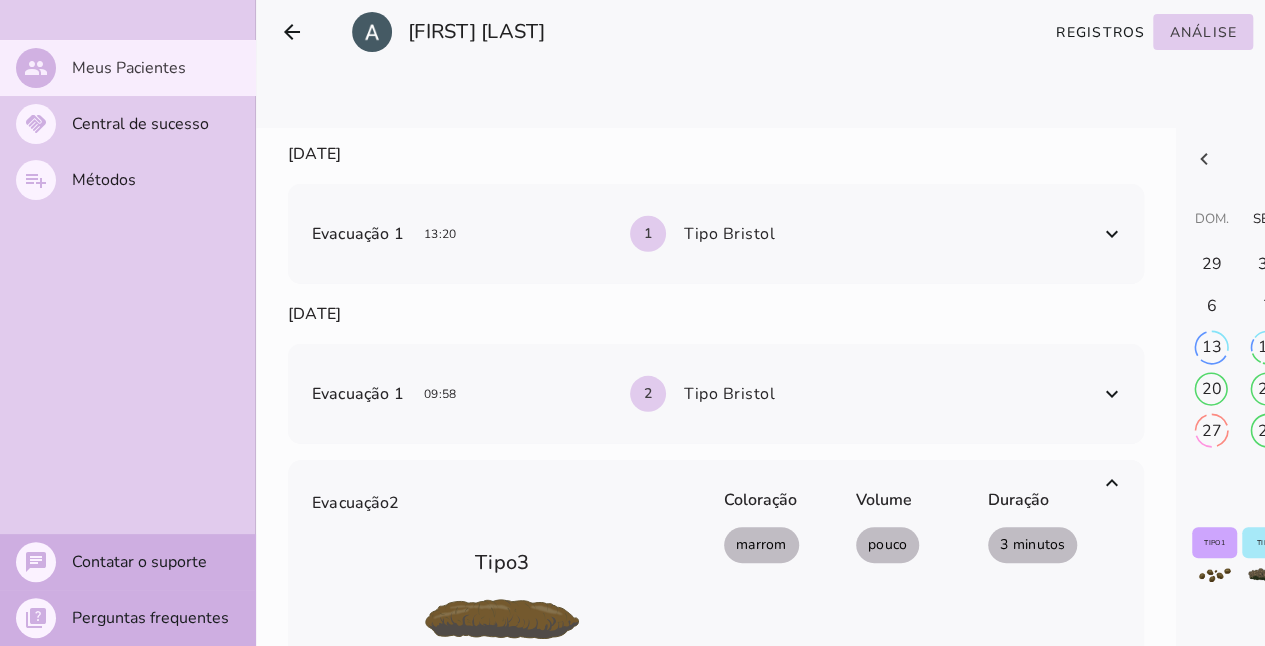 click at bounding box center [1112, 394] 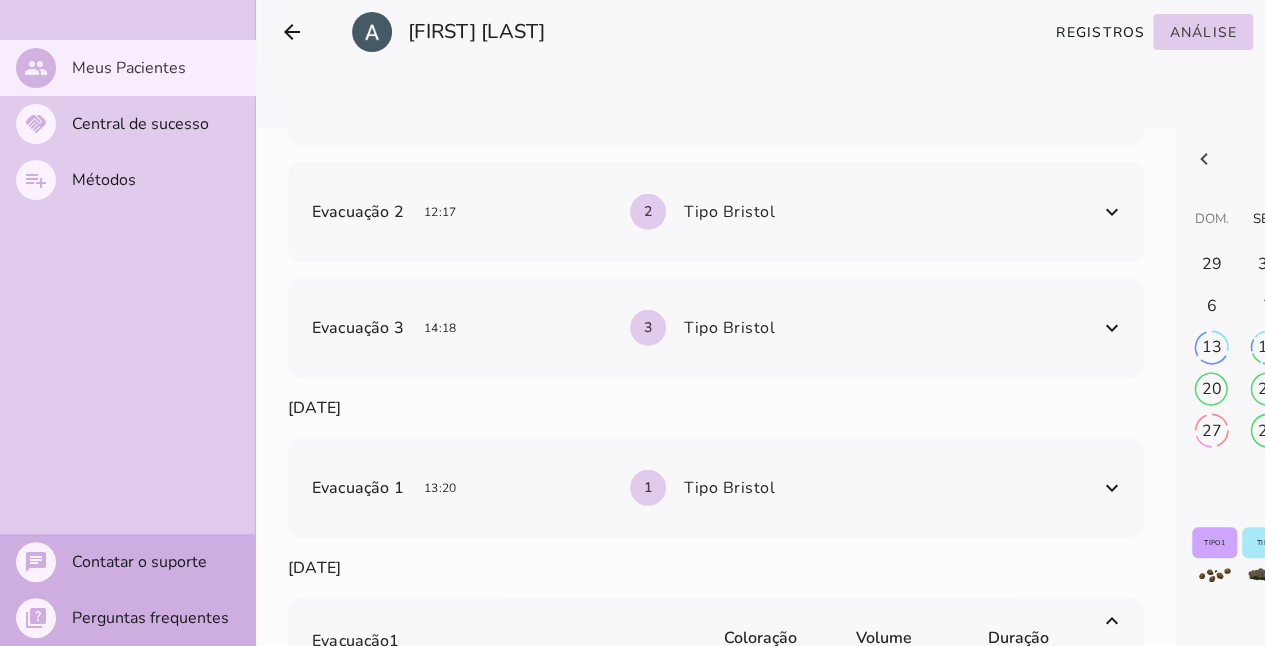 scroll, scrollTop: 10028, scrollLeft: 0, axis: vertical 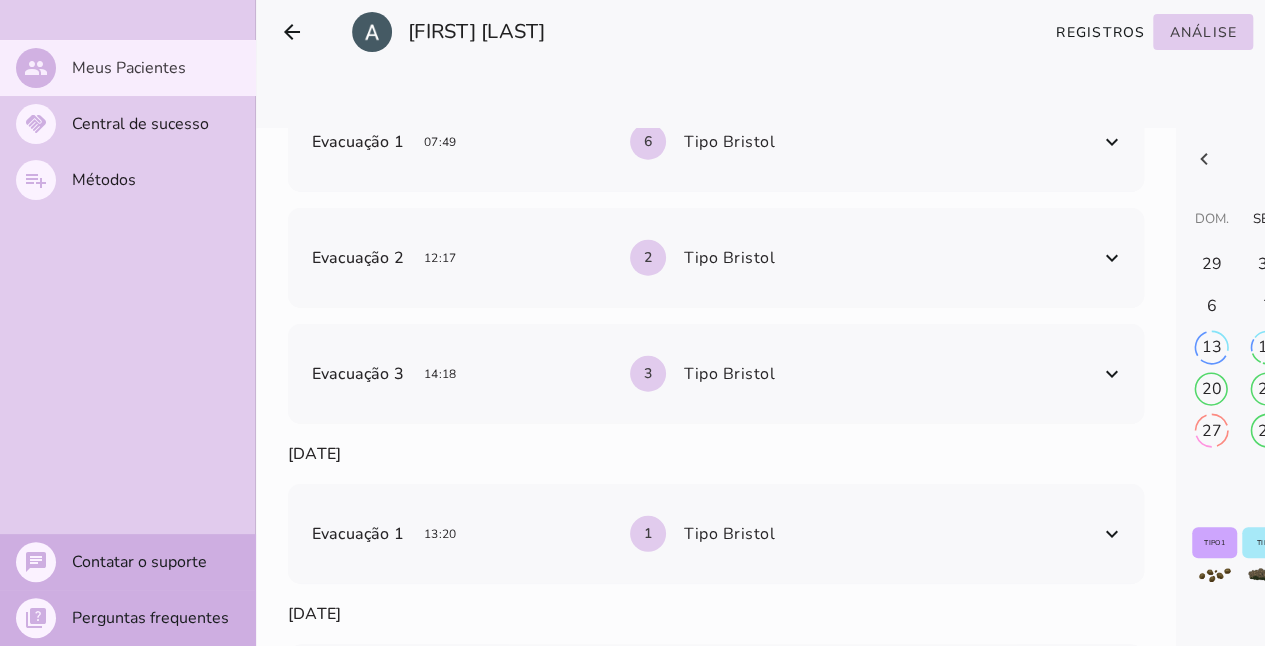 click at bounding box center (1112, 534) 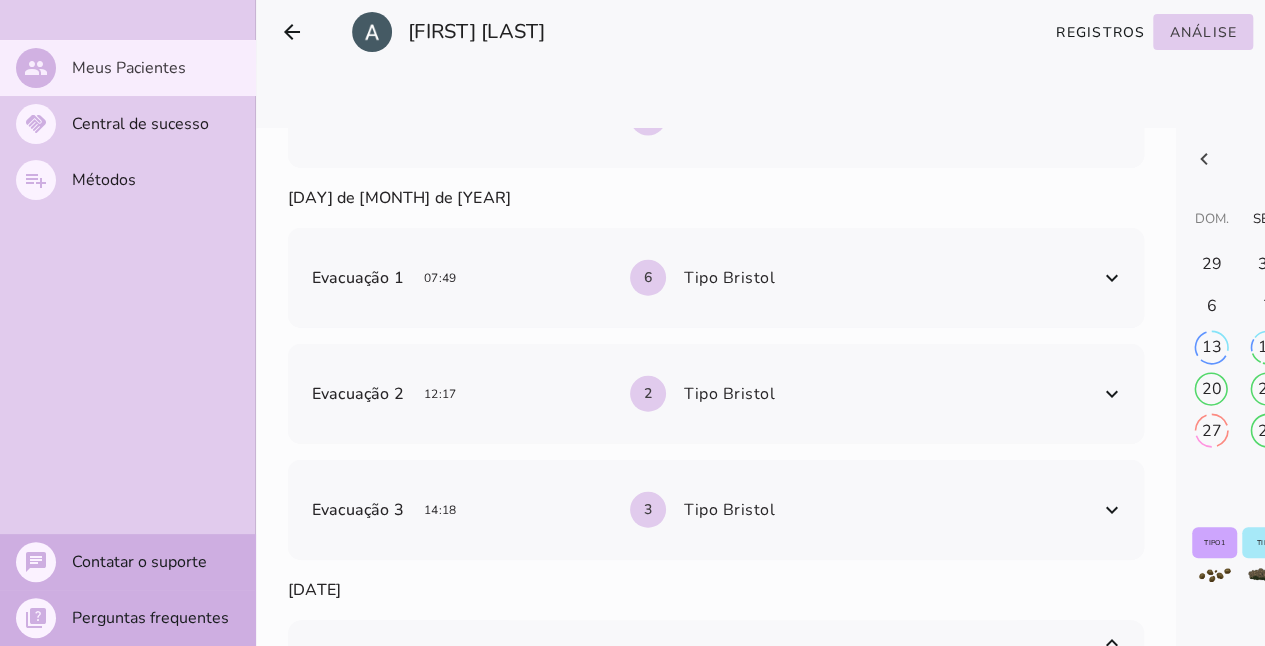scroll, scrollTop: 9828, scrollLeft: 0, axis: vertical 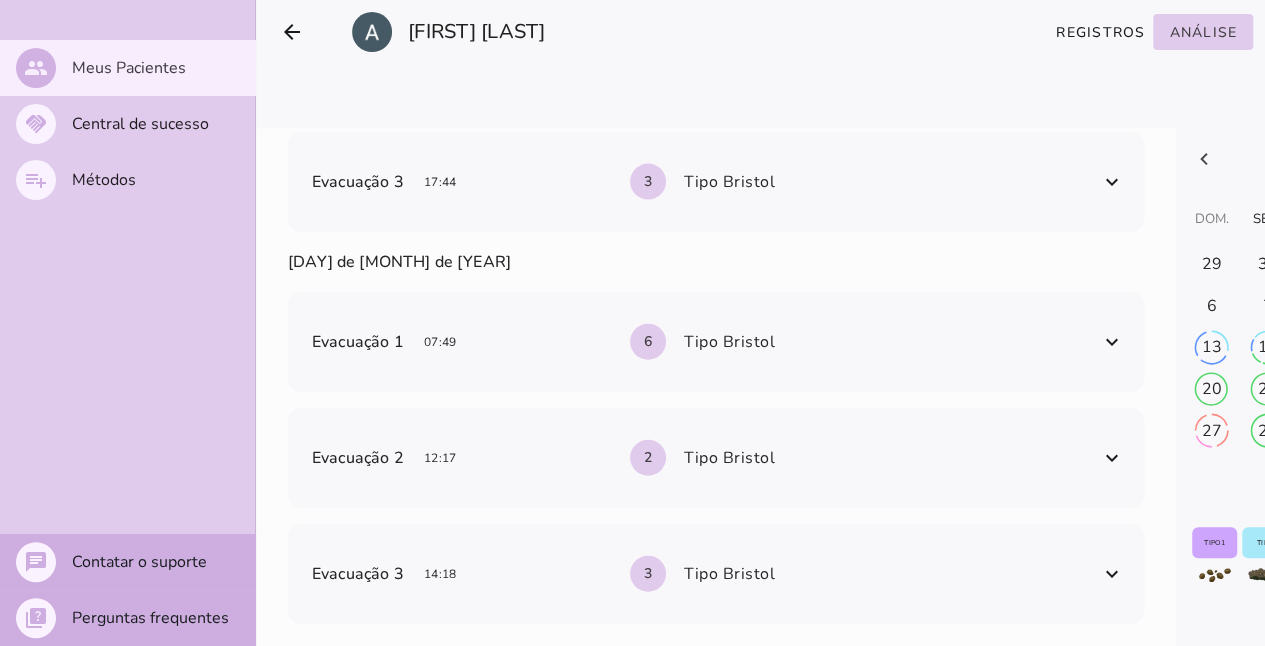 click at bounding box center (1112, 574) 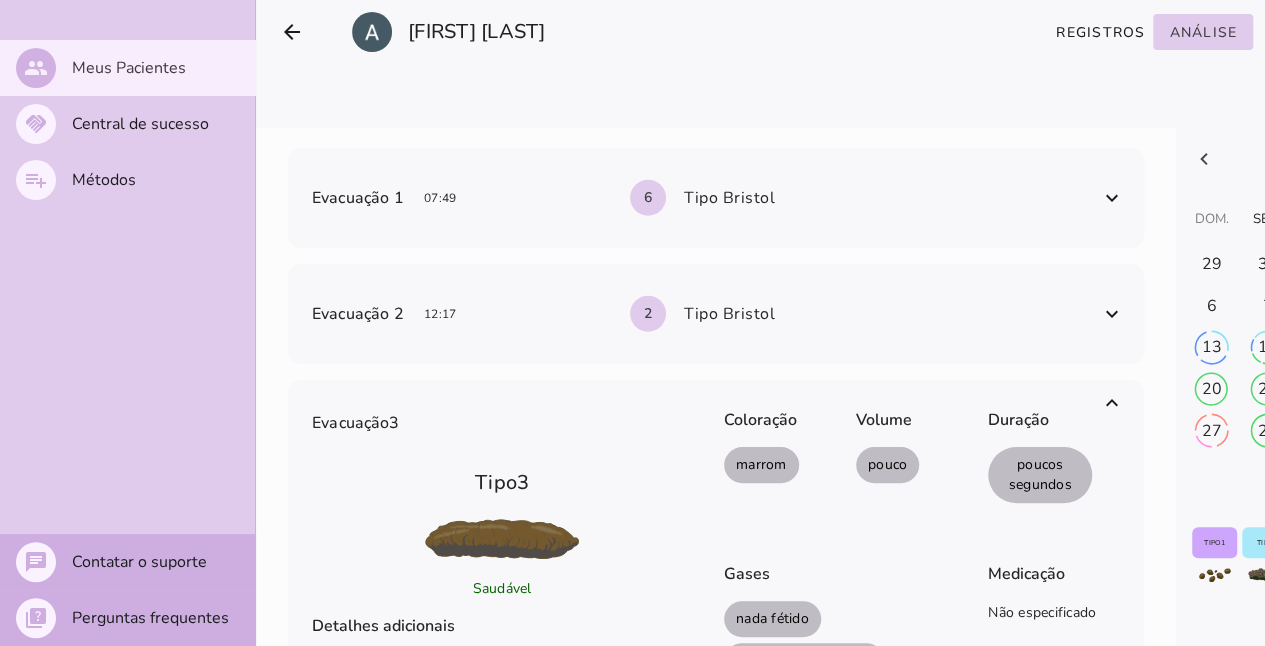 scroll, scrollTop: 9928, scrollLeft: 0, axis: vertical 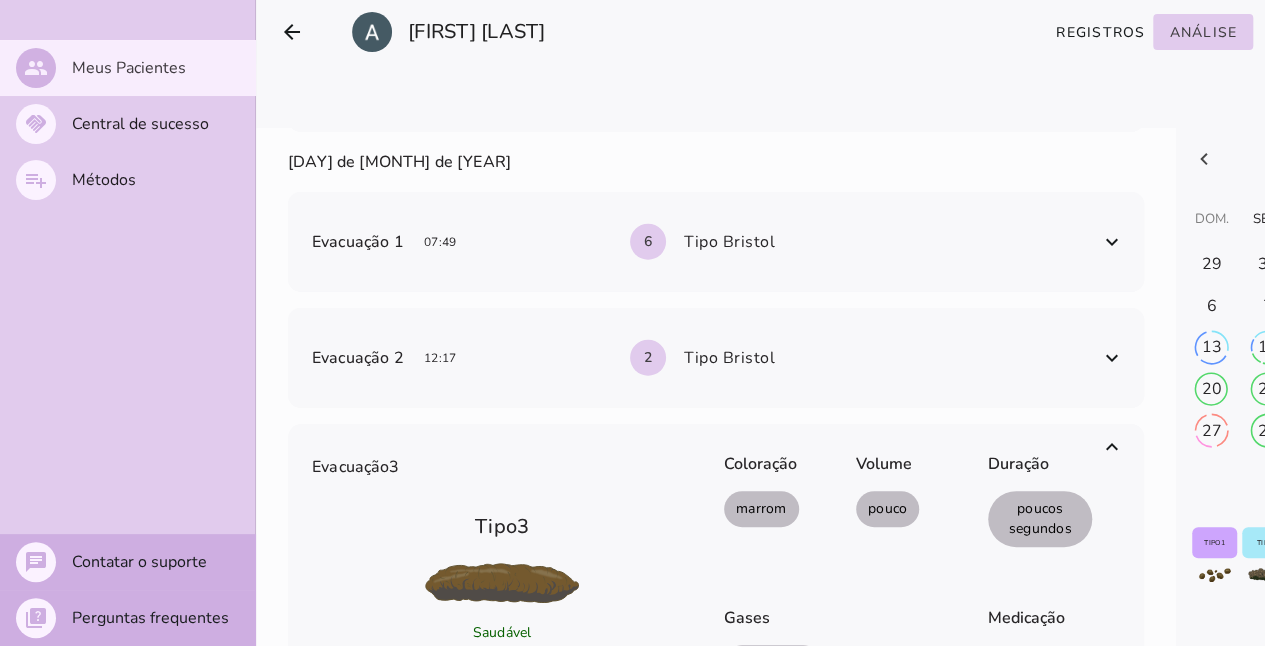 click at bounding box center (1112, 358) 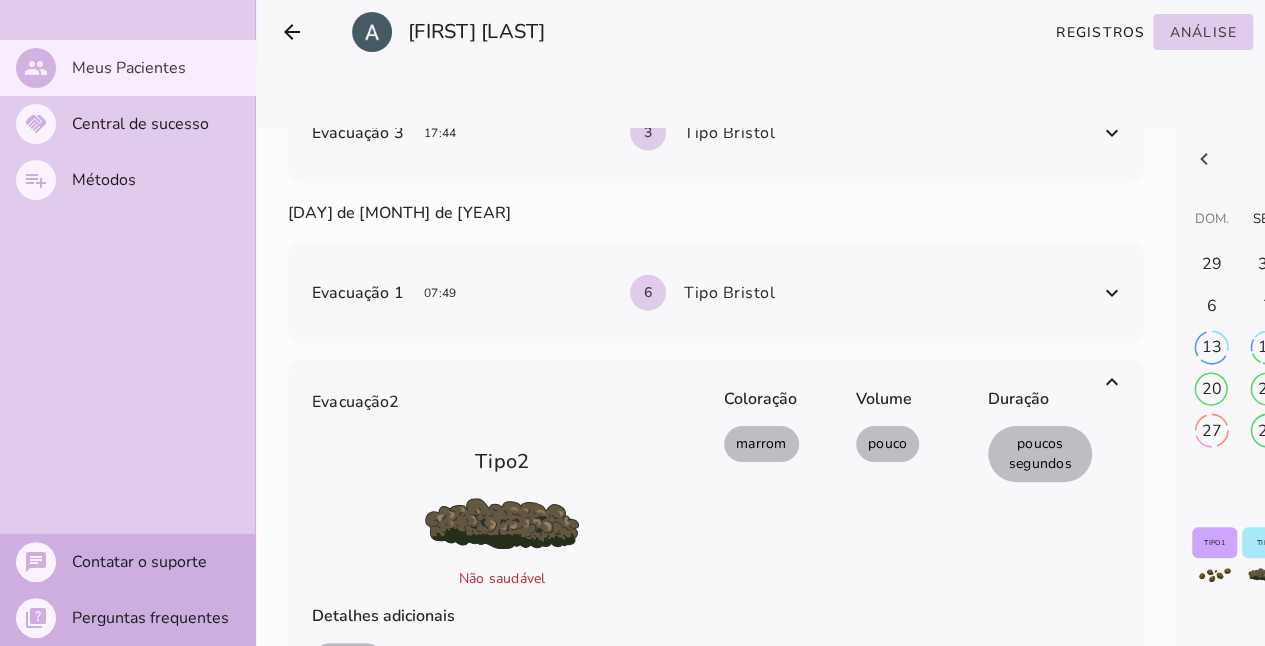 scroll, scrollTop: 9728, scrollLeft: 0, axis: vertical 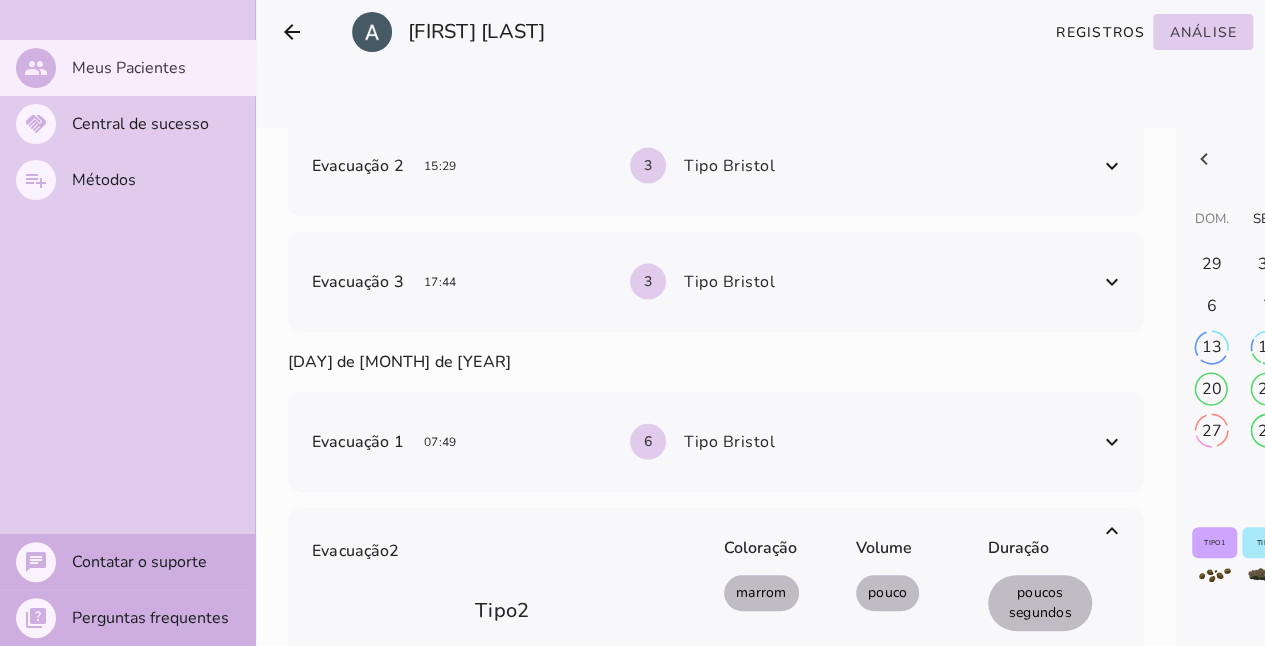 click at bounding box center (1112, 442) 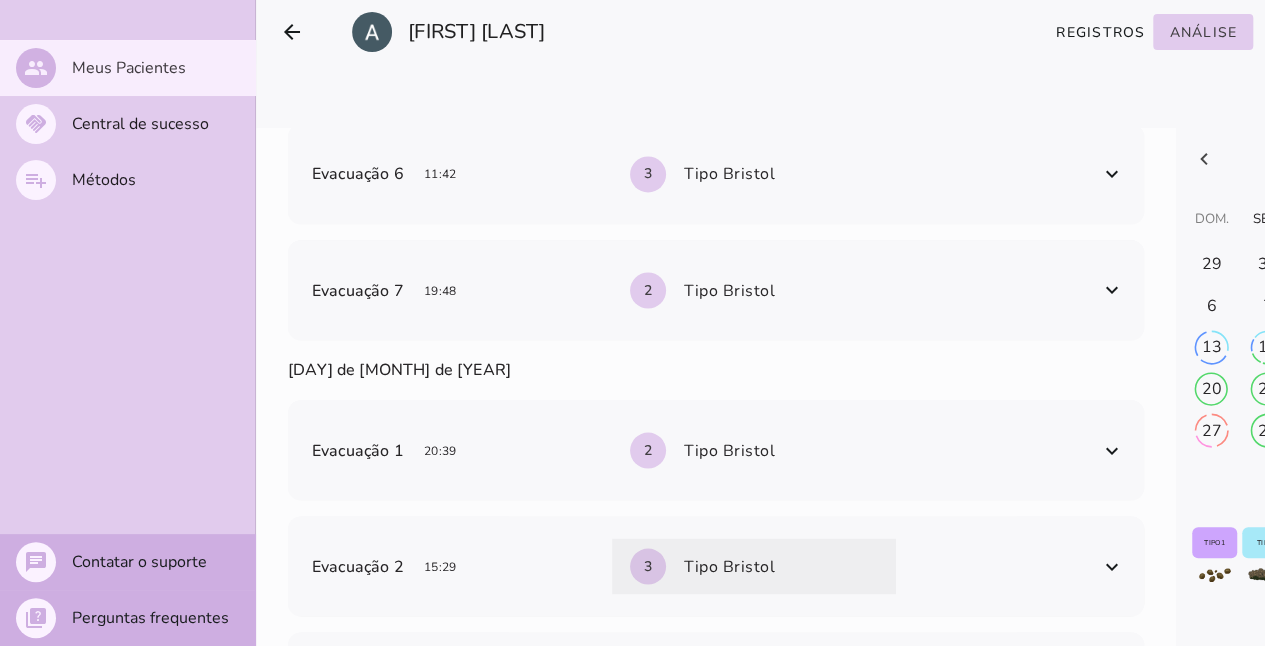 scroll, scrollTop: 9628, scrollLeft: 0, axis: vertical 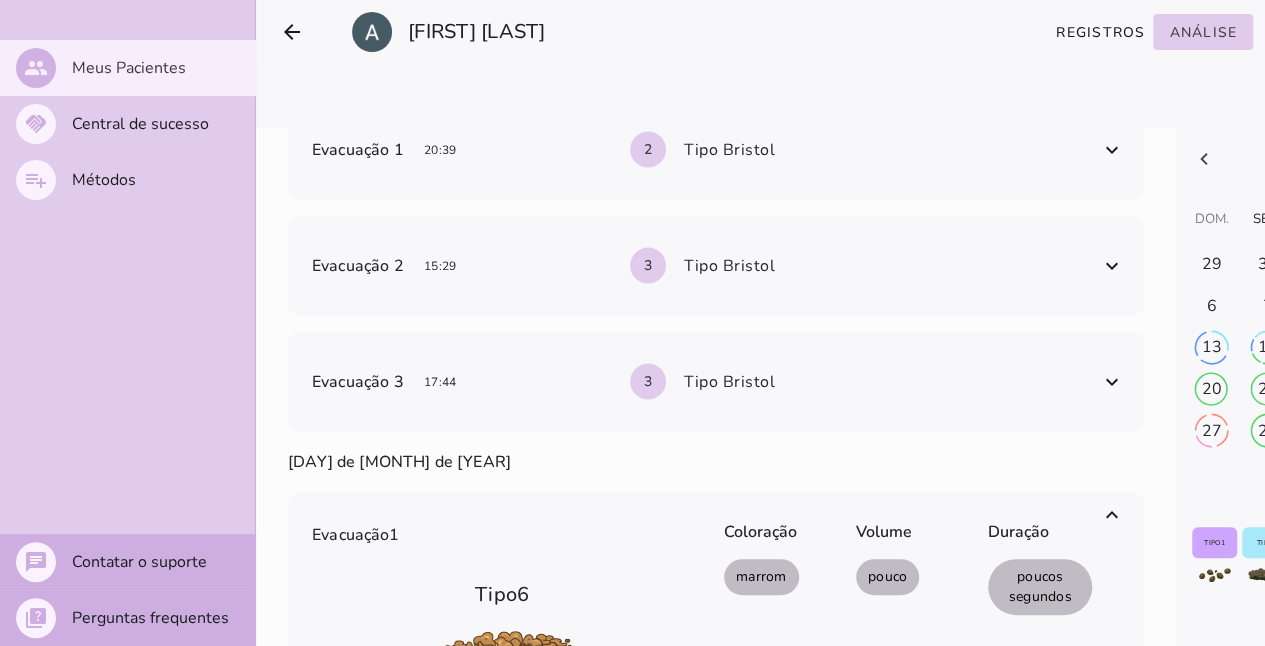 click at bounding box center [1112, 382] 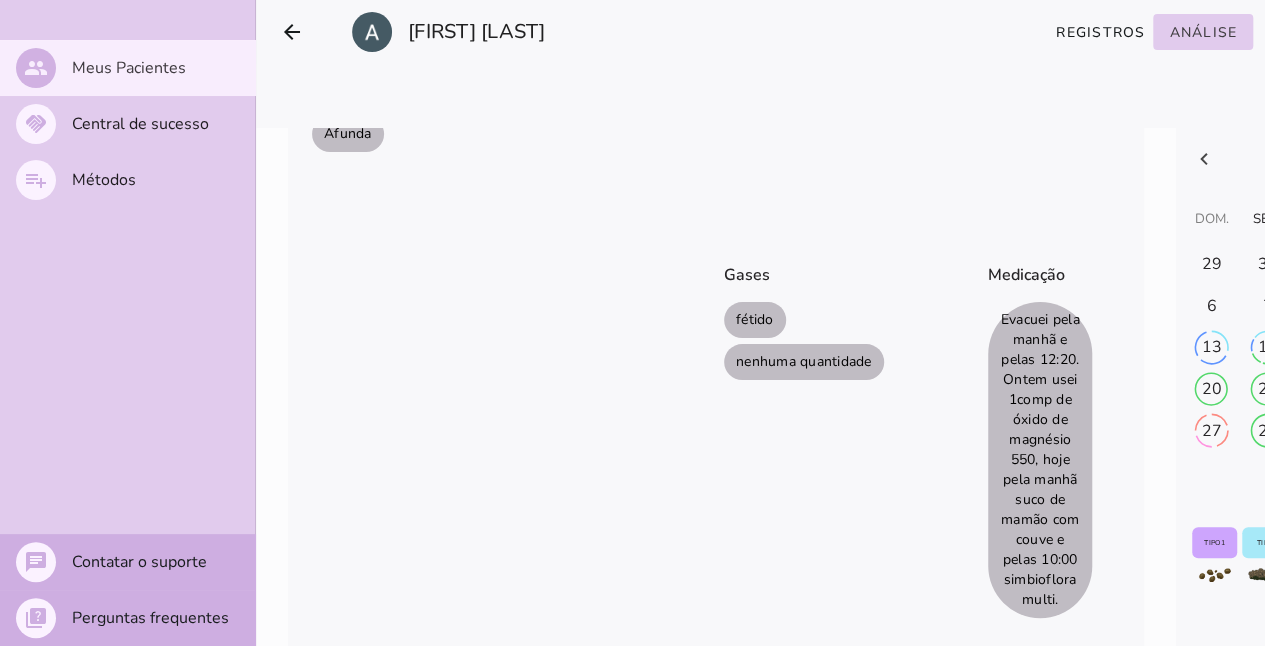 scroll, scrollTop: 9728, scrollLeft: 0, axis: vertical 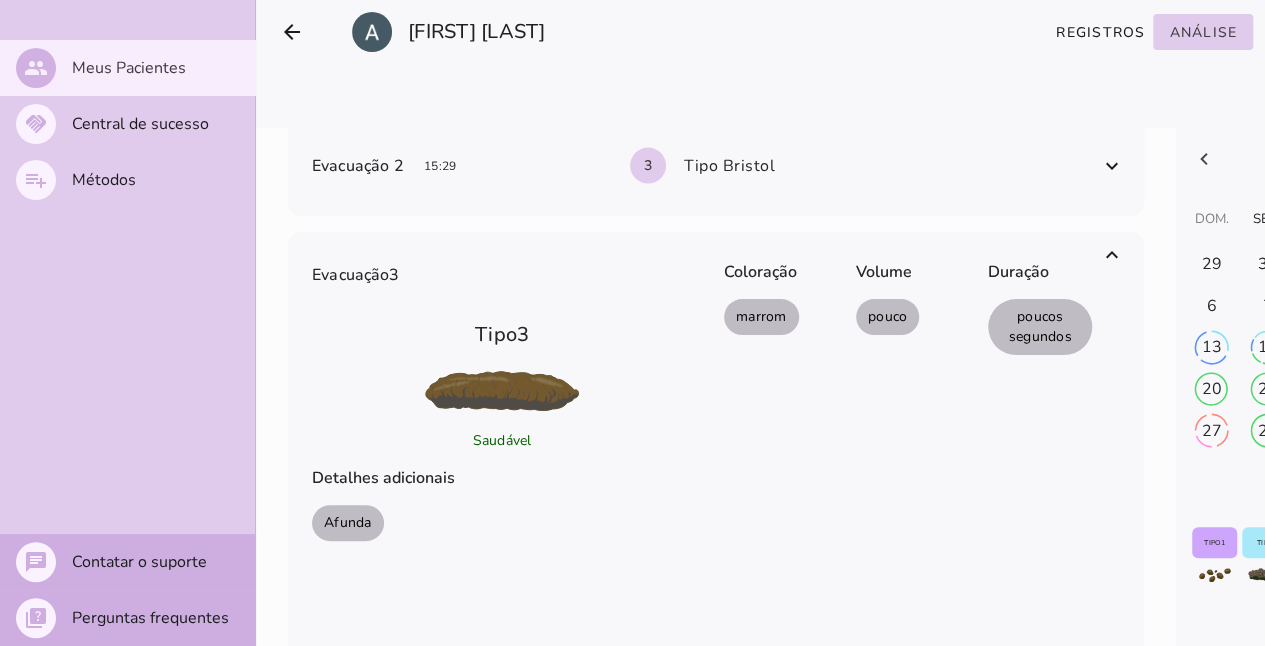 click at bounding box center (1112, 255) 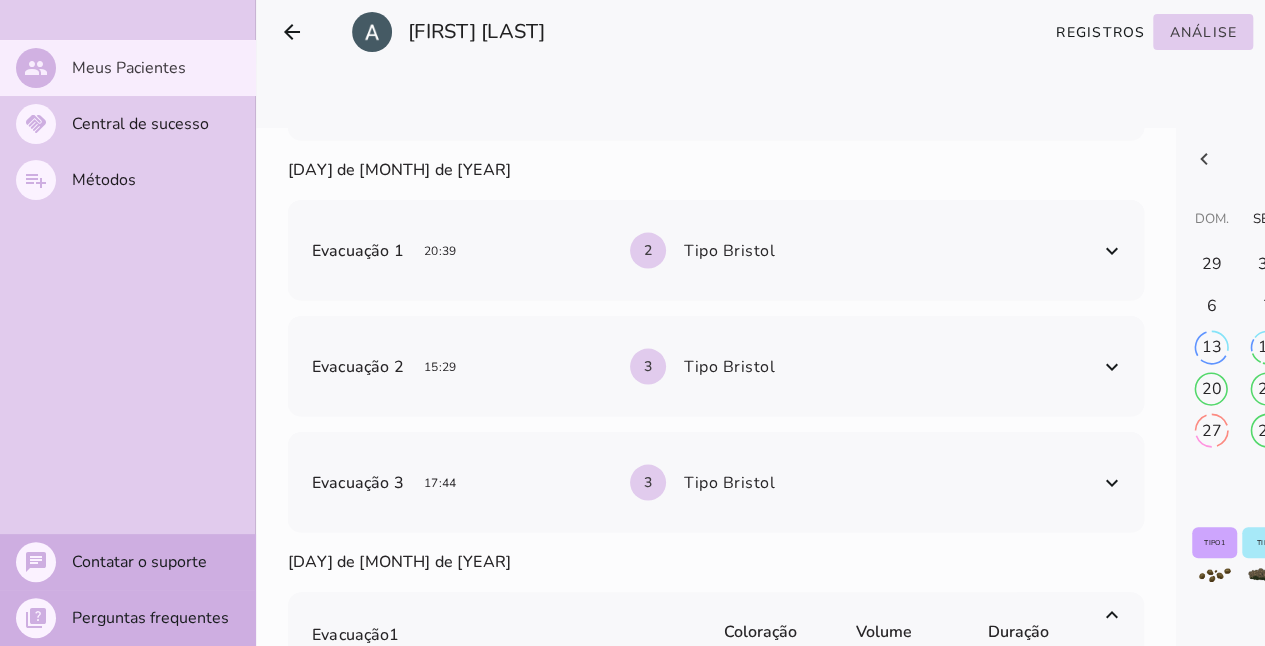 scroll, scrollTop: 9428, scrollLeft: 0, axis: vertical 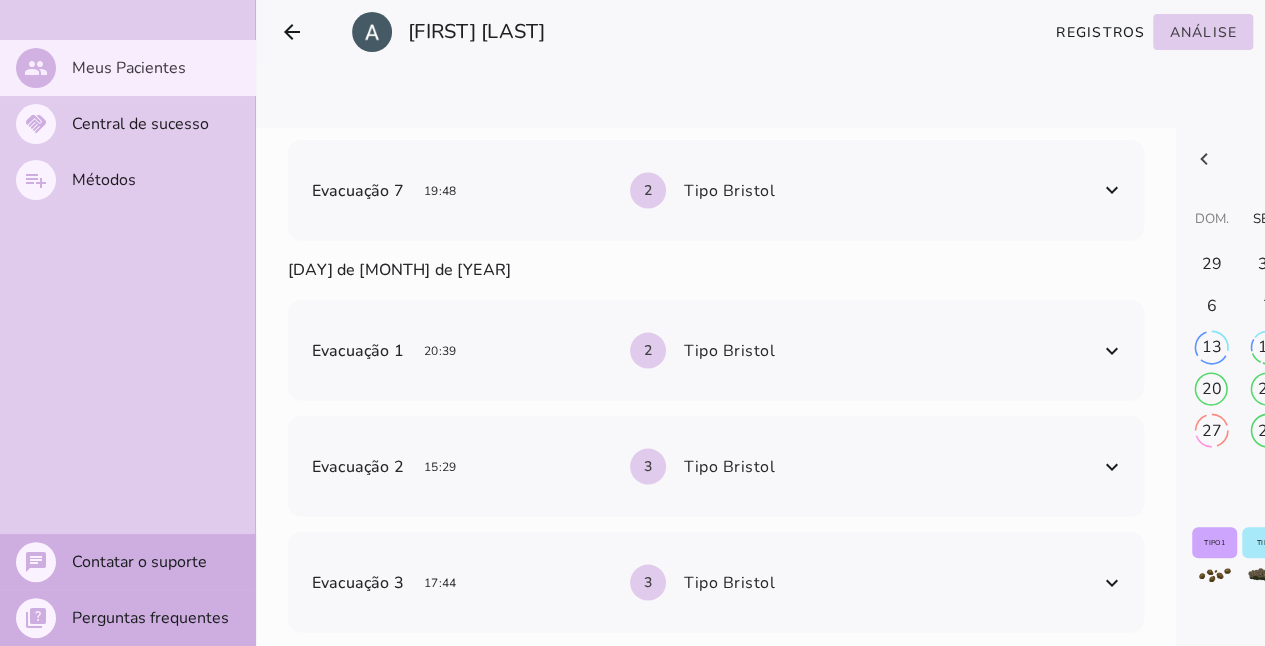 click at bounding box center [1112, 350] 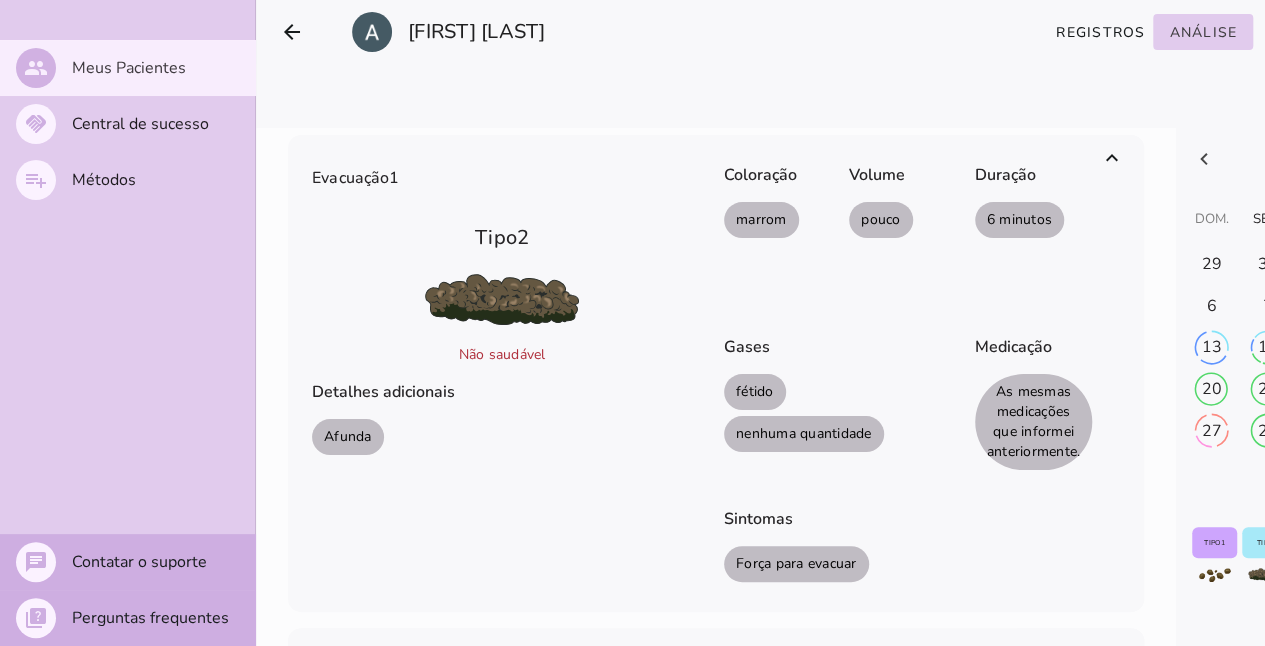 scroll, scrollTop: 9628, scrollLeft: 0, axis: vertical 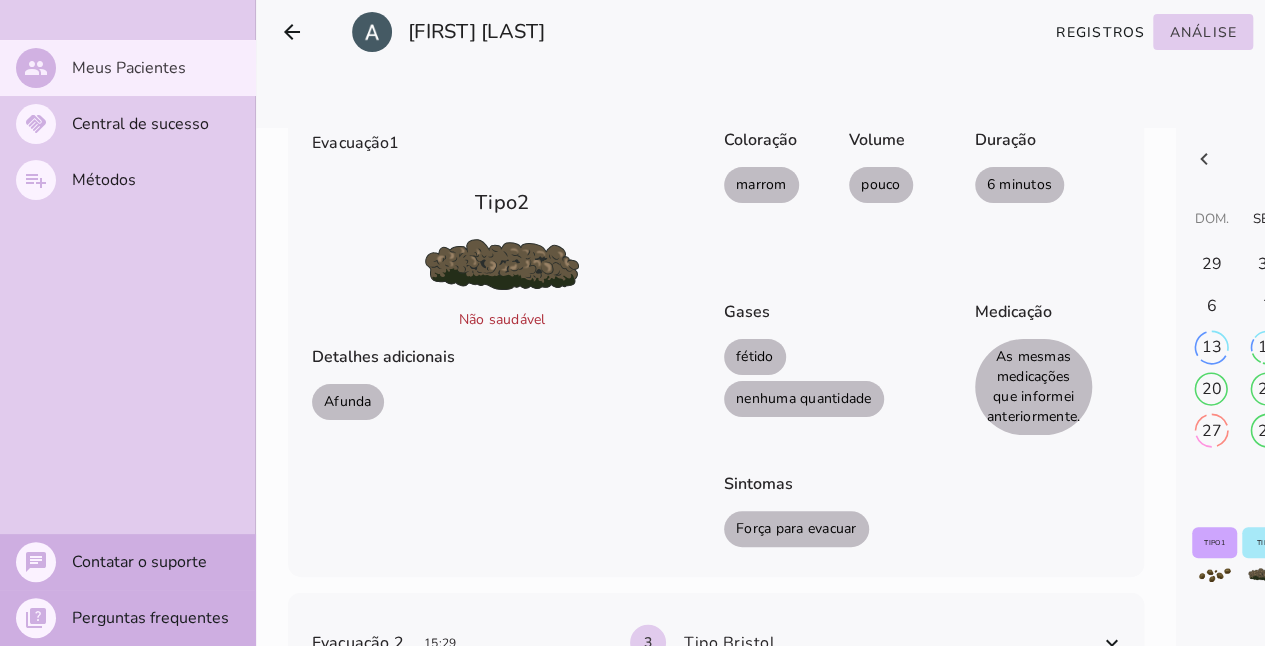 drag, startPoint x: 854, startPoint y: 526, endPoint x: 740, endPoint y: 522, distance: 114.07015 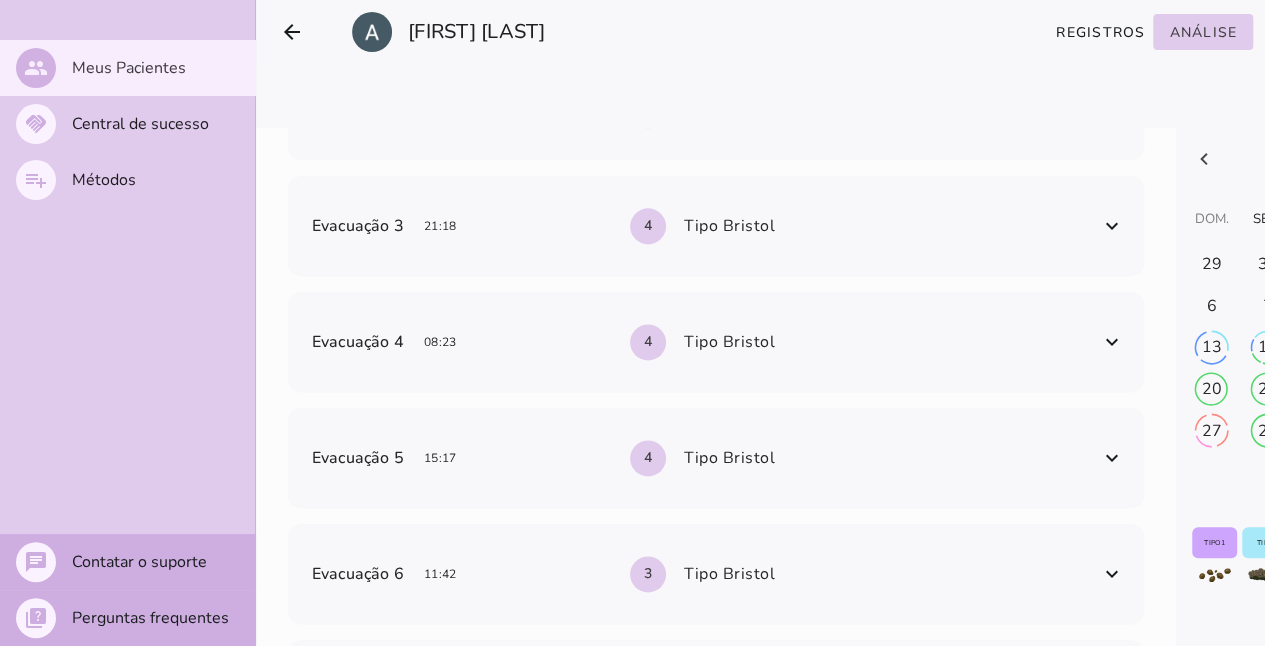 scroll, scrollTop: 8628, scrollLeft: 0, axis: vertical 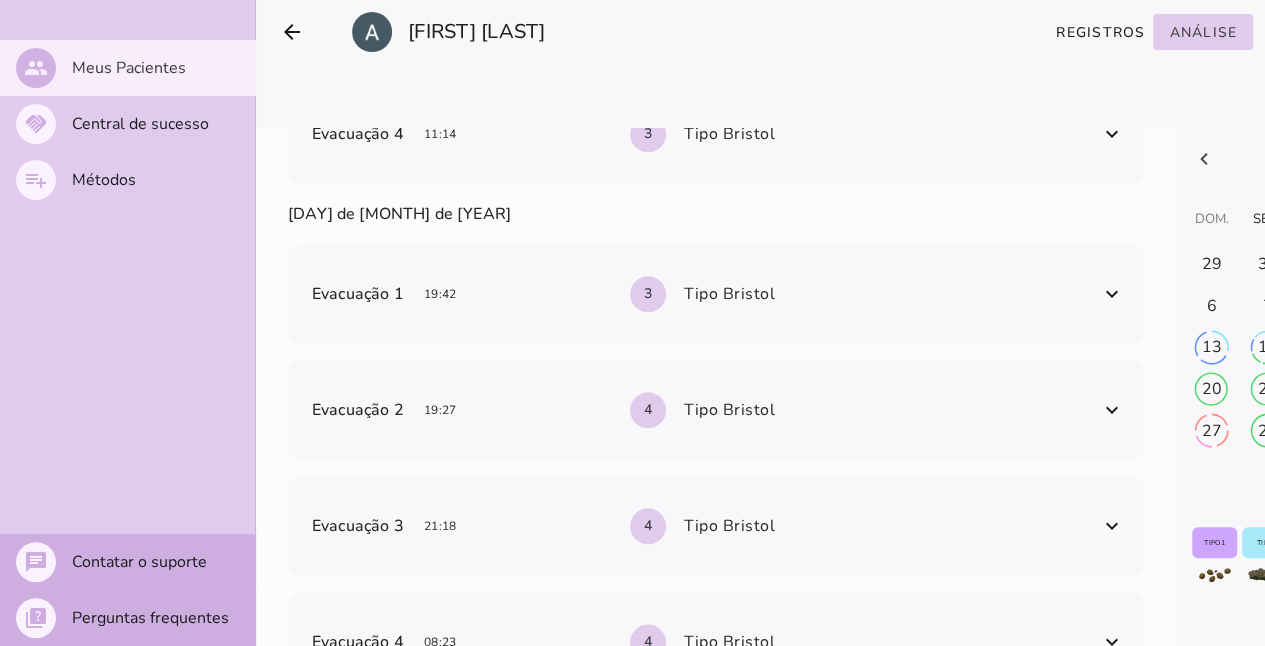 click at bounding box center (1112, 294) 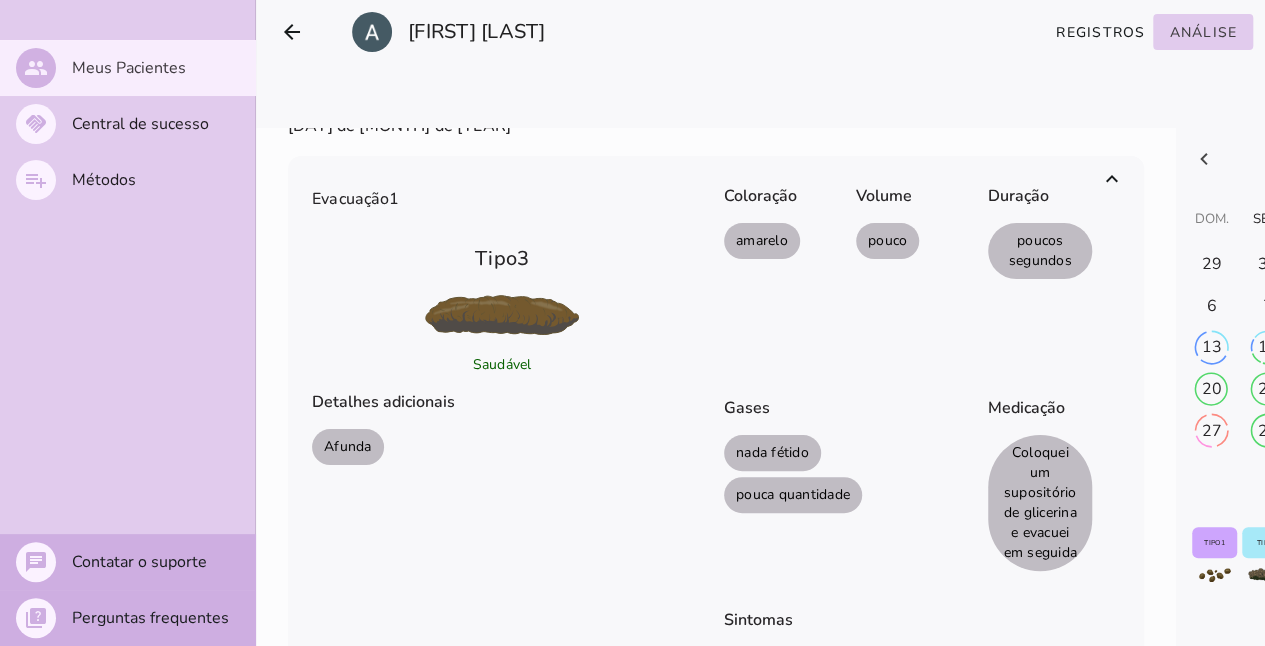 scroll, scrollTop: 8728, scrollLeft: 0, axis: vertical 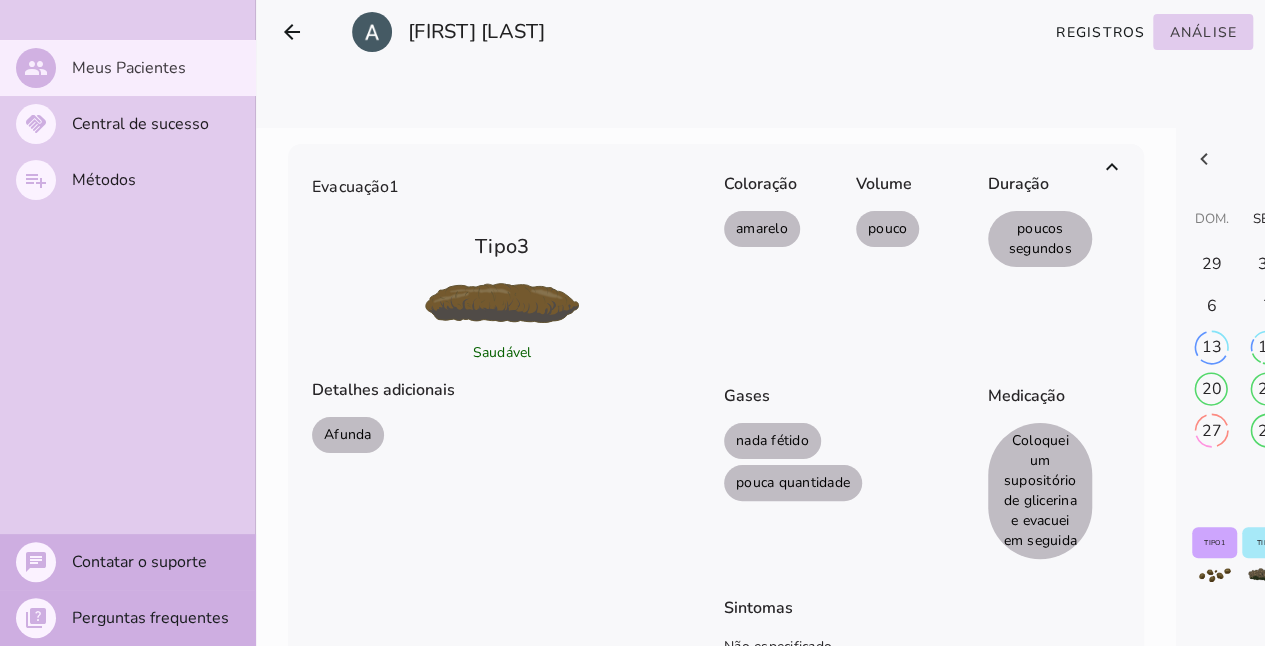 click at bounding box center (1112, 167) 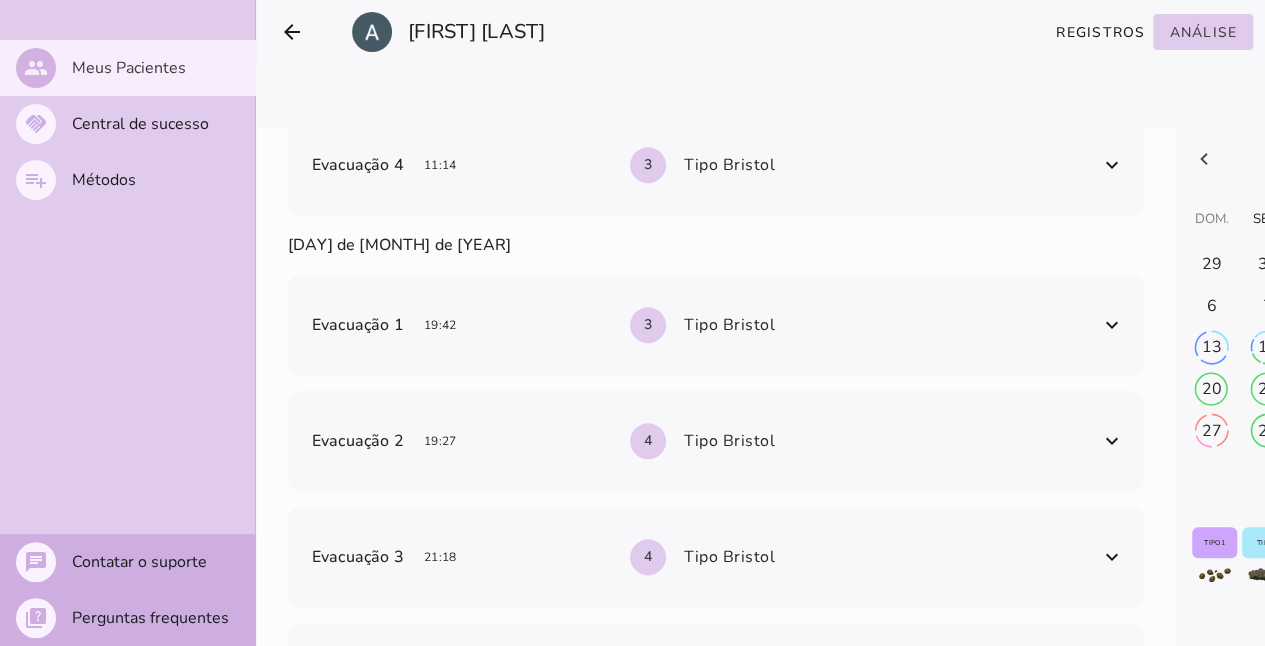 scroll, scrollTop: 8628, scrollLeft: 0, axis: vertical 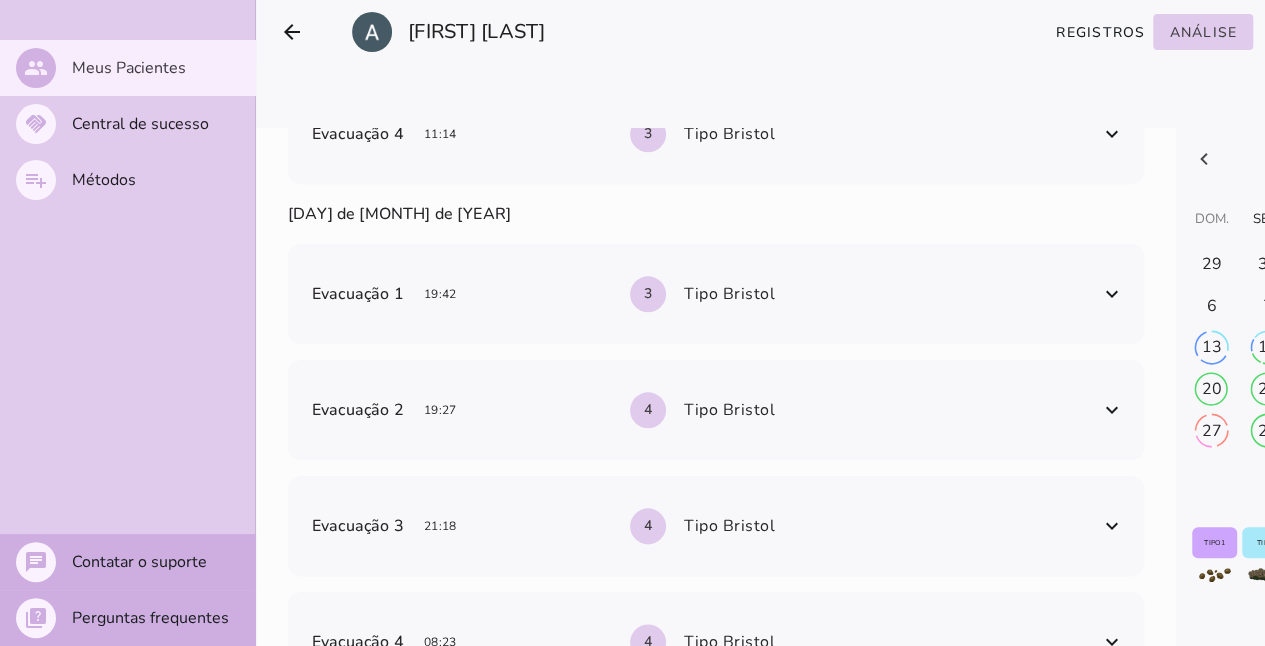click at bounding box center [1112, 410] 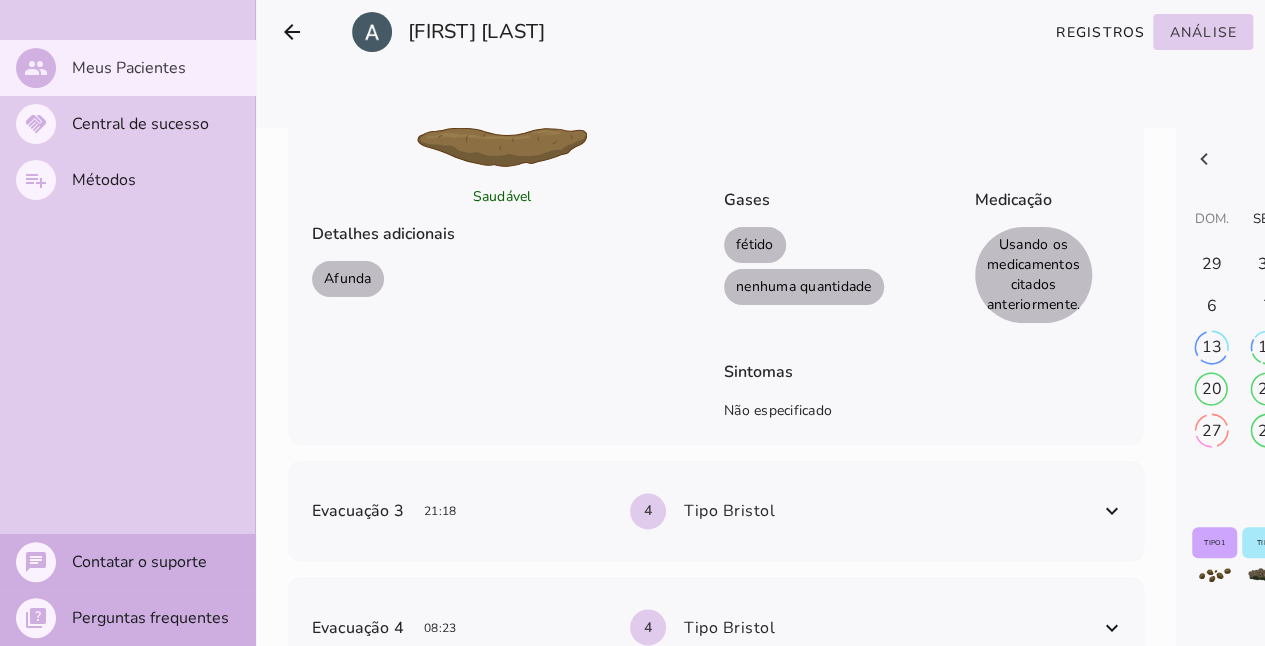 scroll, scrollTop: 9028, scrollLeft: 0, axis: vertical 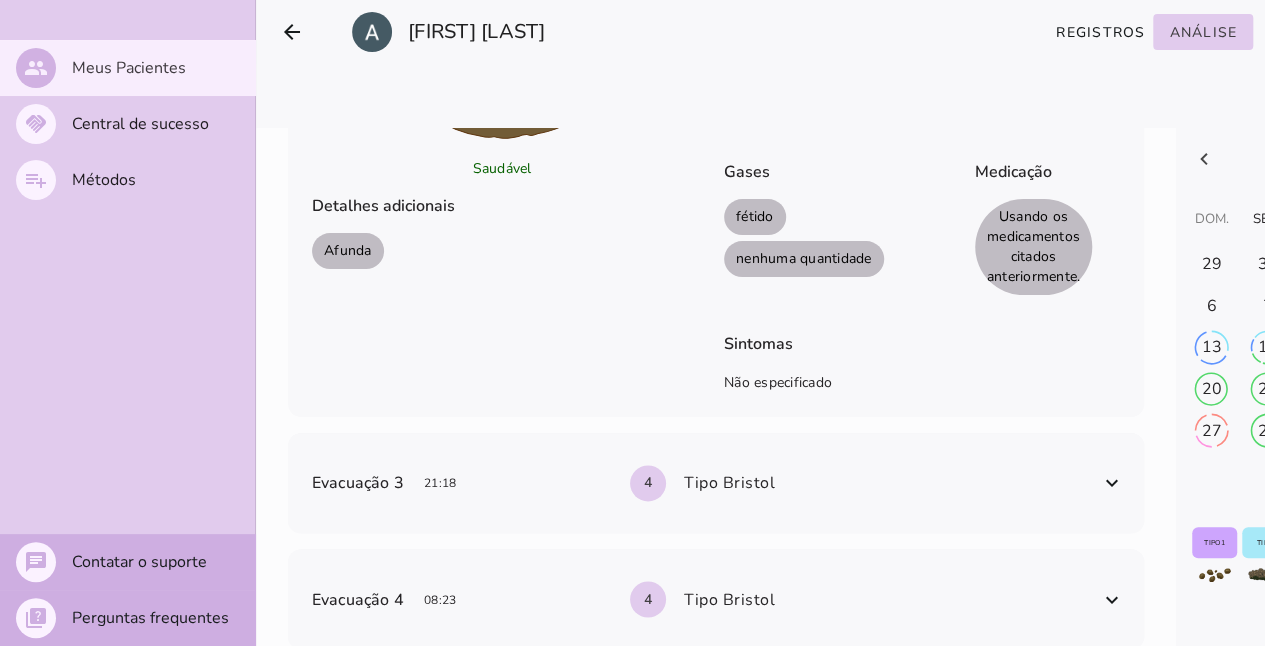 click at bounding box center [1112, 483] 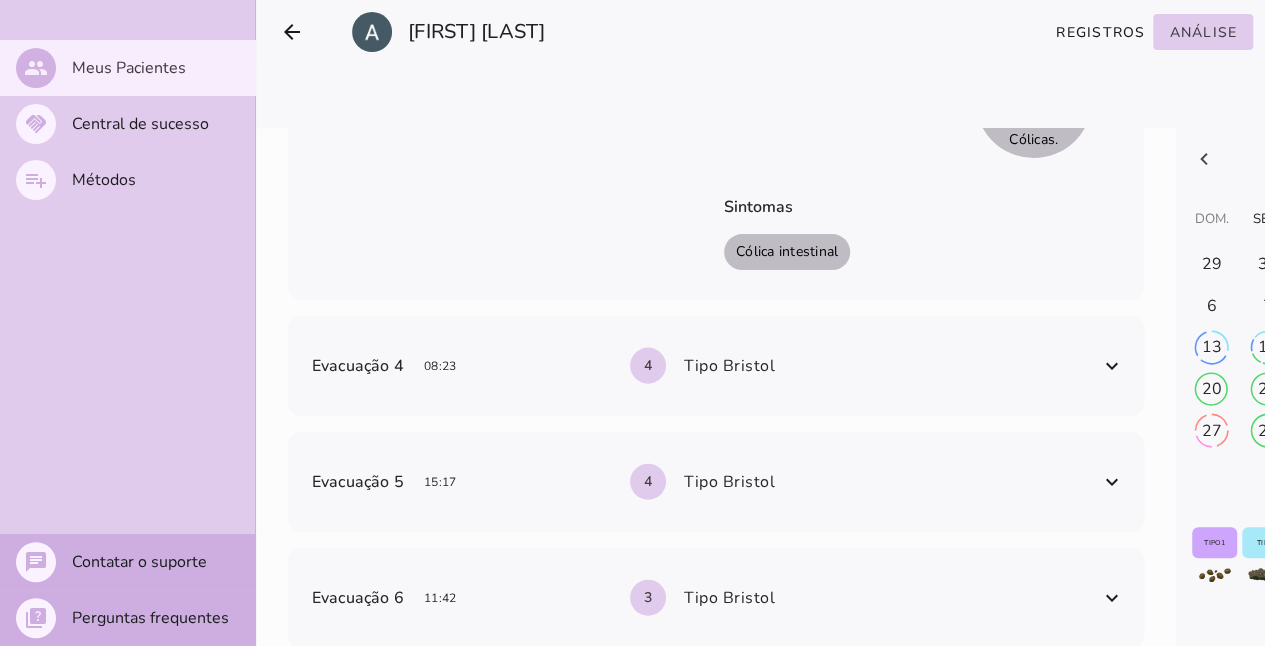 scroll, scrollTop: 9728, scrollLeft: 0, axis: vertical 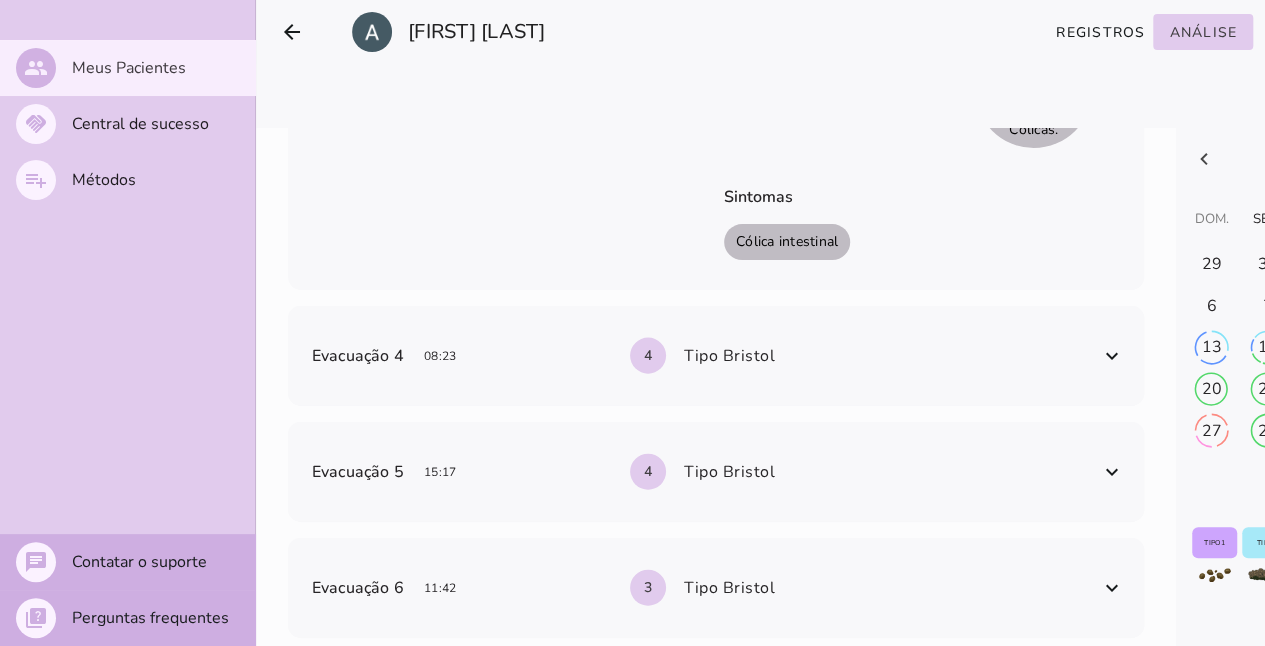 click at bounding box center (1112, 356) 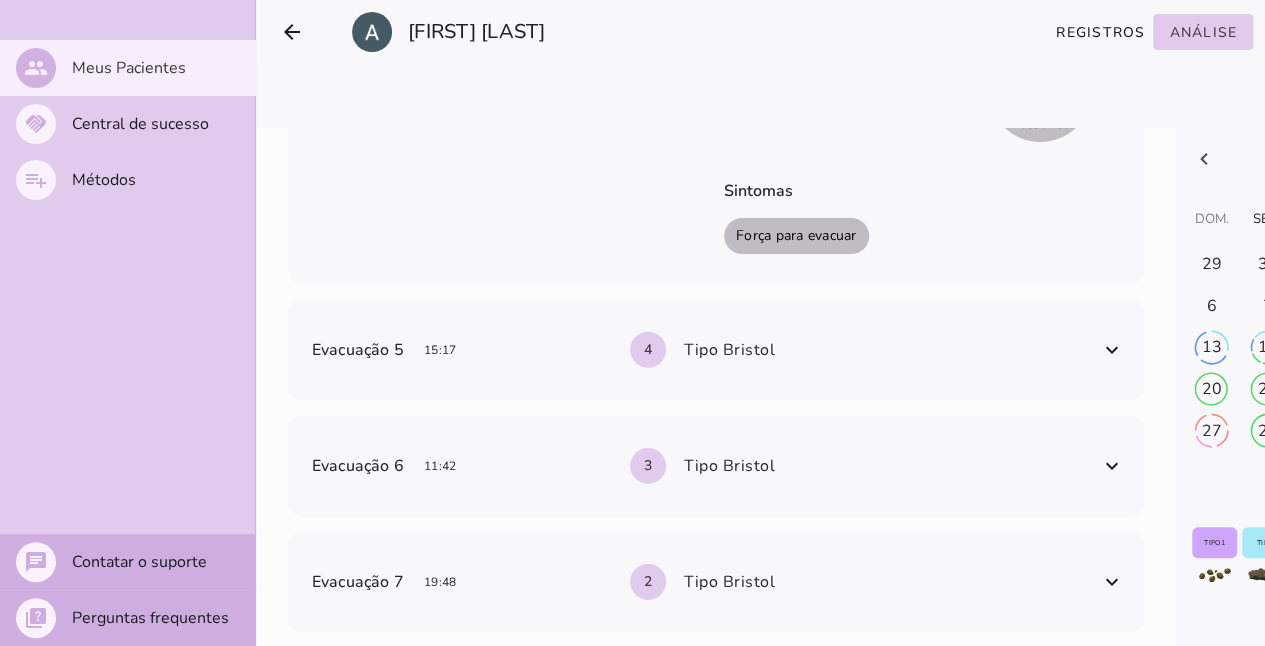 scroll, scrollTop: 10628, scrollLeft: 0, axis: vertical 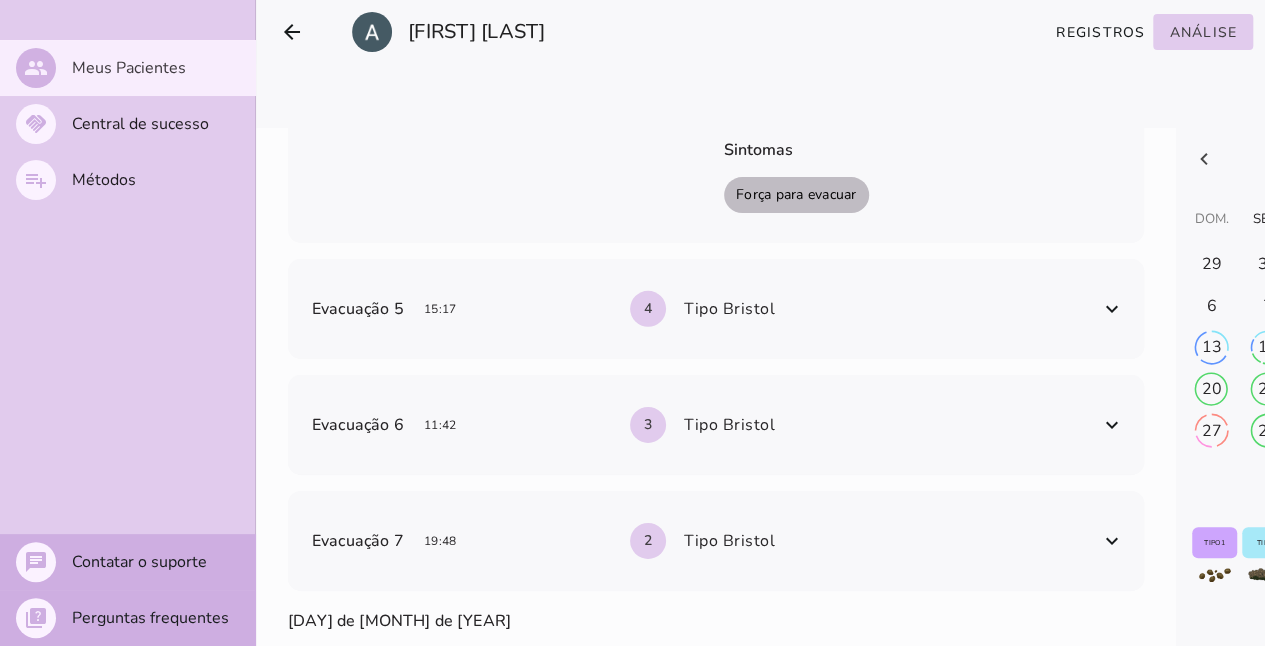 click at bounding box center (1112, 309) 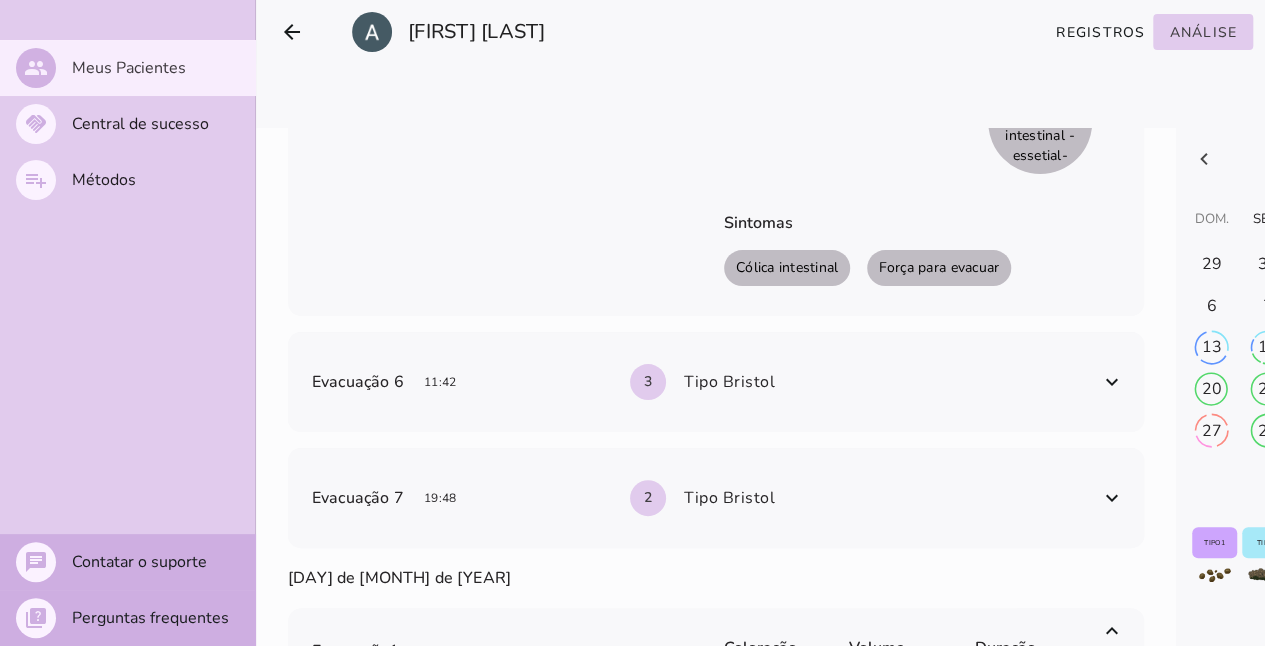 scroll, scrollTop: 11628, scrollLeft: 0, axis: vertical 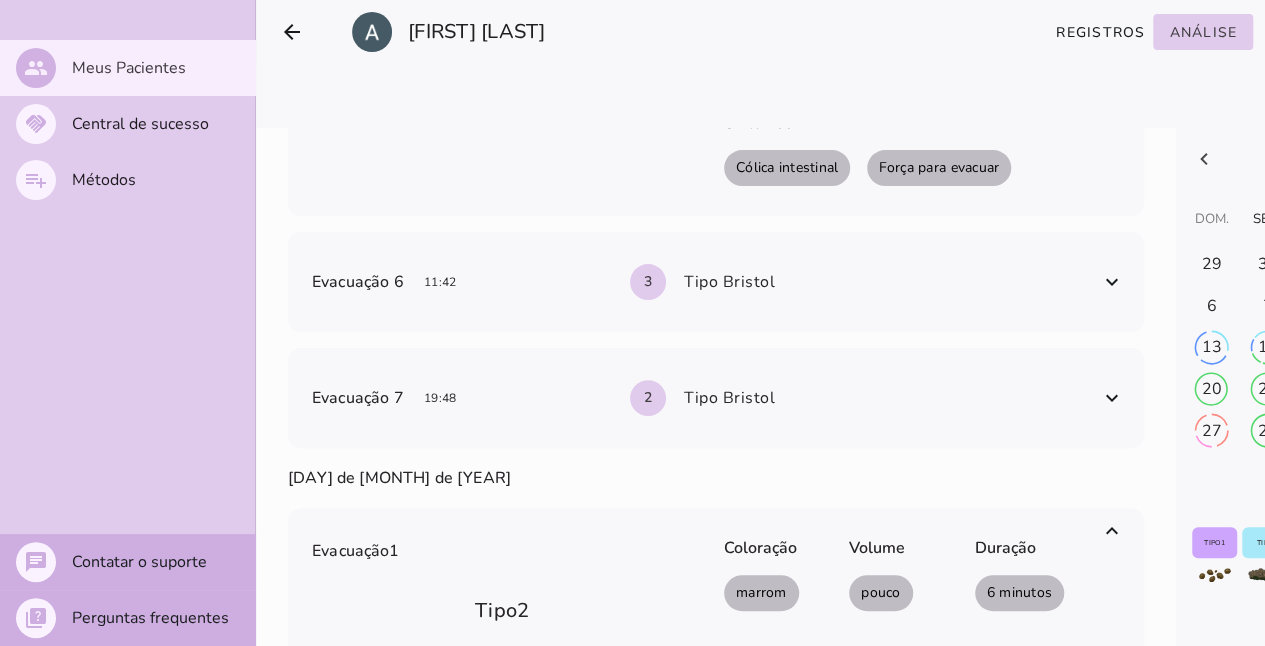 click at bounding box center (1112, 398) 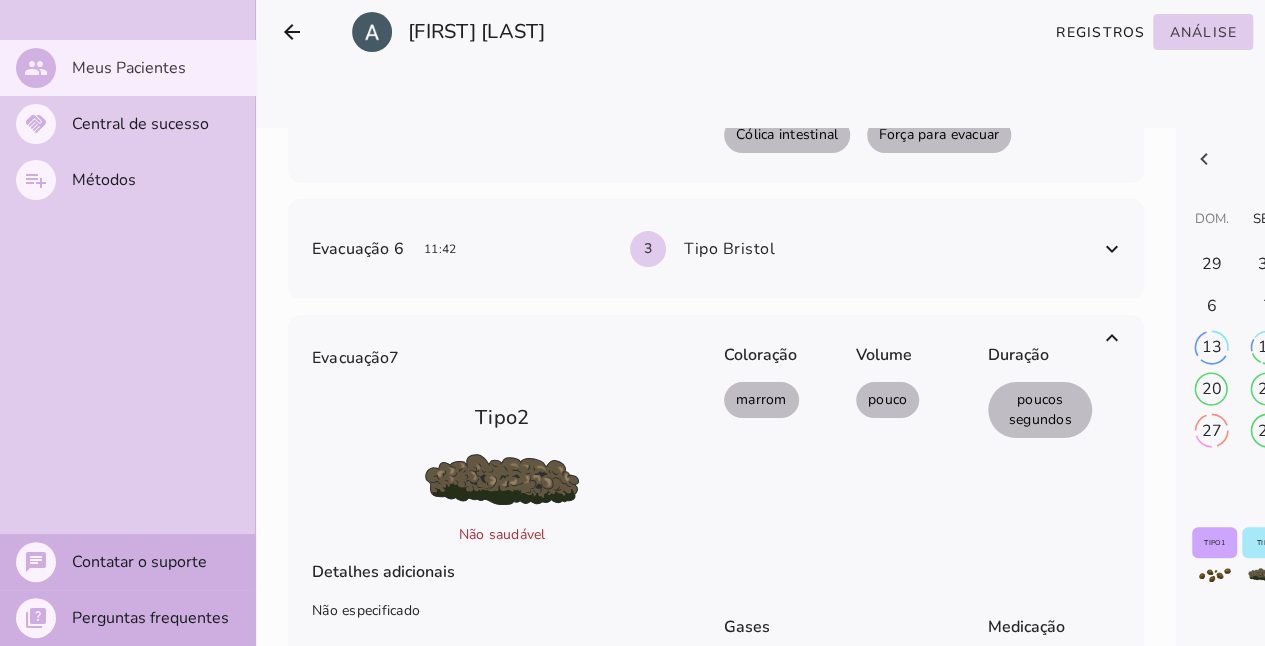 scroll, scrollTop: 11628, scrollLeft: 0, axis: vertical 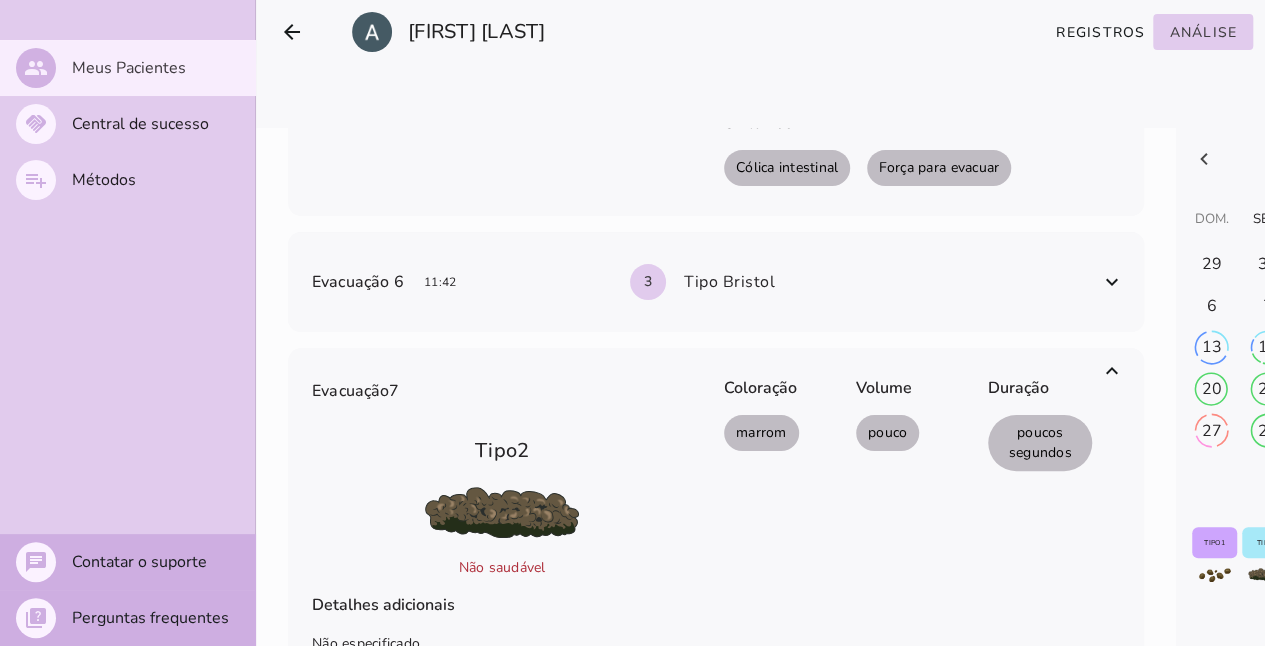 click on "Evacuação   6
[TIME]
3
Tipo Bristol" at bounding box center [704, 282] 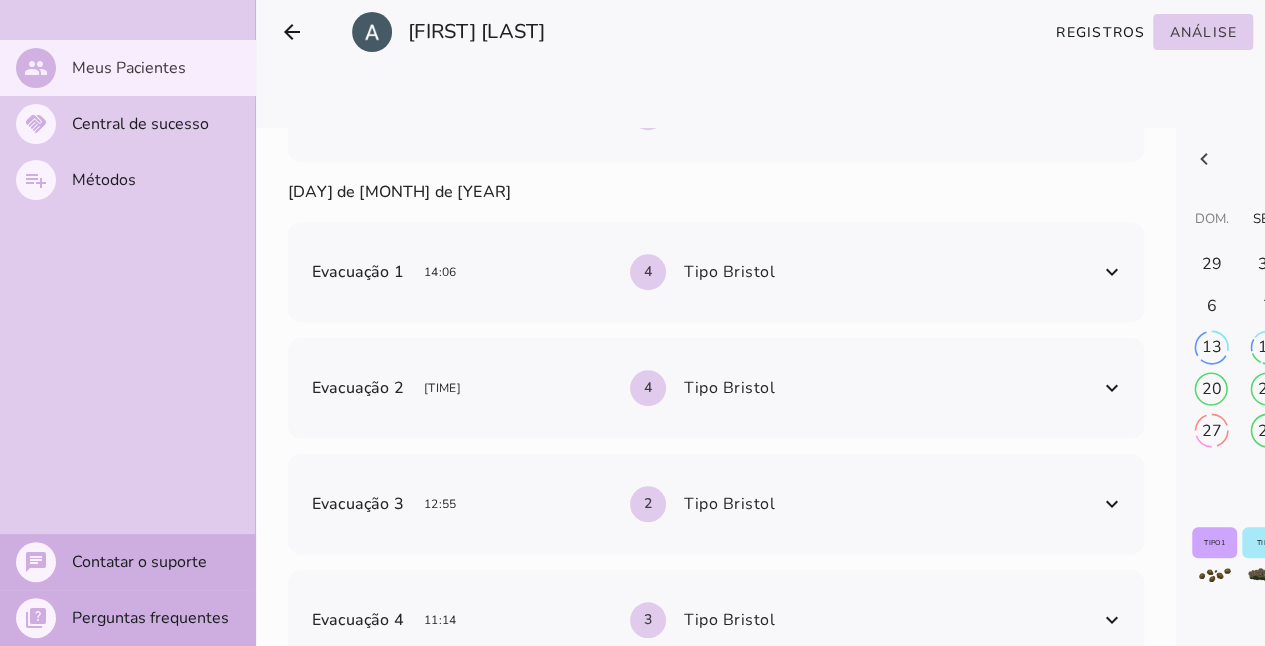 scroll, scrollTop: 8128, scrollLeft: 0, axis: vertical 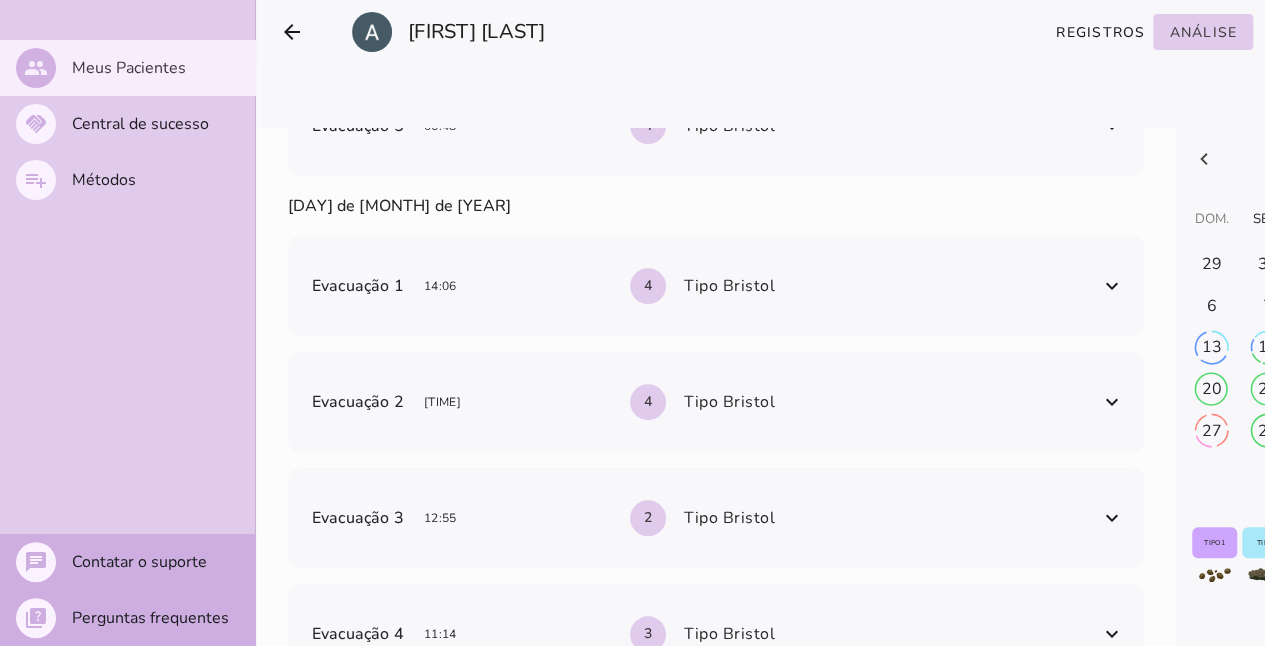 click at bounding box center [1112, 286] 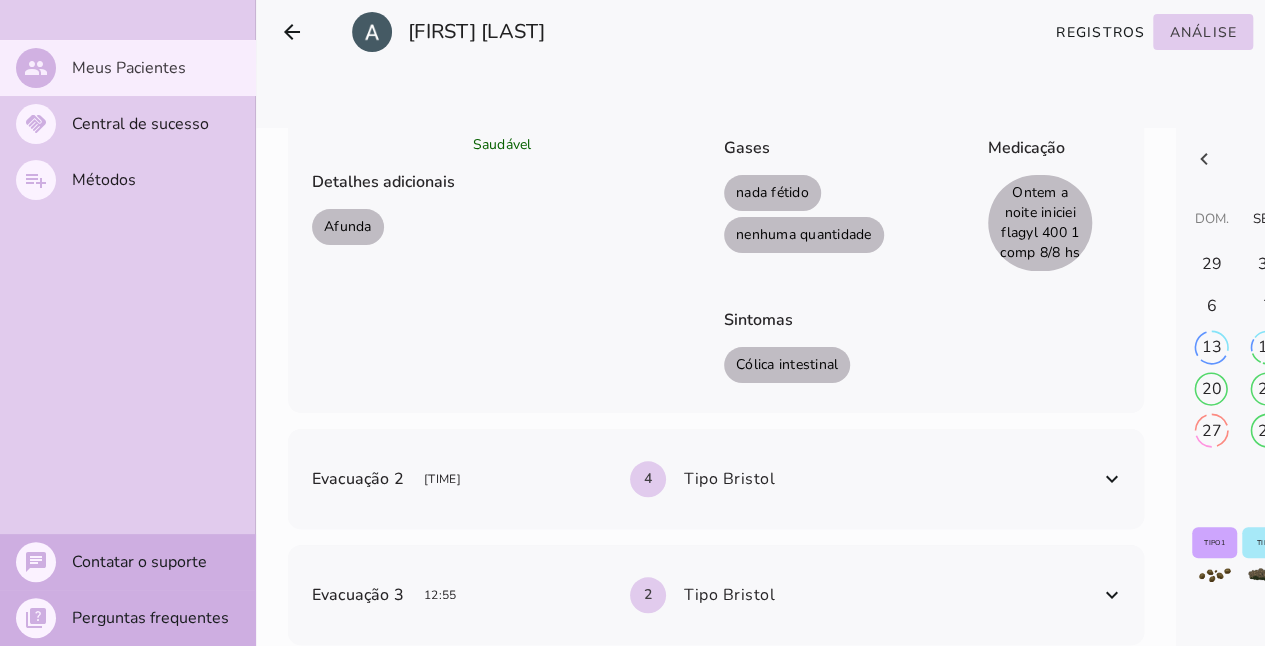 click on "Evacuação   2
[TIME]
4
Tipo Bristol" at bounding box center [704, 479] 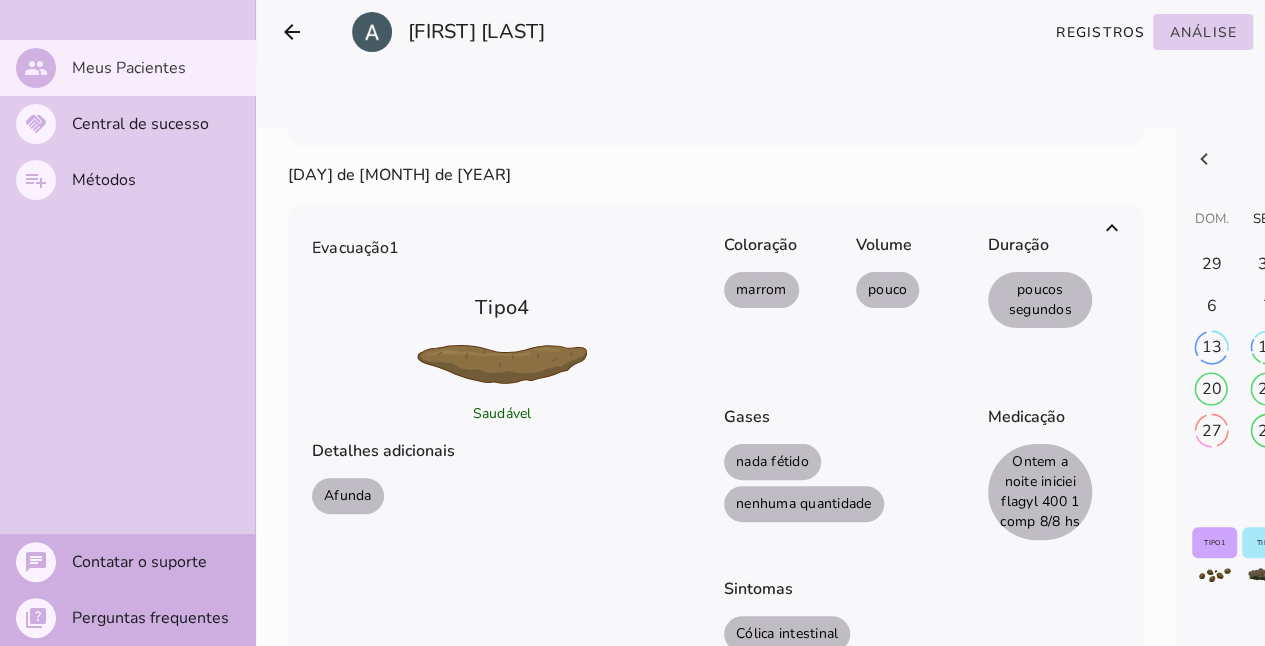 scroll, scrollTop: 8228, scrollLeft: 0, axis: vertical 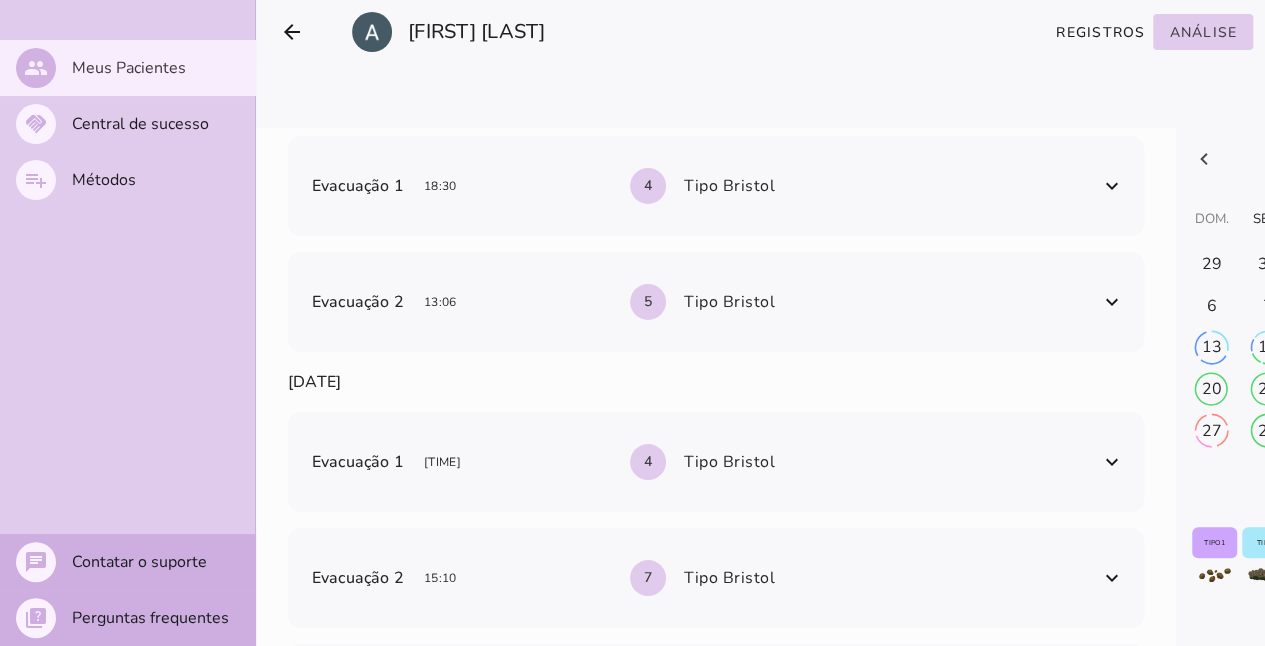 click at bounding box center [1112, 462] 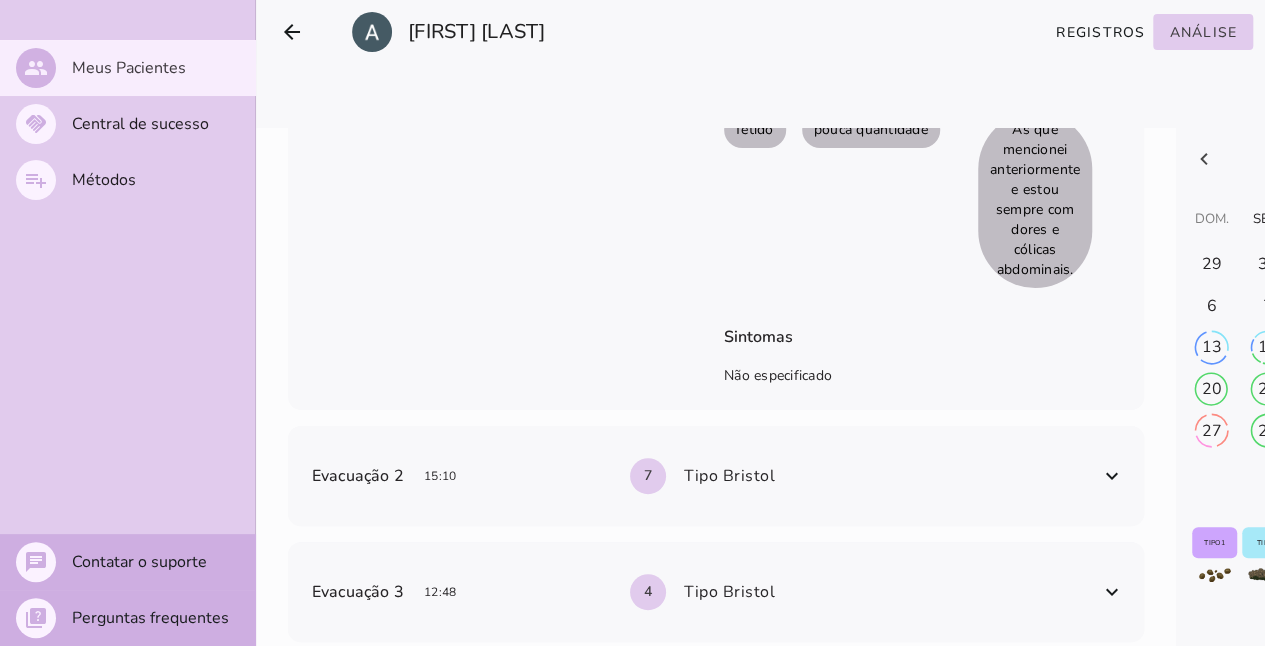 scroll, scrollTop: 8128, scrollLeft: 0, axis: vertical 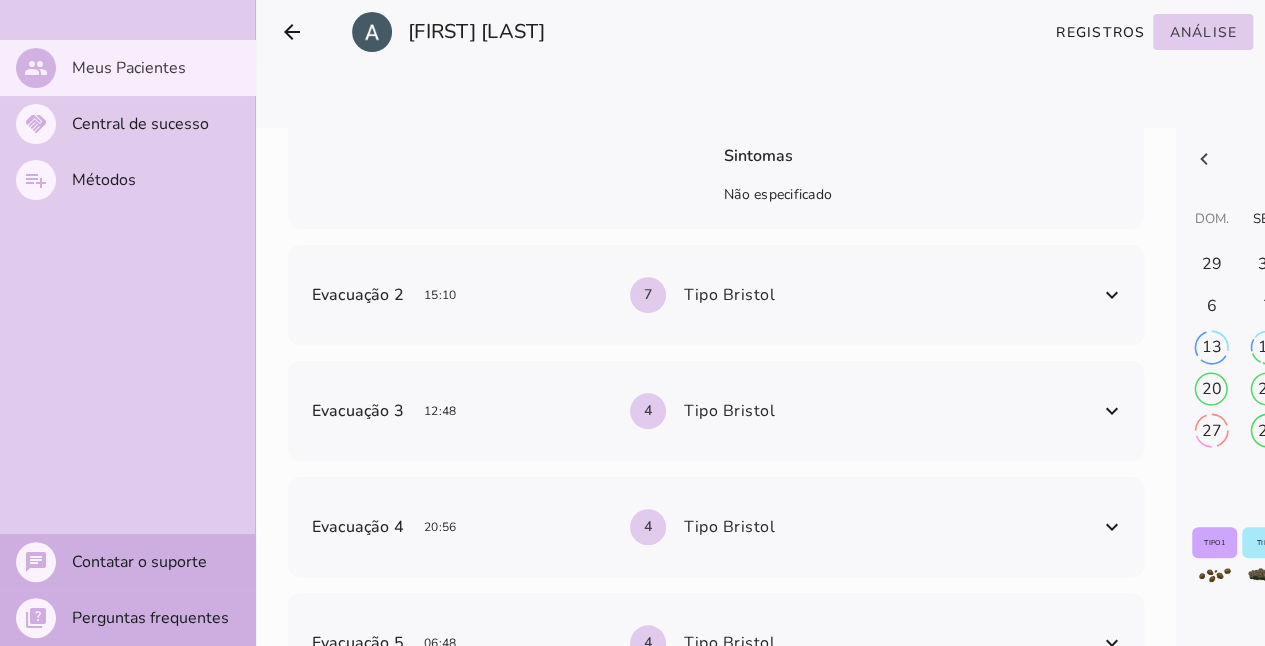 click on "Evacuação   2
[TIME]
7
Tipo Bristol" at bounding box center [704, 295] 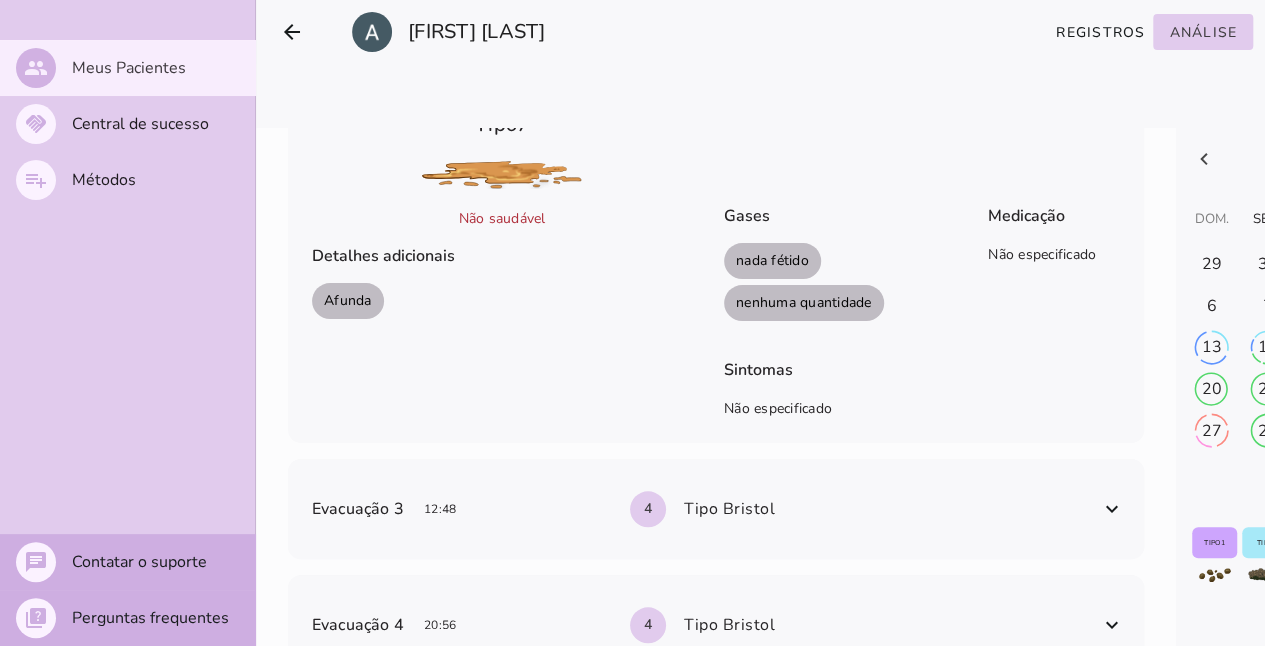 scroll, scrollTop: 8428, scrollLeft: 0, axis: vertical 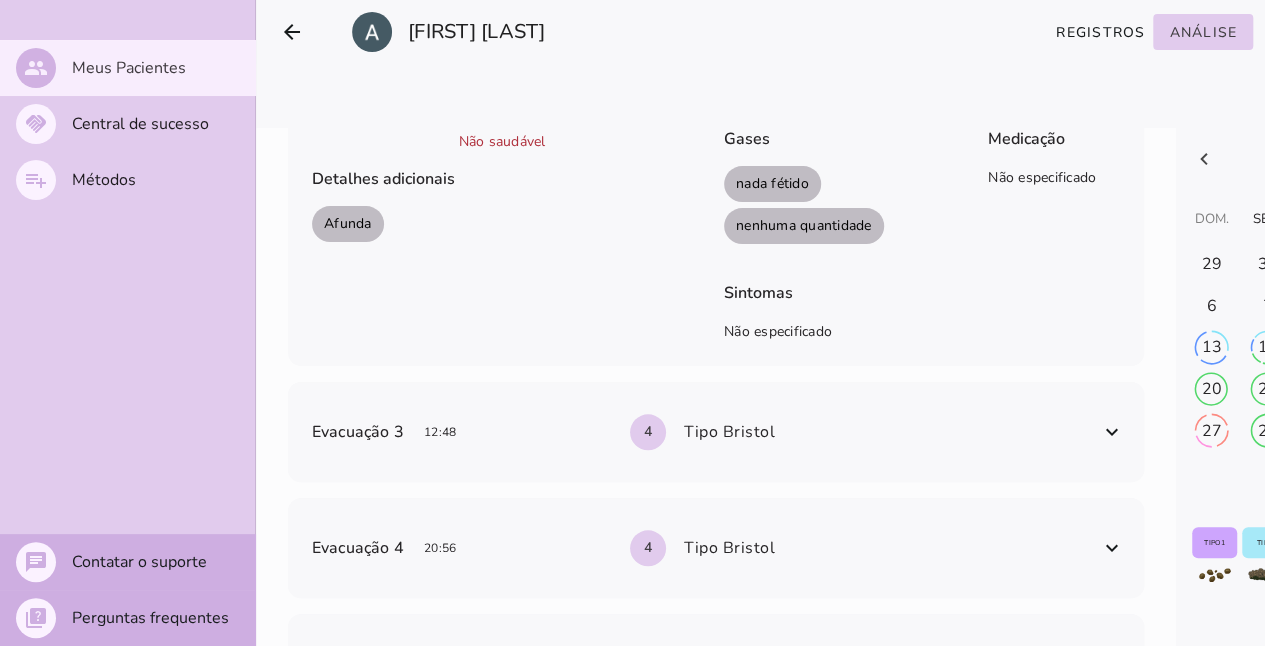 click at bounding box center [1112, 432] 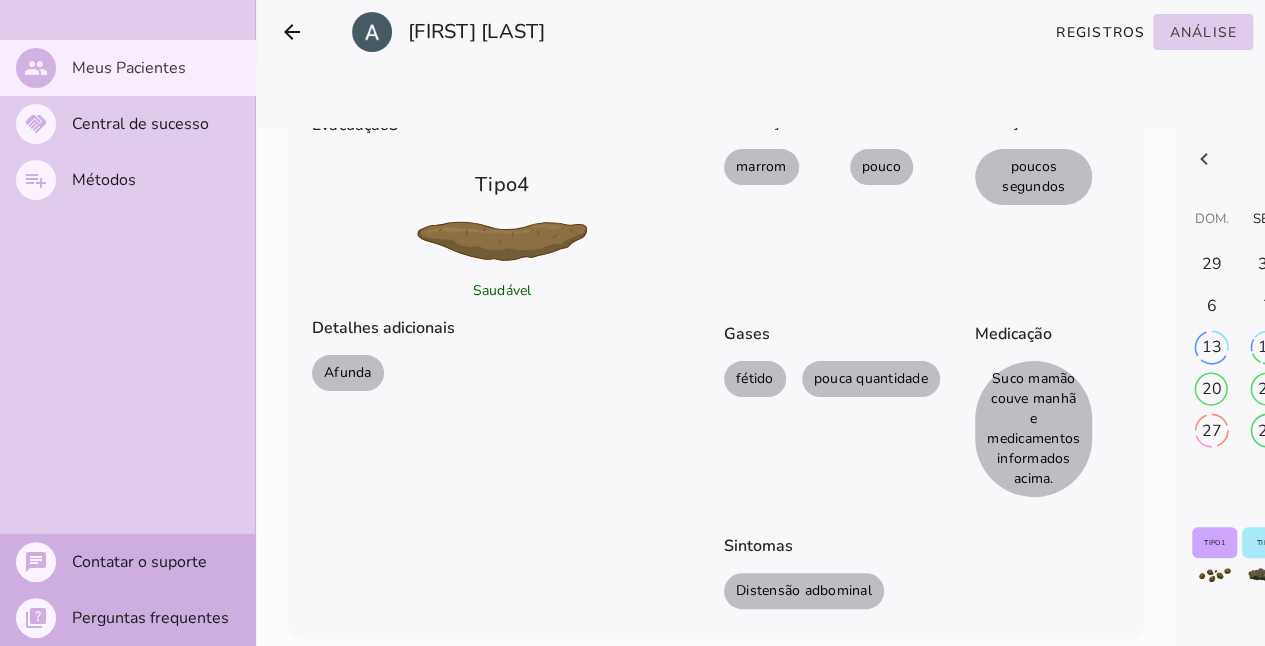 scroll, scrollTop: 8828, scrollLeft: 0, axis: vertical 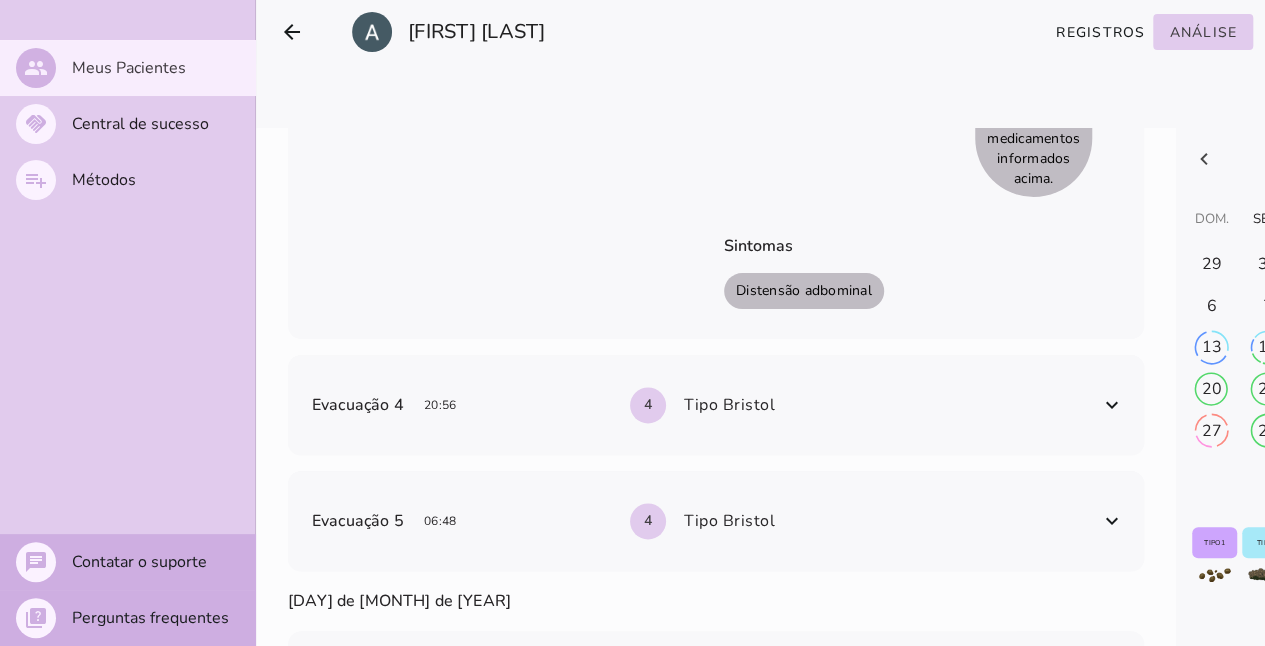 click at bounding box center [1112, 405] 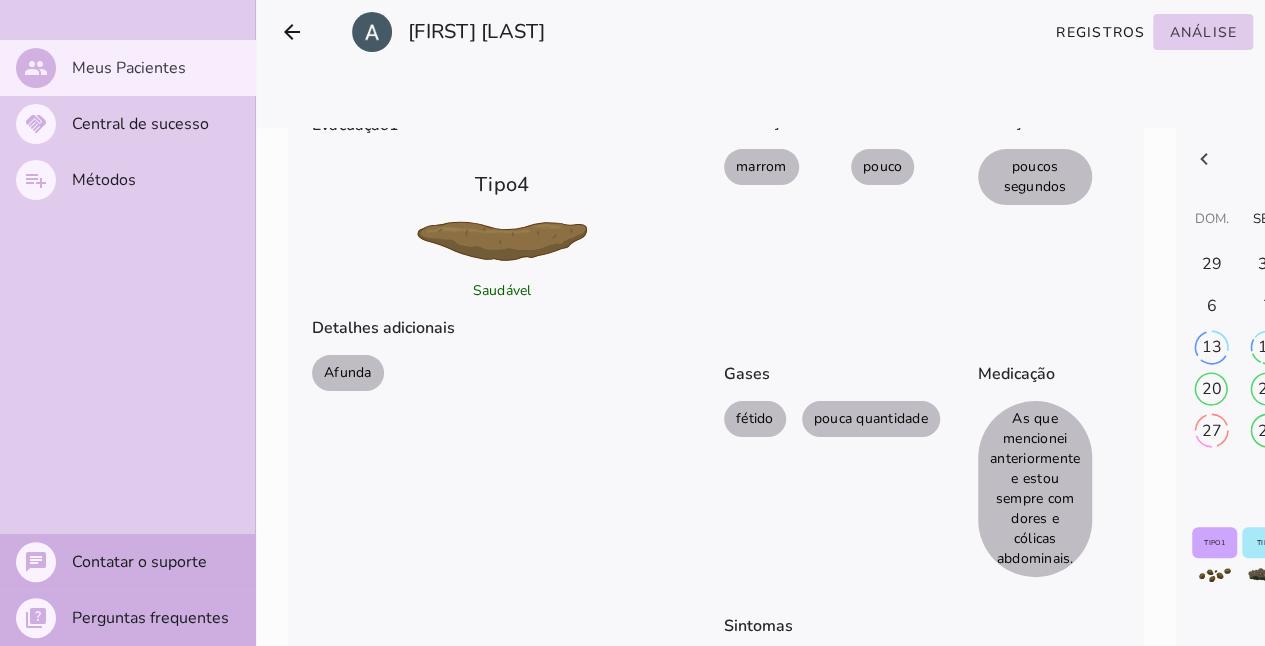 scroll, scrollTop: 7528, scrollLeft: 0, axis: vertical 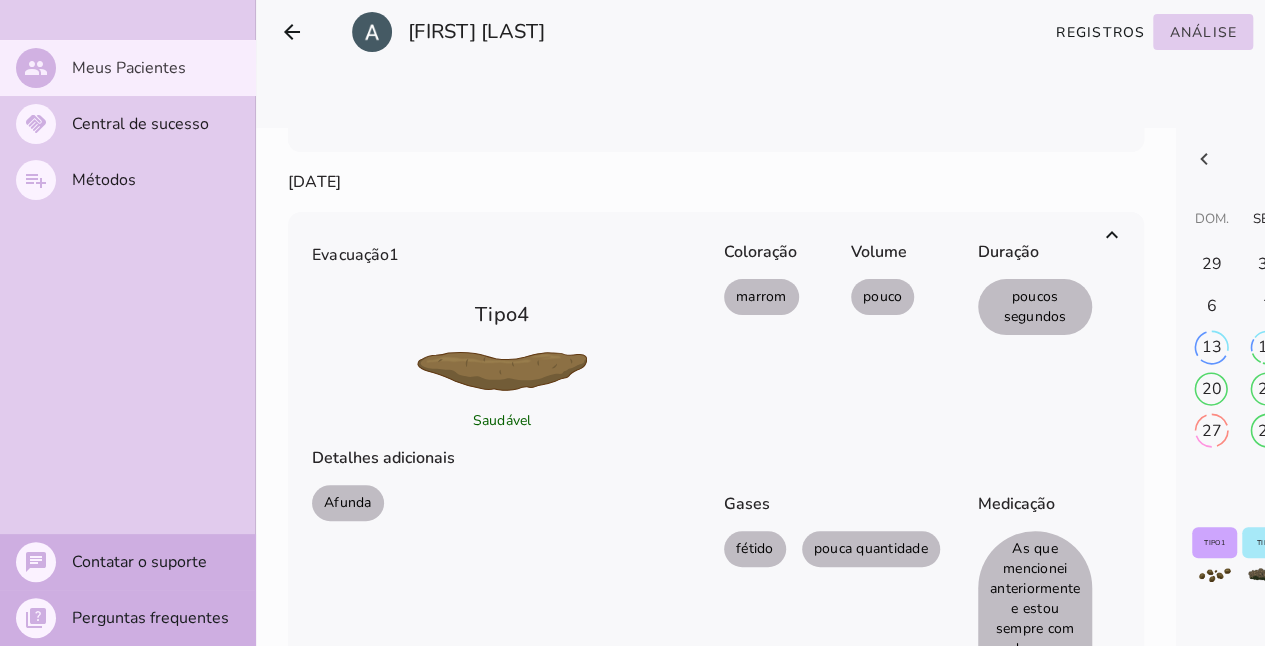 click at bounding box center (1112, 235) 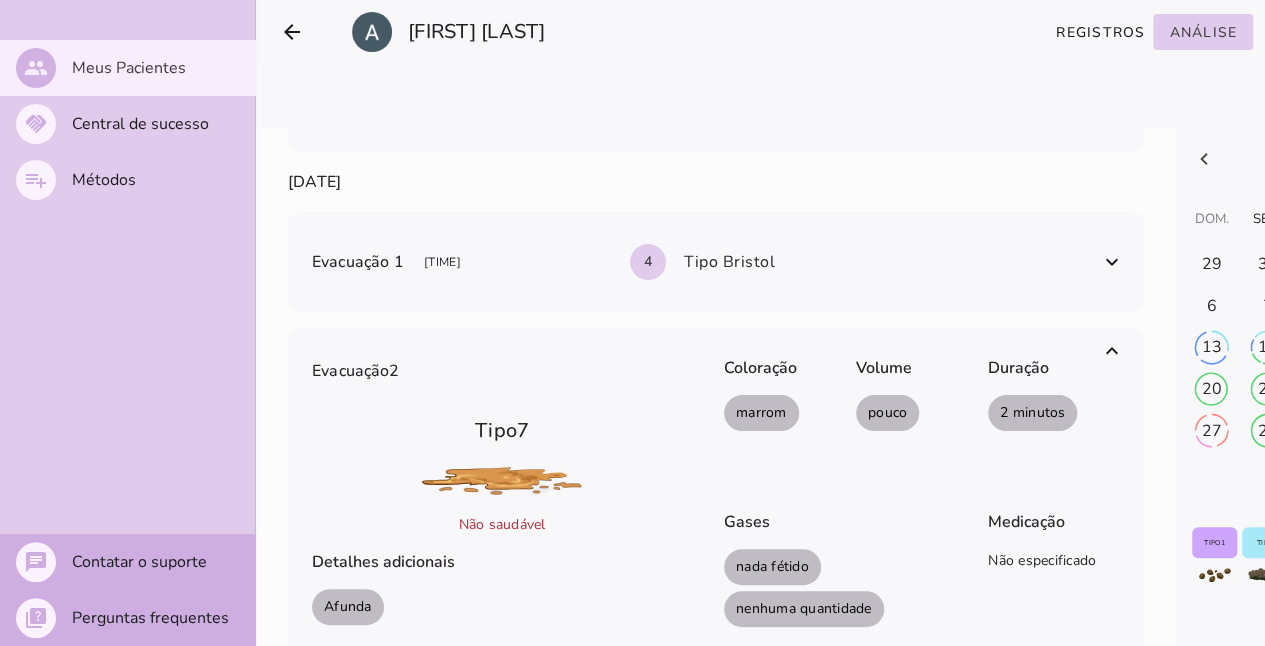 click at bounding box center (1112, 351) 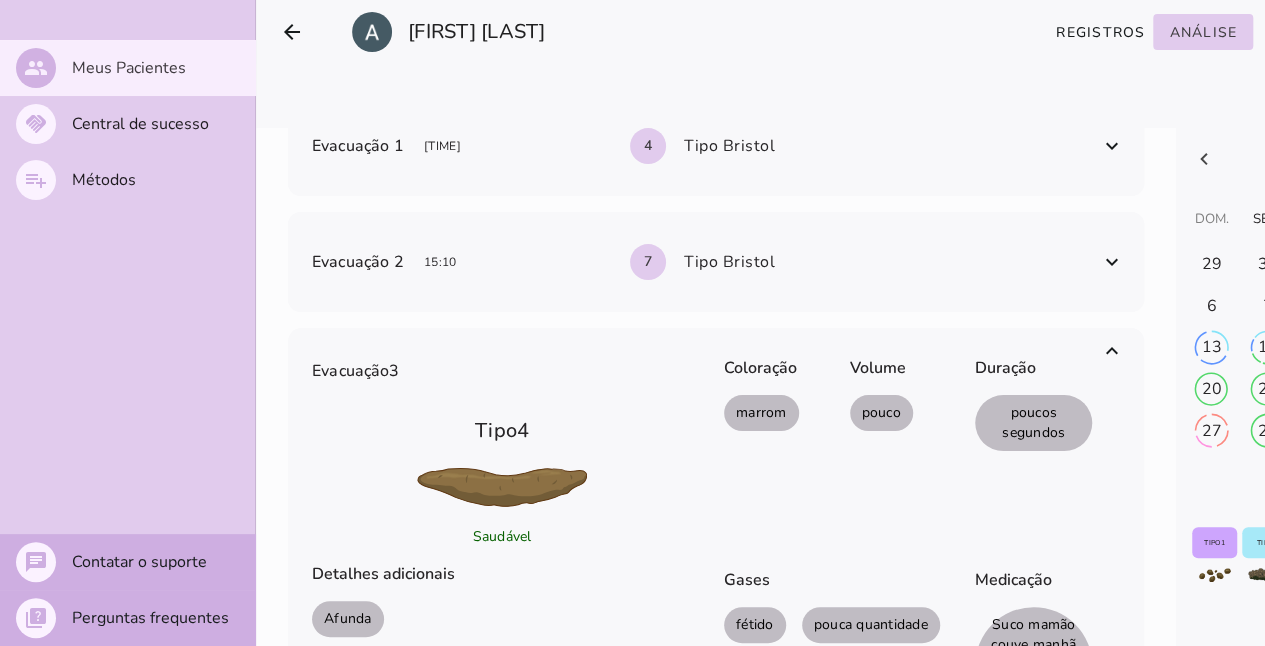 scroll, scrollTop: 7728, scrollLeft: 0, axis: vertical 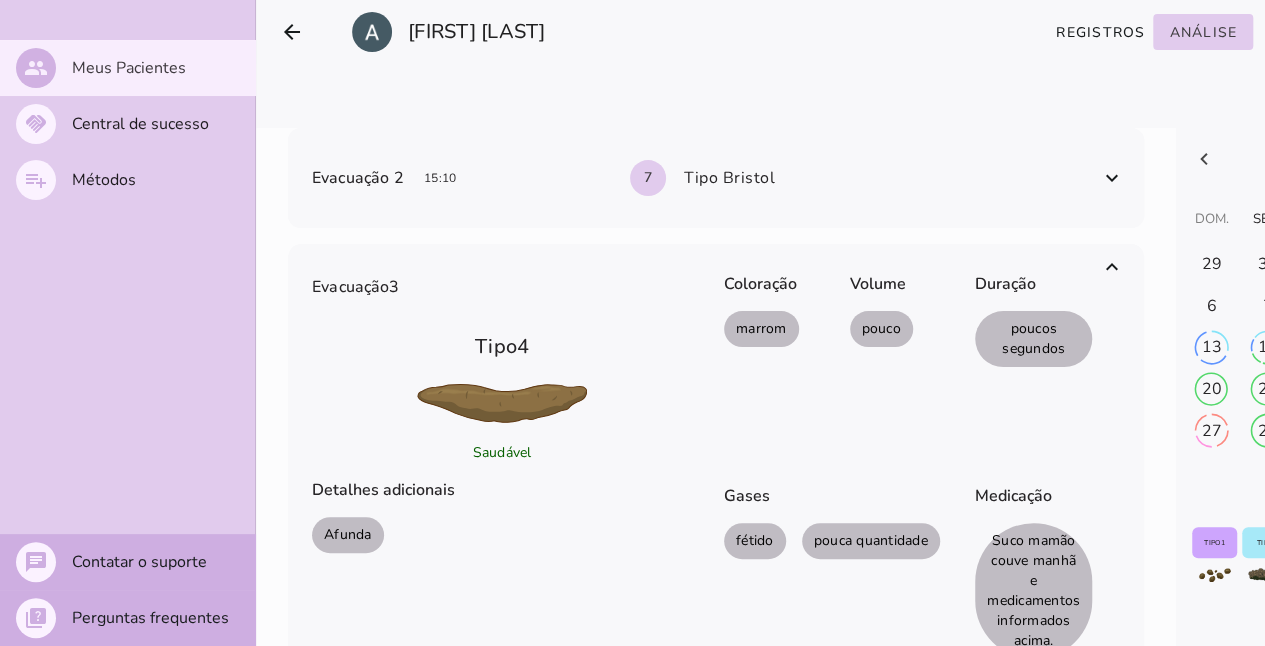click at bounding box center [1112, 267] 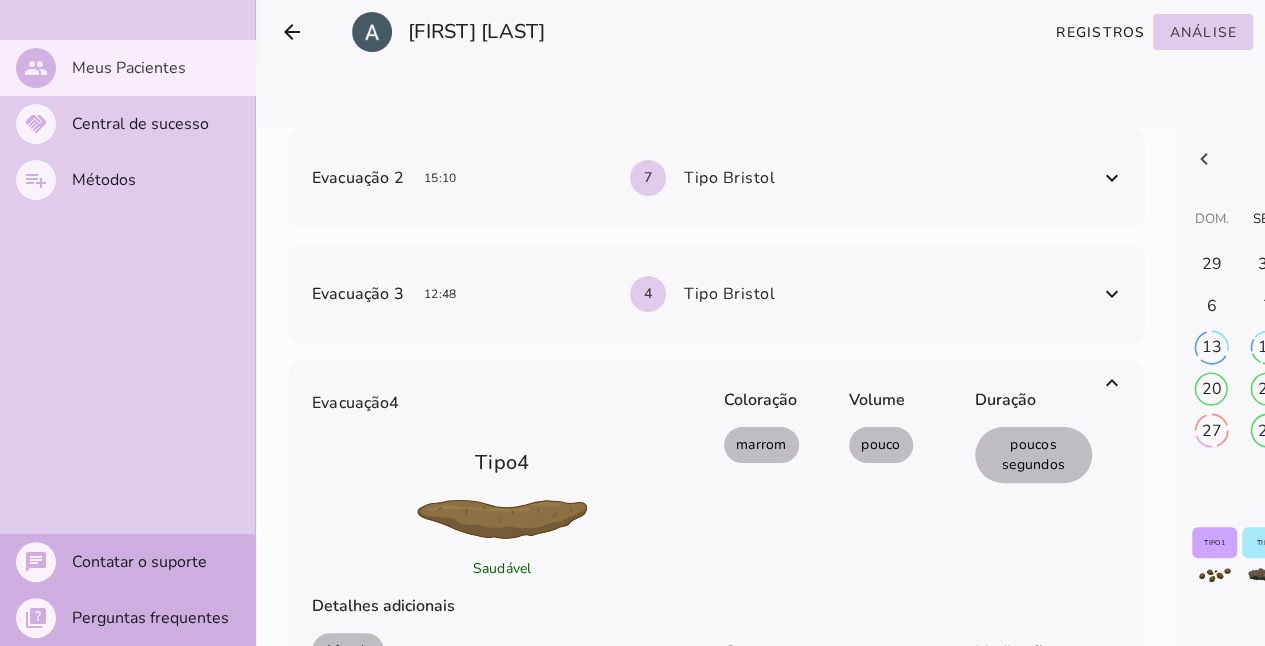 click at bounding box center [1112, 383] 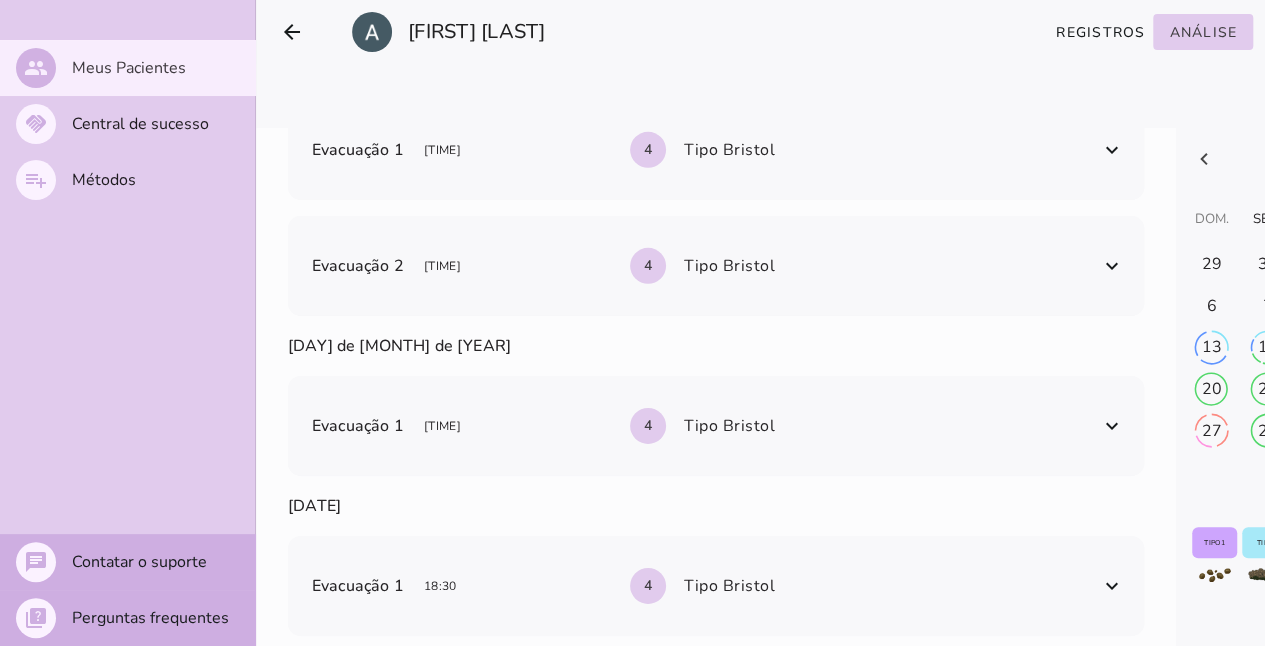 scroll, scrollTop: 6828, scrollLeft: 0, axis: vertical 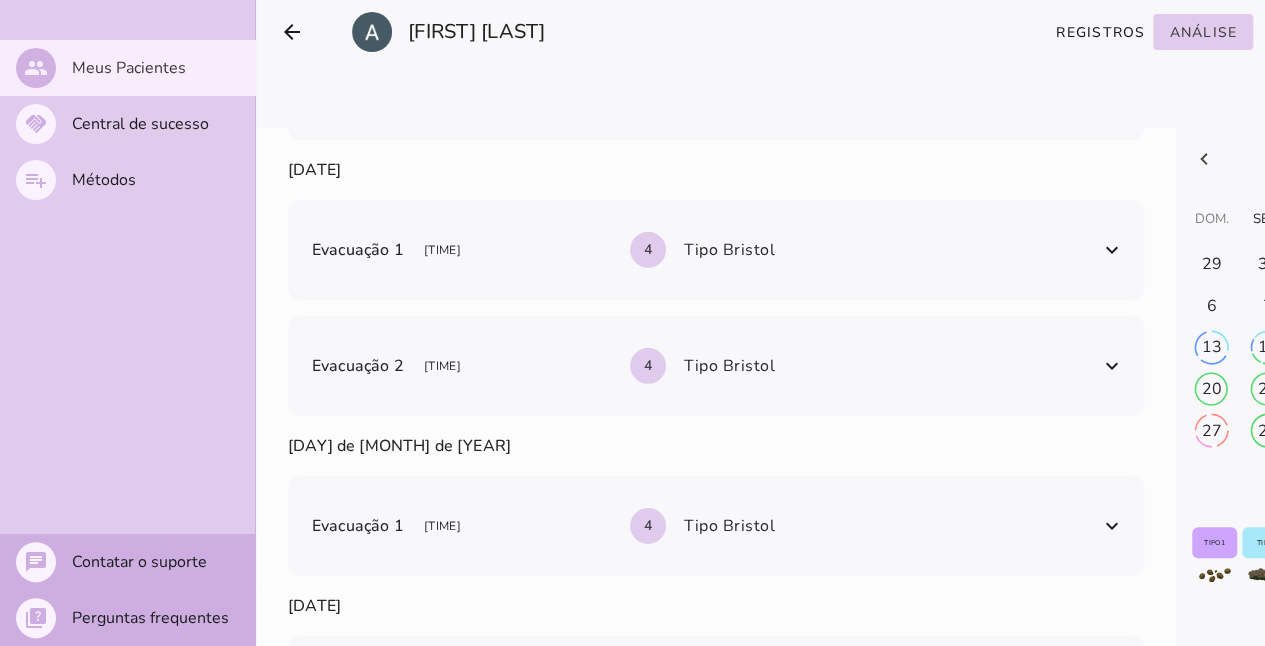 click at bounding box center (1112, 526) 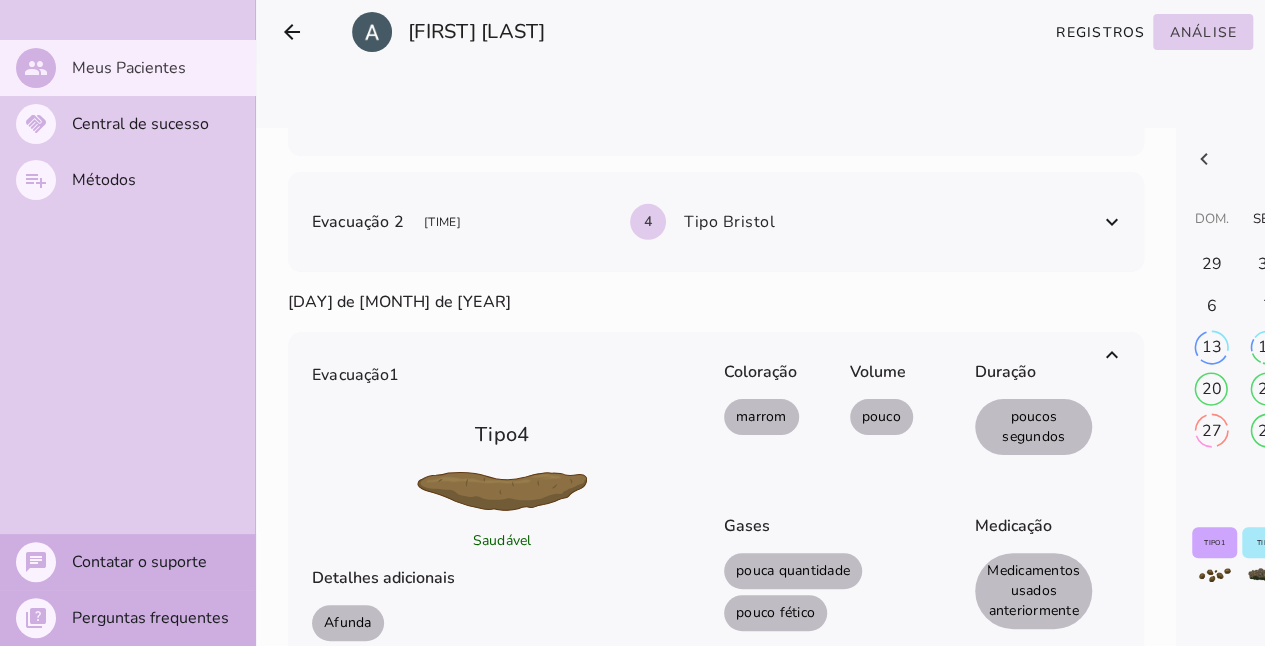scroll, scrollTop: 6828, scrollLeft: 0, axis: vertical 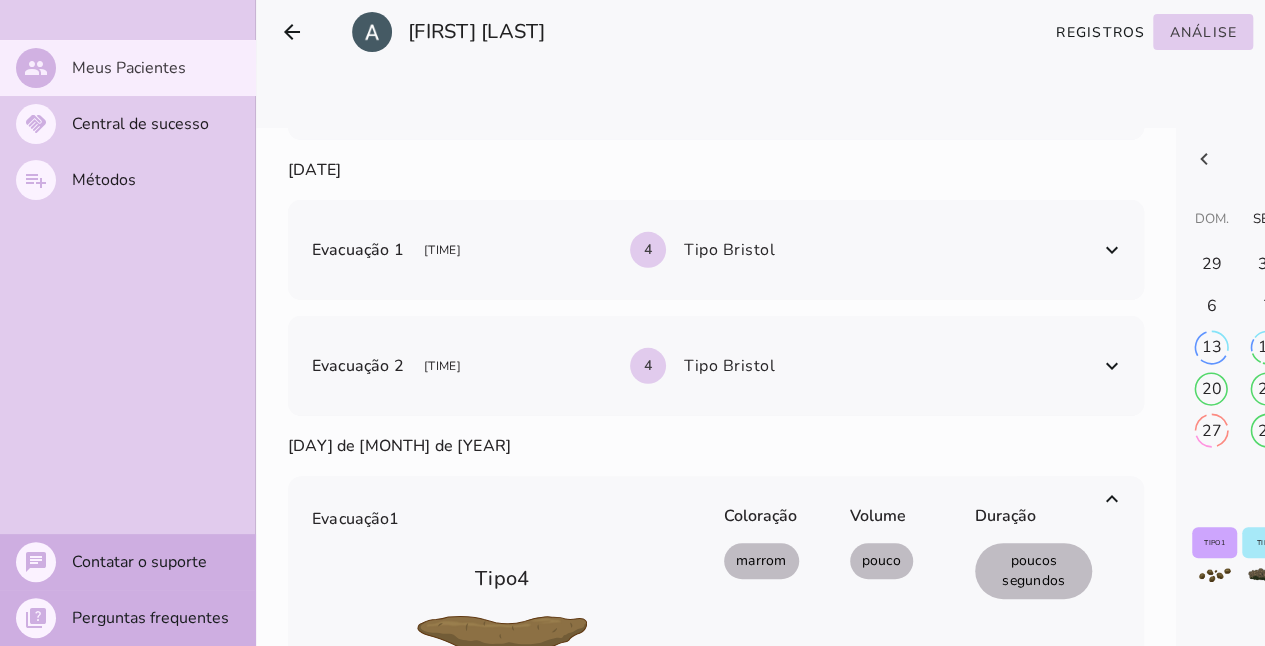 click at bounding box center (1112, 499) 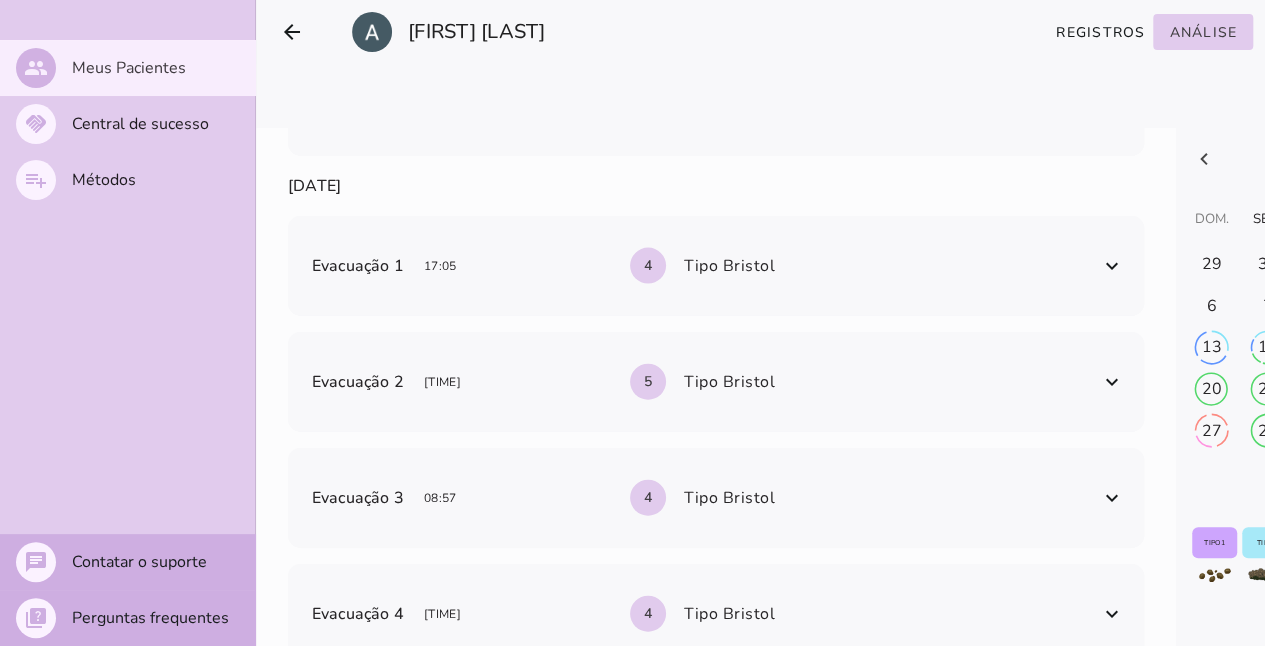scroll, scrollTop: 6028, scrollLeft: 0, axis: vertical 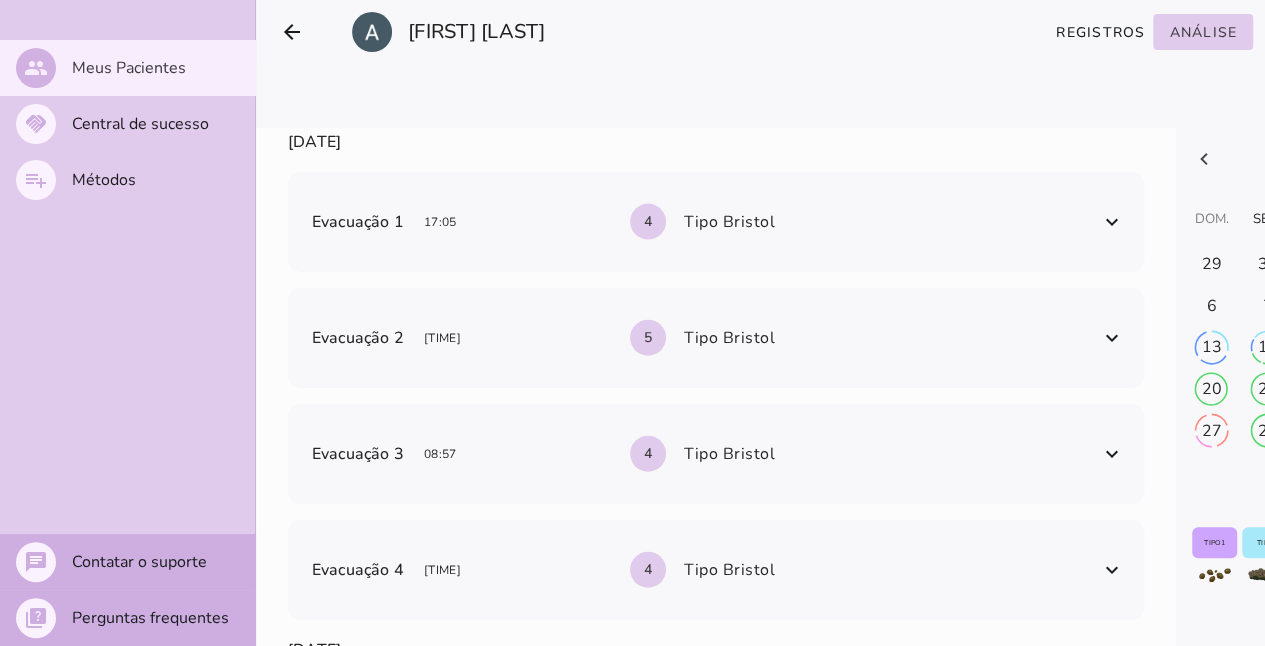 click at bounding box center (1112, 338) 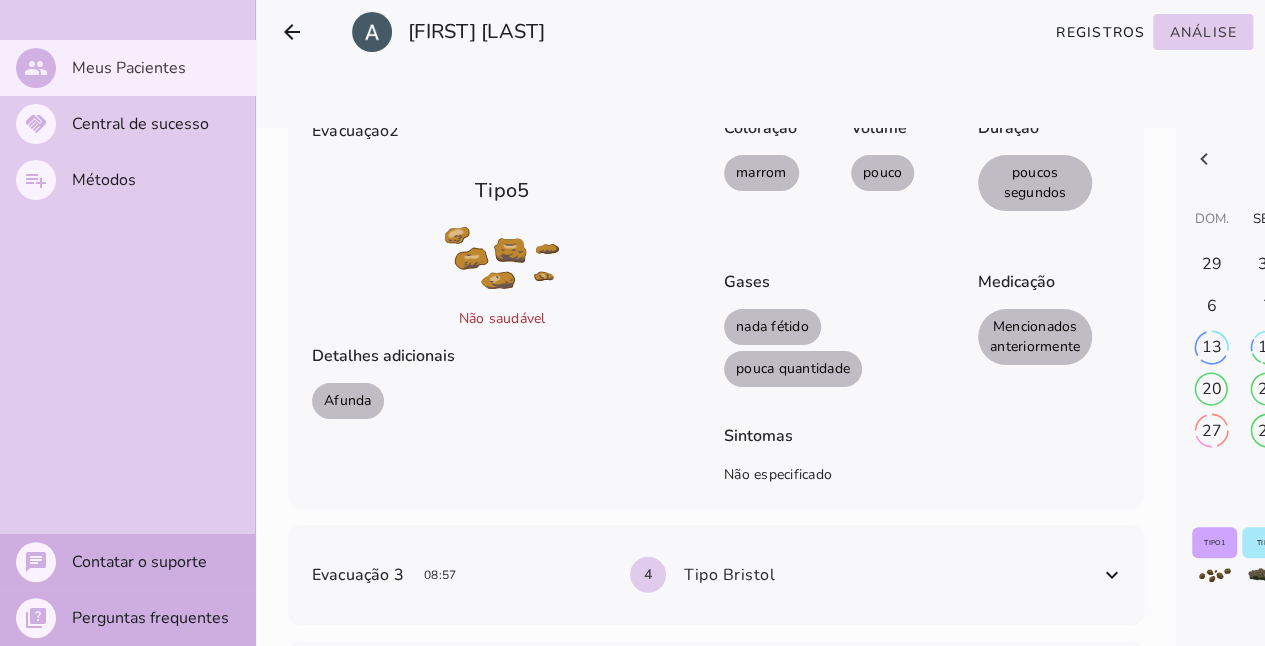scroll, scrollTop: 6028, scrollLeft: 0, axis: vertical 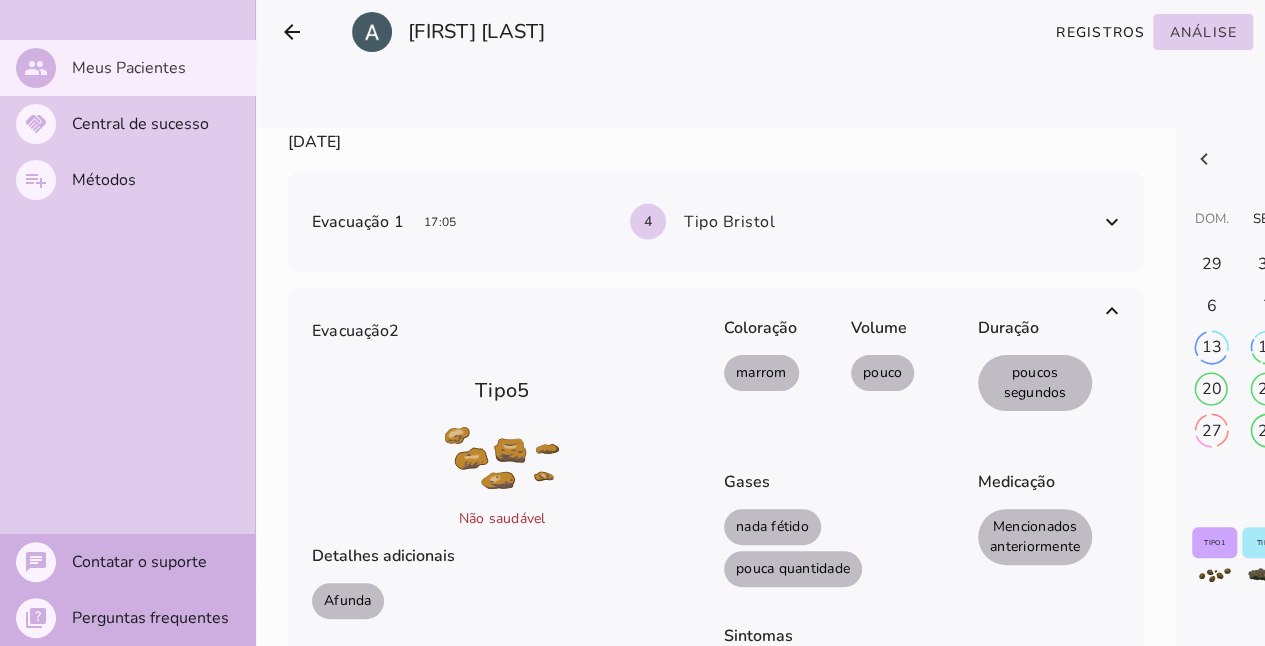 click at bounding box center [1112, 311] 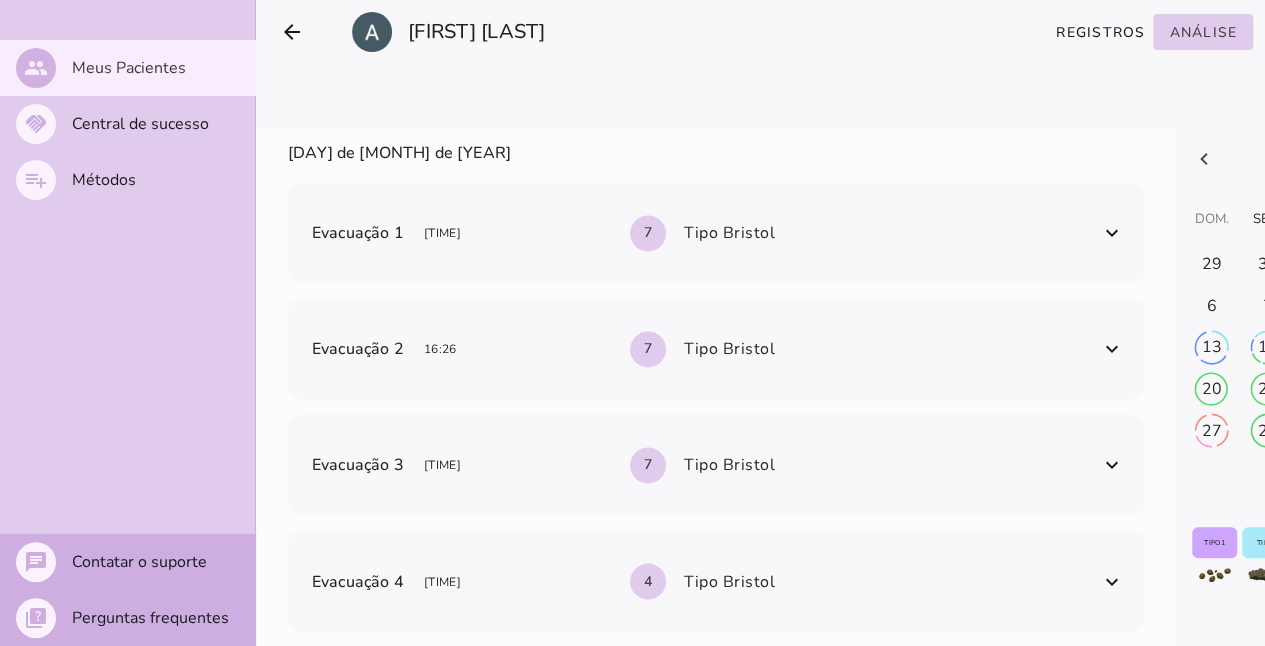 scroll, scrollTop: 5228, scrollLeft: 0, axis: vertical 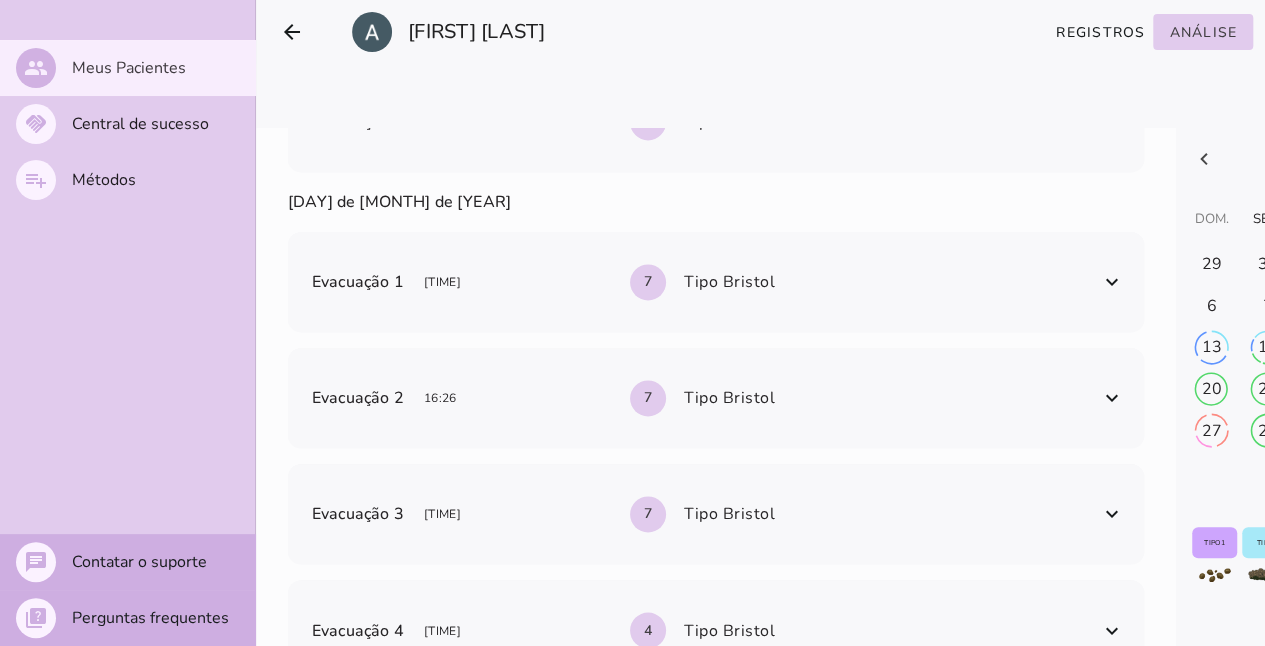 click at bounding box center [1112, 282] 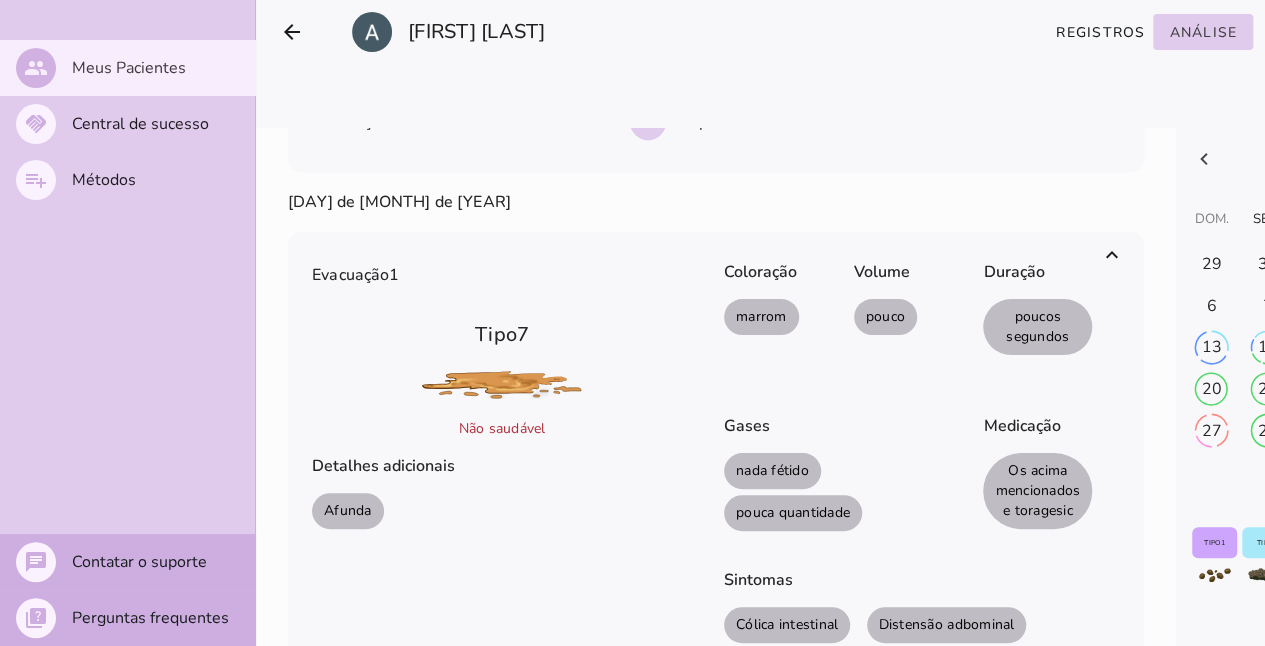 click at bounding box center (1112, 255) 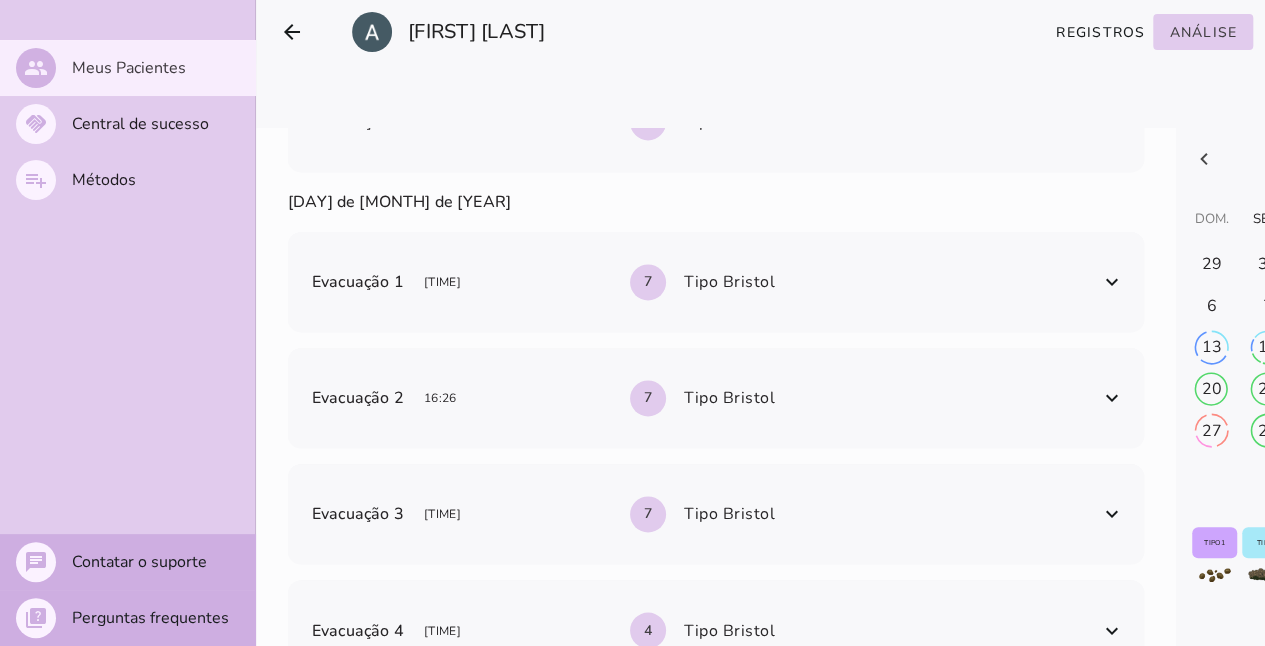 click on "Evacuação   1
[TIME]
7
Tipo Bristol" at bounding box center (716, 282) 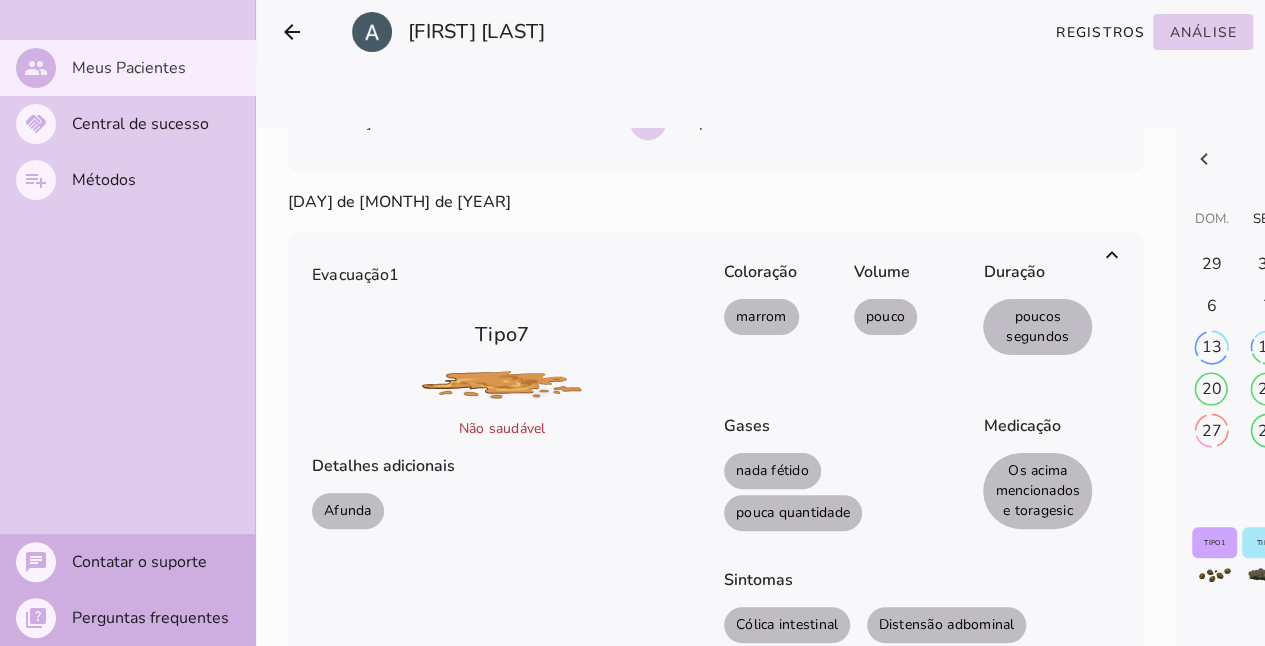 click at bounding box center (1112, 255) 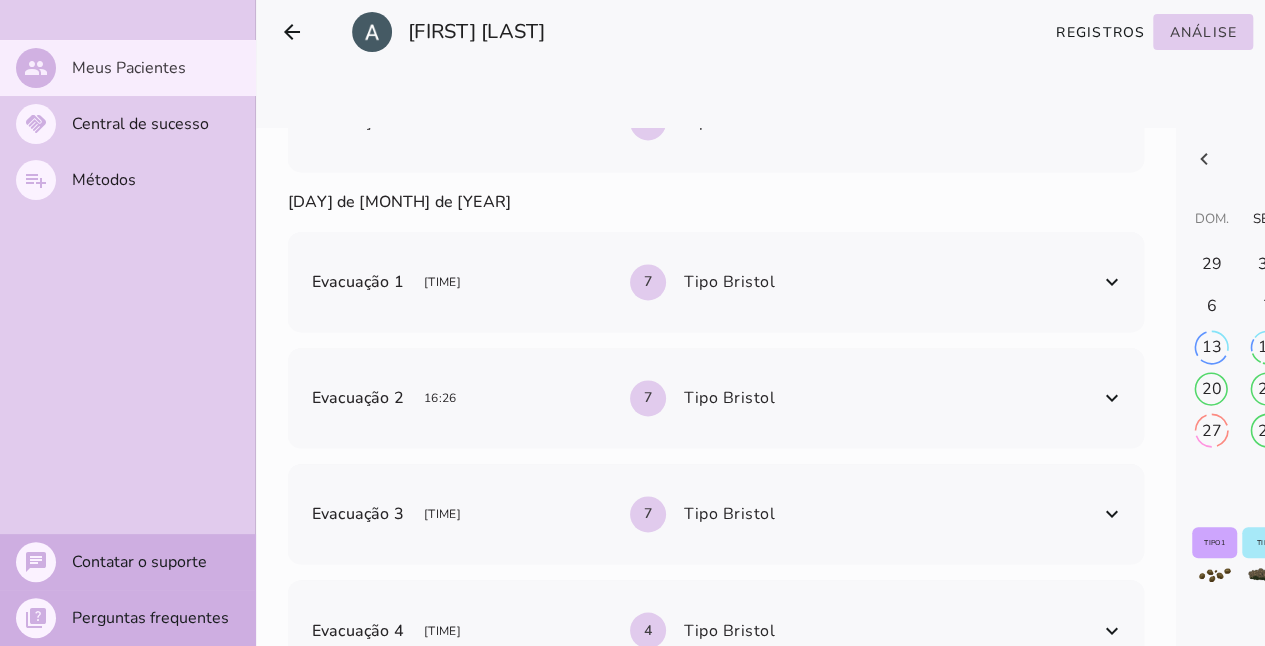 click at bounding box center (1112, 398) 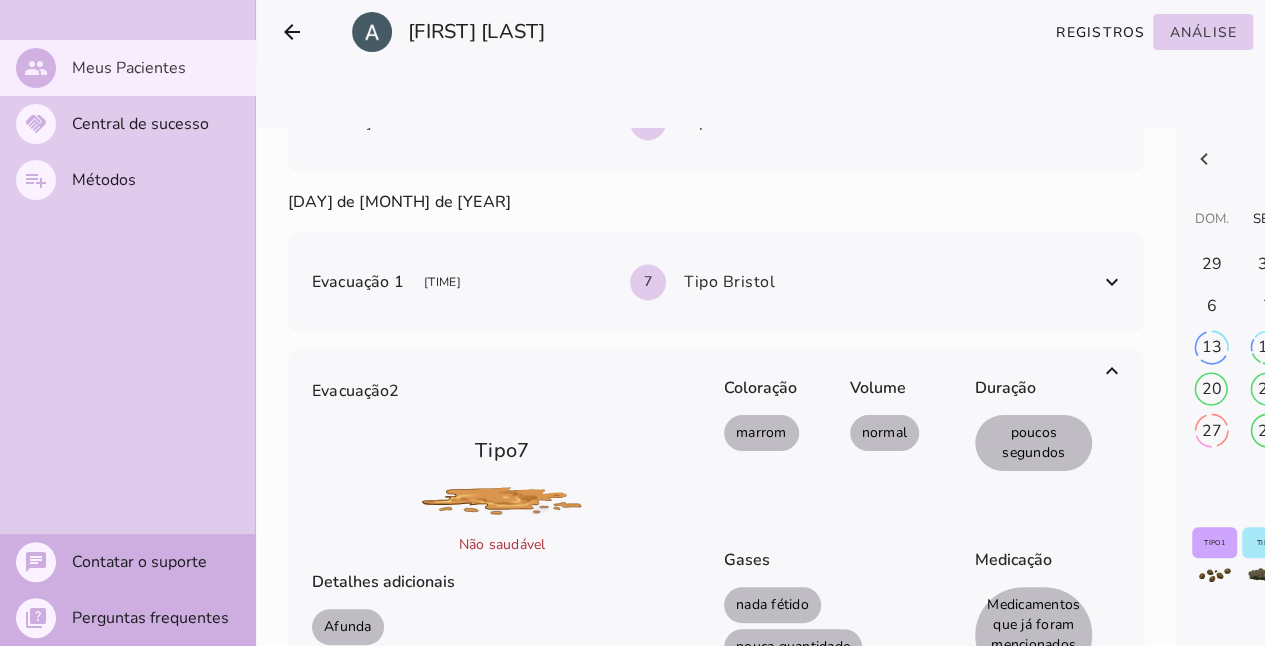 scroll, scrollTop: 5328, scrollLeft: 0, axis: vertical 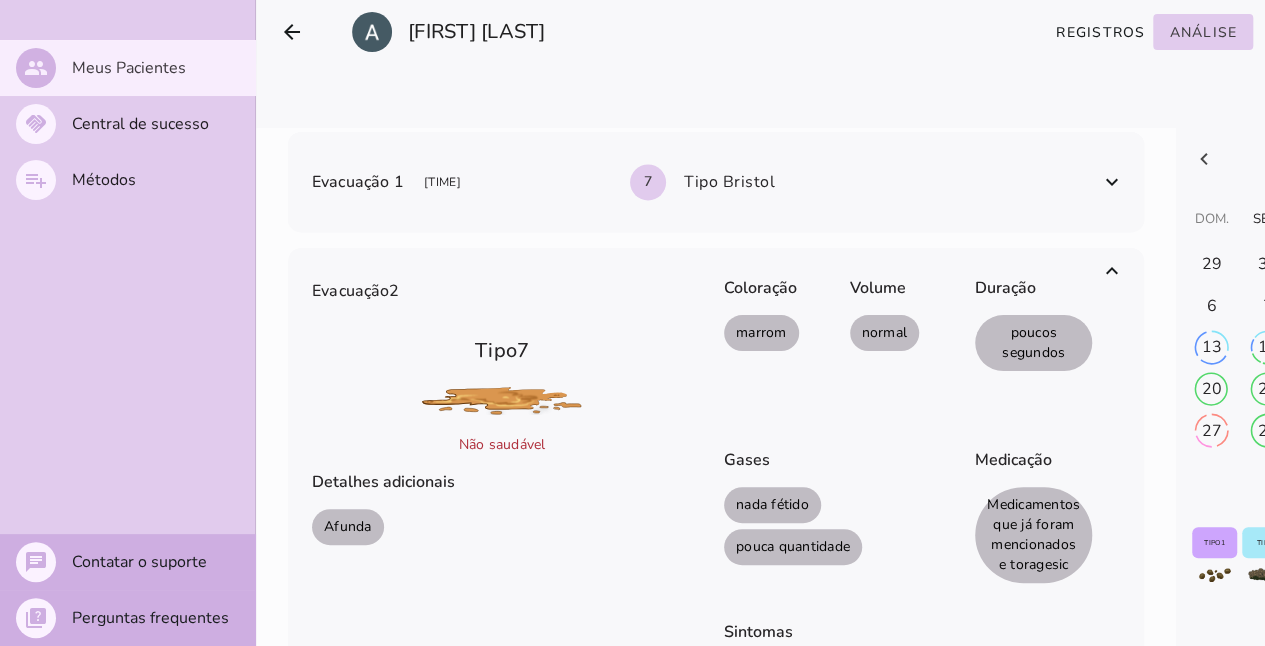 click at bounding box center (1112, 271) 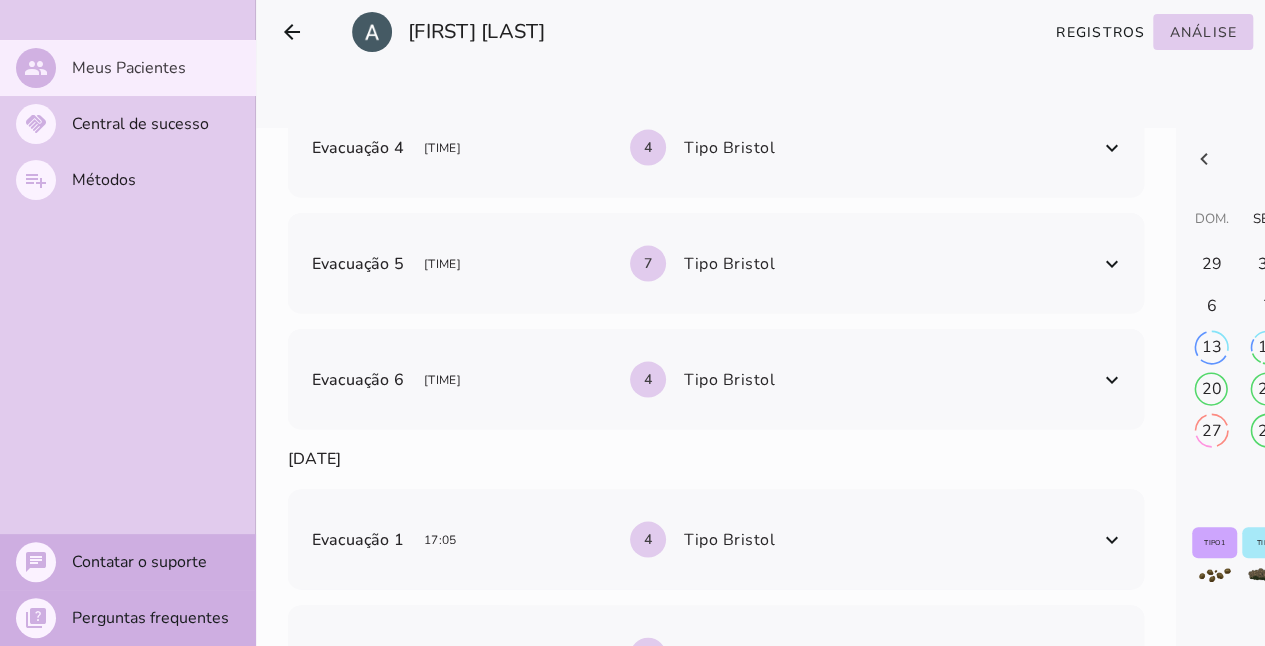 scroll, scrollTop: 5728, scrollLeft: 0, axis: vertical 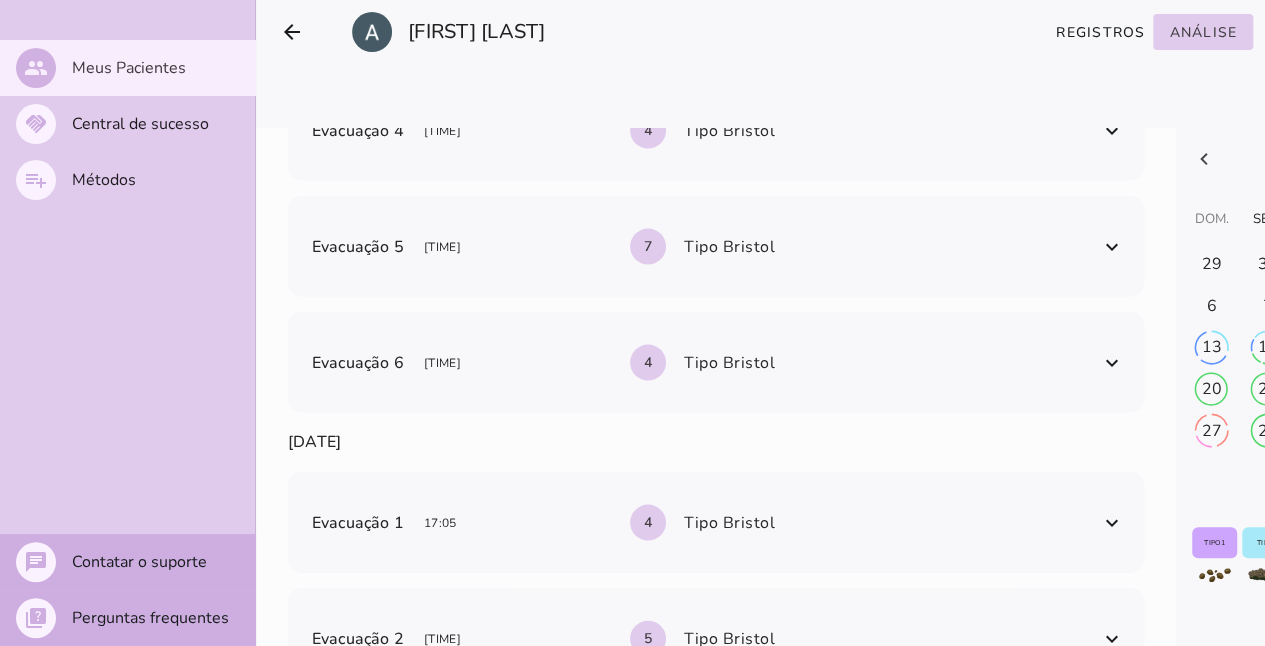 click on "Evacuação   6
[TIME]
4
Tipo Bristol" at bounding box center [716, 362] 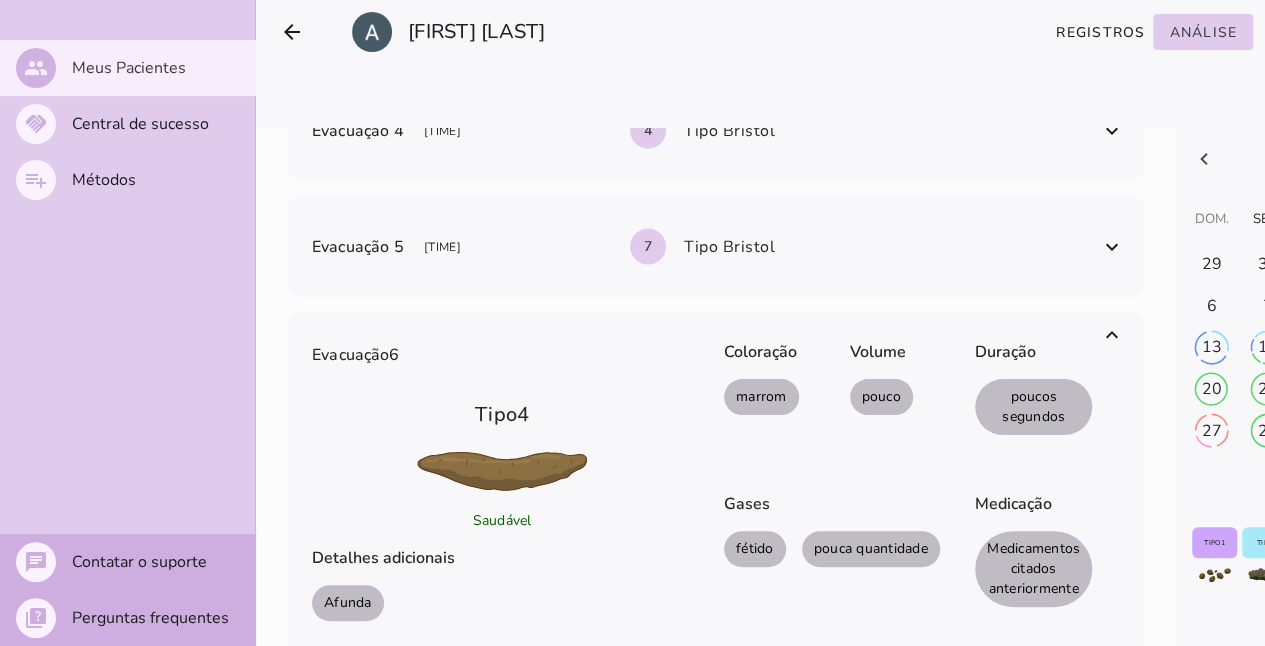 click at bounding box center (1112, 335) 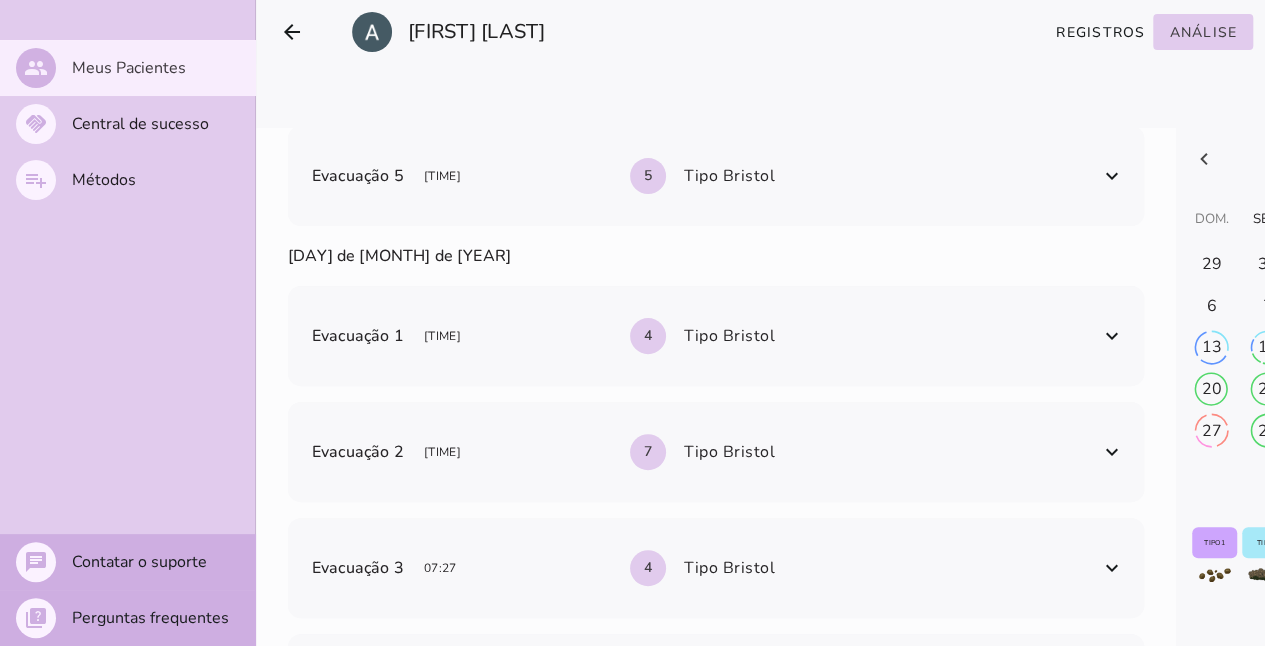 scroll, scrollTop: 4028, scrollLeft: 0, axis: vertical 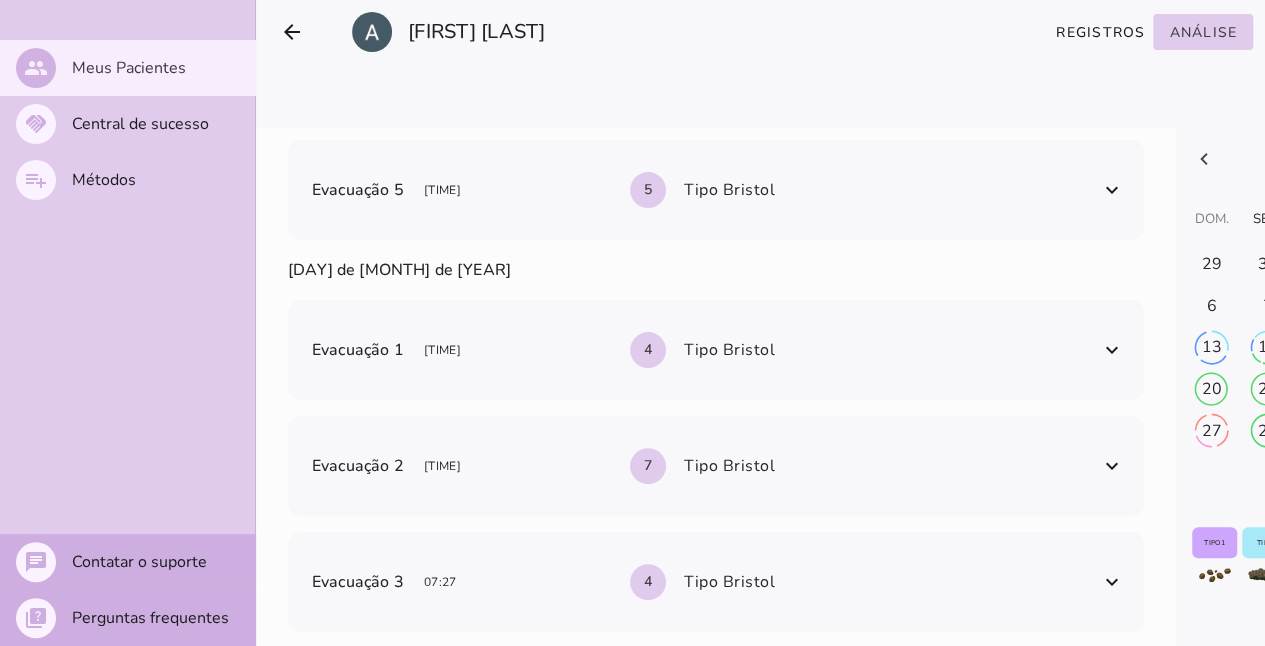 click at bounding box center (1112, 466) 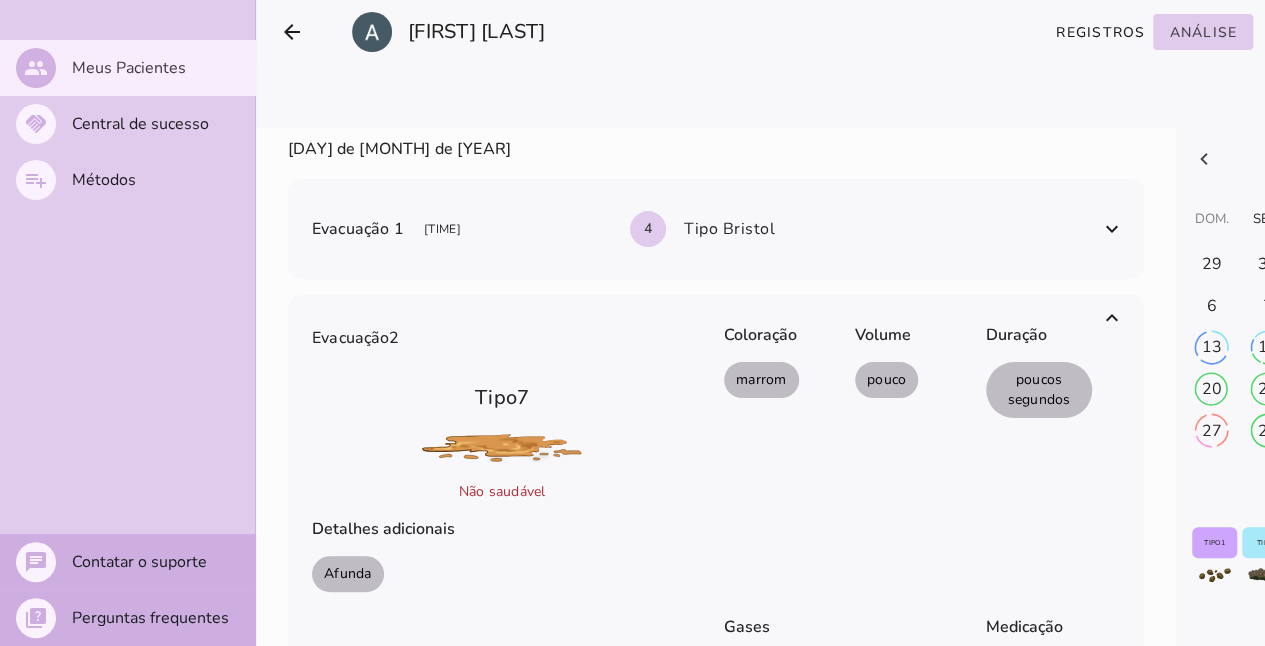 scroll, scrollTop: 4028, scrollLeft: 0, axis: vertical 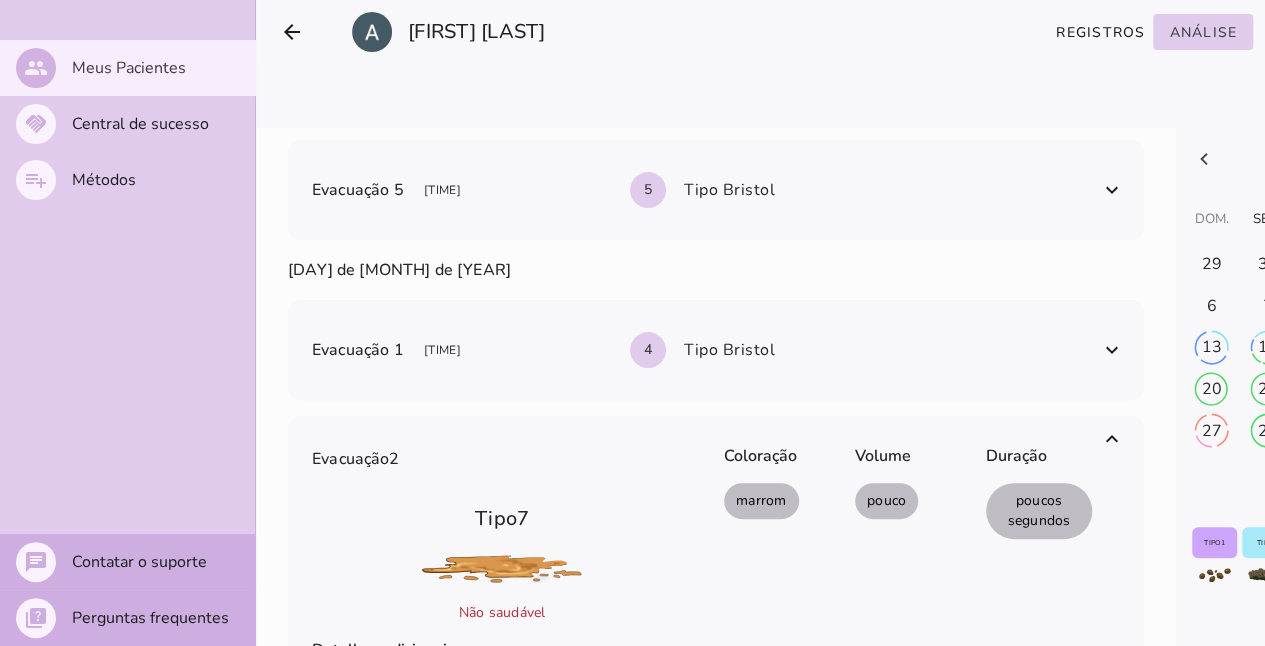 click at bounding box center (1112, 350) 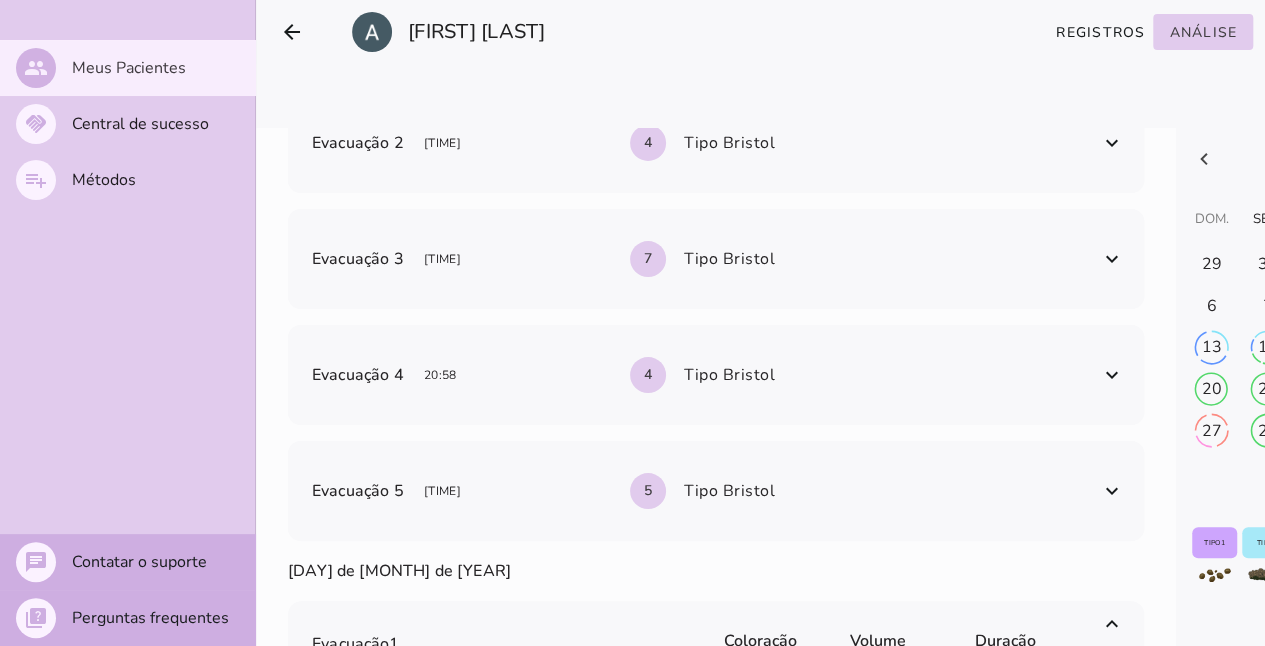 scroll, scrollTop: 3728, scrollLeft: 0, axis: vertical 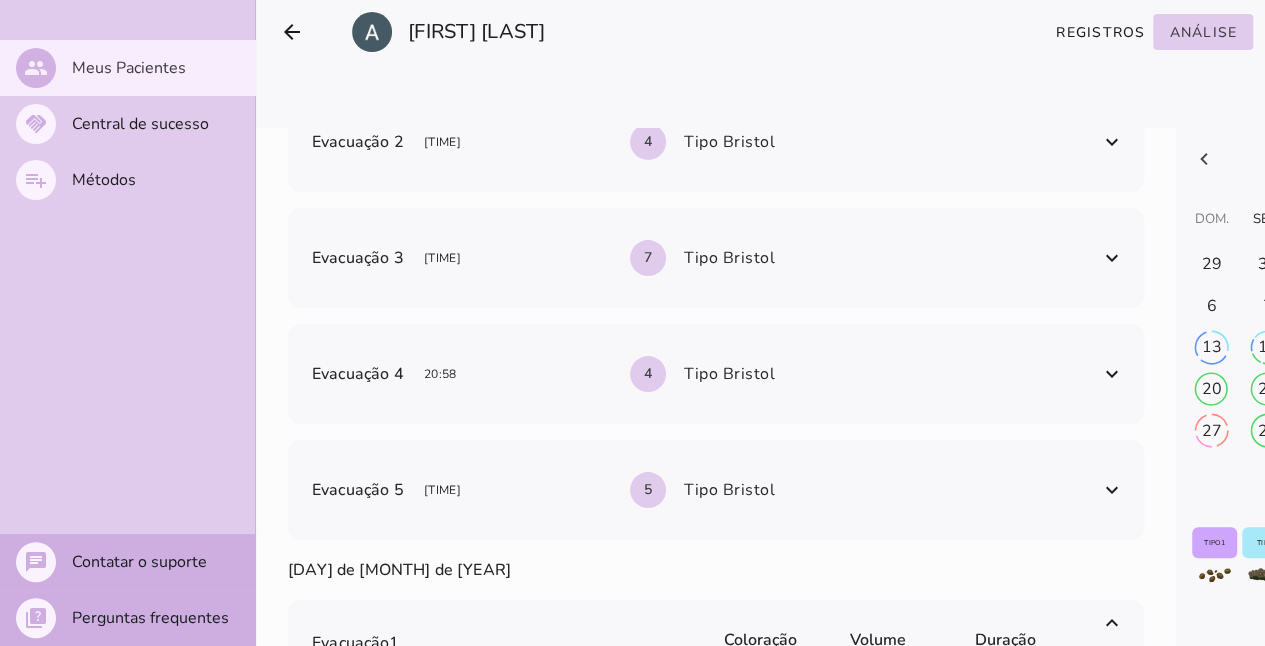 click on "Evacuação   4
[TIME]
4
Tipo Bristol" at bounding box center (704, 374) 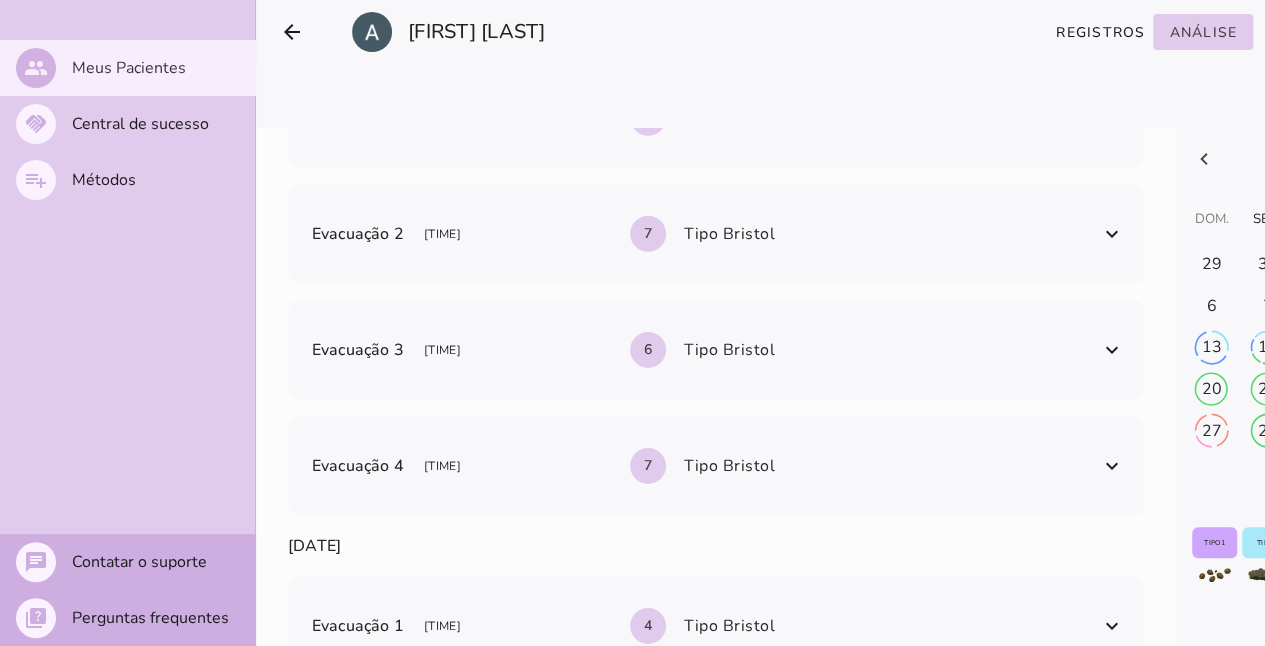 scroll, scrollTop: 3028, scrollLeft: 0, axis: vertical 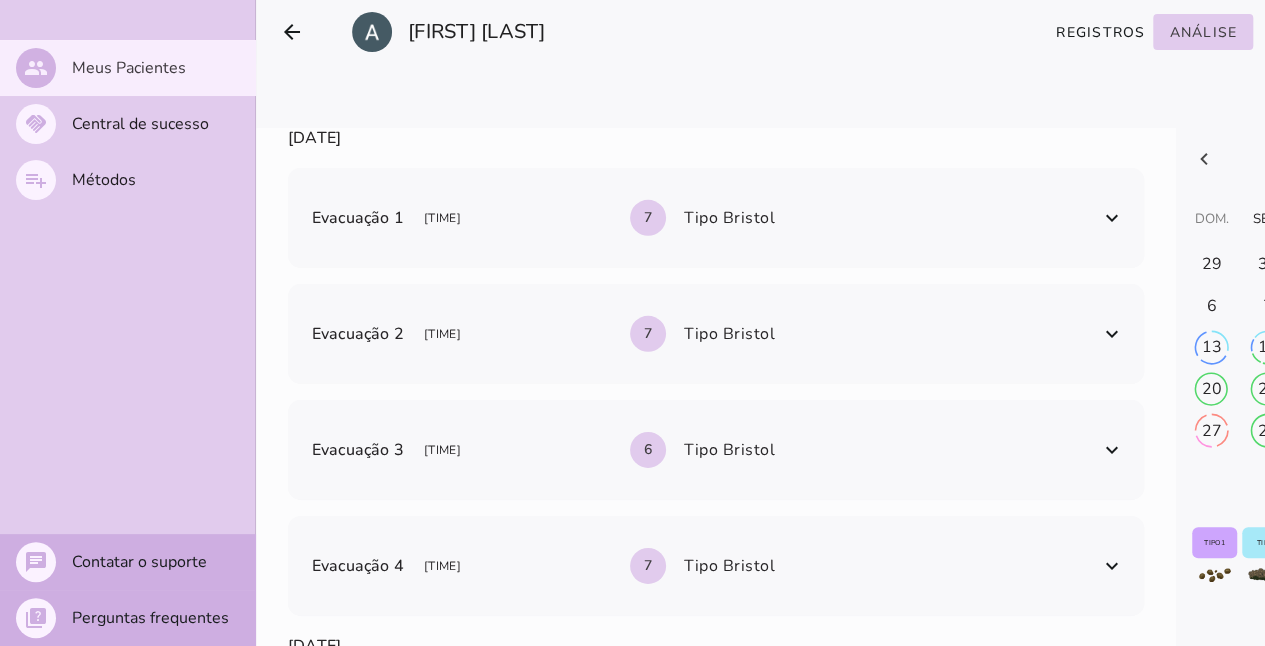 click on "Evacuação   4
[TIME]
7
Tipo Bristol" at bounding box center [704, 566] 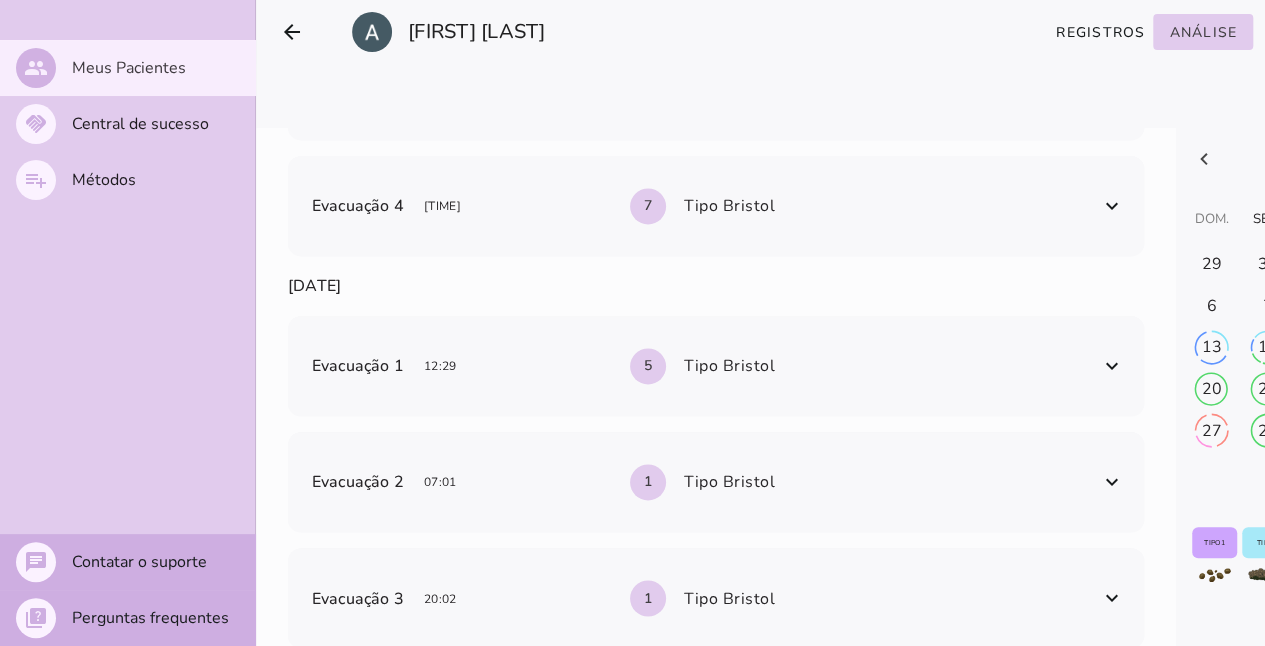 scroll, scrollTop: 1528, scrollLeft: 0, axis: vertical 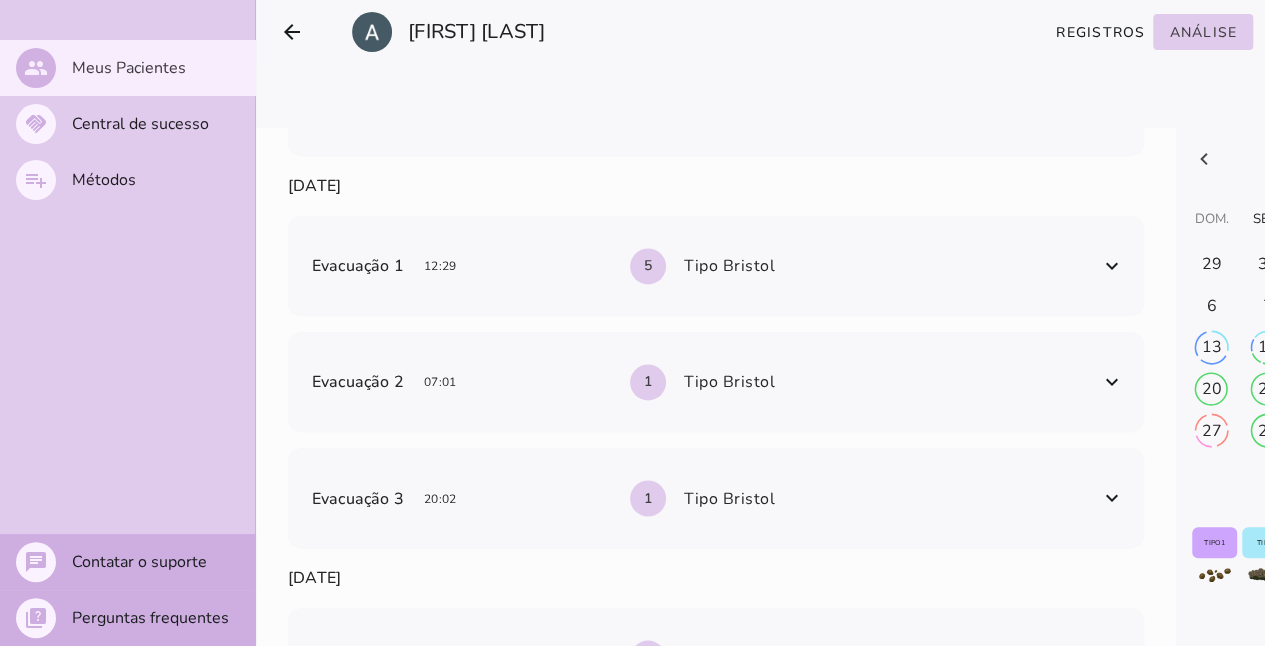 click on "Evacuação   1
[TIME]
5
Tipo Bristol" at bounding box center (704, 266) 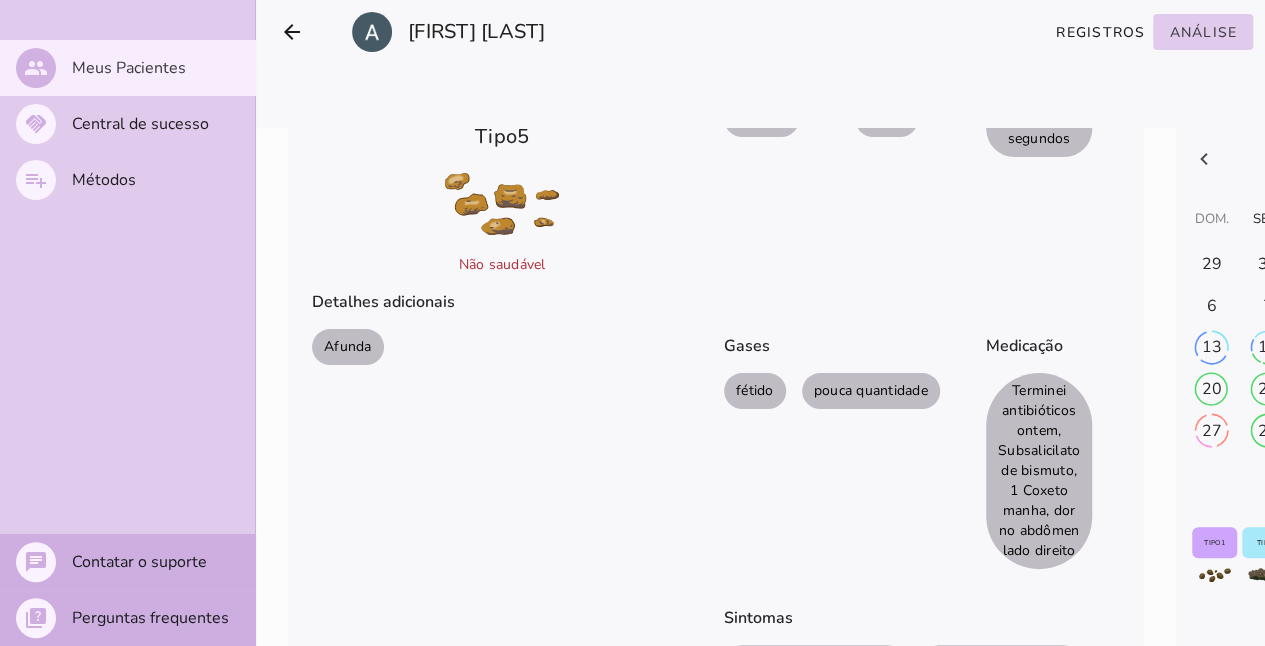 scroll, scrollTop: 1728, scrollLeft: 0, axis: vertical 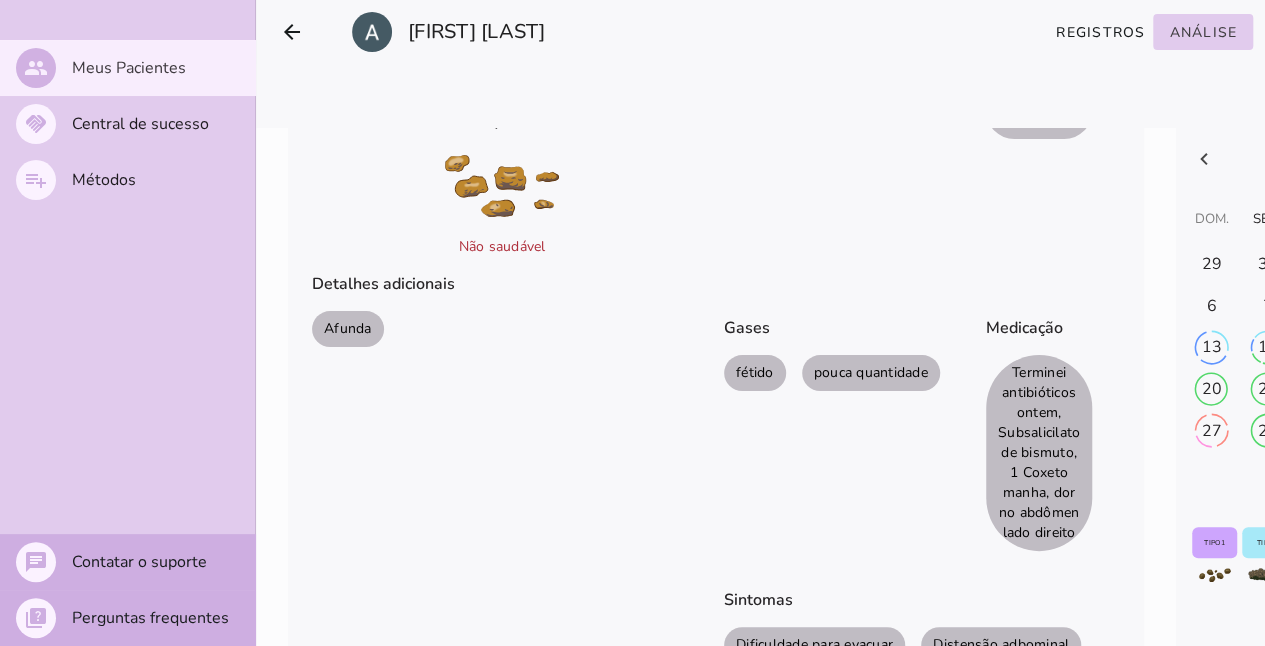 drag, startPoint x: 1022, startPoint y: 470, endPoint x: 1062, endPoint y: 471, distance: 40.012497 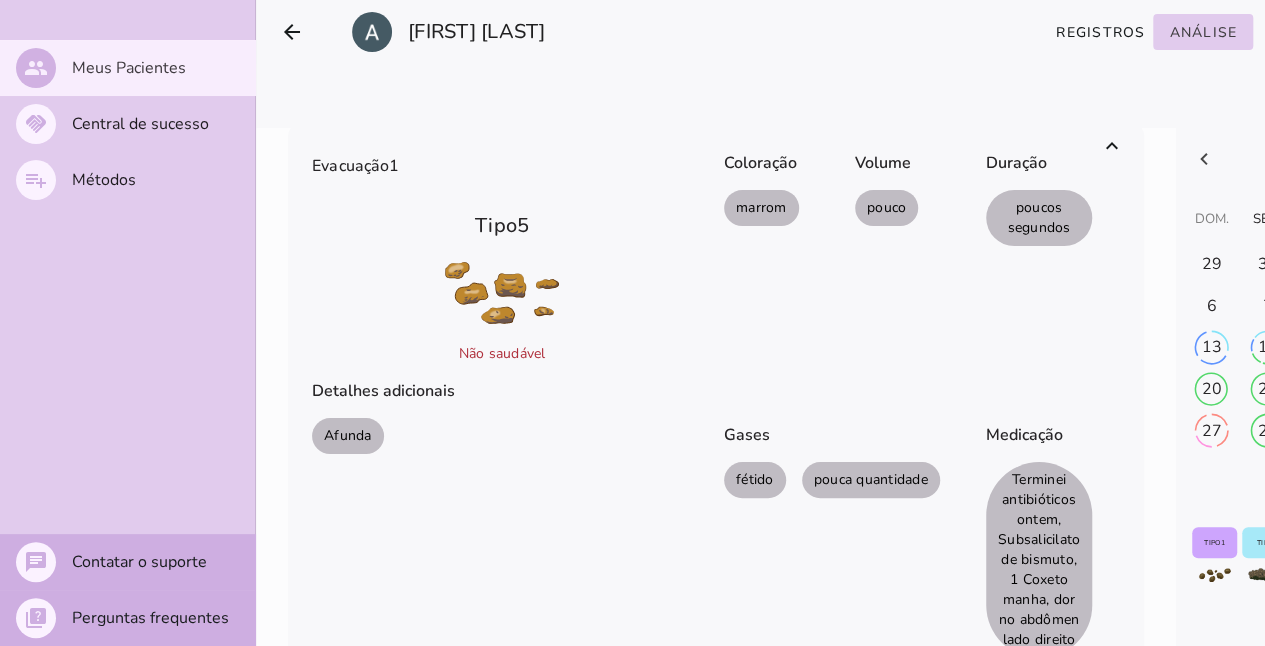 scroll, scrollTop: 1579, scrollLeft: 0, axis: vertical 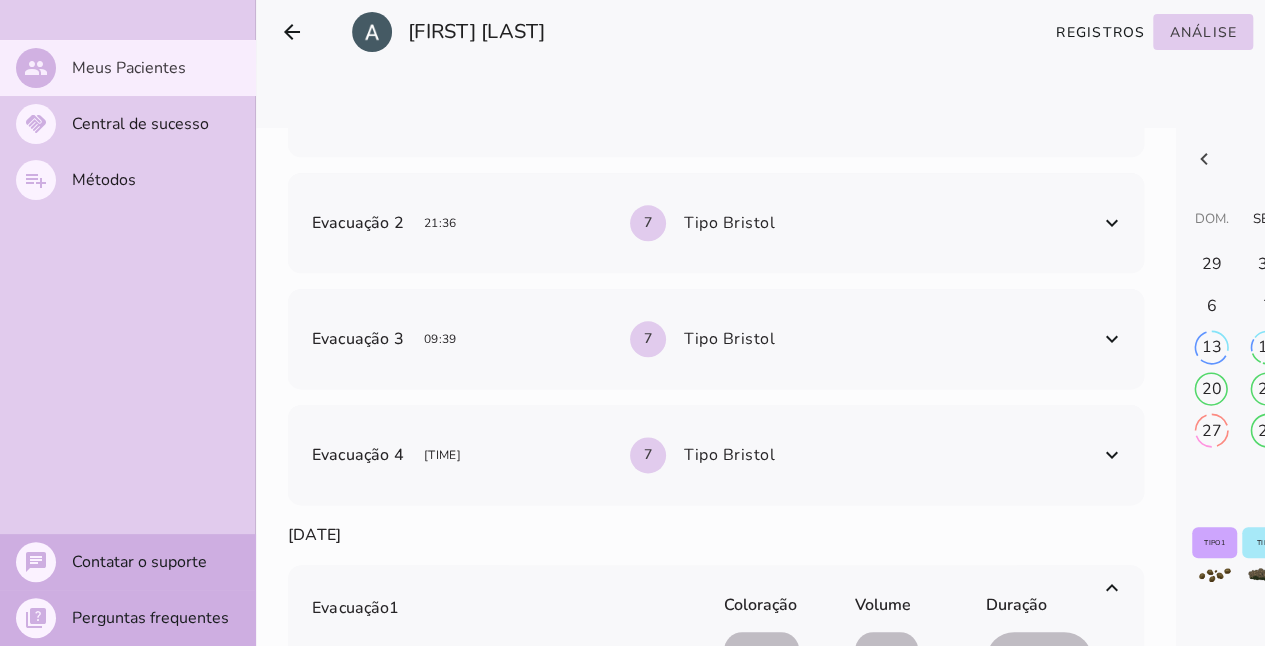click on "Evacuação   4
[TIME]
7
Tipo Bristol" at bounding box center [704, 455] 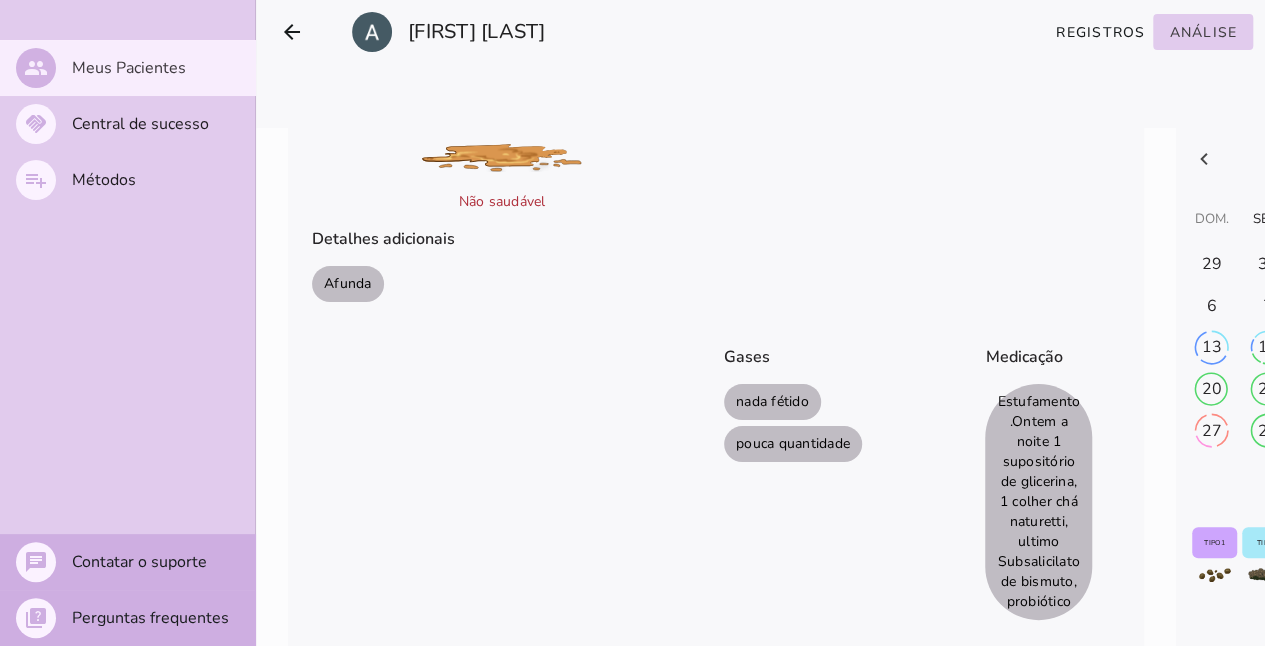 scroll, scrollTop: 1379, scrollLeft: 0, axis: vertical 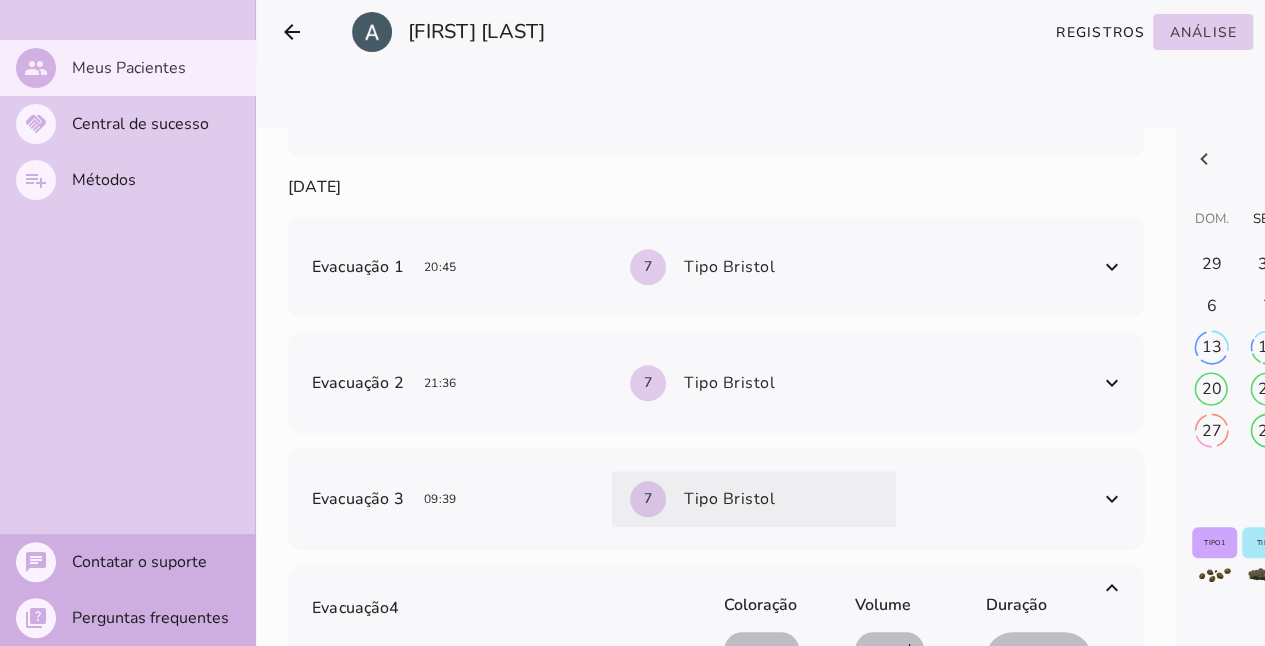 click on "7
Tipo Bristol" at bounding box center (754, 499) 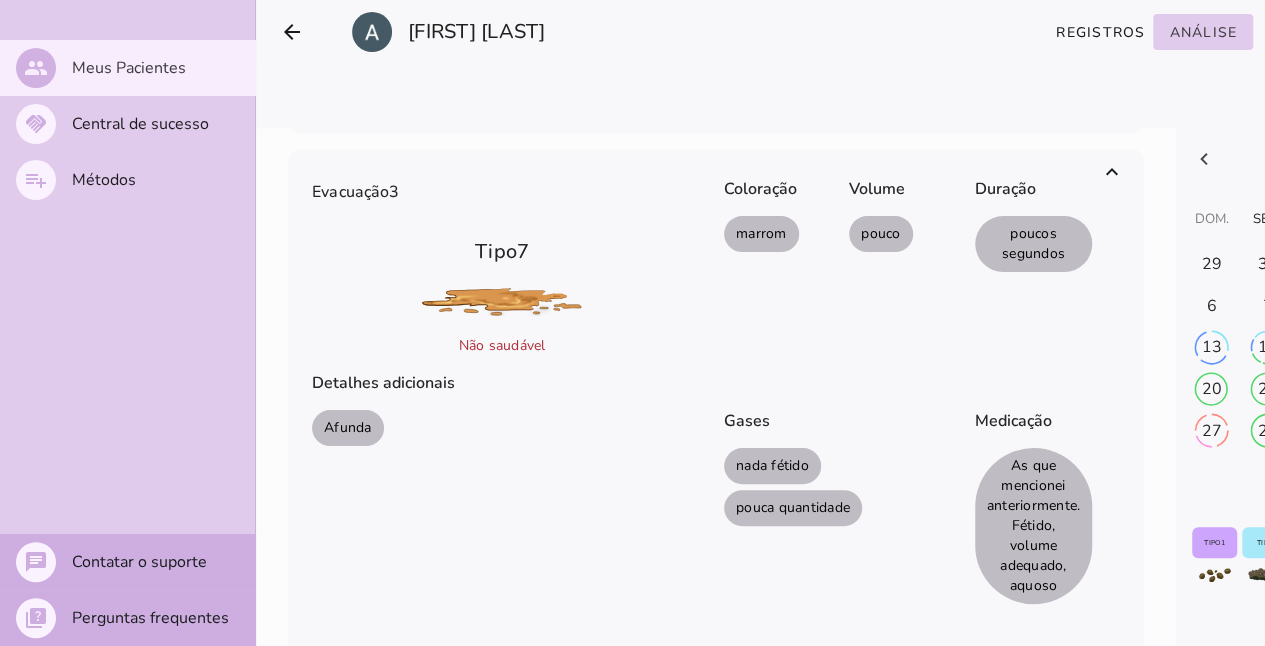scroll, scrollTop: 1219, scrollLeft: 0, axis: vertical 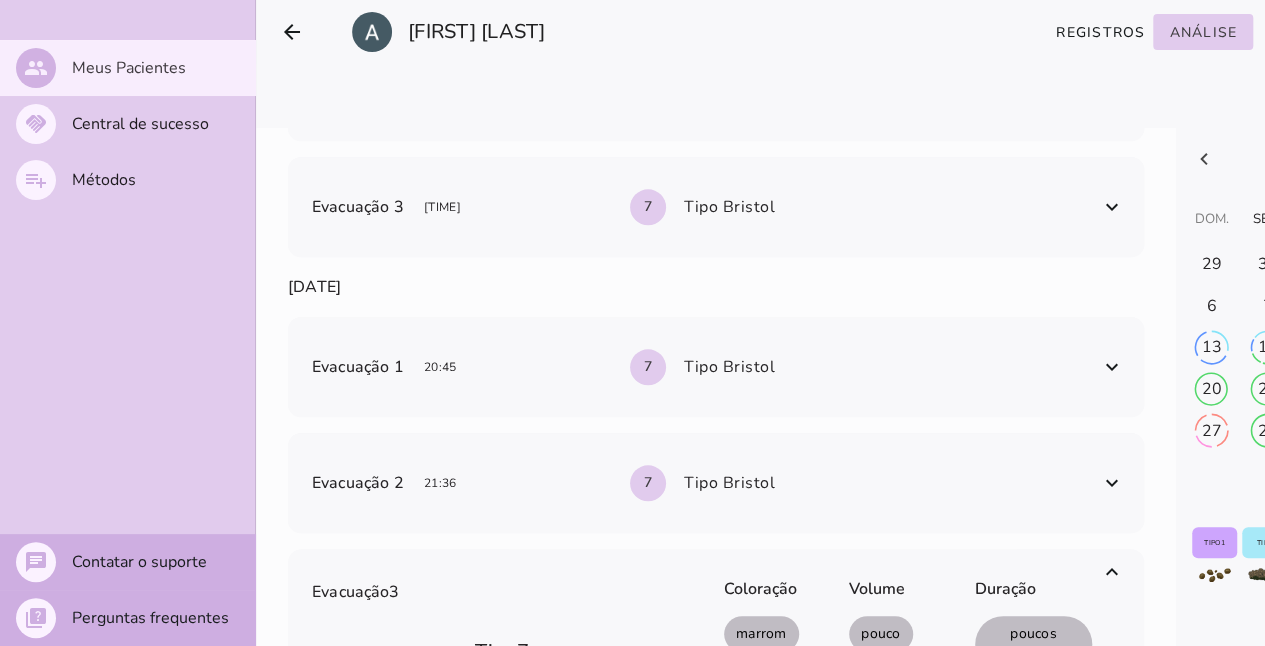 click on "Evacuação   2
[TIME]
7
Tipo Bristol" at bounding box center [704, 483] 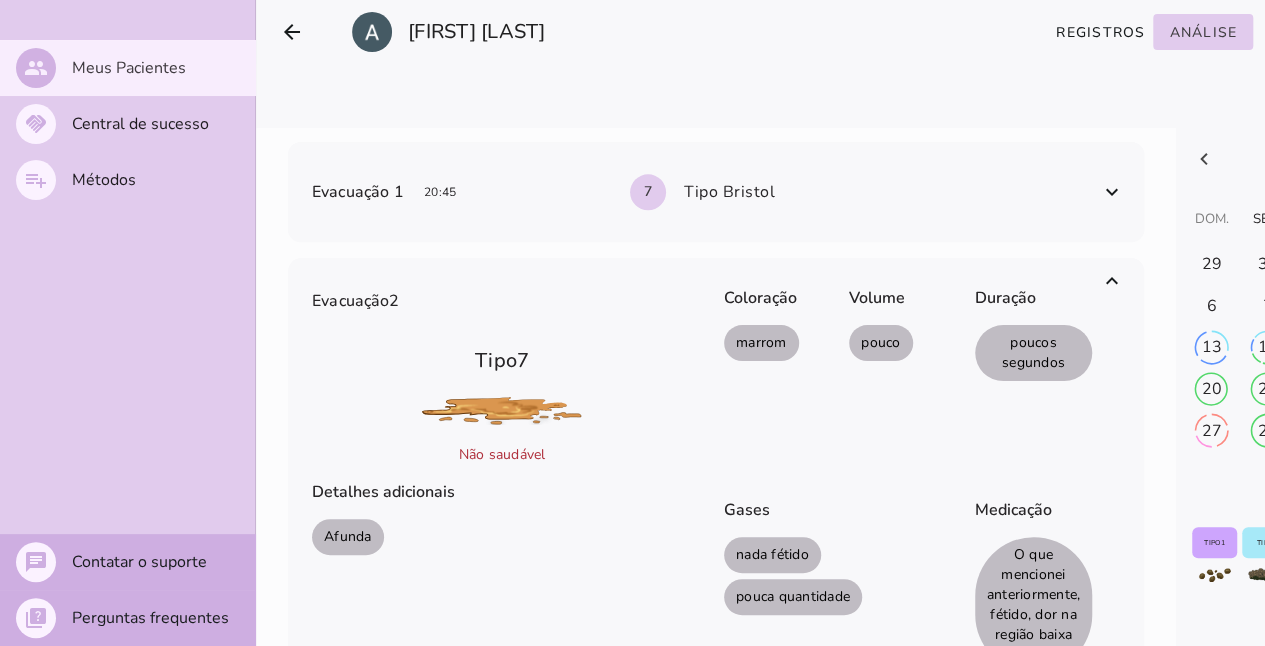 scroll, scrollTop: 819, scrollLeft: 0, axis: vertical 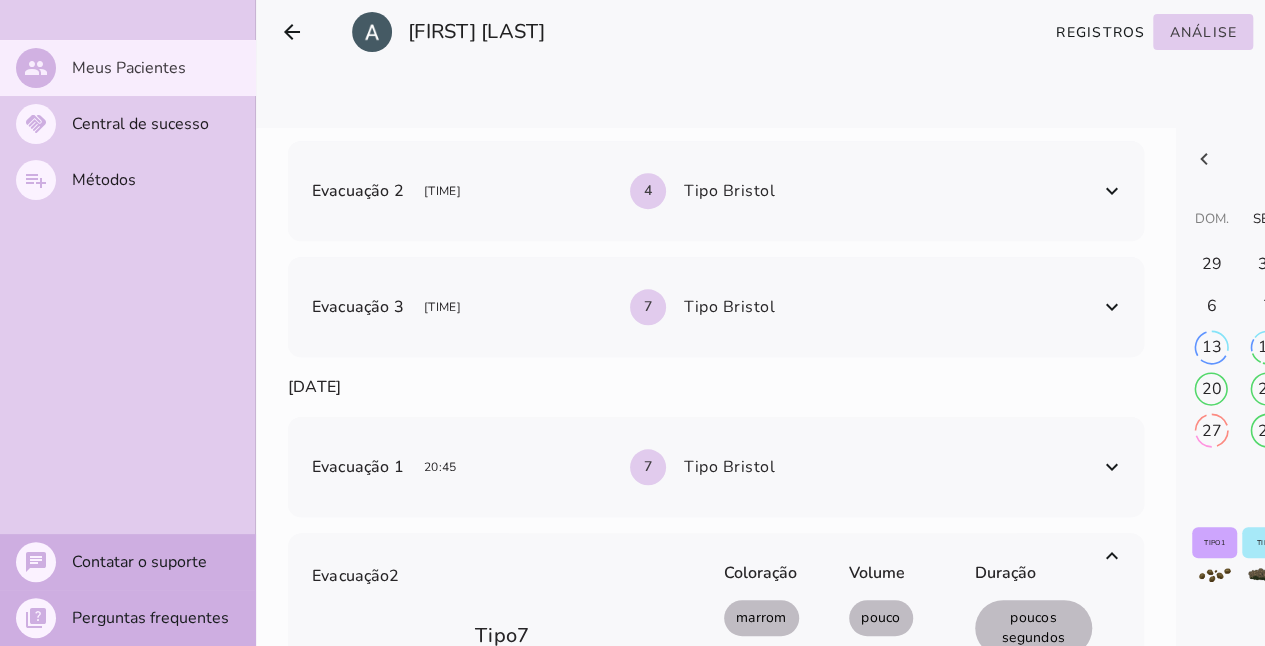 click on "Evacuação   1
[TIME]
7
Tipo Bristol" at bounding box center [704, 467] 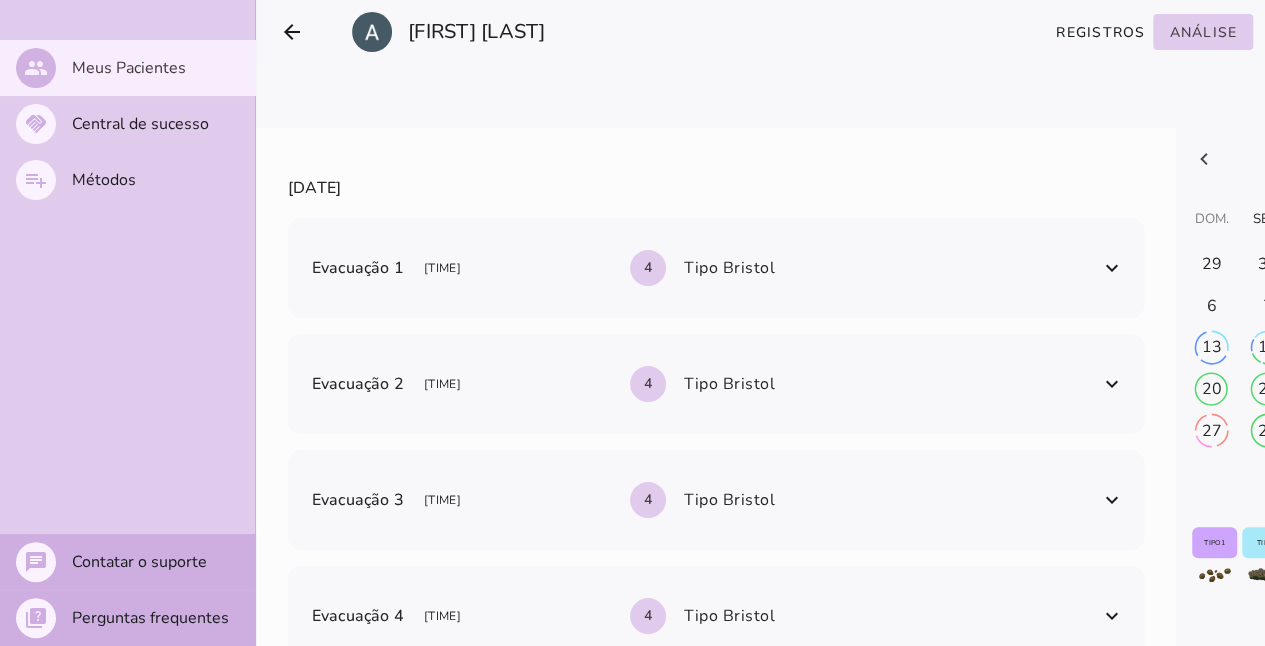 scroll, scrollTop: 0, scrollLeft: 0, axis: both 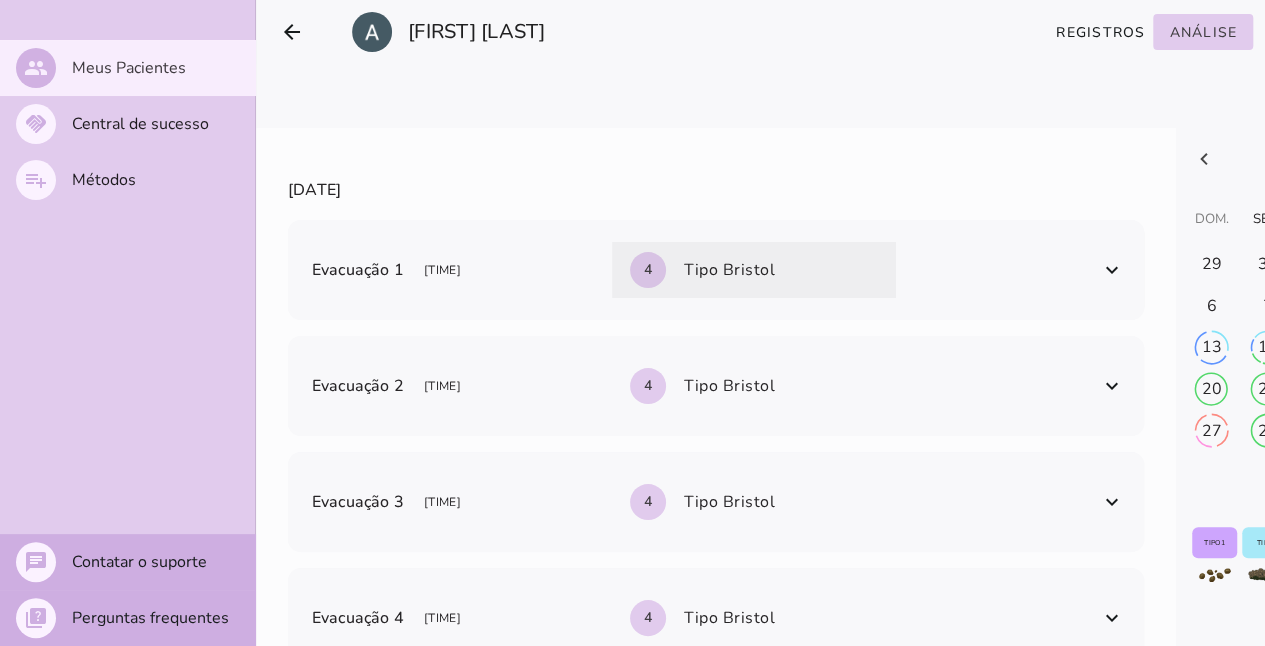 click on "4
Tipo Bristol" at bounding box center (754, 270) 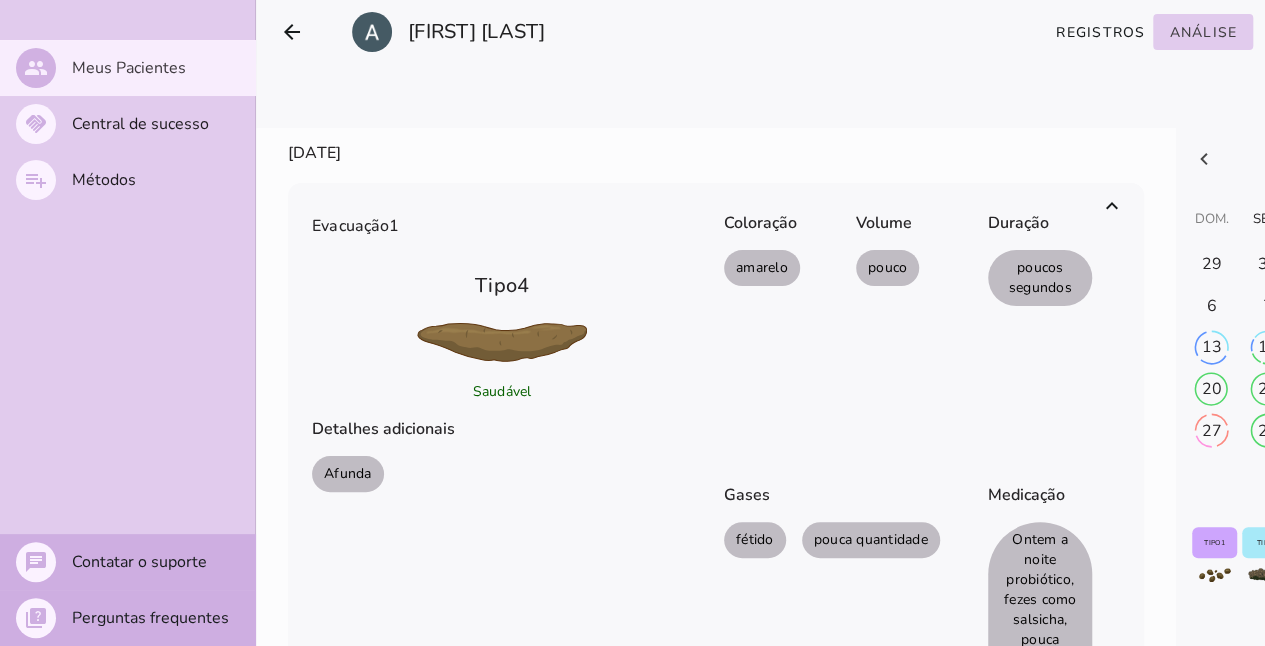 scroll, scrollTop: 0, scrollLeft: 0, axis: both 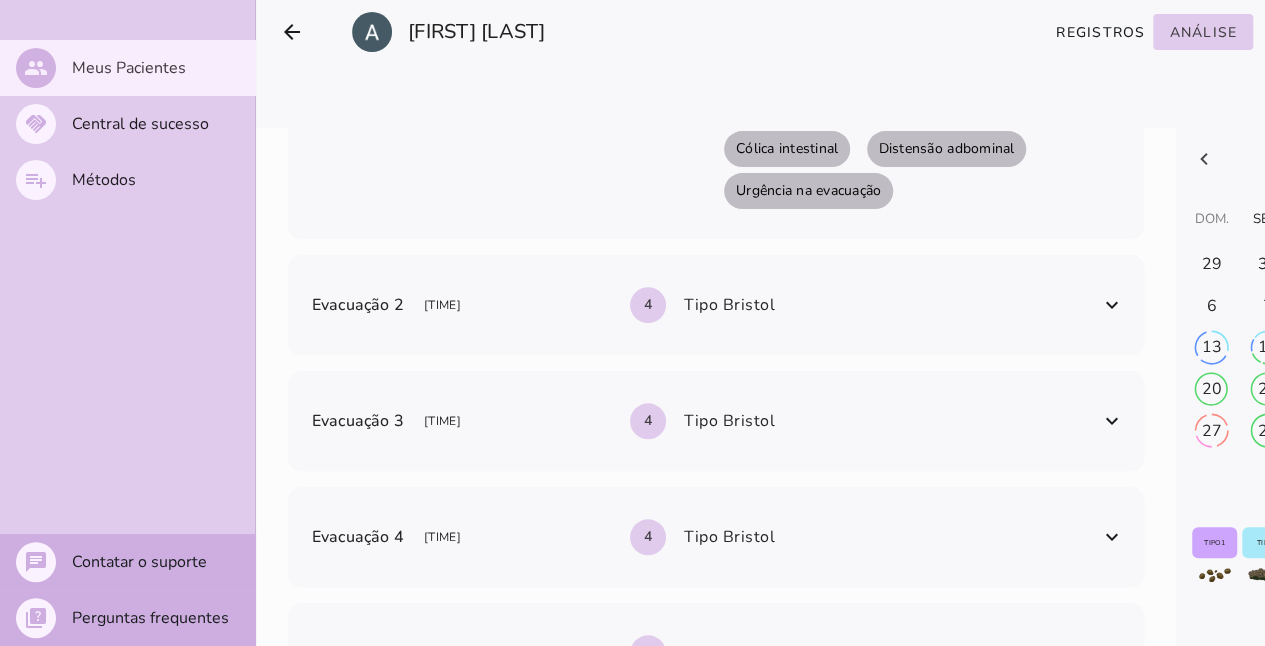 click on "4
Tipo Bristol" at bounding box center (754, 305) 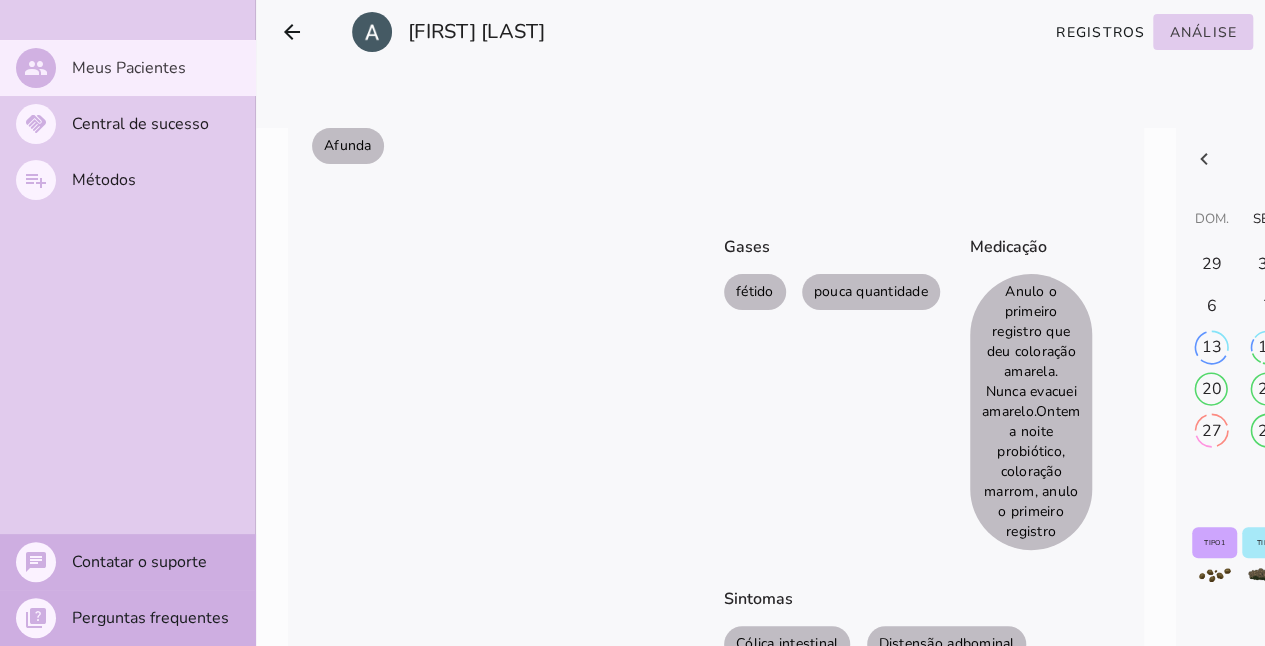 scroll, scrollTop: 1200, scrollLeft: 0, axis: vertical 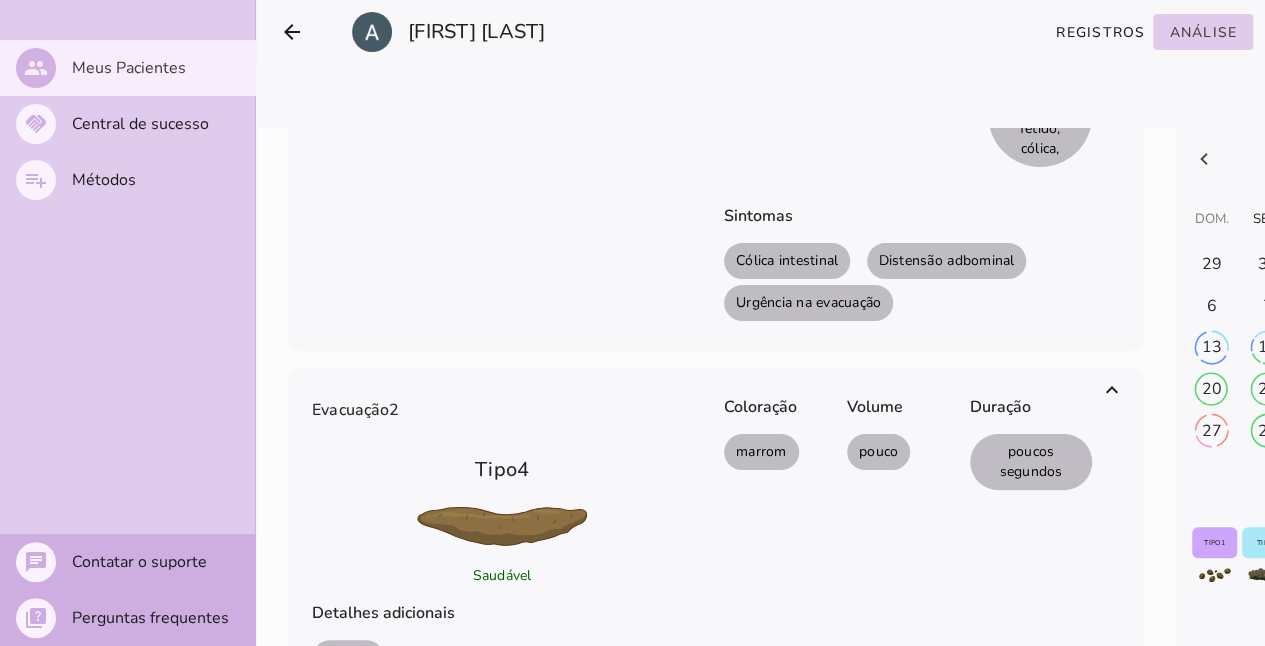 drag, startPoint x: 996, startPoint y: 343, endPoint x: 1060, endPoint y: 343, distance: 64 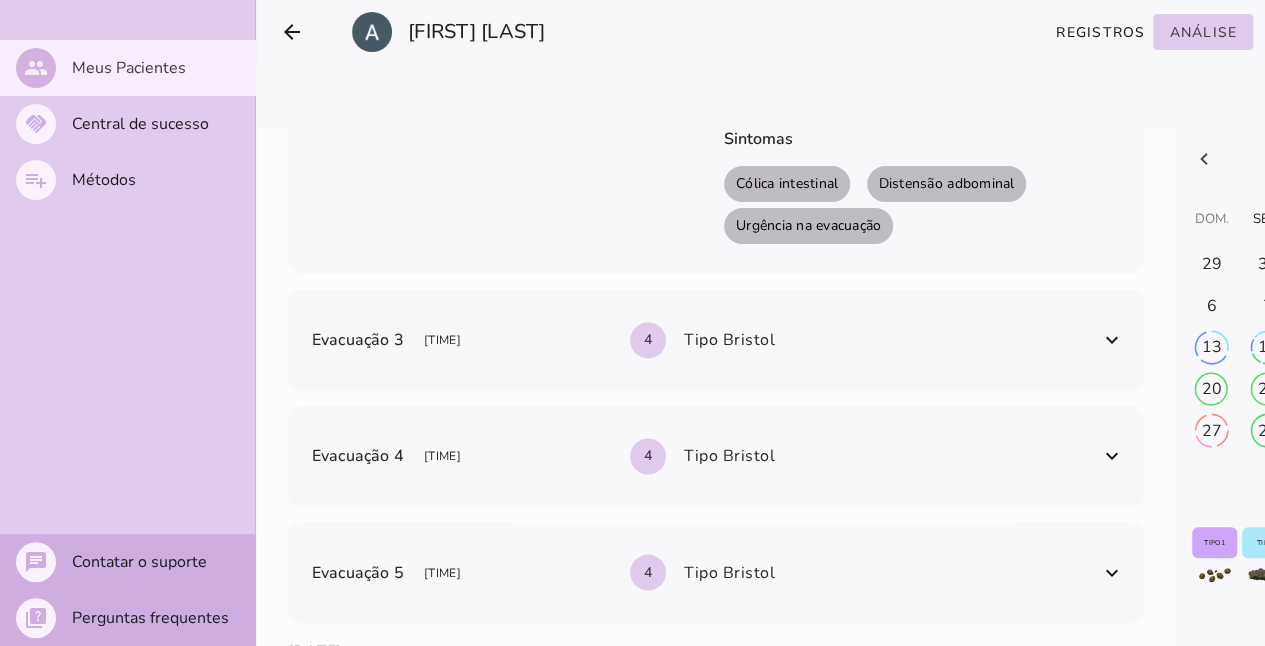 scroll, scrollTop: 1588, scrollLeft: 0, axis: vertical 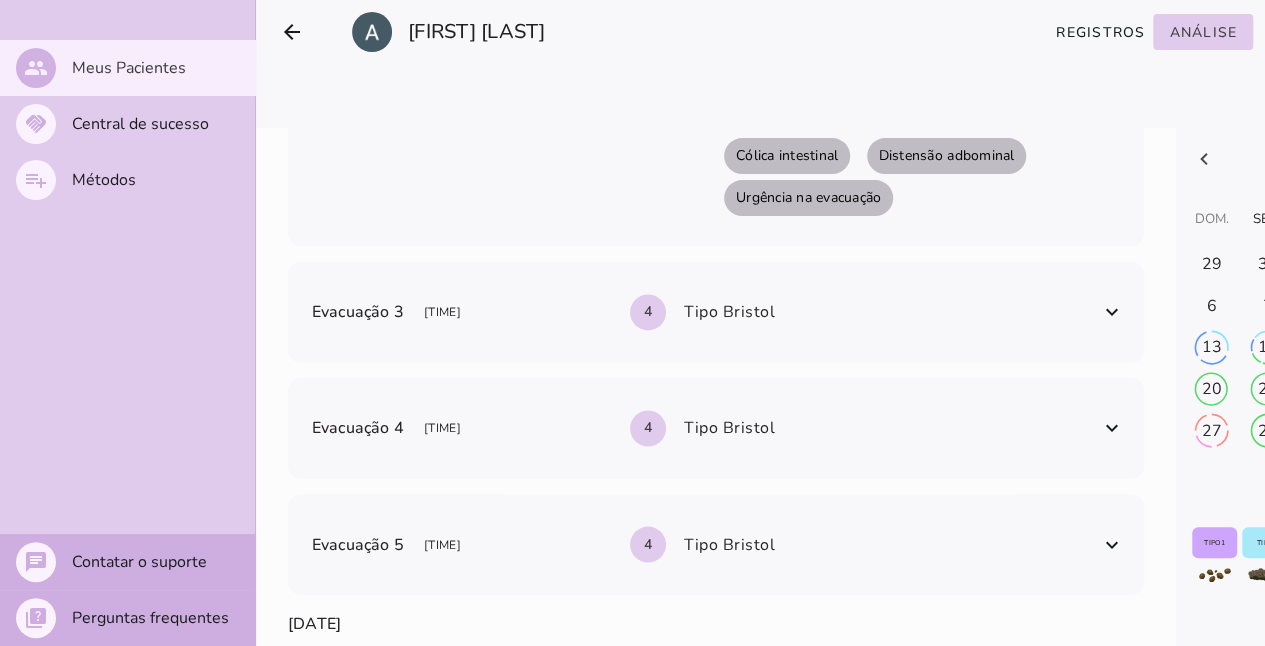 click on "Evacuação   3
[TIME]
4
Tipo Bristol" at bounding box center (704, 312) 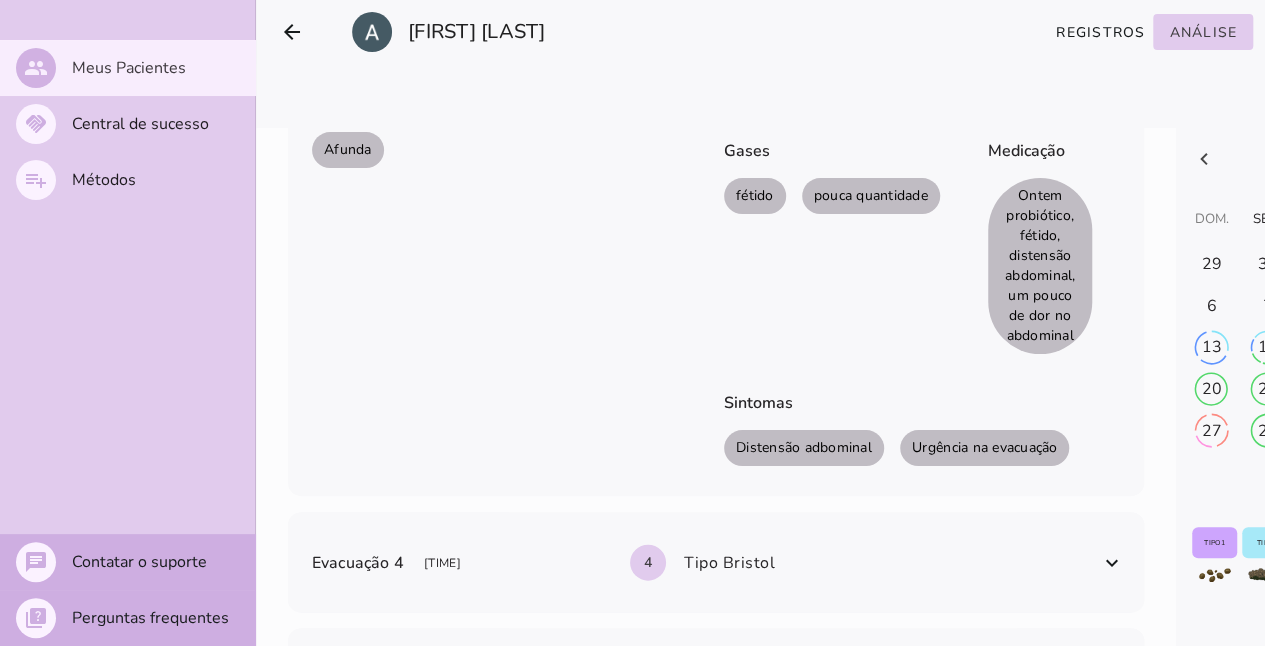 scroll, scrollTop: 2188, scrollLeft: 0, axis: vertical 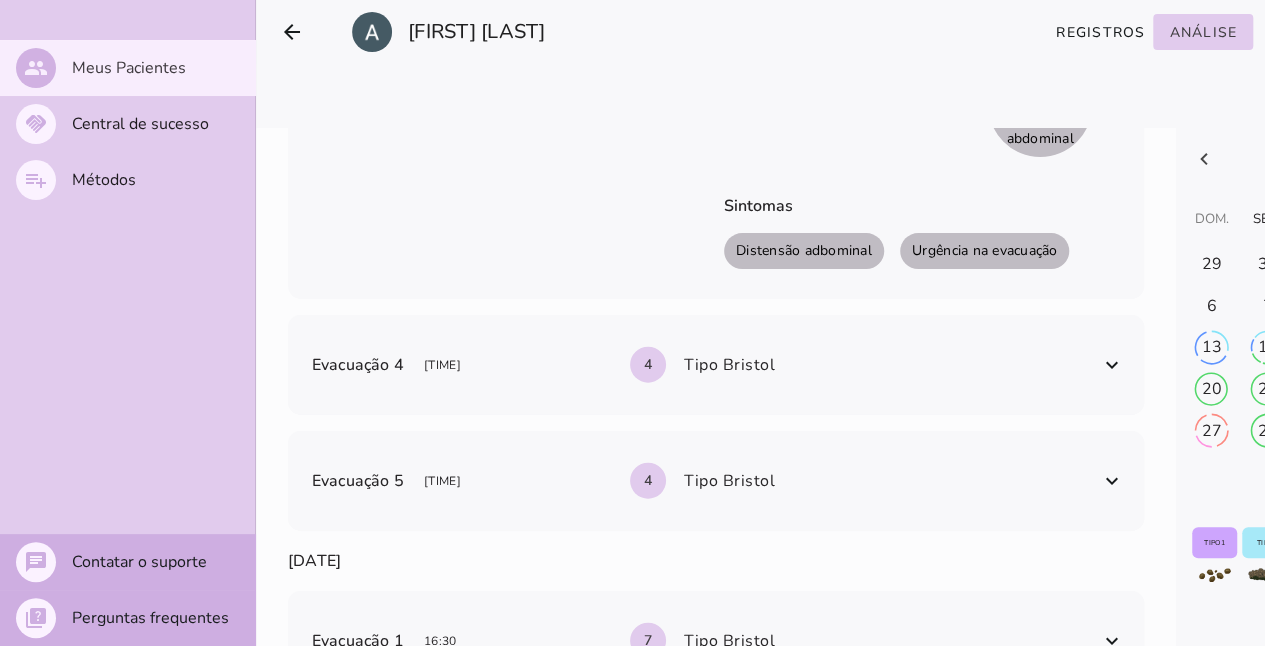 click on "Evacuação   4
[TIME]
4
Tipo Bristol" at bounding box center (704, 365) 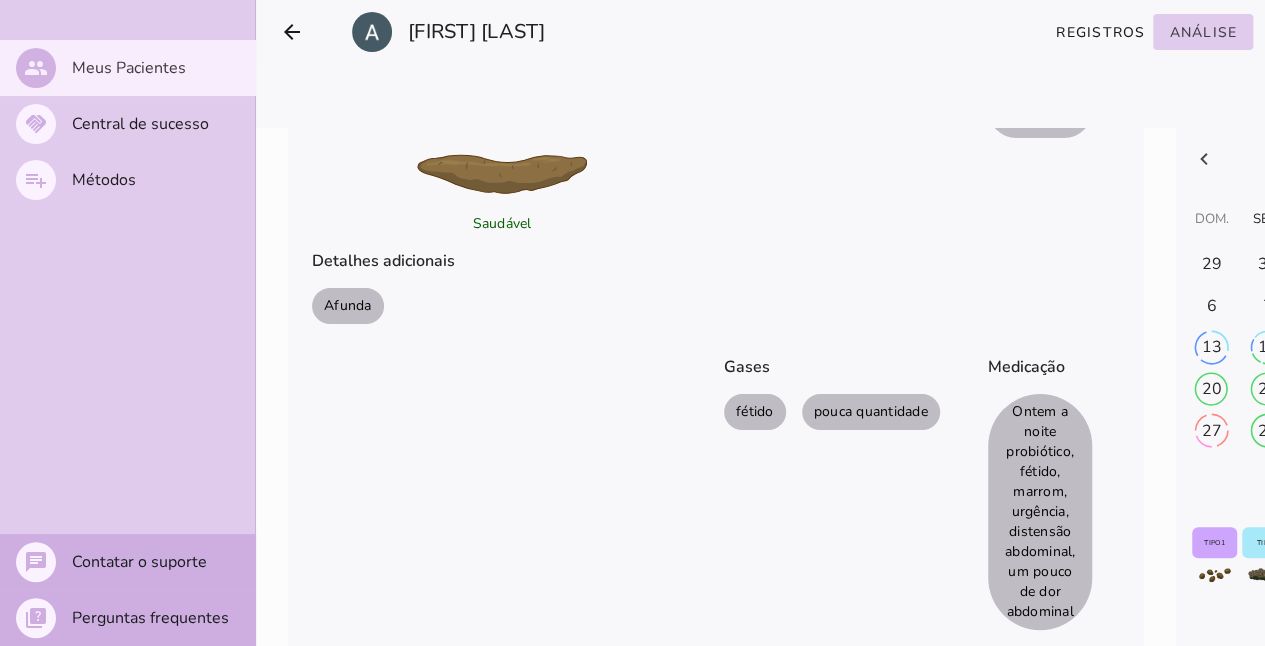 scroll, scrollTop: 2588, scrollLeft: 0, axis: vertical 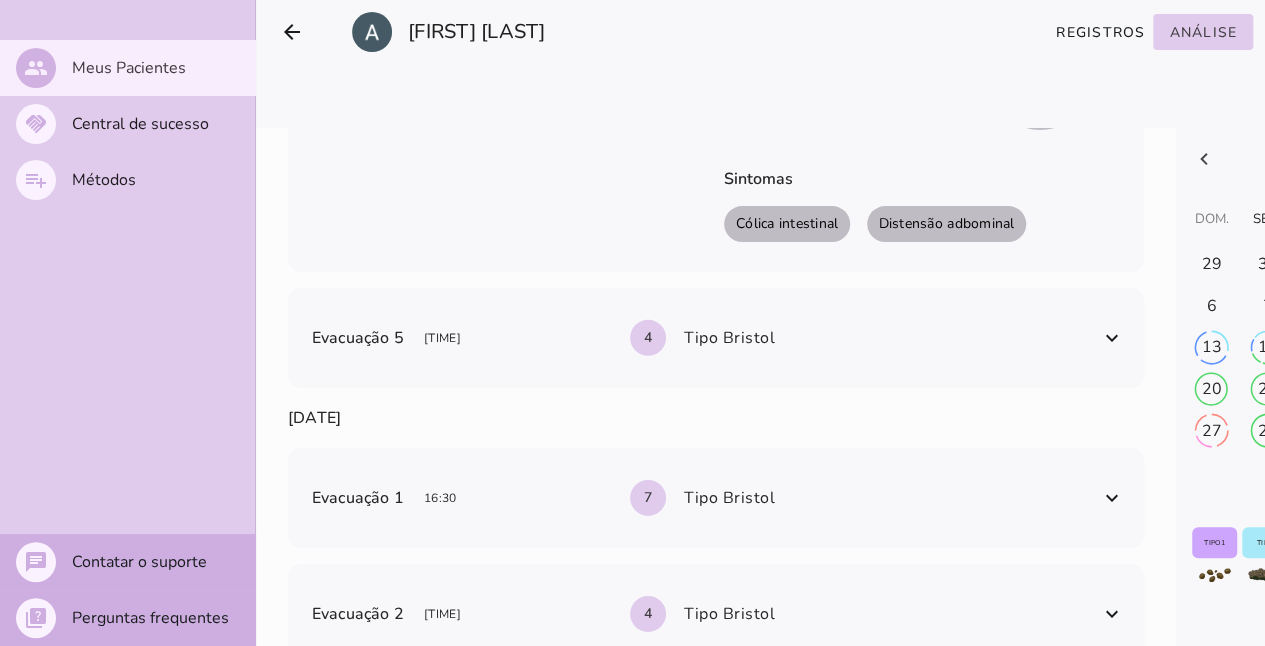 click on "Evacuação   5
[TIME]
4
Tipo Bristol" at bounding box center (704, 338) 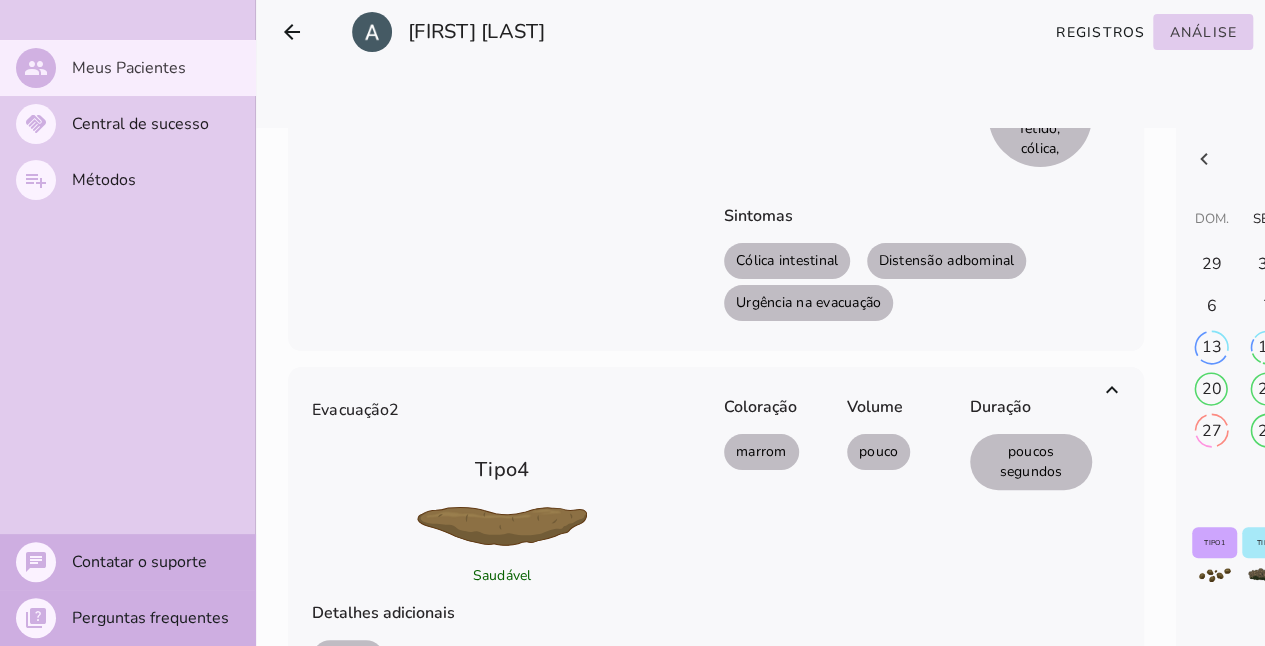 scroll, scrollTop: 0, scrollLeft: 0, axis: both 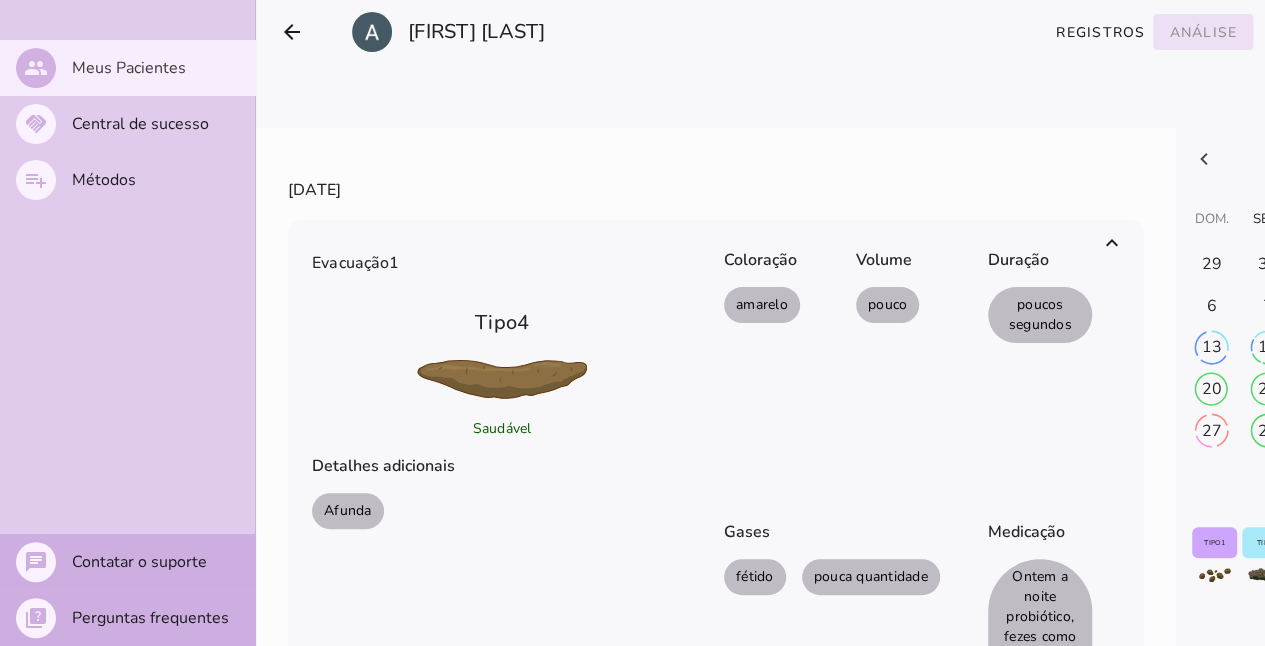 click on "Análise" at bounding box center [0, 0] 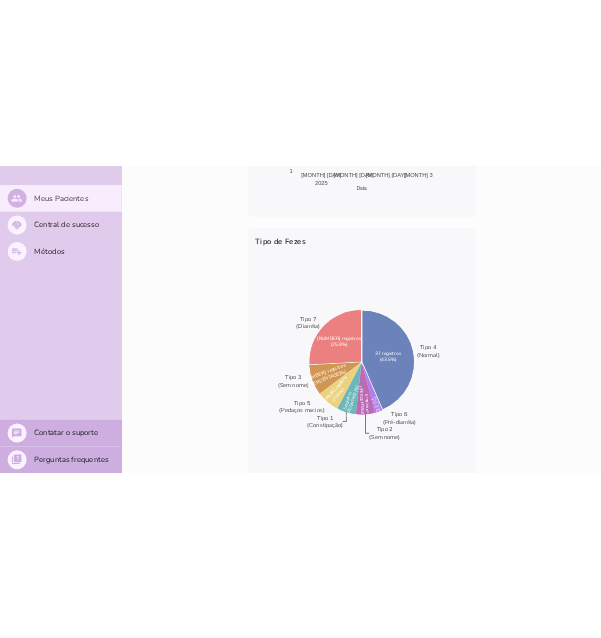 scroll, scrollTop: 600, scrollLeft: 0, axis: vertical 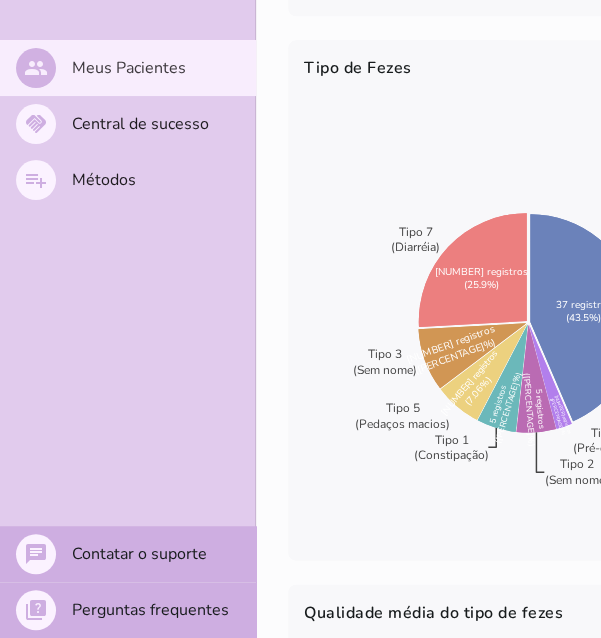 click at bounding box center [528, 312] 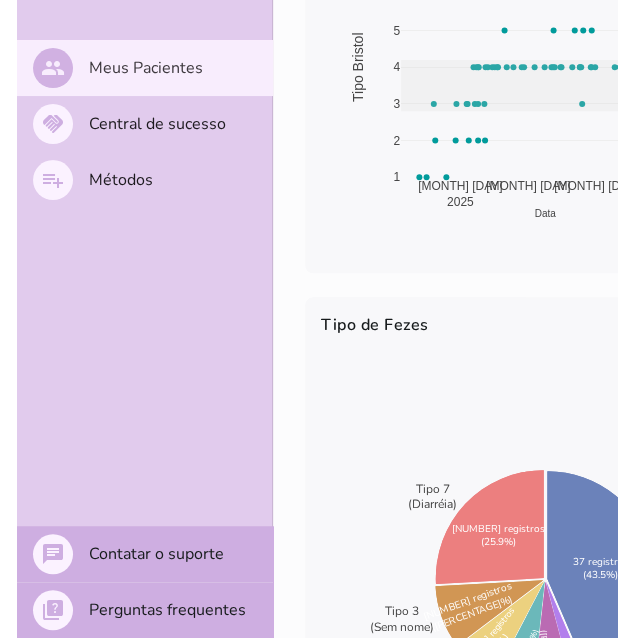 scroll, scrollTop: 400, scrollLeft: 0, axis: vertical 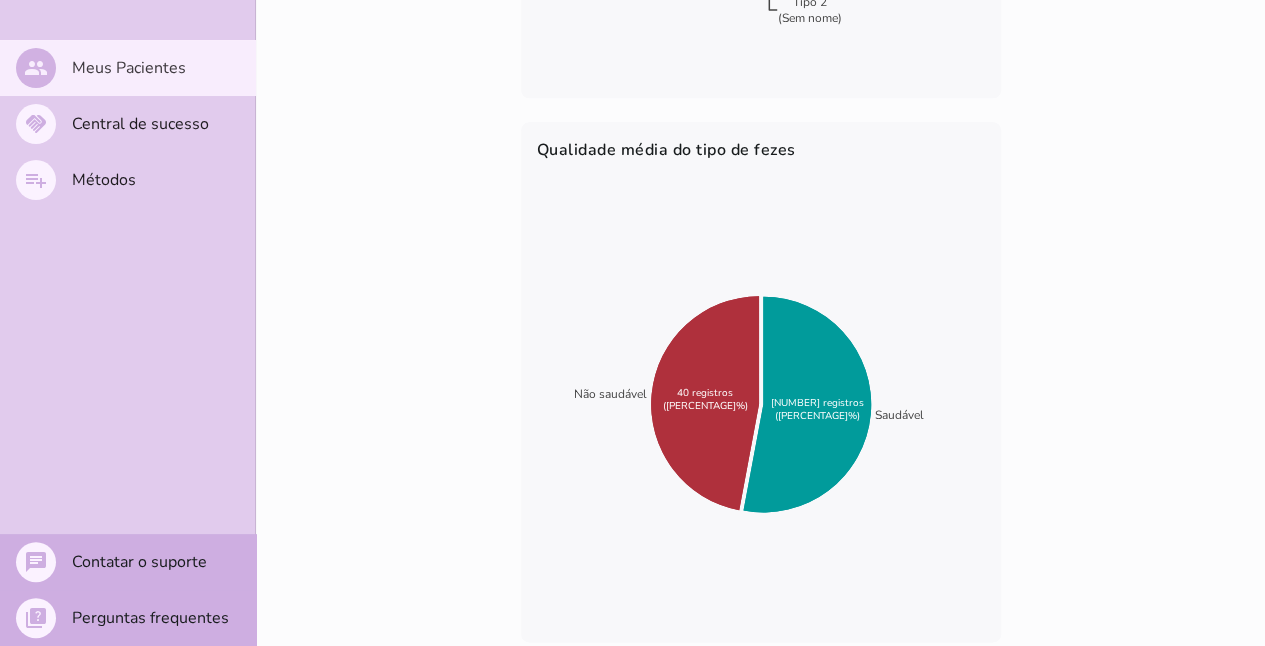 click 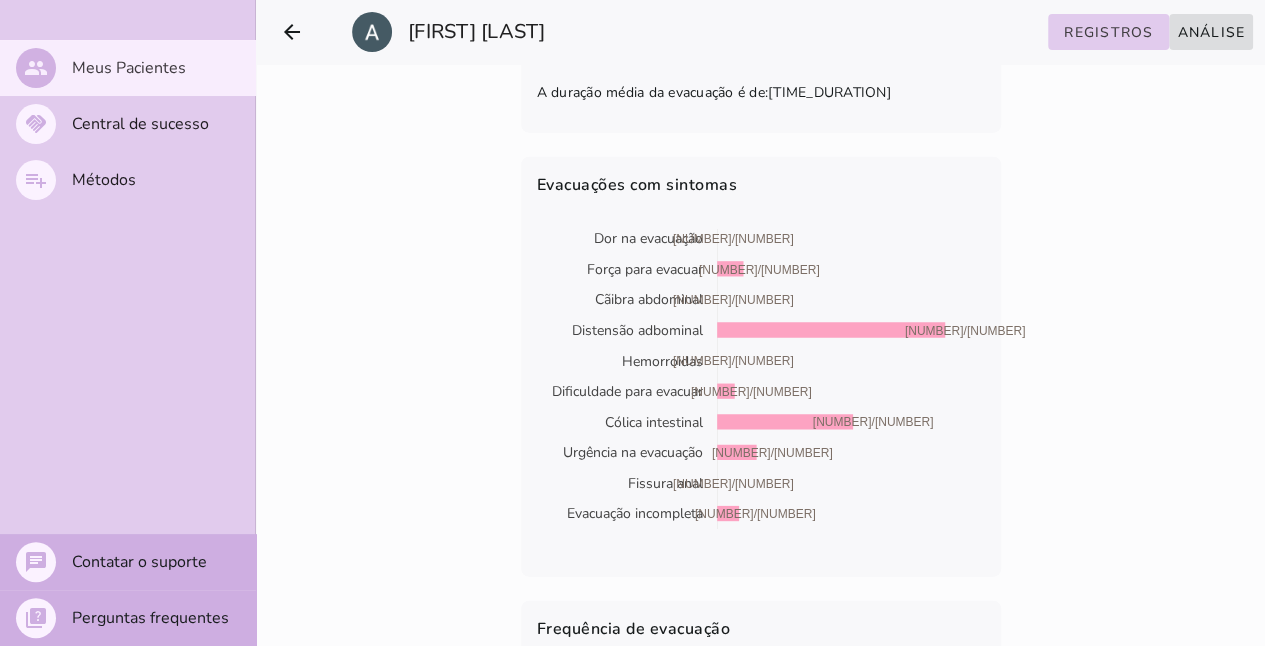 scroll, scrollTop: 2562, scrollLeft: 0, axis: vertical 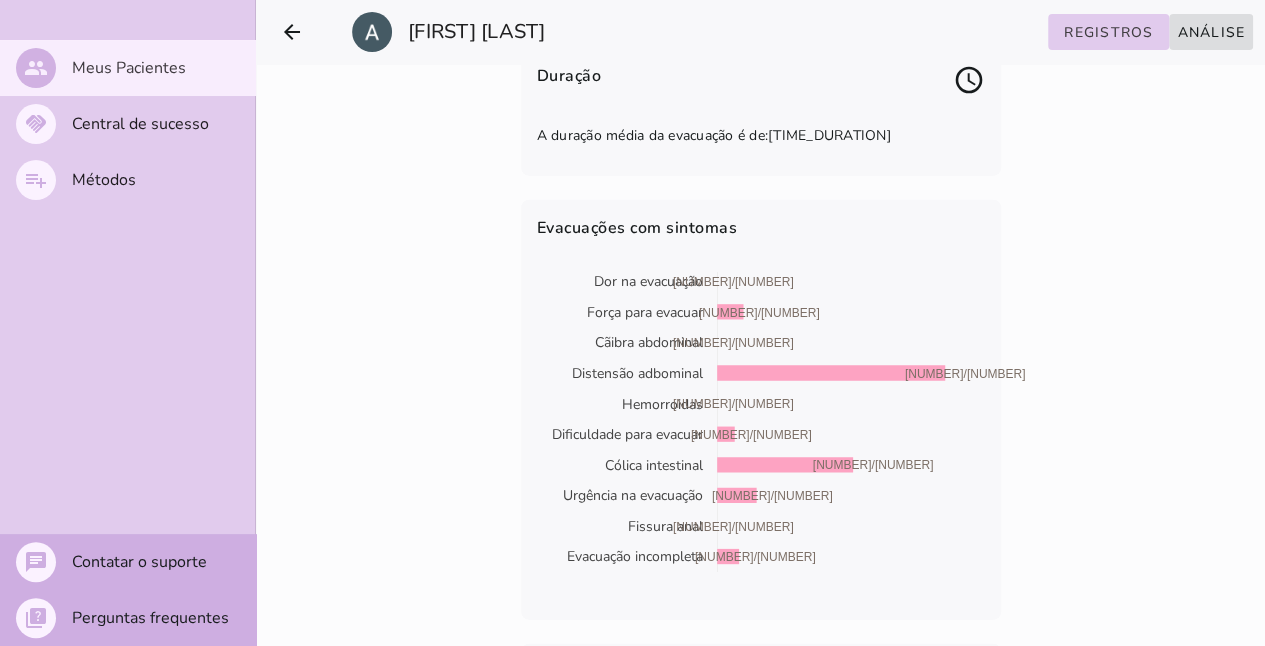 drag, startPoint x: 878, startPoint y: 399, endPoint x: 898, endPoint y: 400, distance: 20.024984 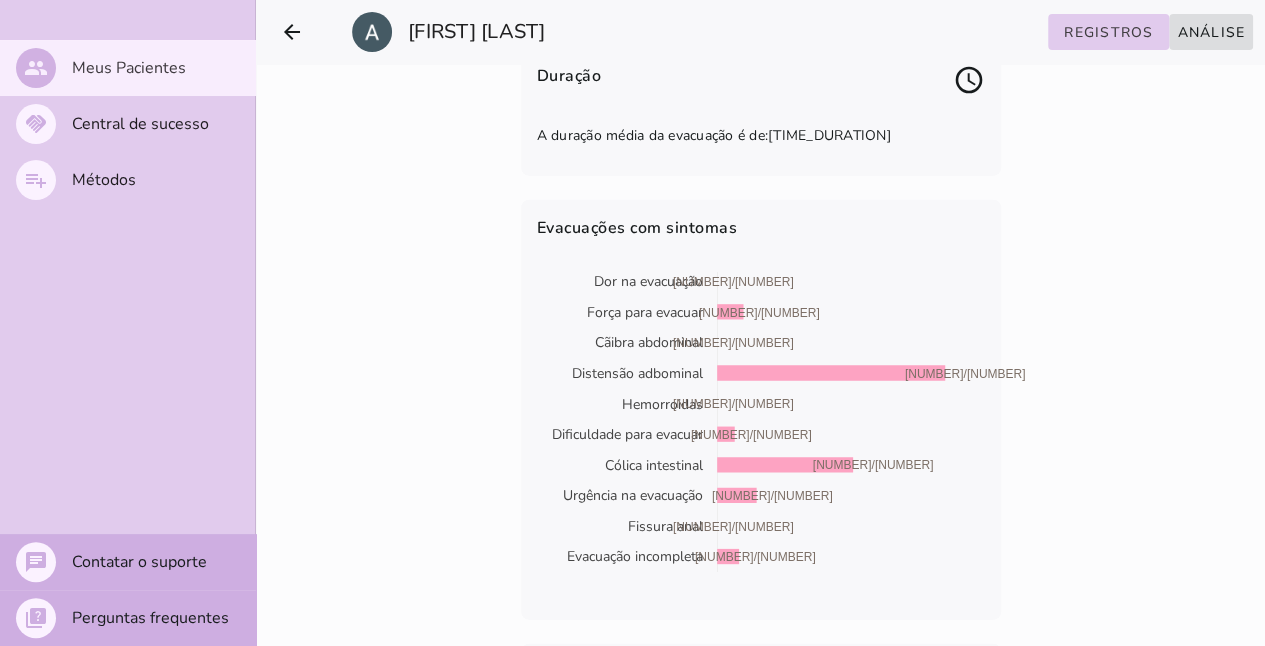 click on "Evolução da qualidade fecal
Tipo de Fezes
Qualidade média do tipo de fezes
Coloração
Horários comuns
Manhã
[PERCENTAGE]%
Tarde
[PERCENTAGE]%
Noite
[PERCENTAGE]%" at bounding box center [760, -787] 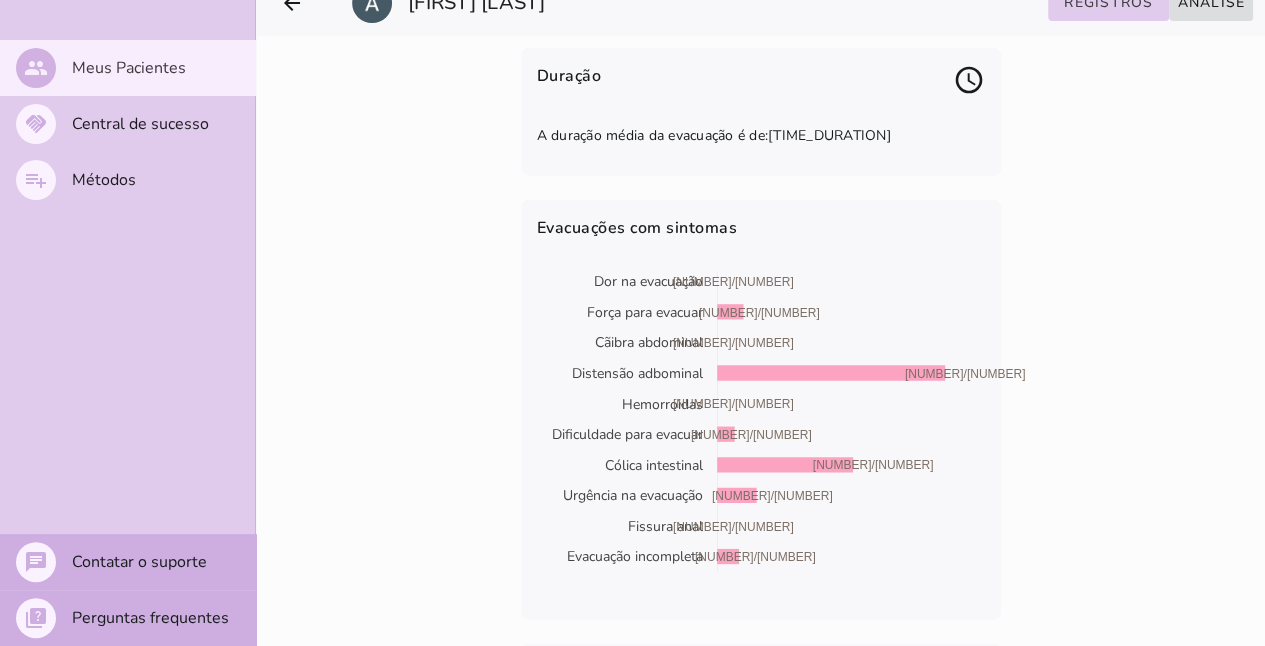scroll, scrollTop: 2709, scrollLeft: 0, axis: vertical 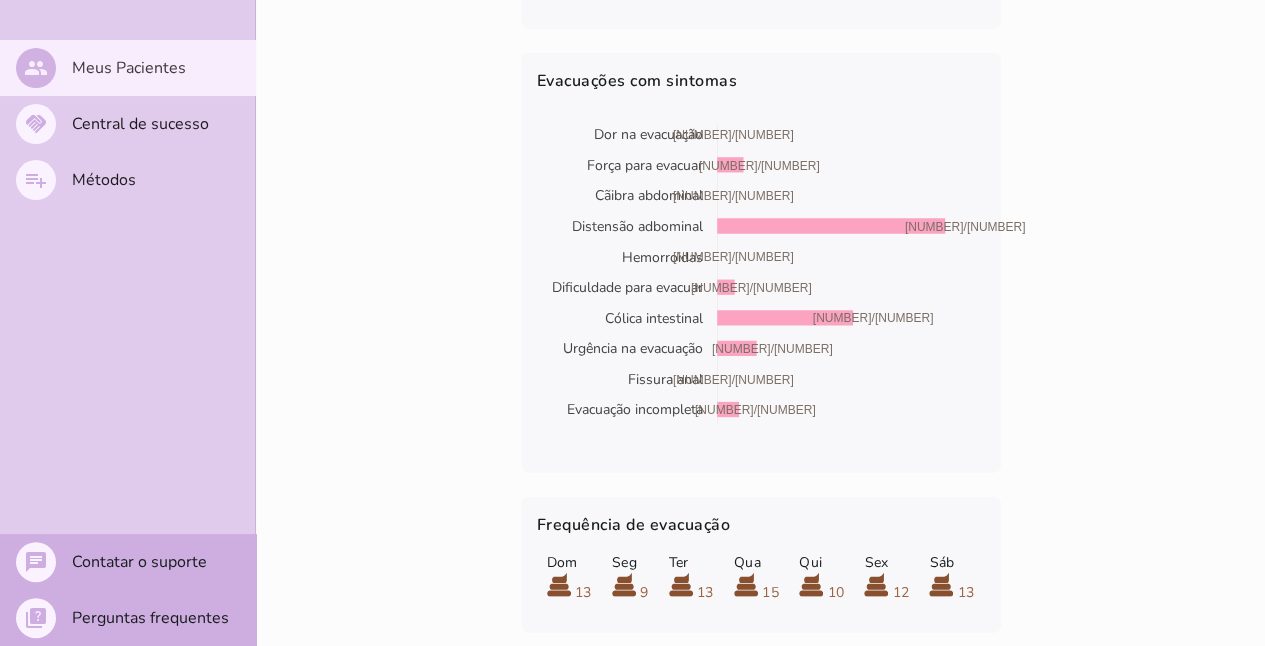 drag, startPoint x: 697, startPoint y: 527, endPoint x: 712, endPoint y: 525, distance: 15.132746 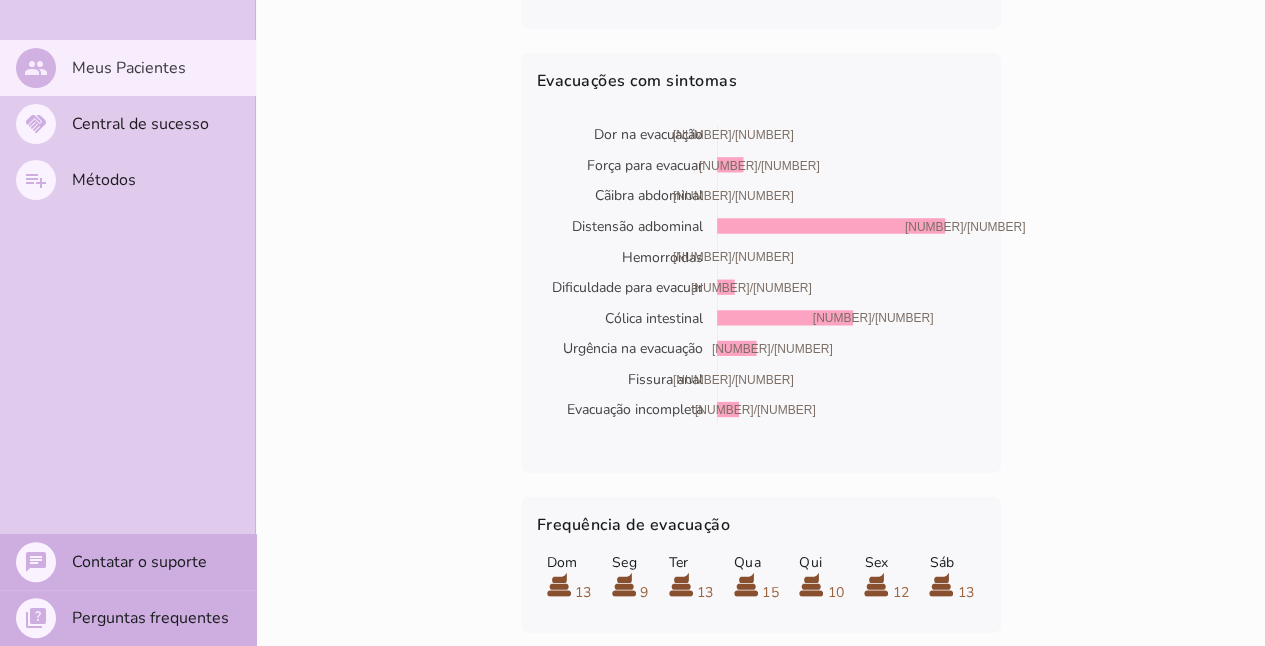 drag, startPoint x: 778, startPoint y: 522, endPoint x: 766, endPoint y: 525, distance: 12.369317 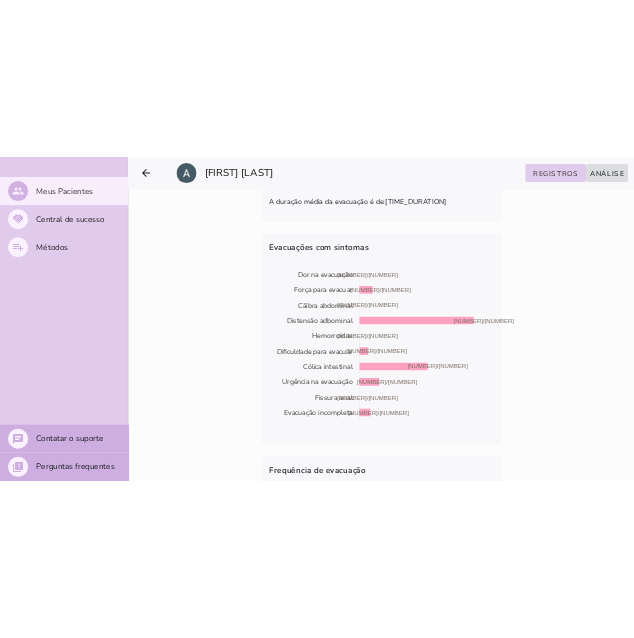 scroll, scrollTop: 2509, scrollLeft: 0, axis: vertical 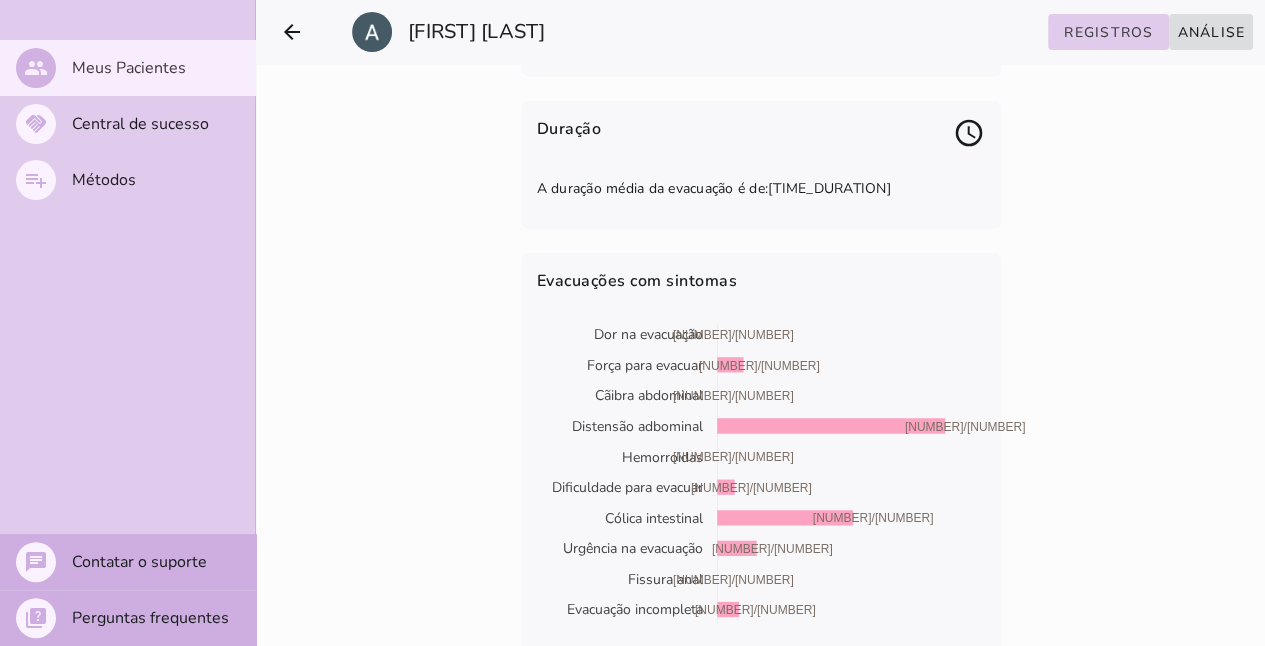 click on "Evolução da qualidade fecal
Tipo de Fezes
Qualidade média do tipo de fezes
Coloração
Horários comuns
Manhã
[PERCENTAGE]%
Tarde
[PERCENTAGE]%
Noite
[PERCENTAGE]%" at bounding box center (760, -734) 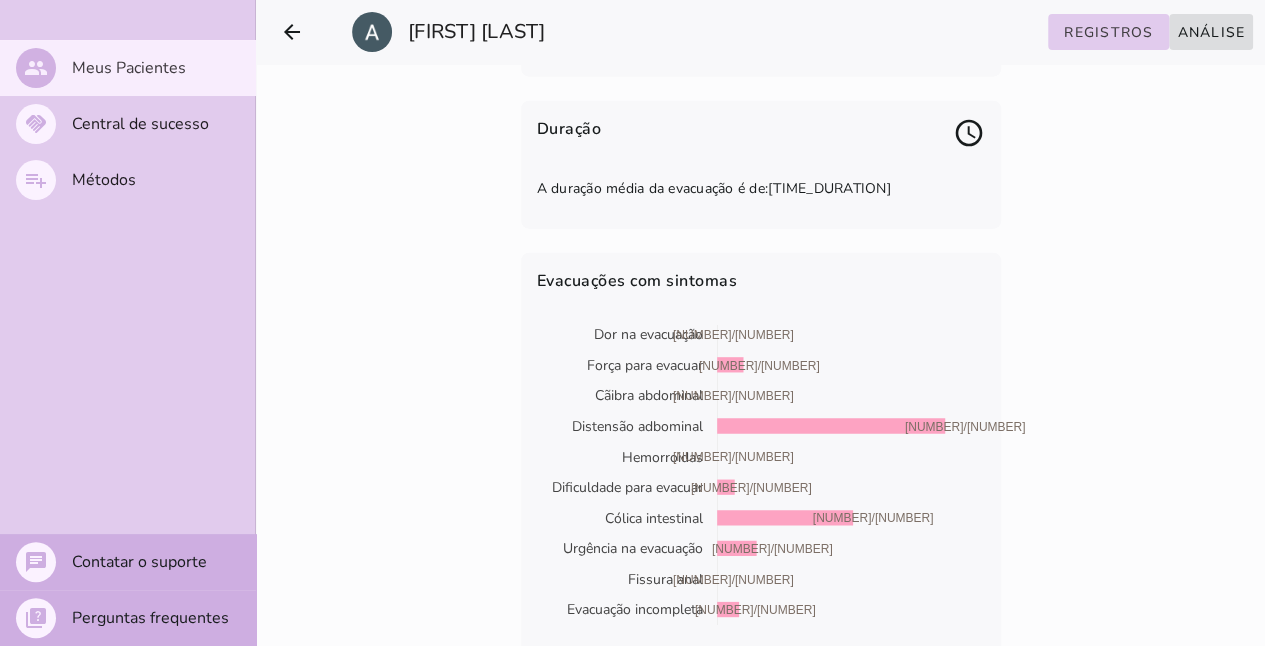type 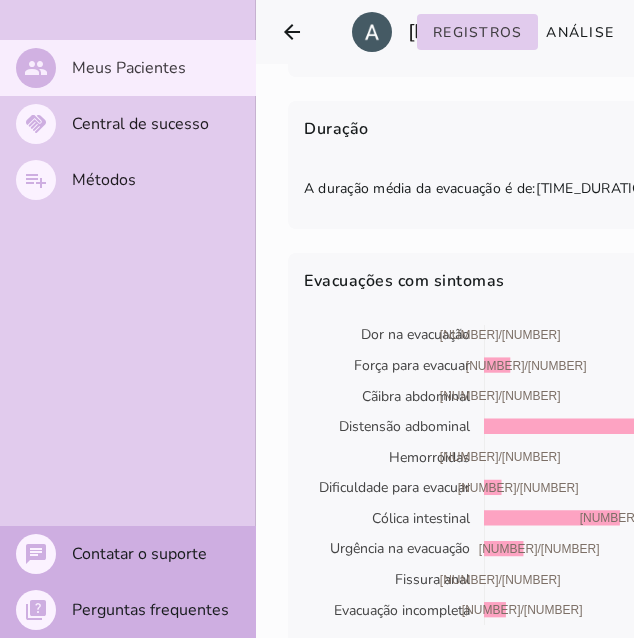 click on "Evacuação incompleta Fissura anal Urgência na evacuação Cólica intestinal Dificuldade para evacuar Hemorroidas Distensão adbominal Cãibra abdominal Força para evacuar Dor na evacuação 5/85 0/85 9/85 31/85 4/85 0/85 52/85 0/85 6/85 0/85" at bounding box center [528, 475] 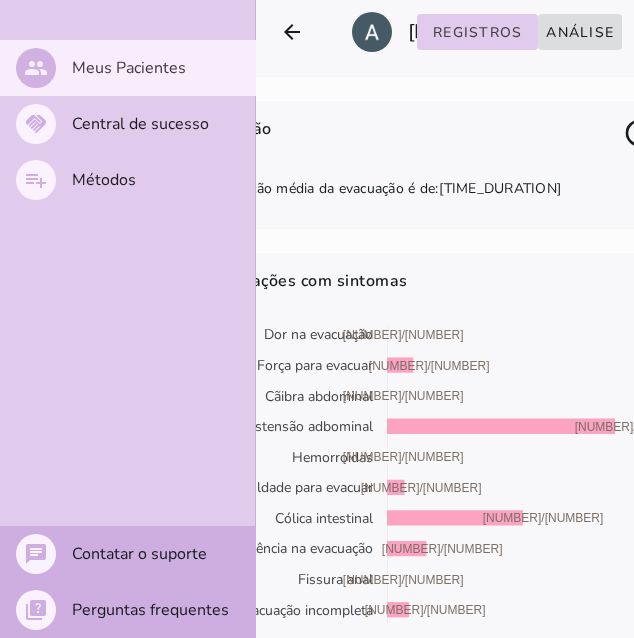 scroll, scrollTop: 0, scrollLeft: 96, axis: horizontal 